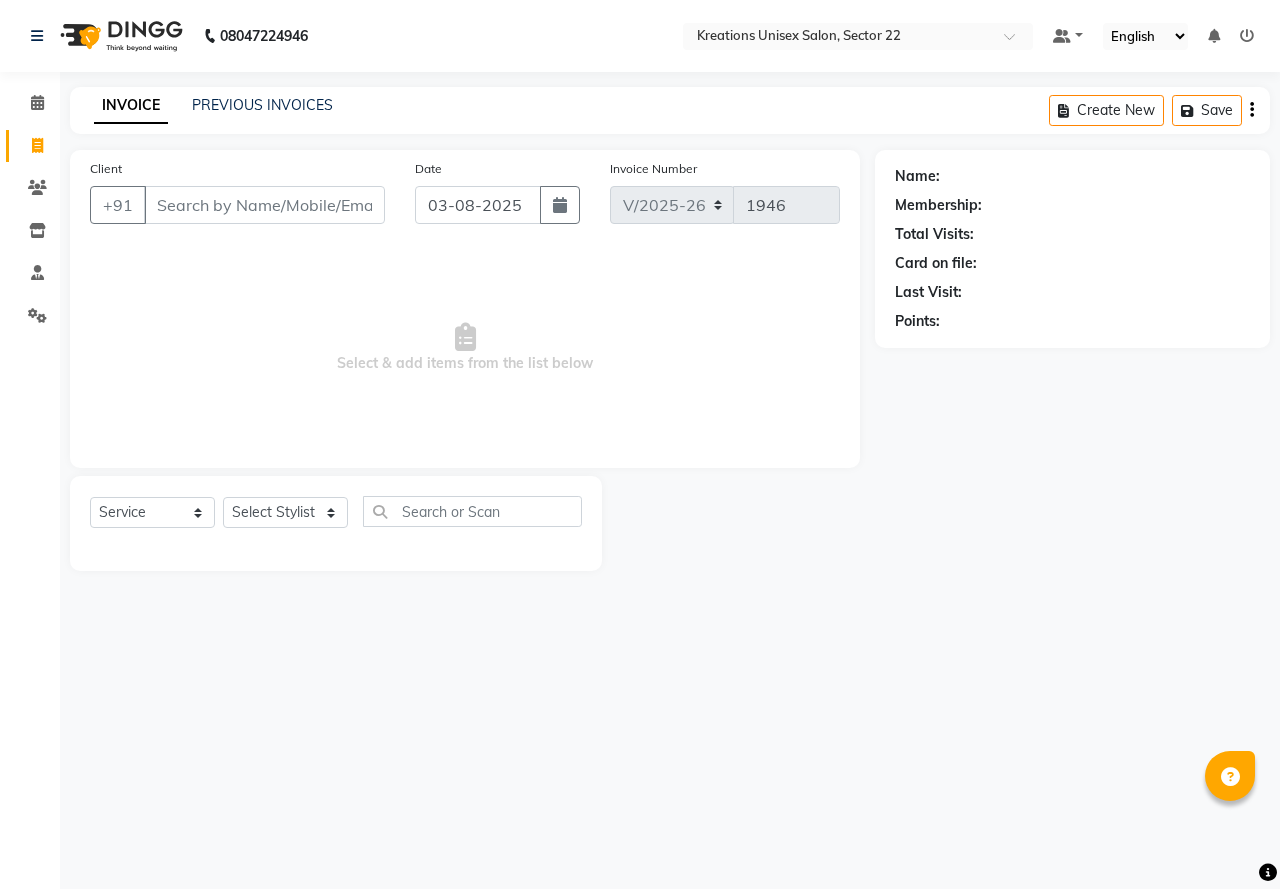 select on "6170" 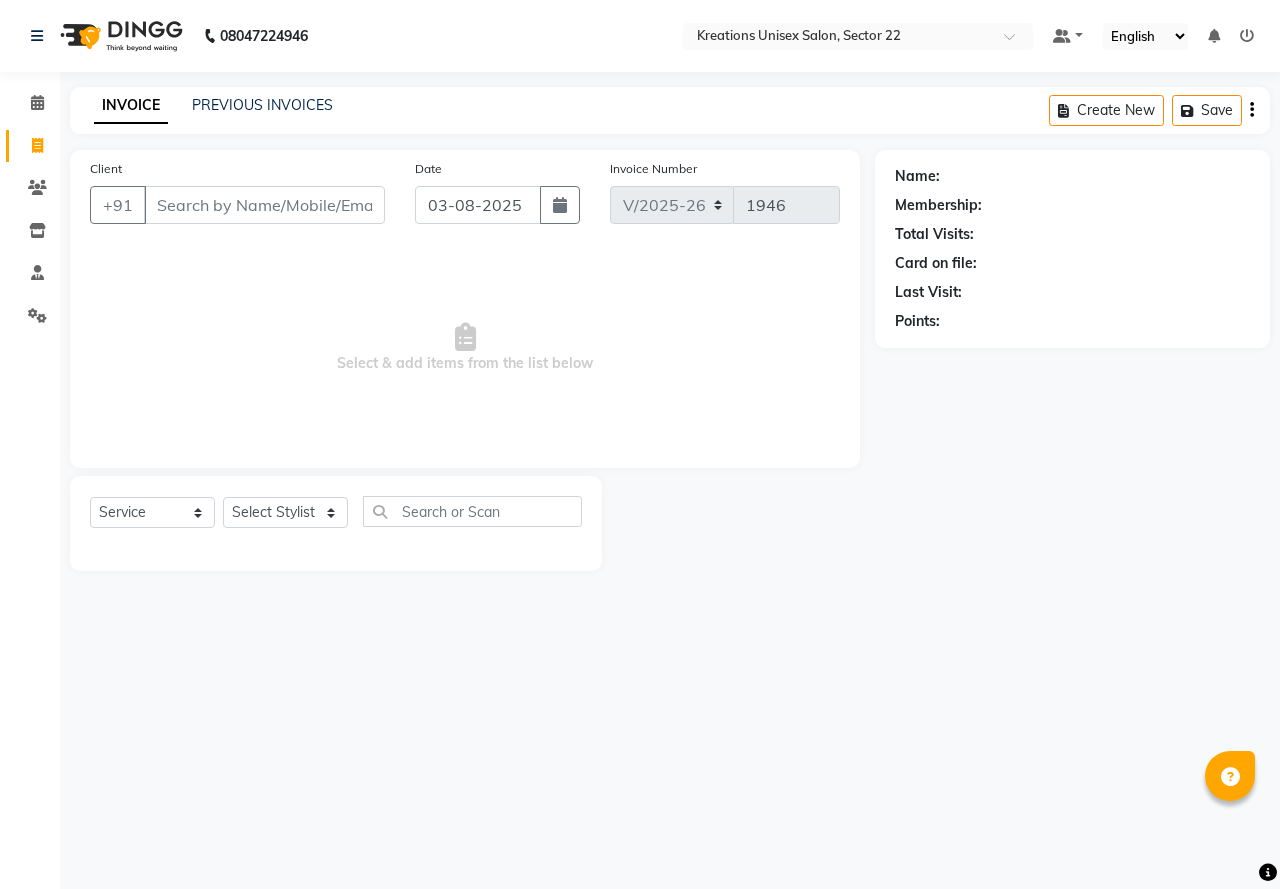 scroll, scrollTop: 0, scrollLeft: 0, axis: both 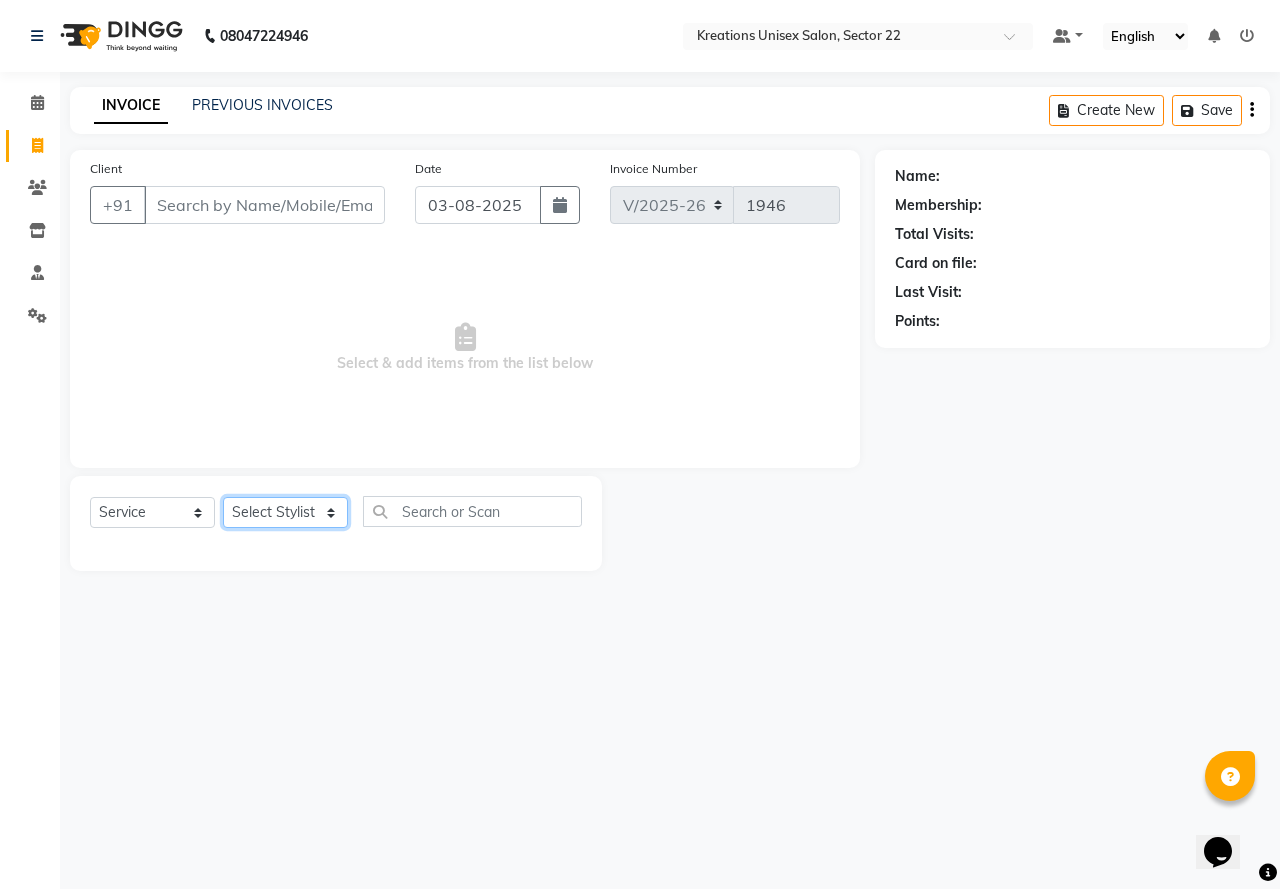 click on "Select Stylist AMAN Jeet Manager Jitender  Kapil  Kavita Manager Malik Khan  Manas Sir  rozy  Sector-23 Shaffali Maam  Shiv Kumar Sita Mehto" 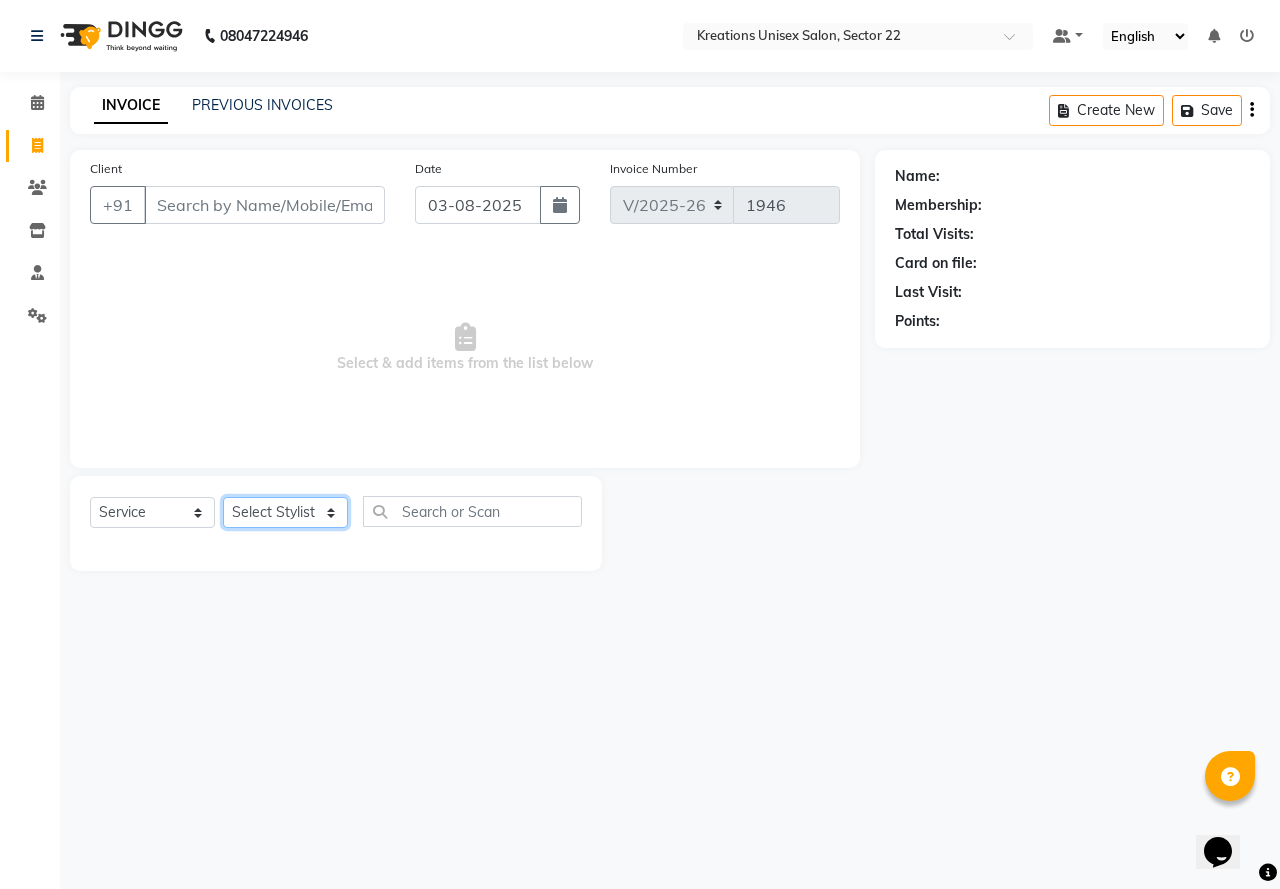 select on "87945" 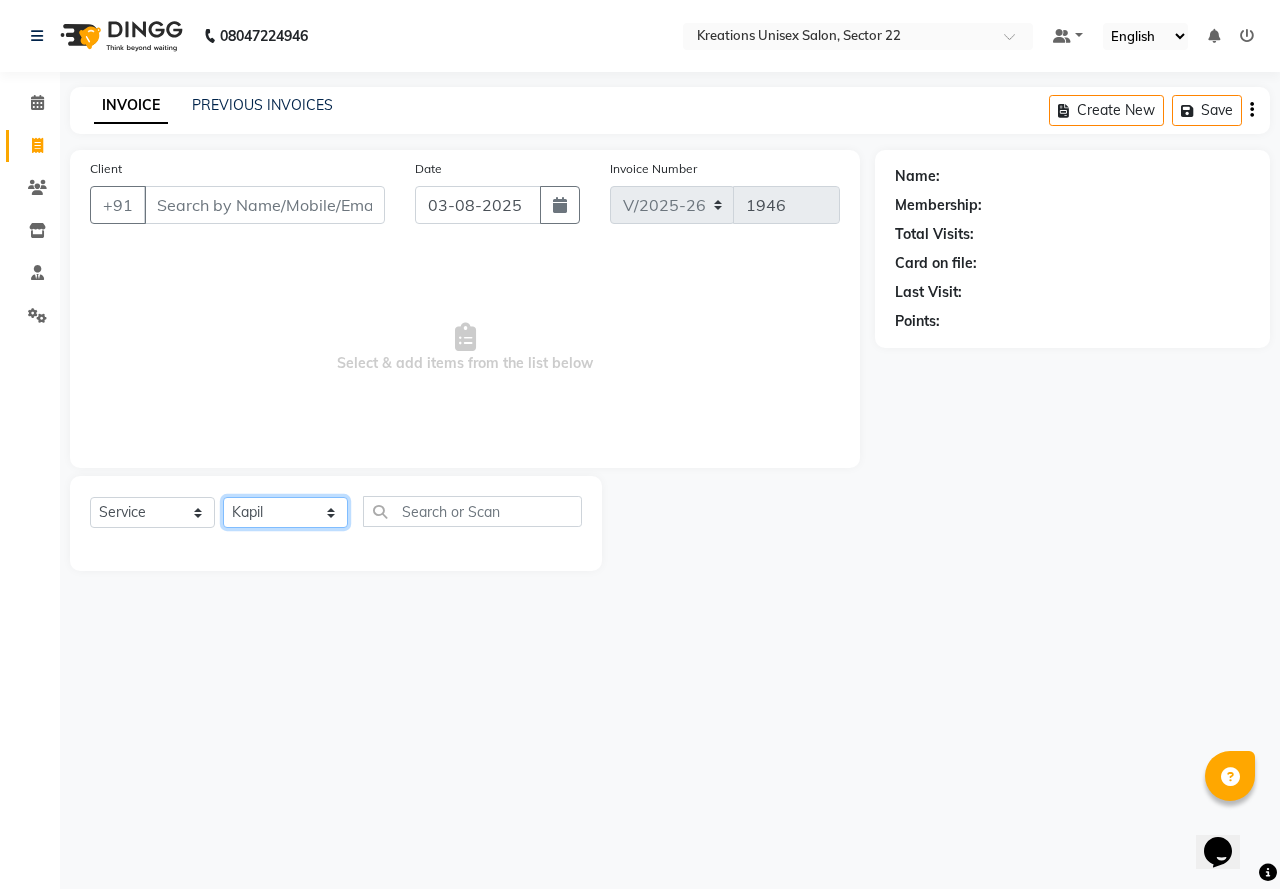 click on "Select Stylist AMAN Jeet Manager Jitender  Kapil  Kavita Manager Malik Khan  Manas Sir  rozy  Sector-23 Shaffali Maam  Shiv Kumar Sita Mehto" 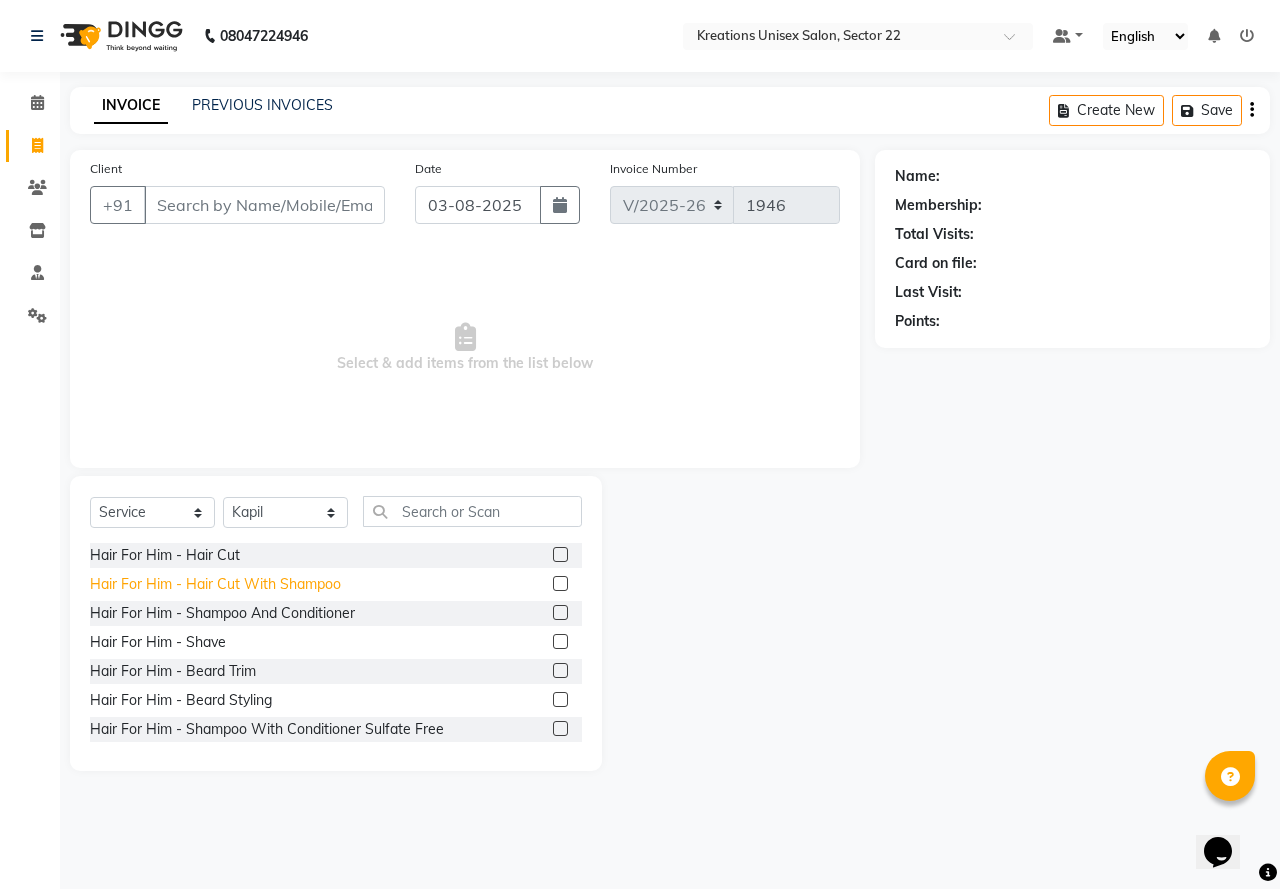 click on "Hair For Him - Hair Cut With Shampoo" 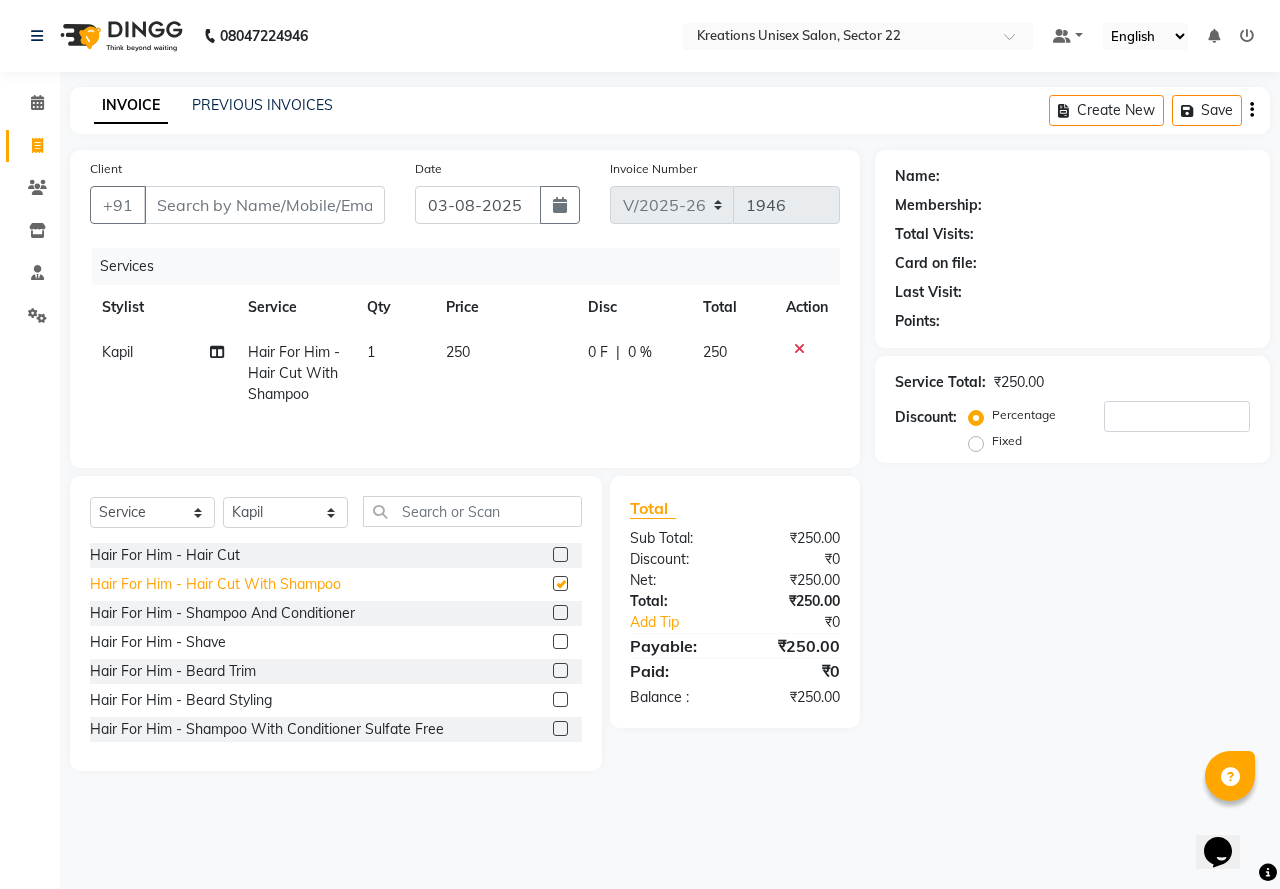 checkbox on "false" 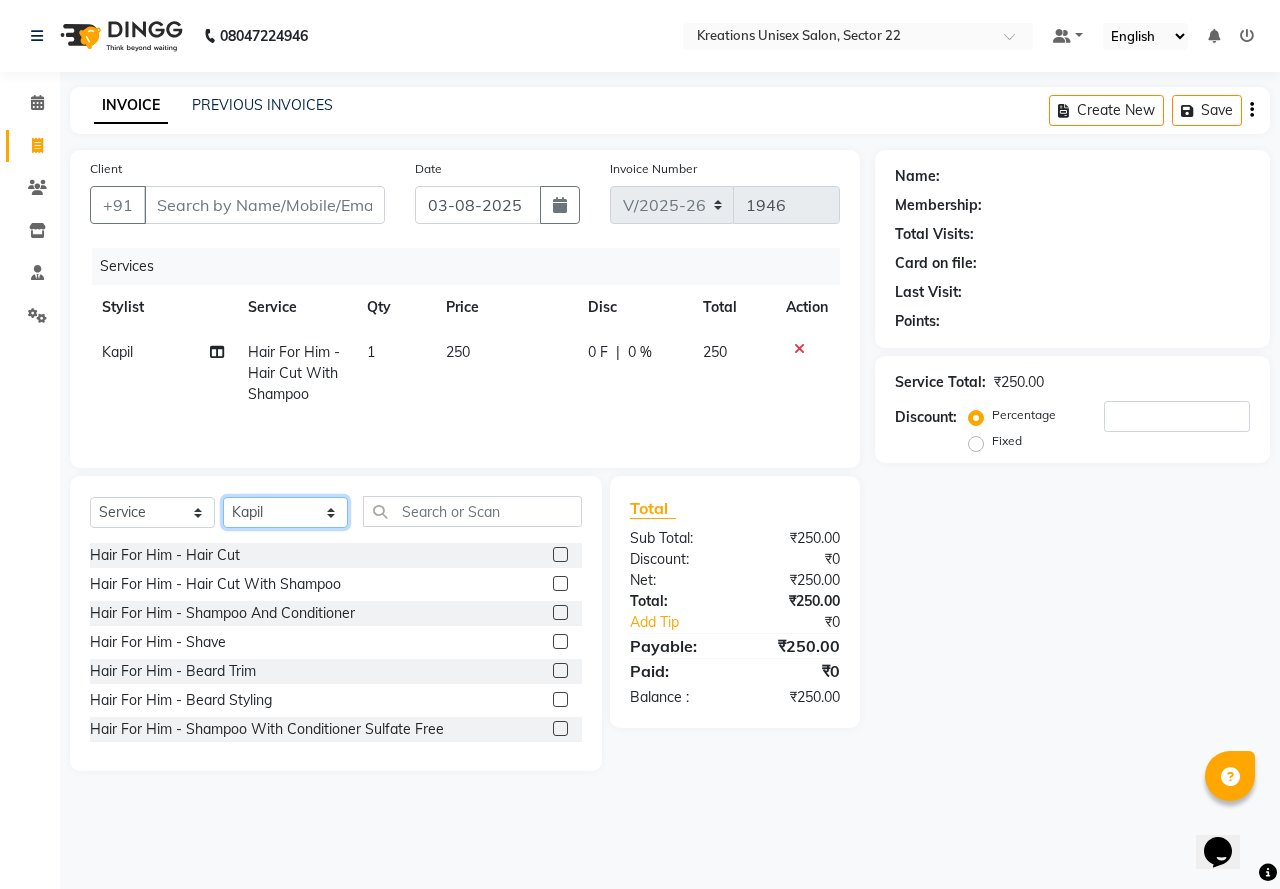 click on "Select Stylist AMAN Jeet Manager Jitender  Kapil  Kavita Manager Malik Khan  Manas Sir  rozy  Sector-23 Shaffali Maam  Shiv Kumar Sita Mehto" 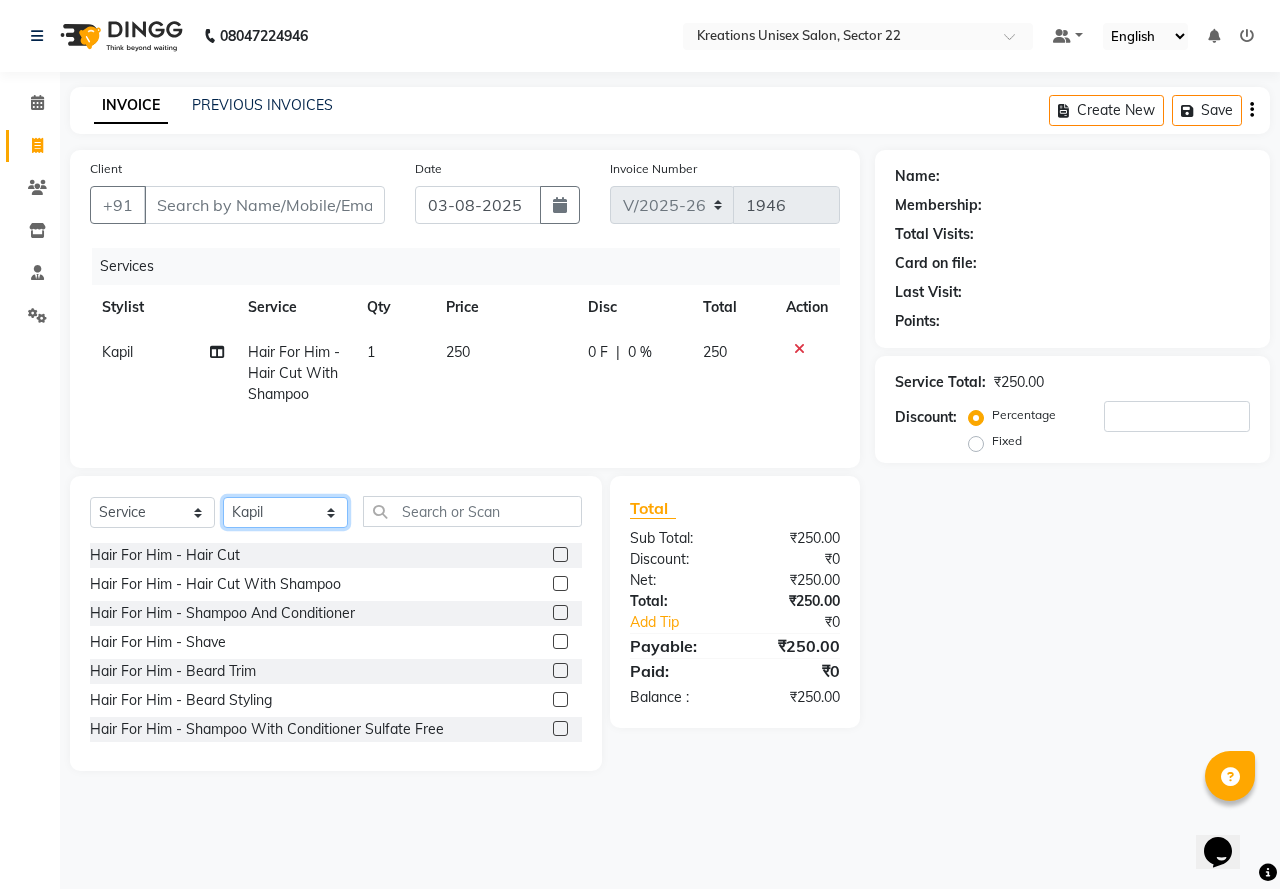 select on "65998" 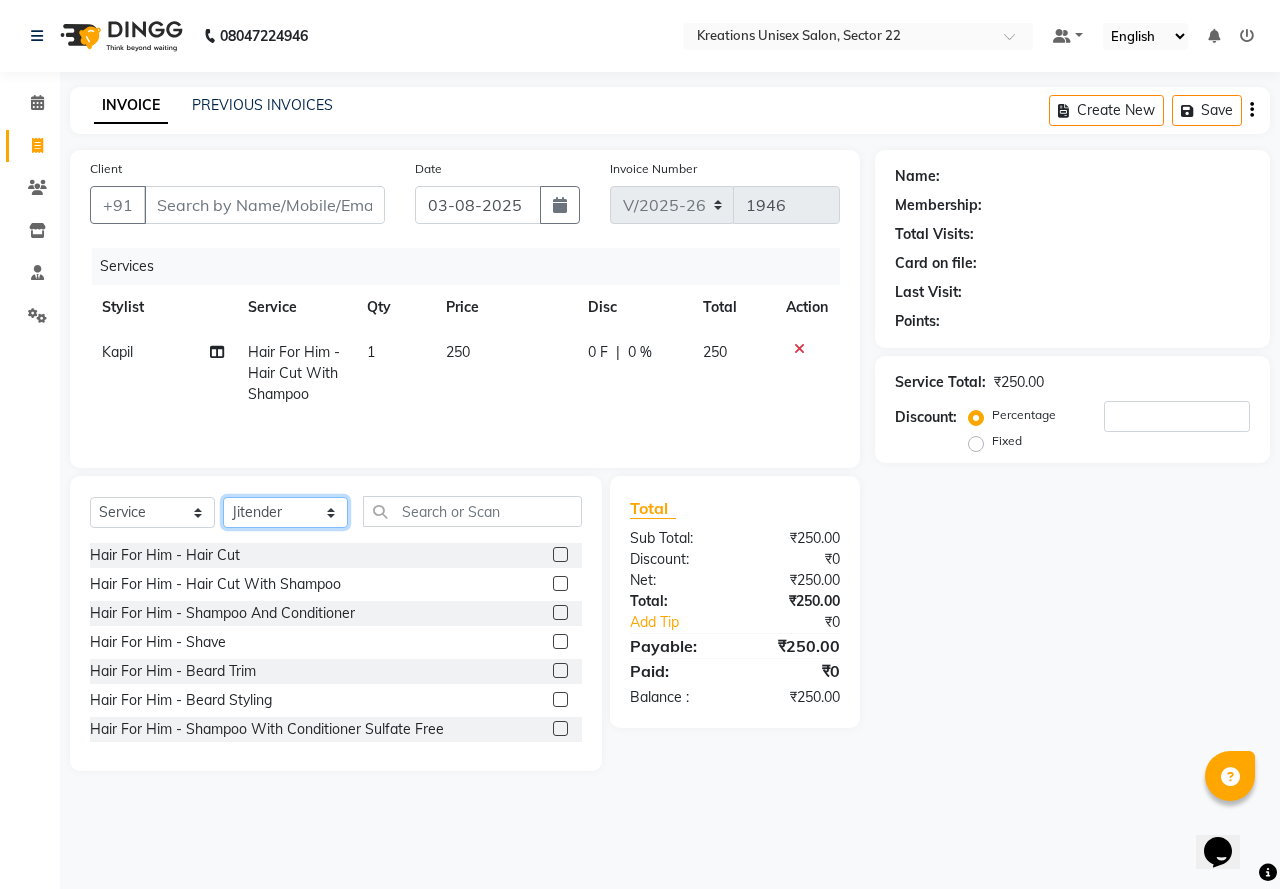click on "Select Stylist AMAN Jeet Manager Jitender  Kapil  Kavita Manager Malik Khan  Manas Sir  rozy  Sector-23 Shaffali Maam  Shiv Kumar Sita Mehto" 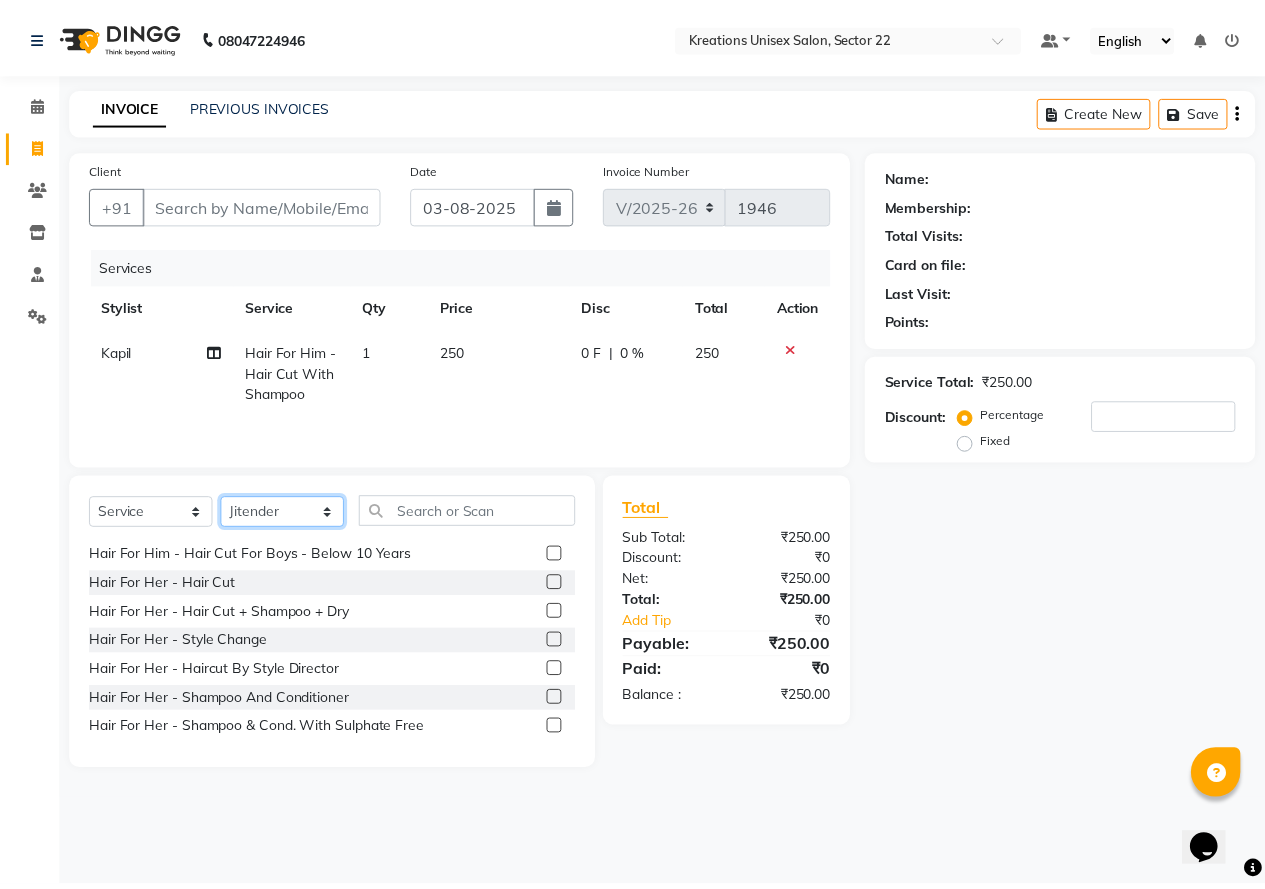 scroll, scrollTop: 500, scrollLeft: 0, axis: vertical 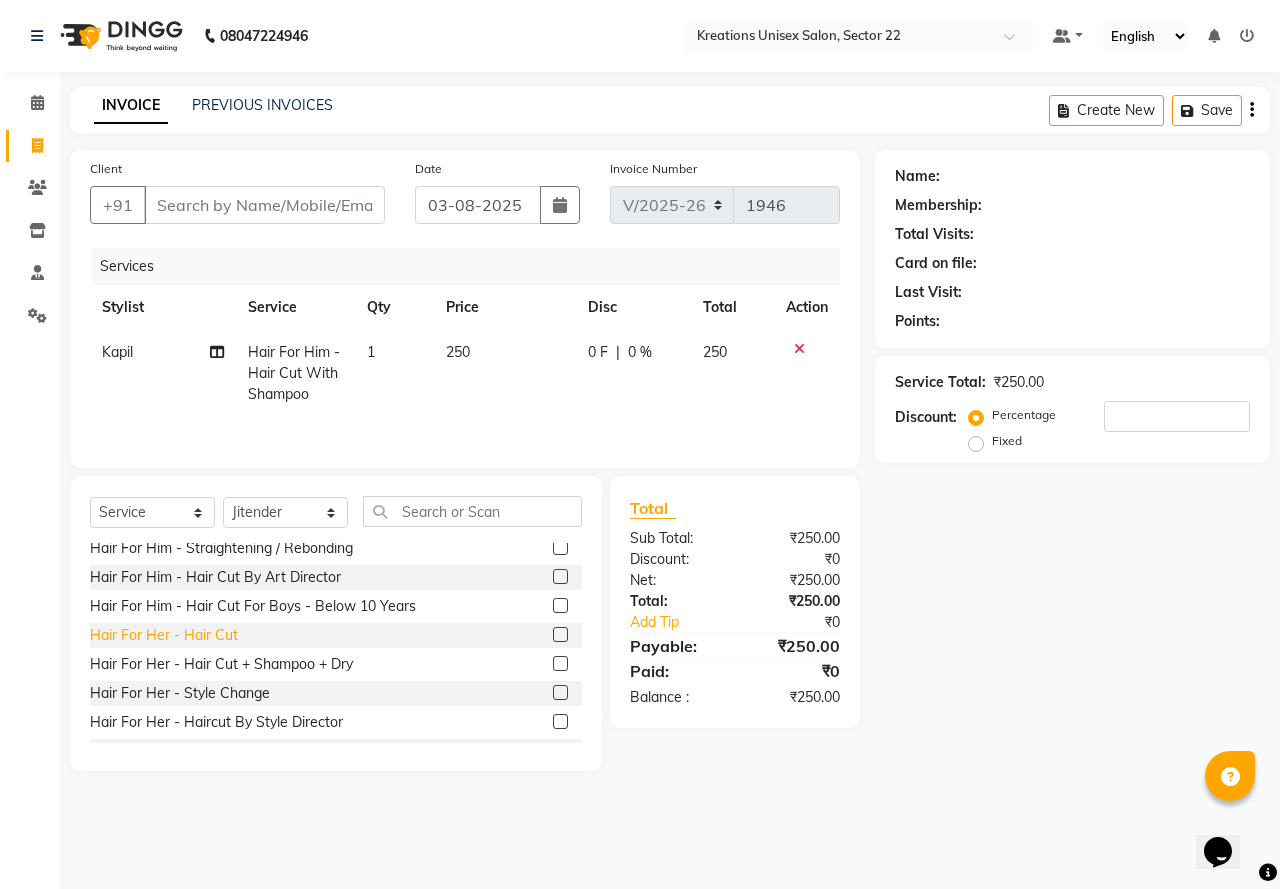 click on "Hair For Her - Hair Cut" 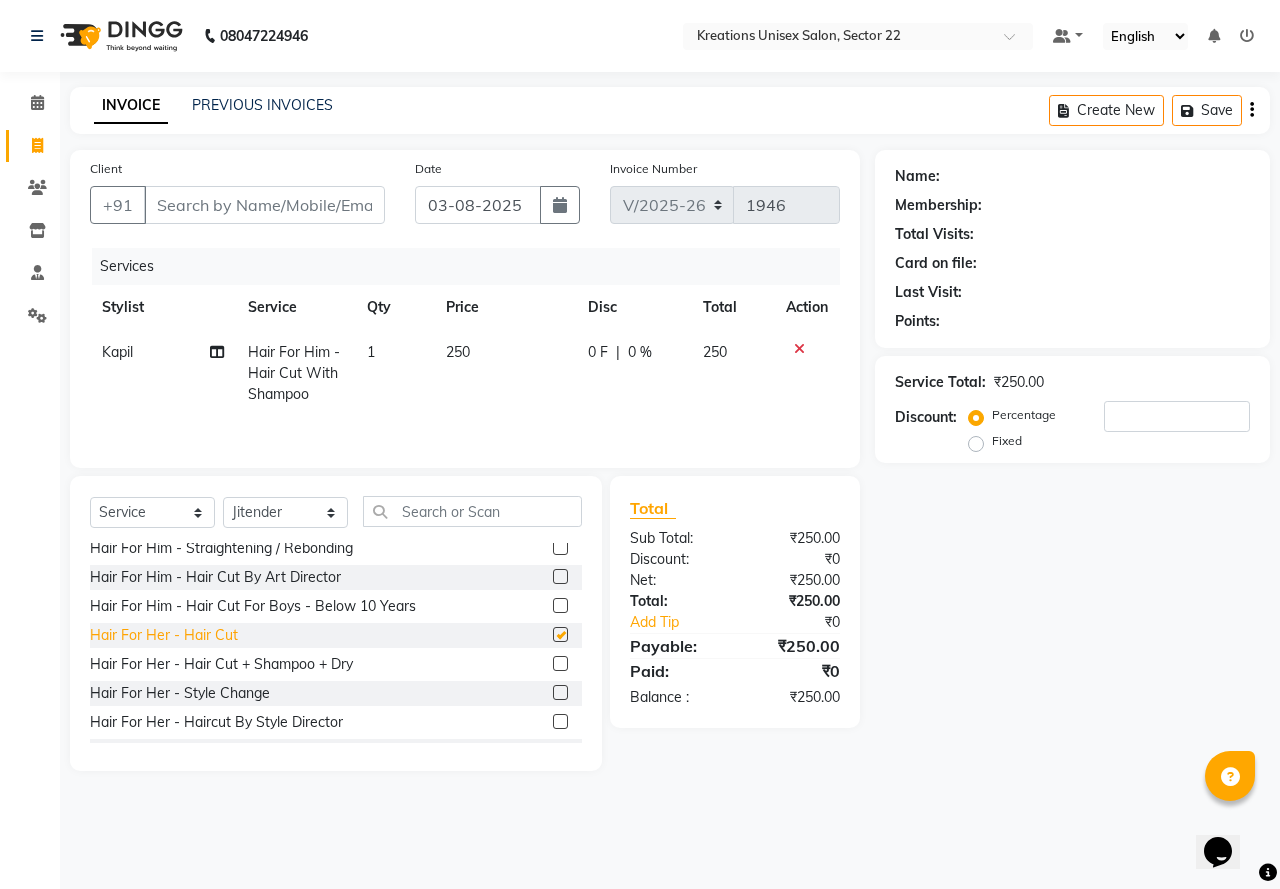 checkbox on "false" 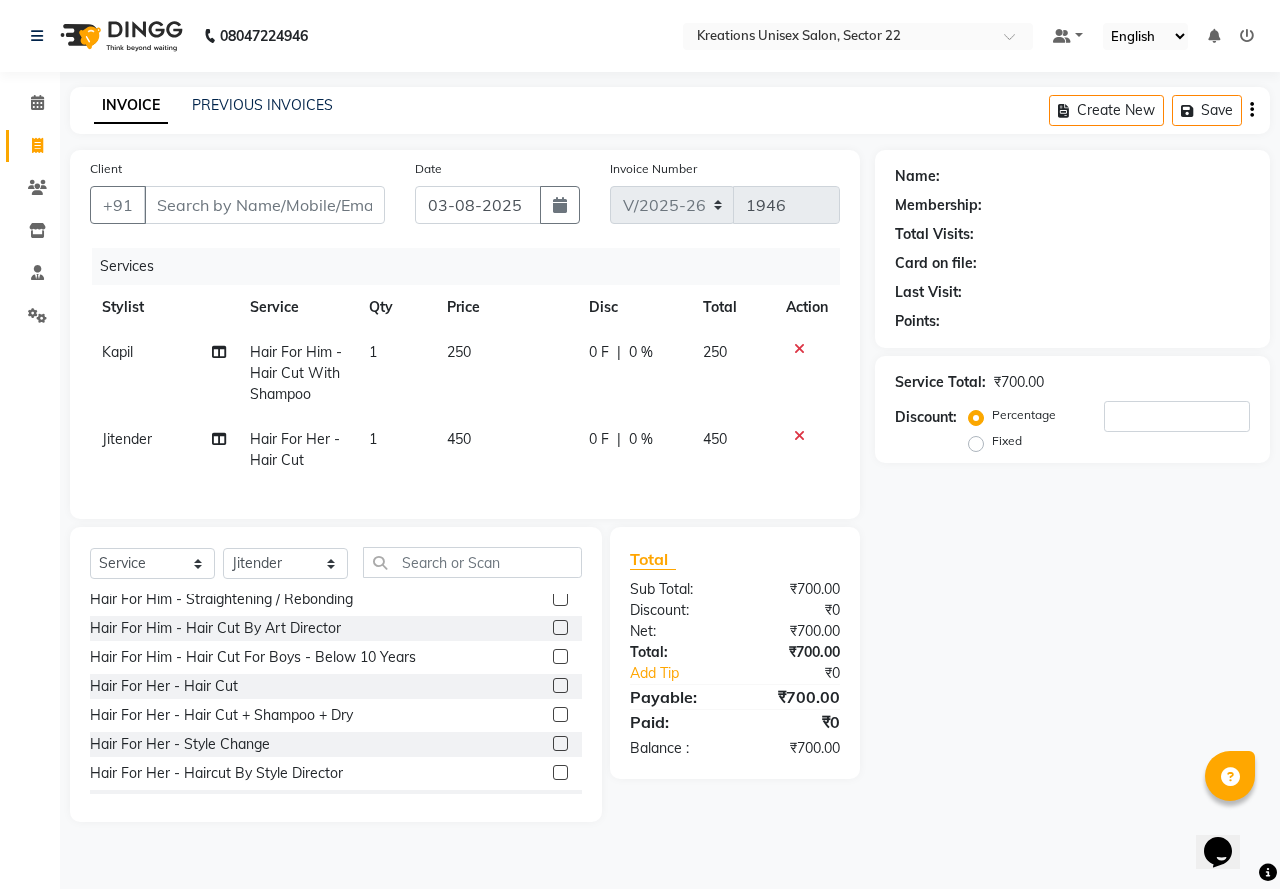 click on "450" 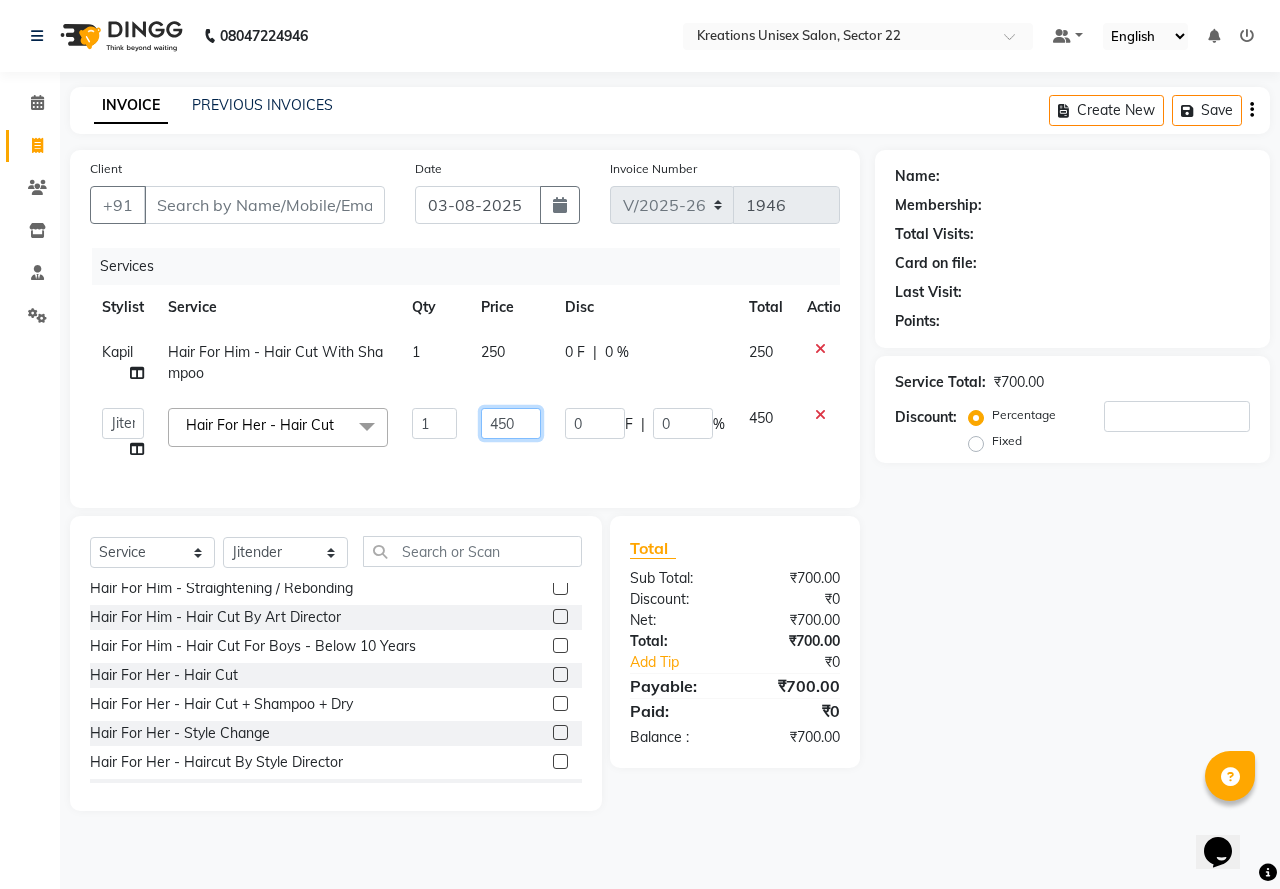 drag, startPoint x: 520, startPoint y: 421, endPoint x: 472, endPoint y: 428, distance: 48.507732 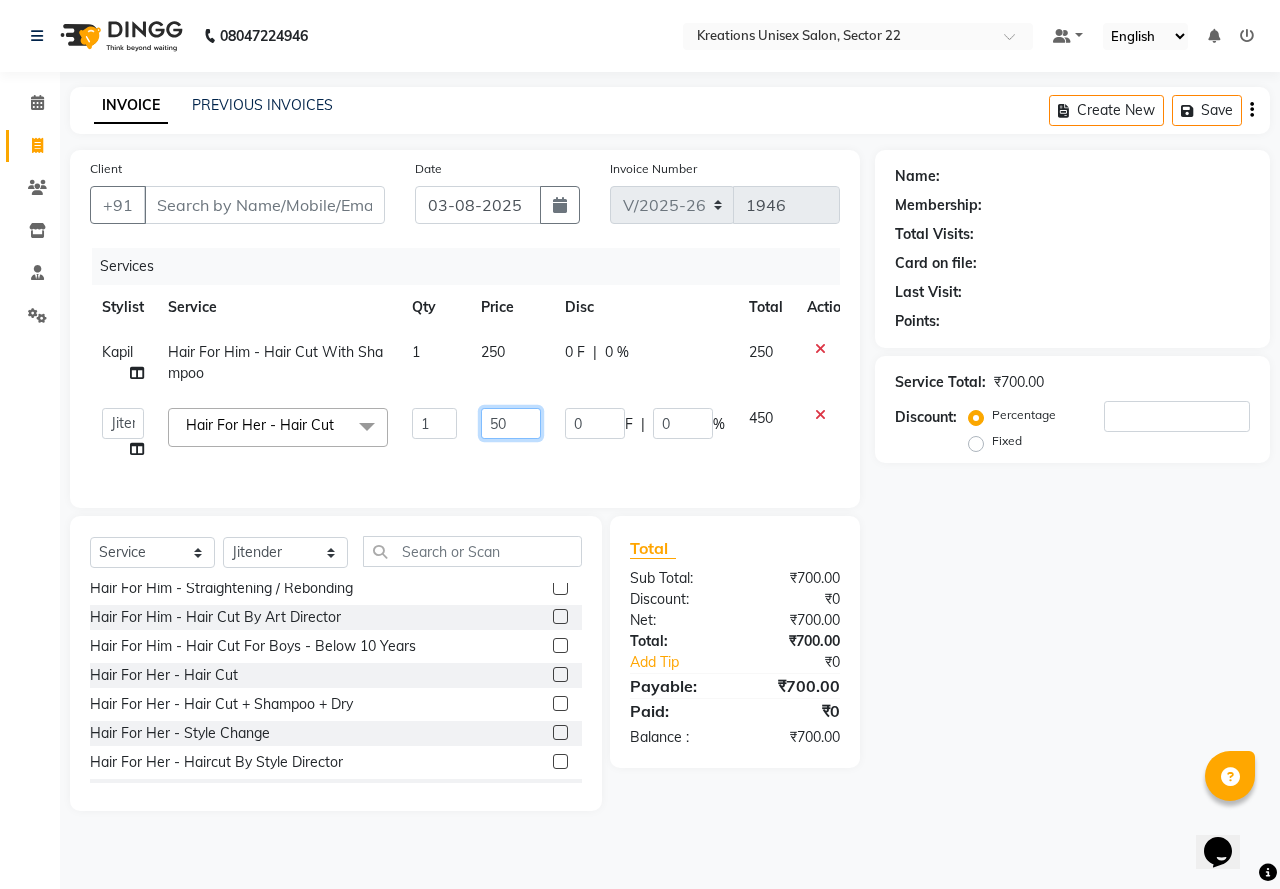 type on "500" 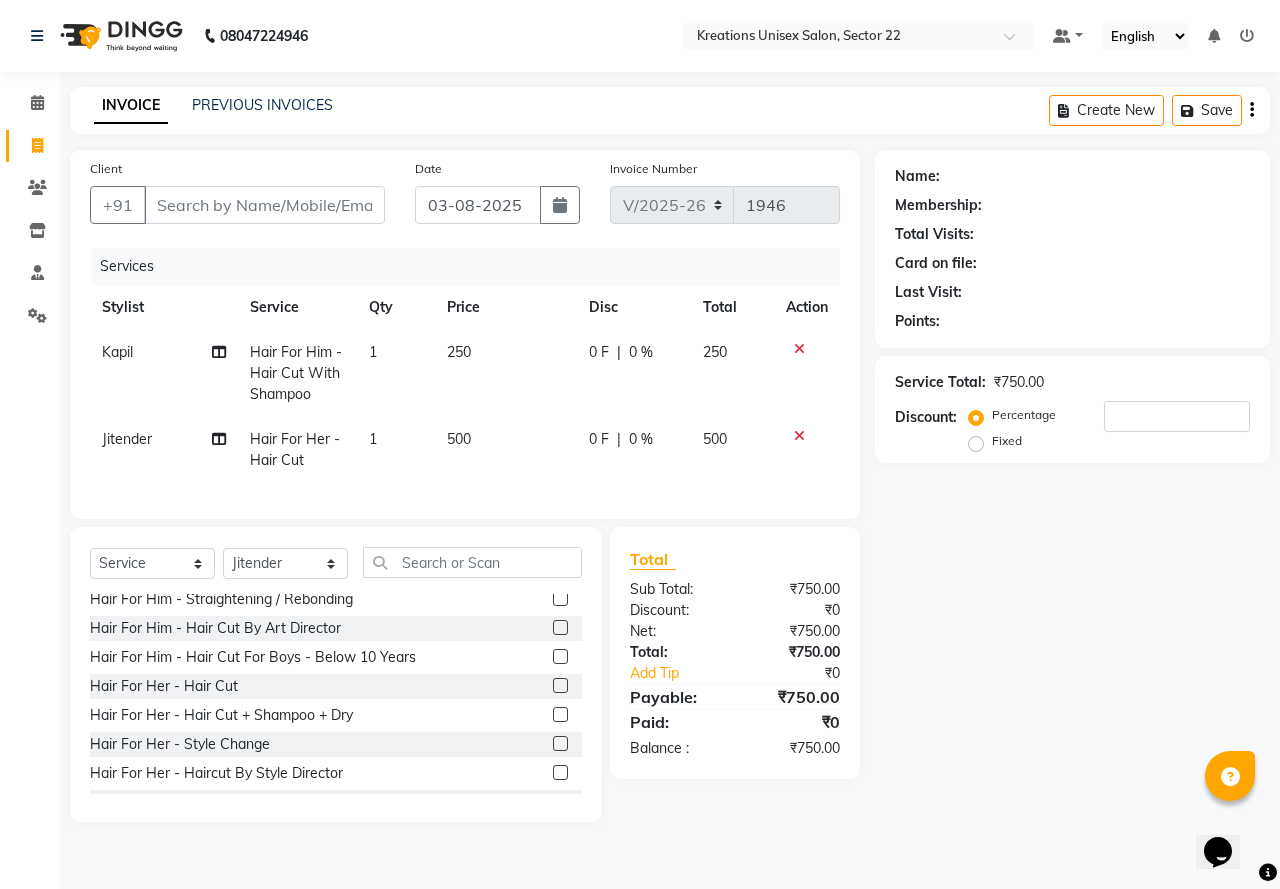click on "Name: Membership: Total Visits: Card on file: Last Visit:  Points:  Service Total:  ₹750.00  Discount:  Percentage   Fixed" 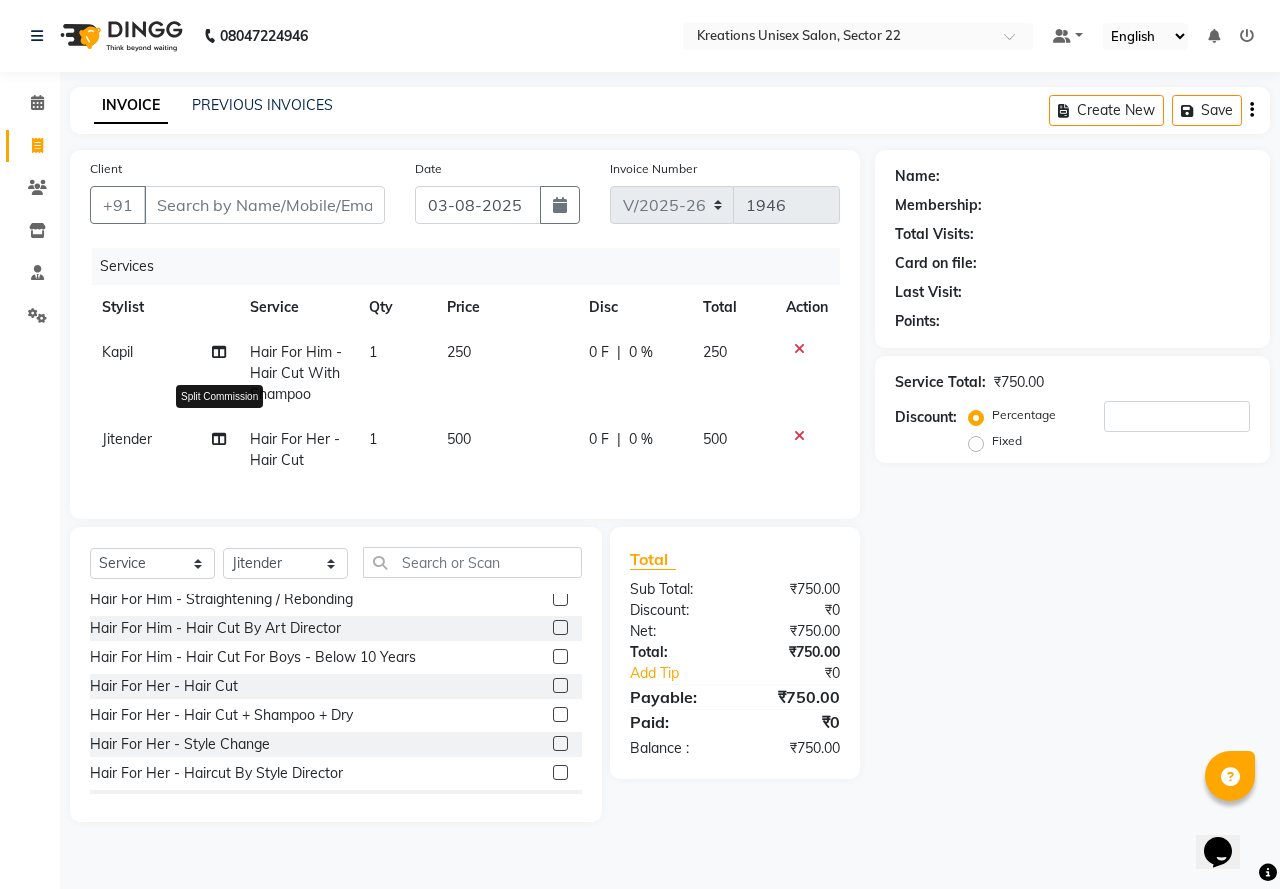 click 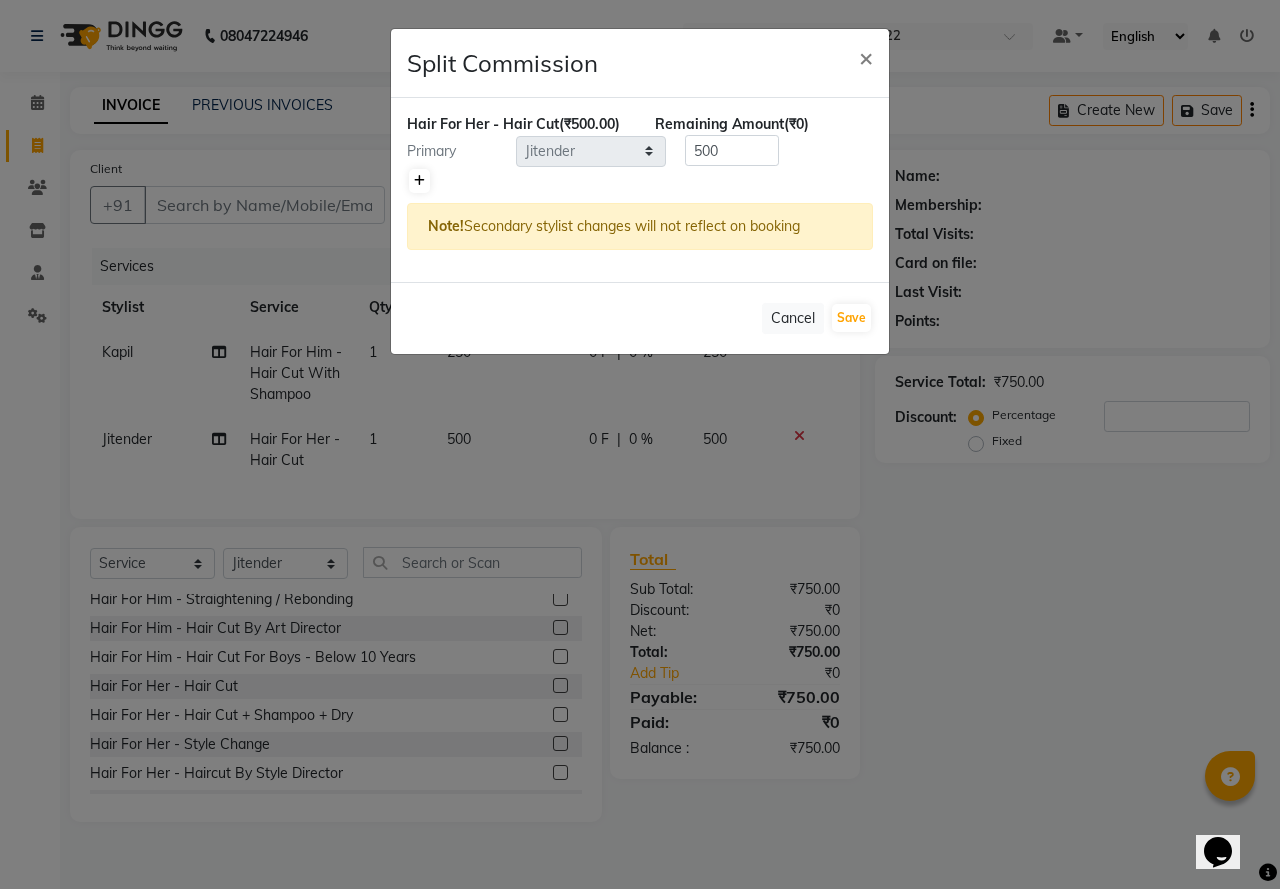 click 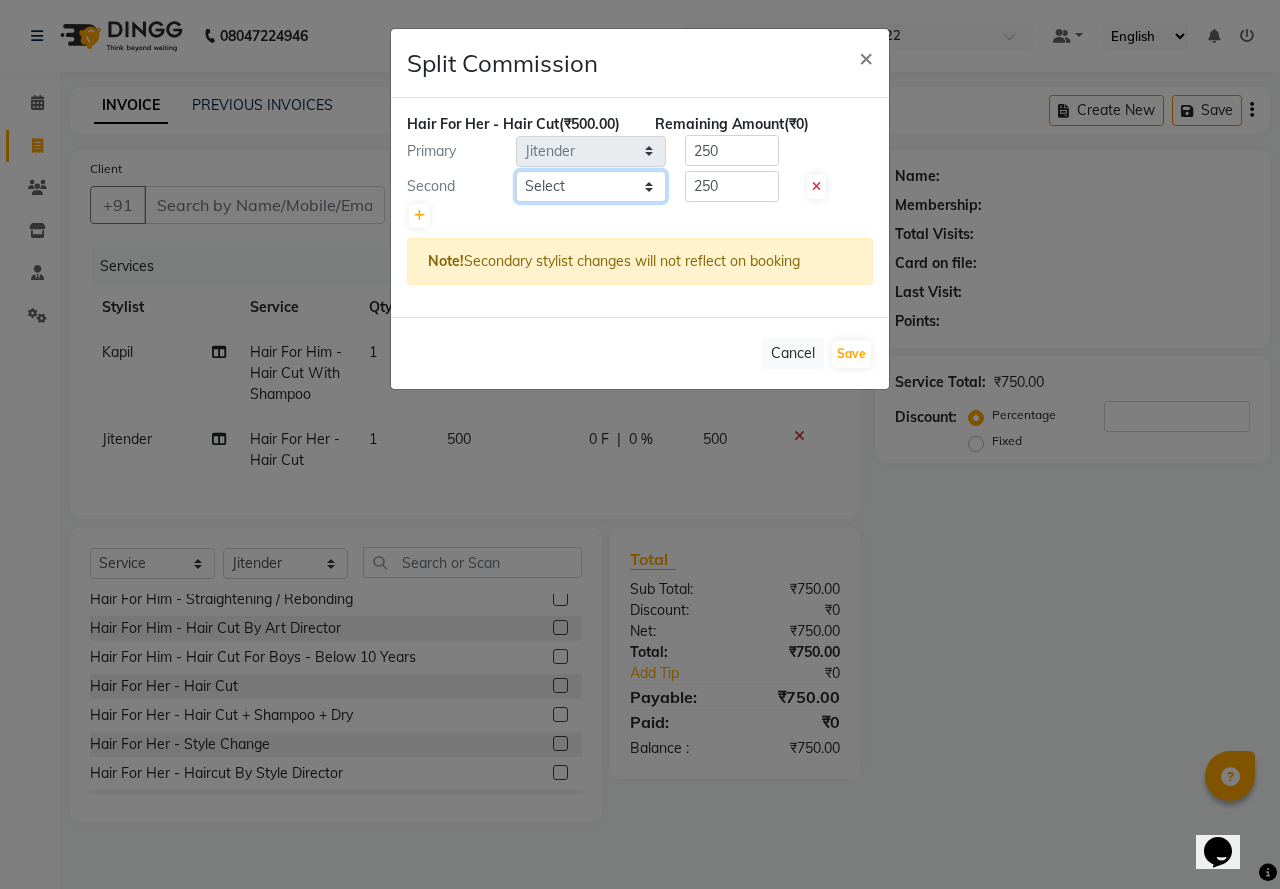 click on "Select  AMAN   Jeet Manager   Jitender    Kapil    Kavita Manager   Malik Khan    Manas Sir    rozy    Sector-23   Shaffali Maam    Shiv Kumar   Sita Mehto" 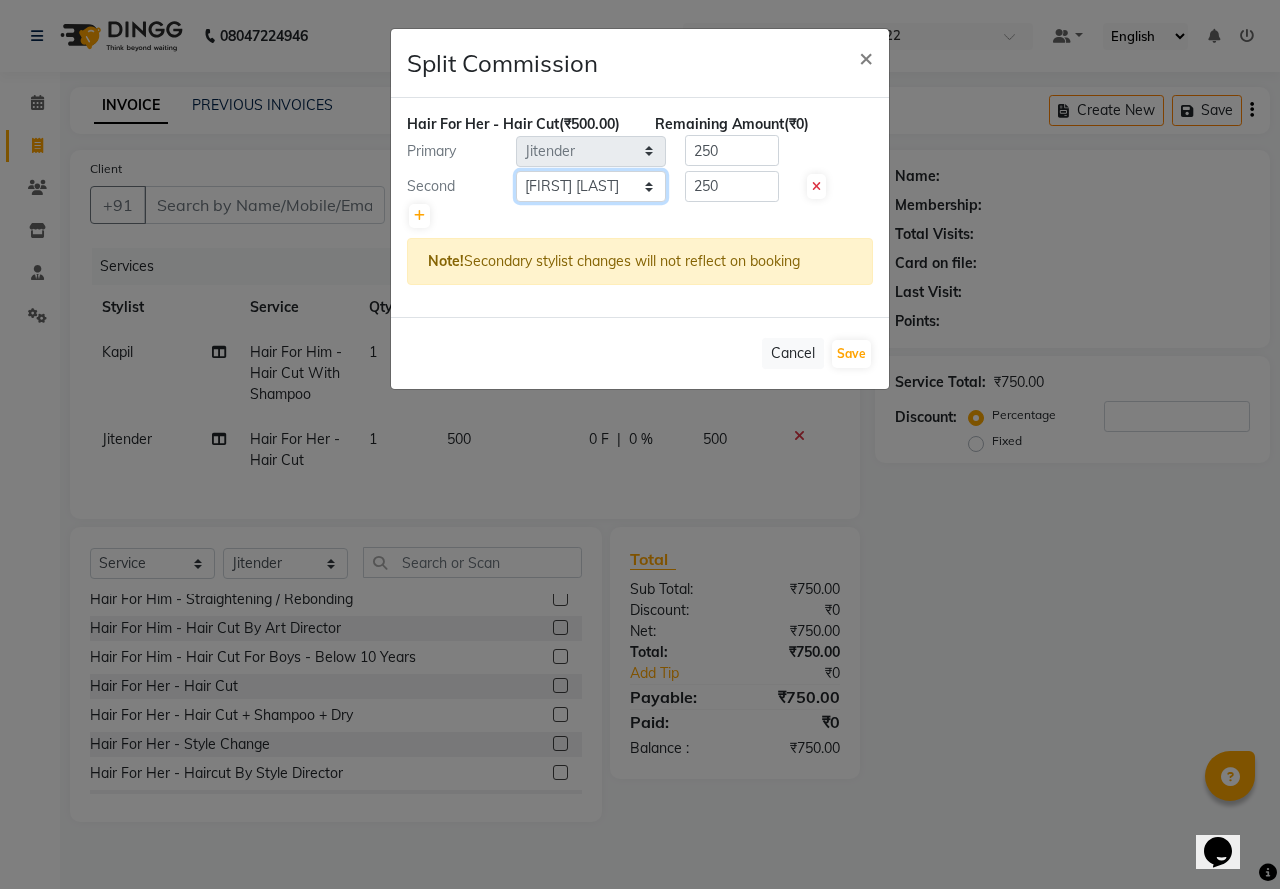 click on "Select  AMAN   Jeet Manager   Jitender    Kapil    Kavita Manager   Malik Khan    Manas Sir    rozy    Sector-23   Shaffali Maam    Shiv Kumar   Sita Mehto" 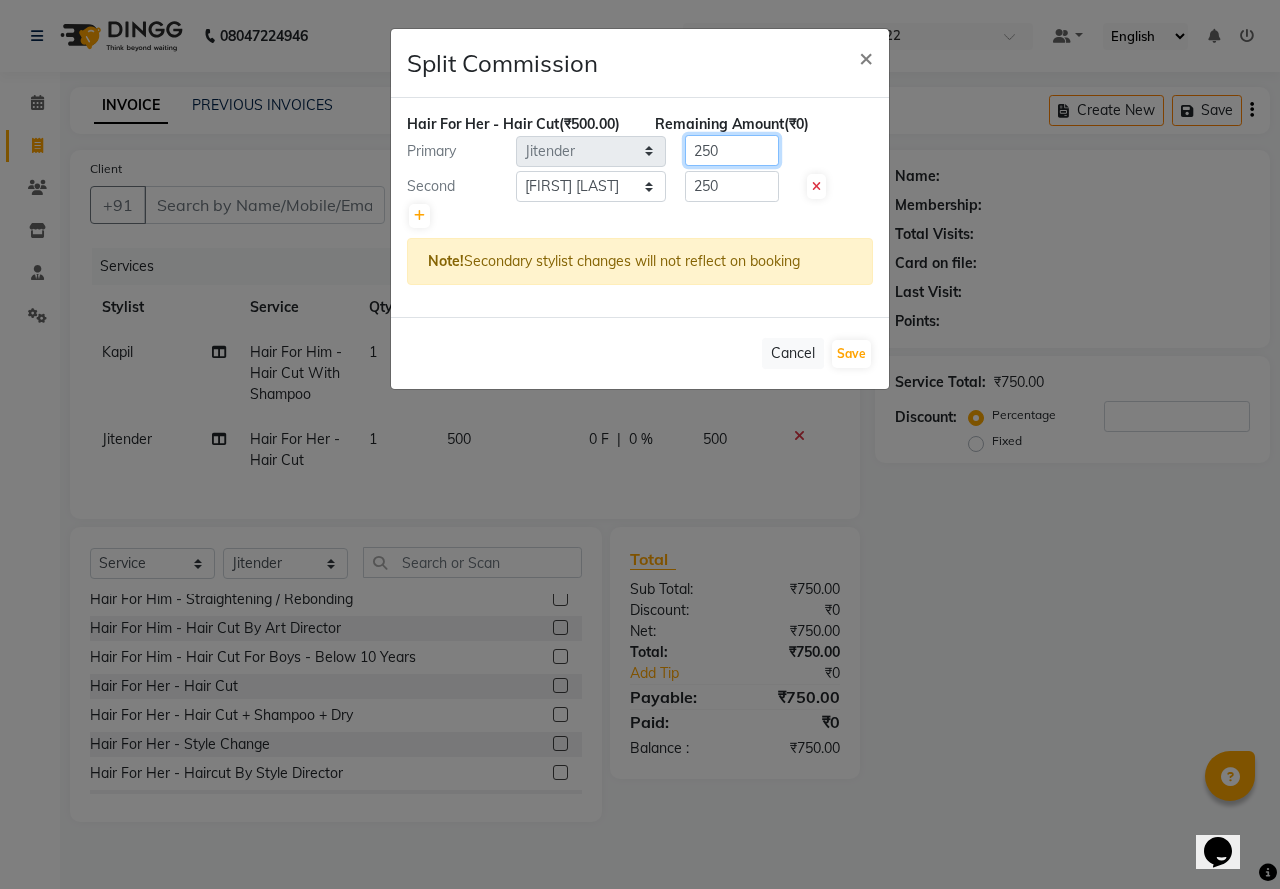 click on "250" 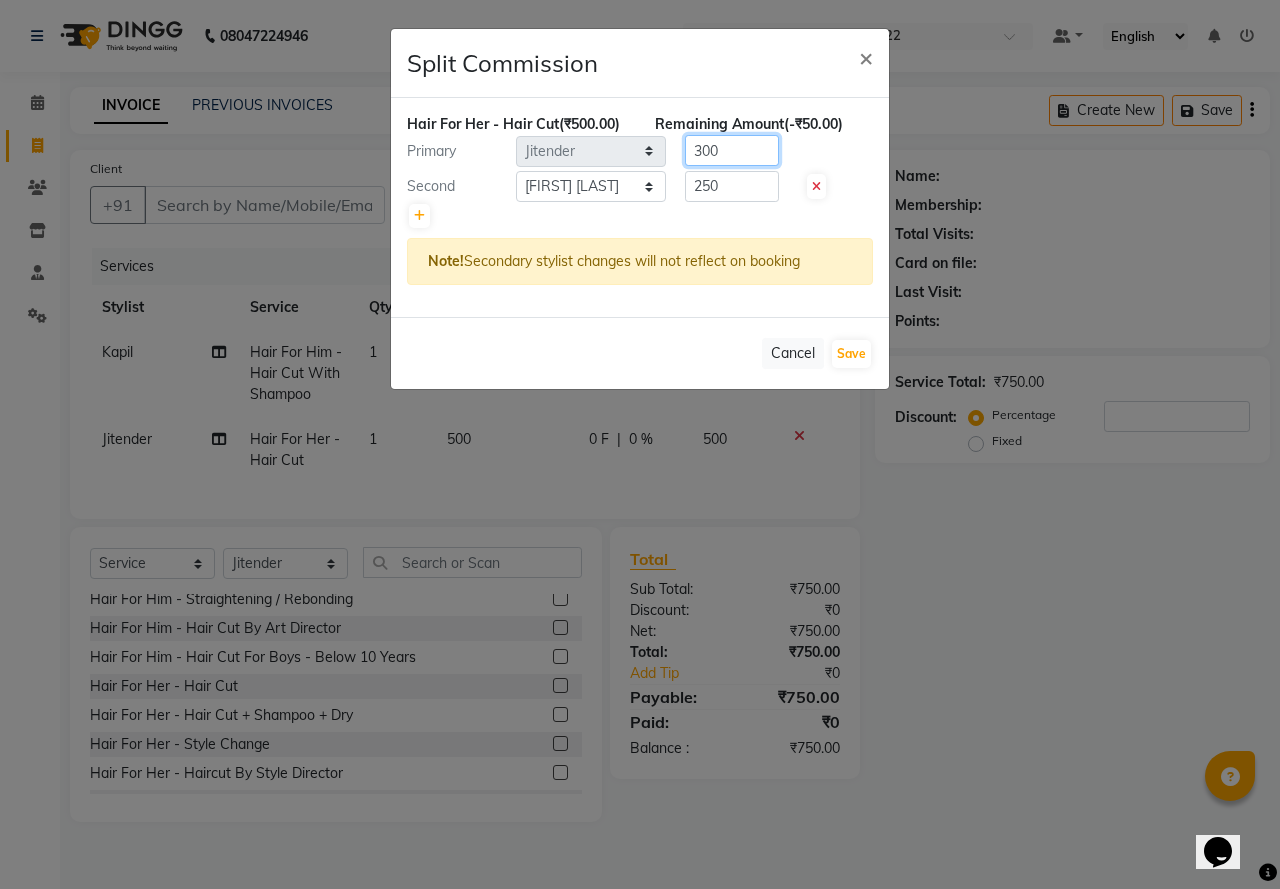 type on "300" 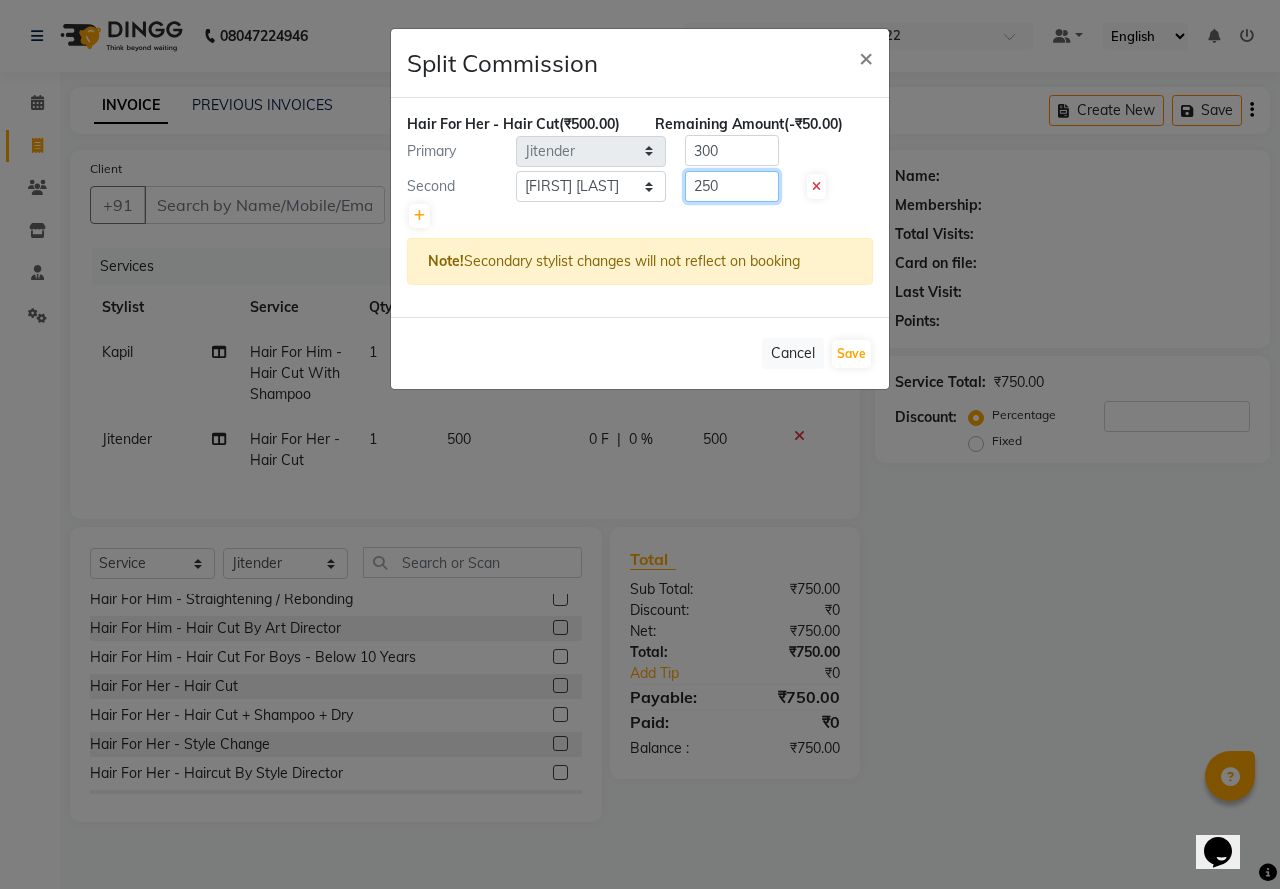 click on "250" 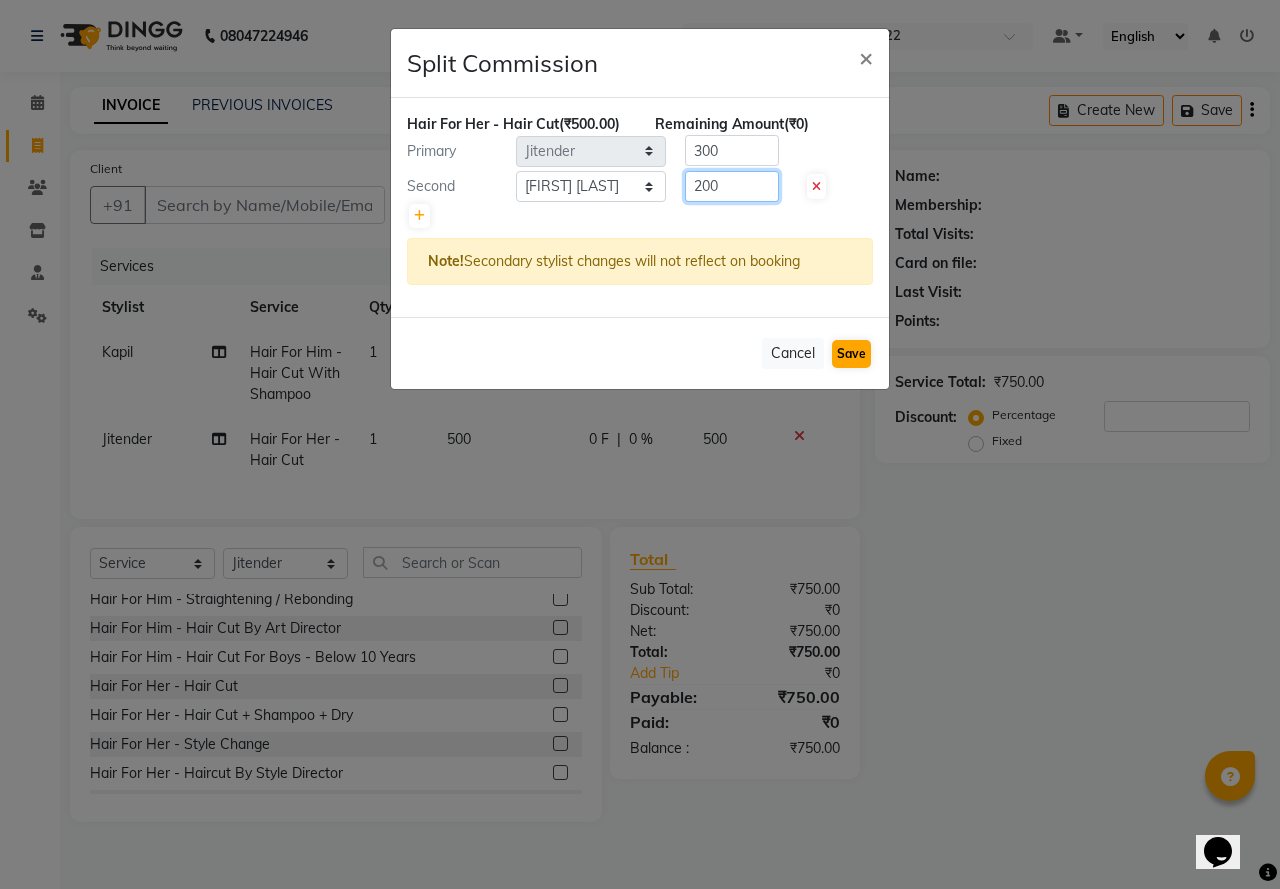 type on "200" 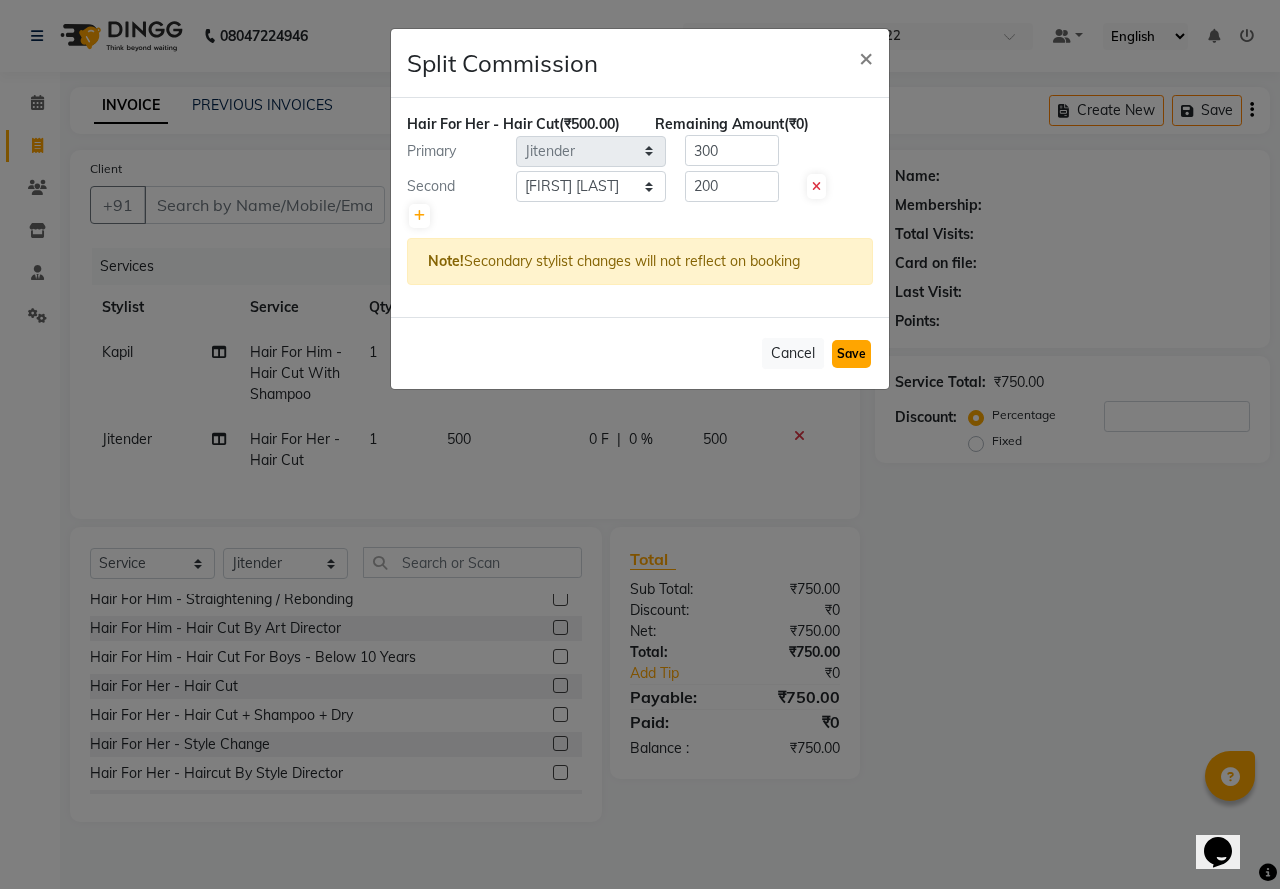 click on "Save" 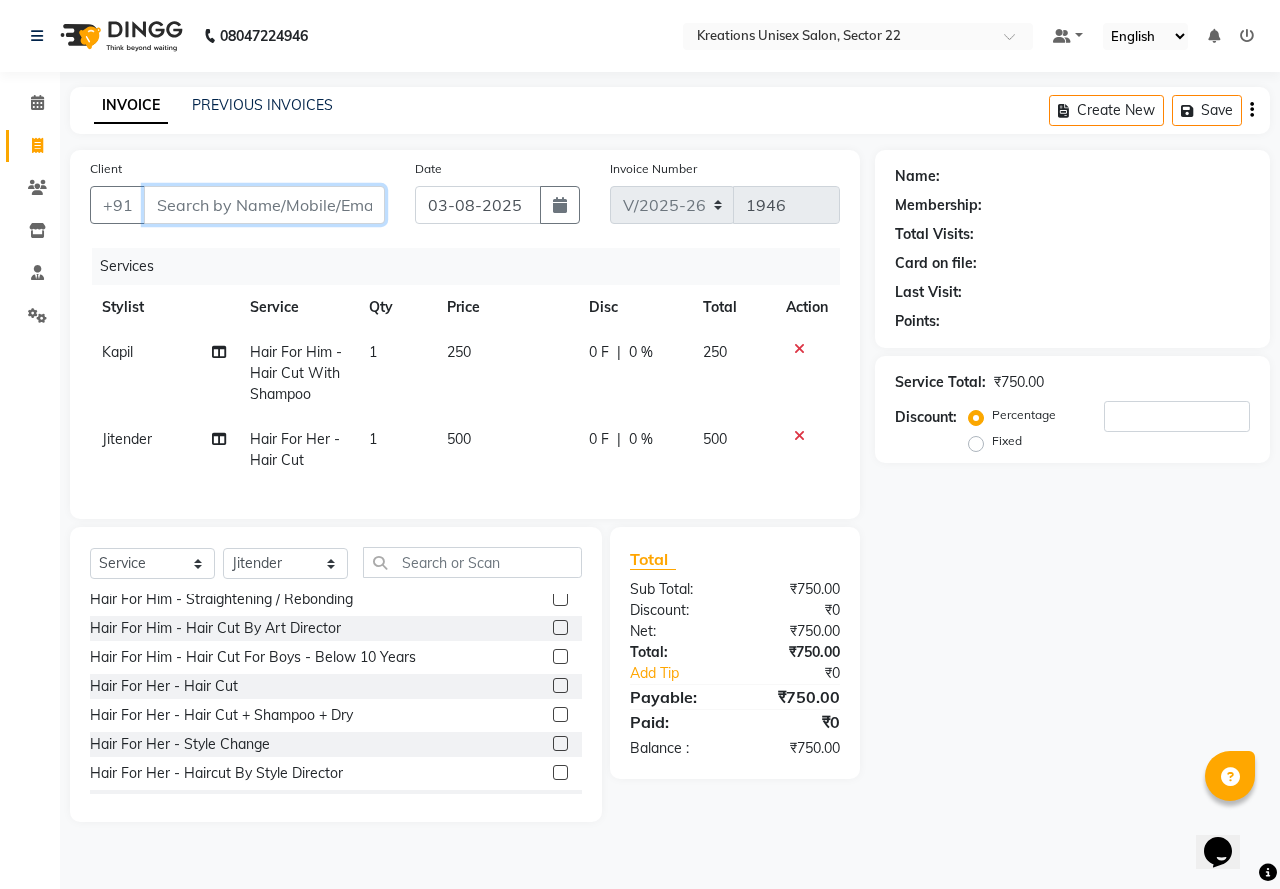 click on "Client" at bounding box center [264, 205] 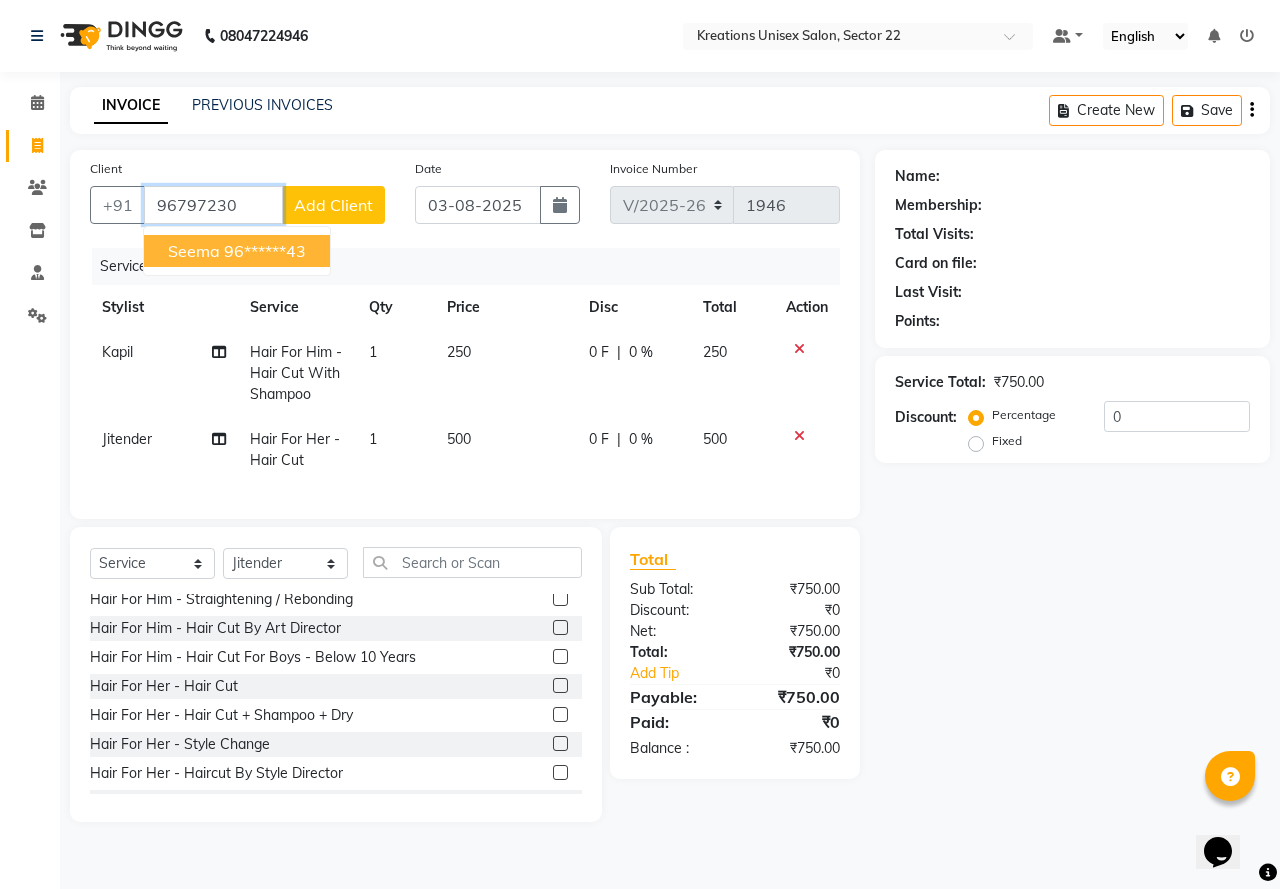 click on "96******43" at bounding box center (265, 251) 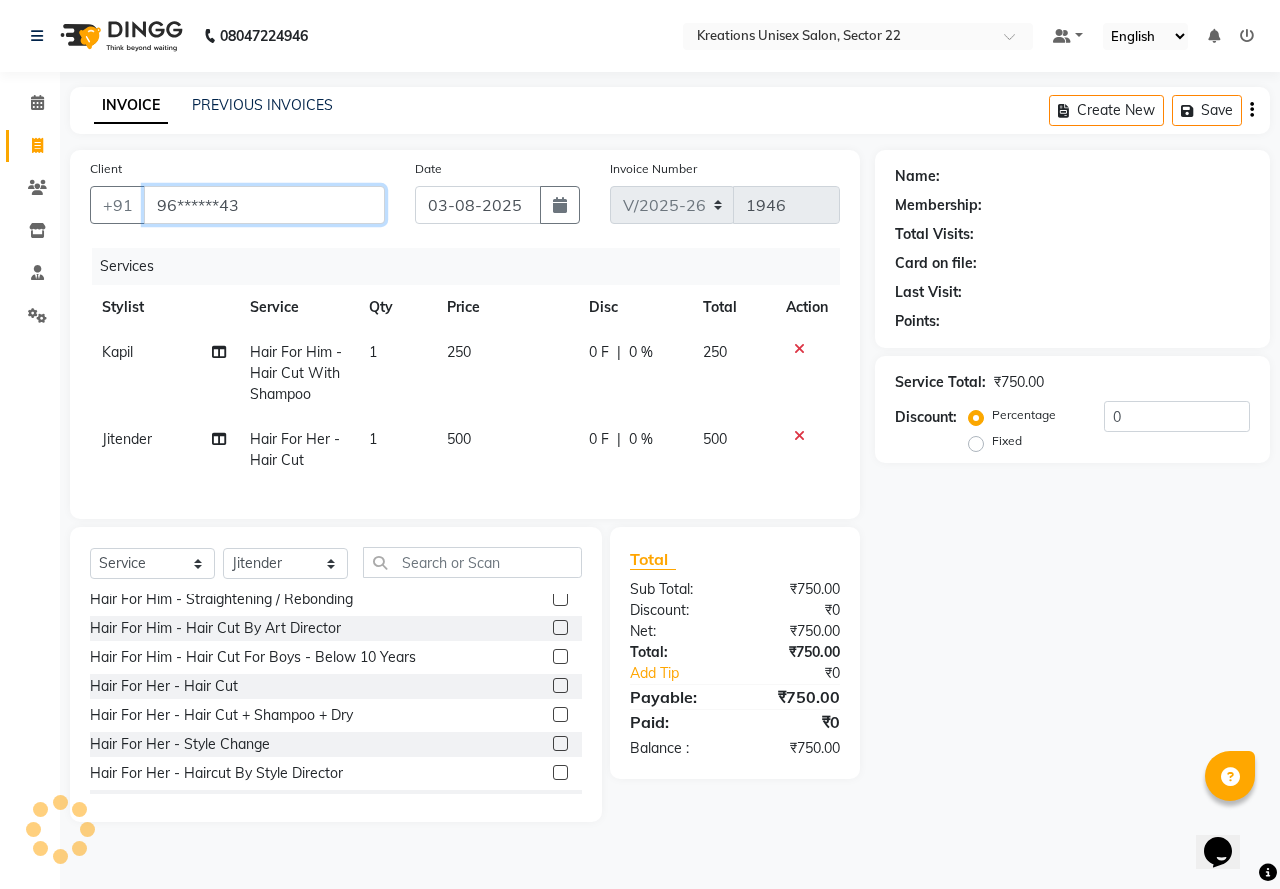 type on "96******43" 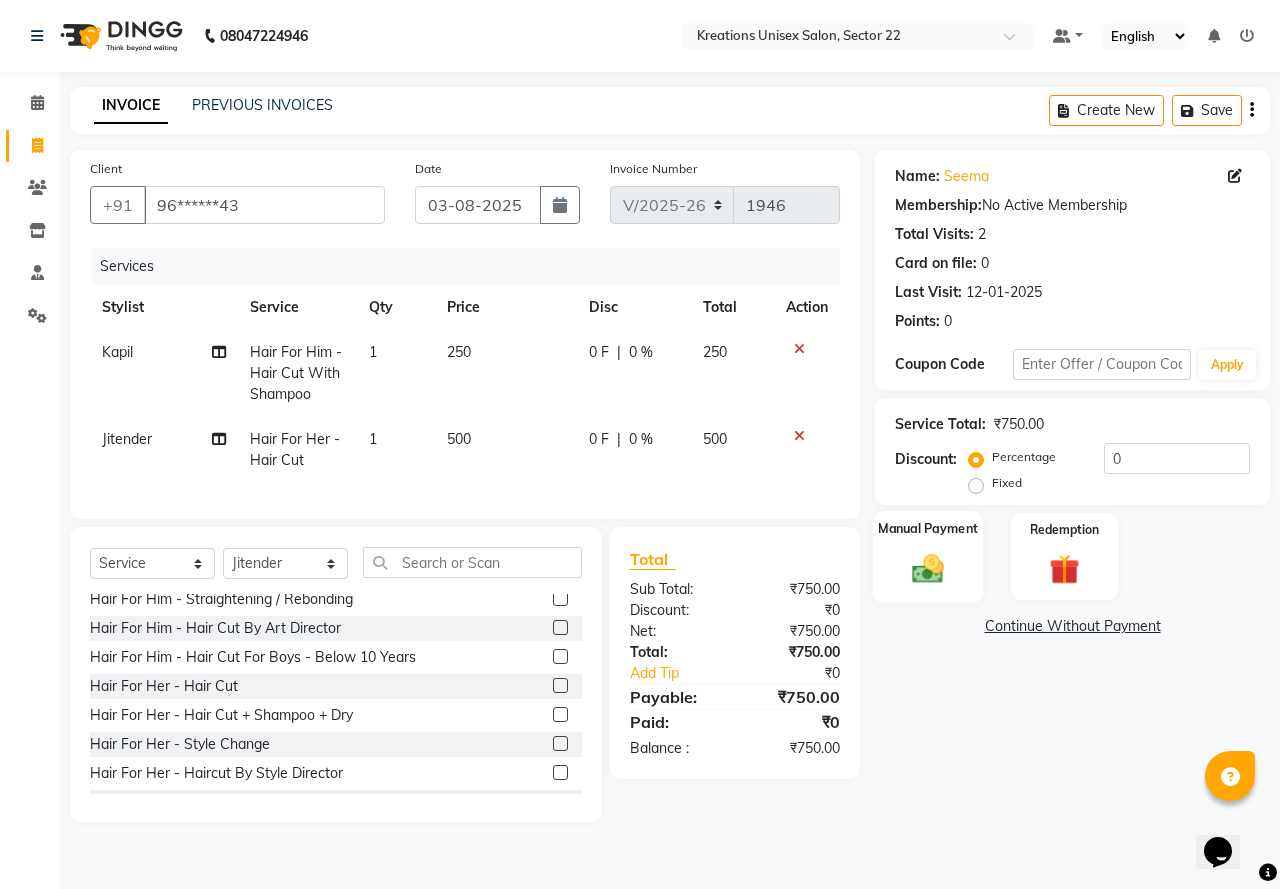 click 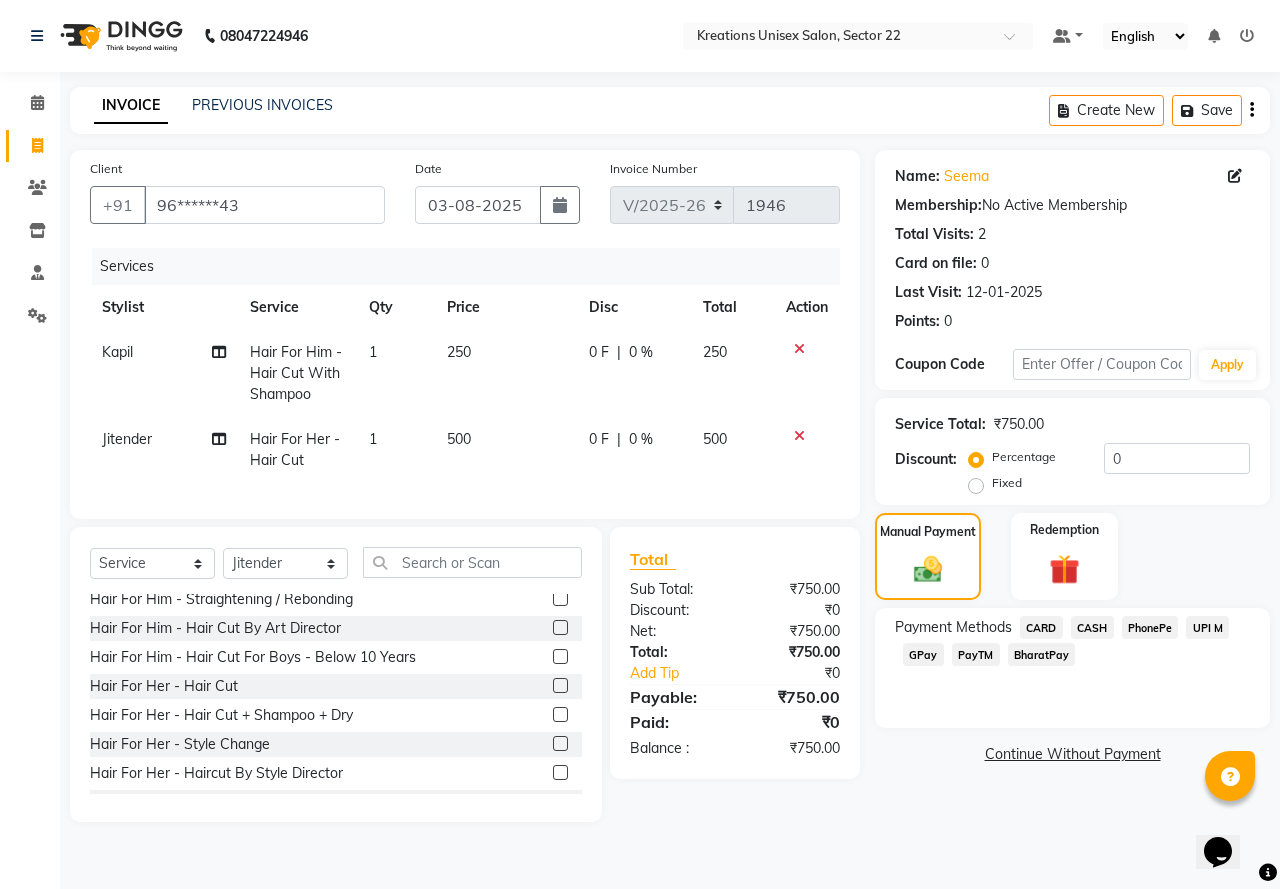 click on "PayTM" 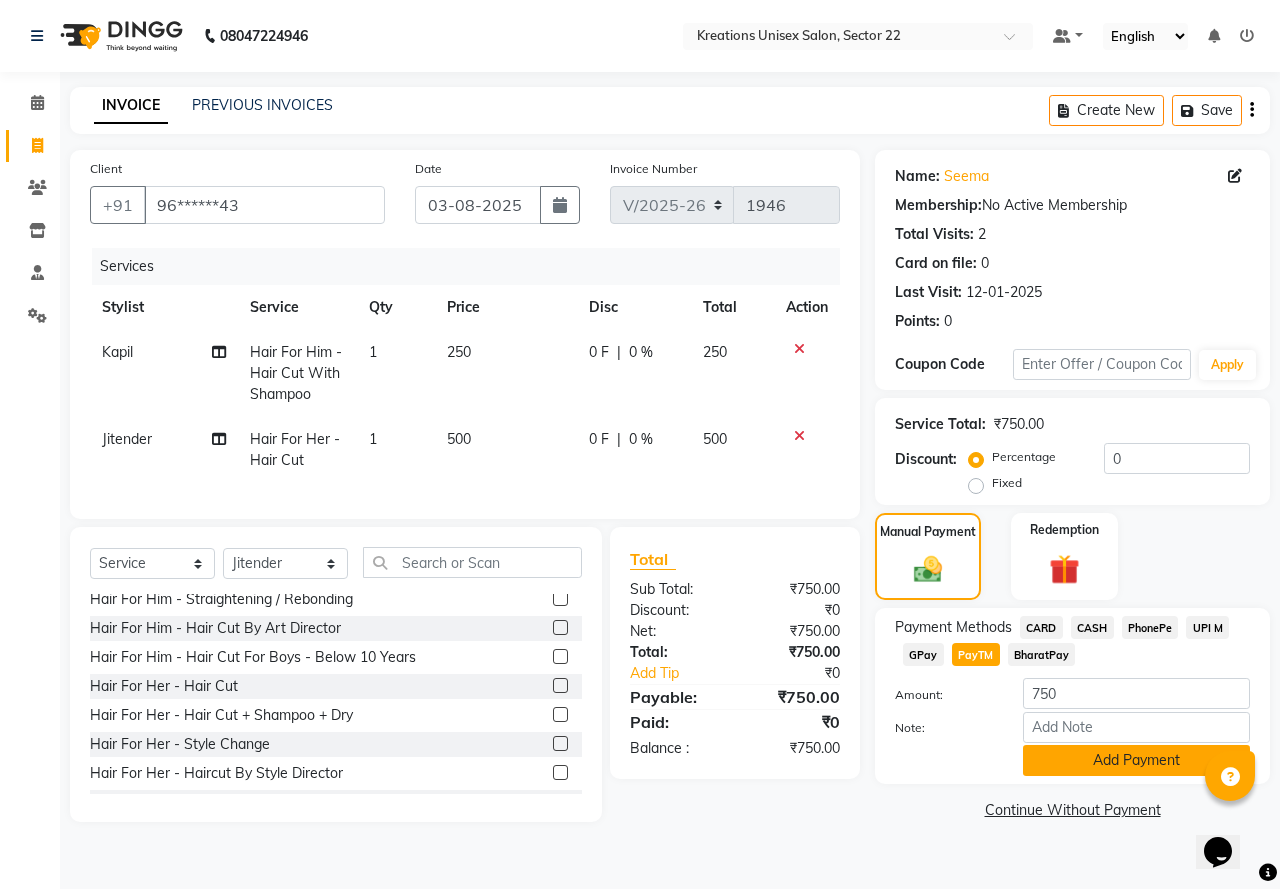 click on "Add Payment" 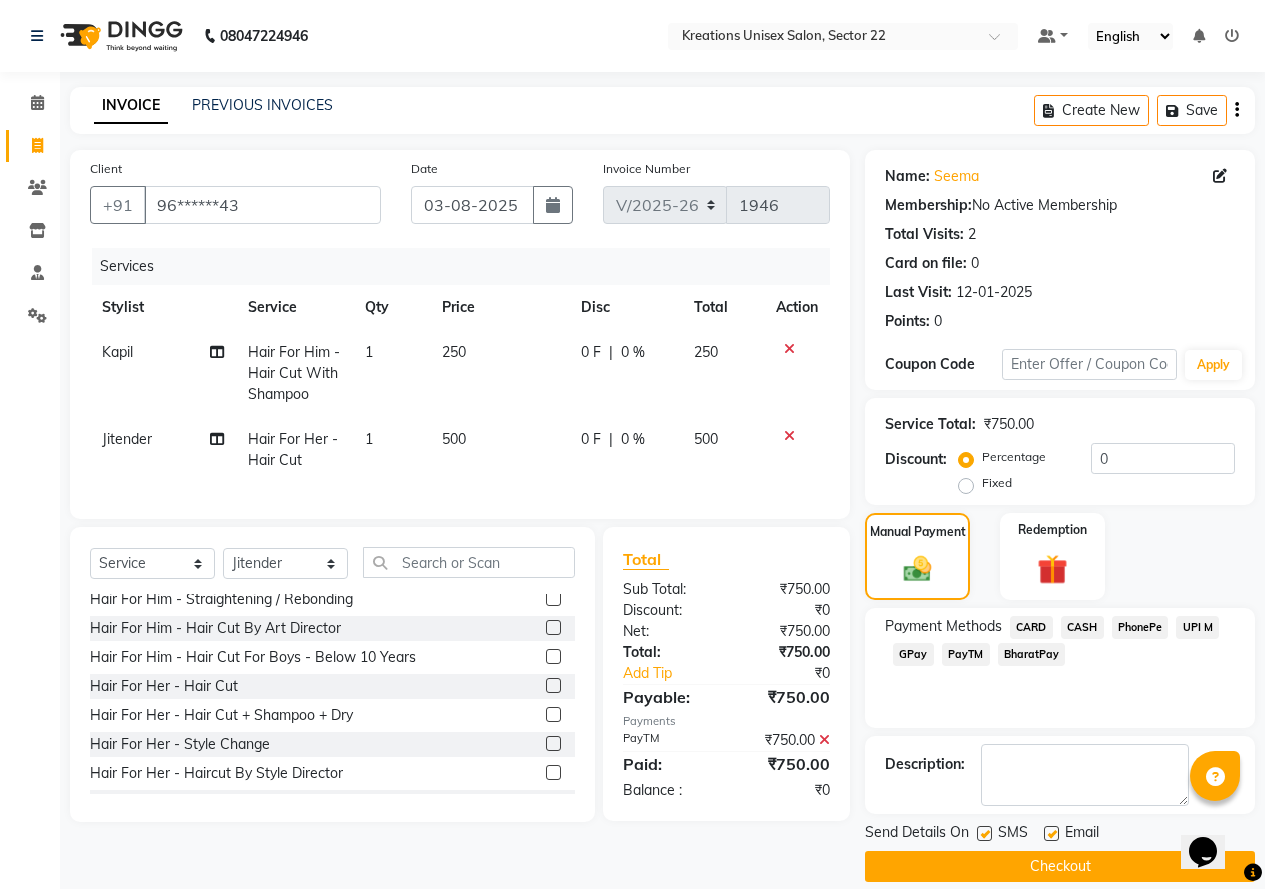 click 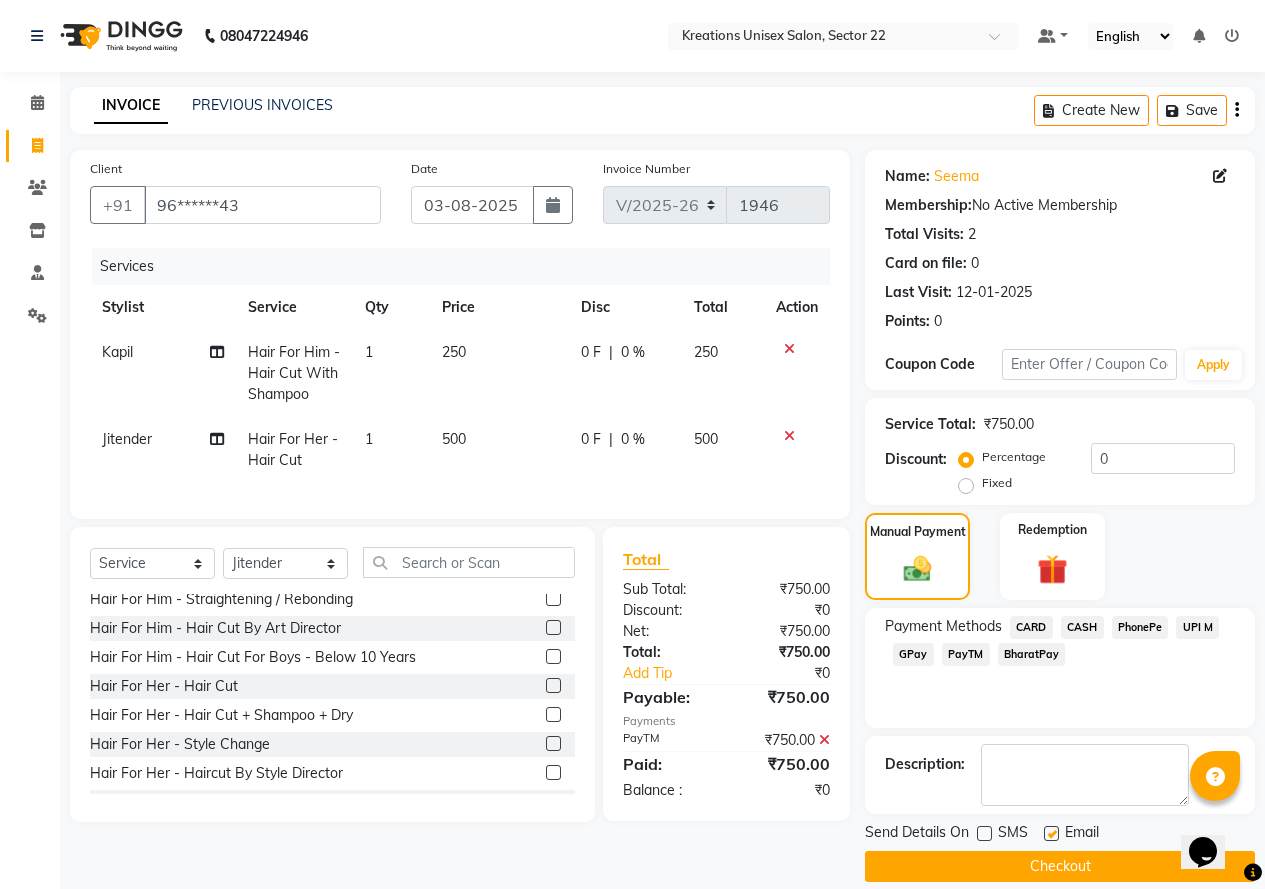 click 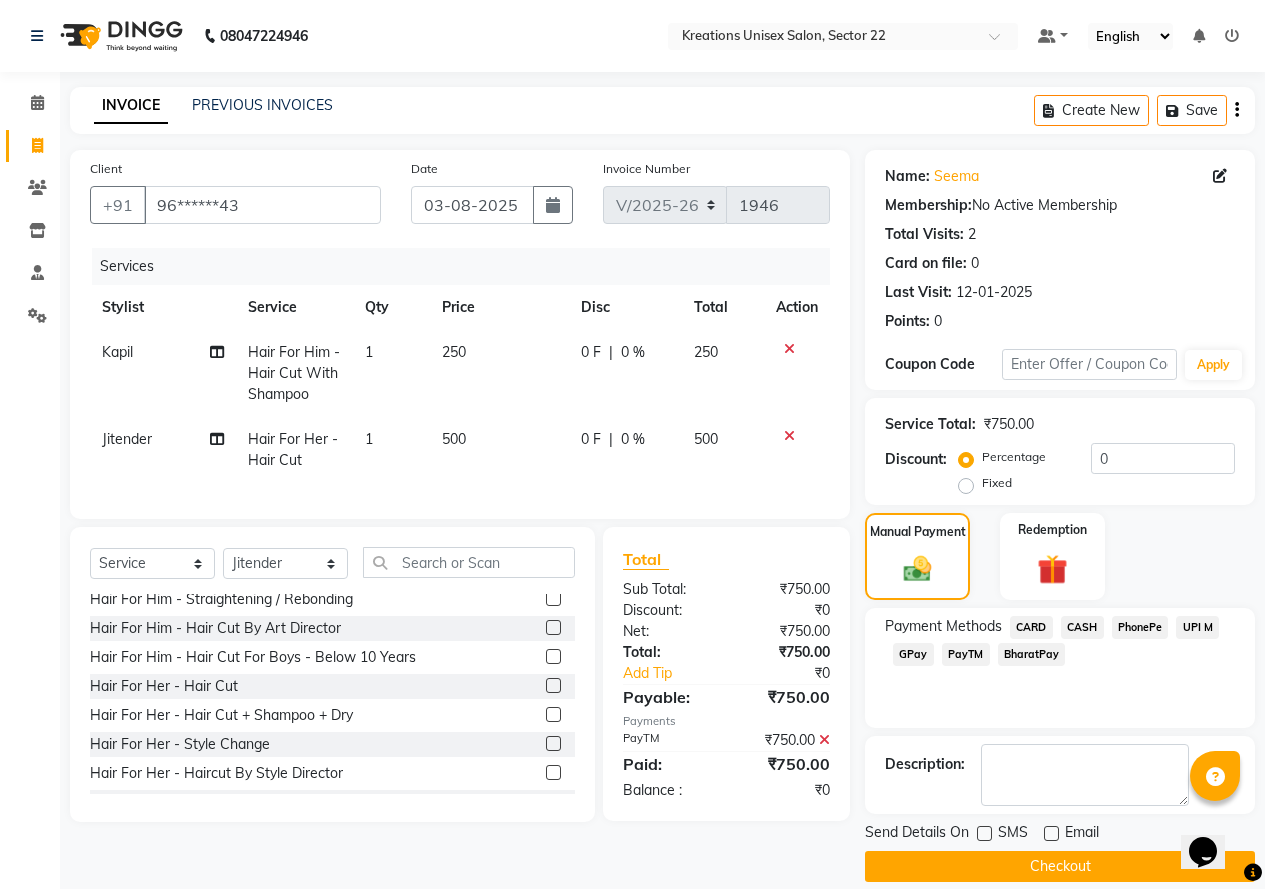 click on "Checkout" 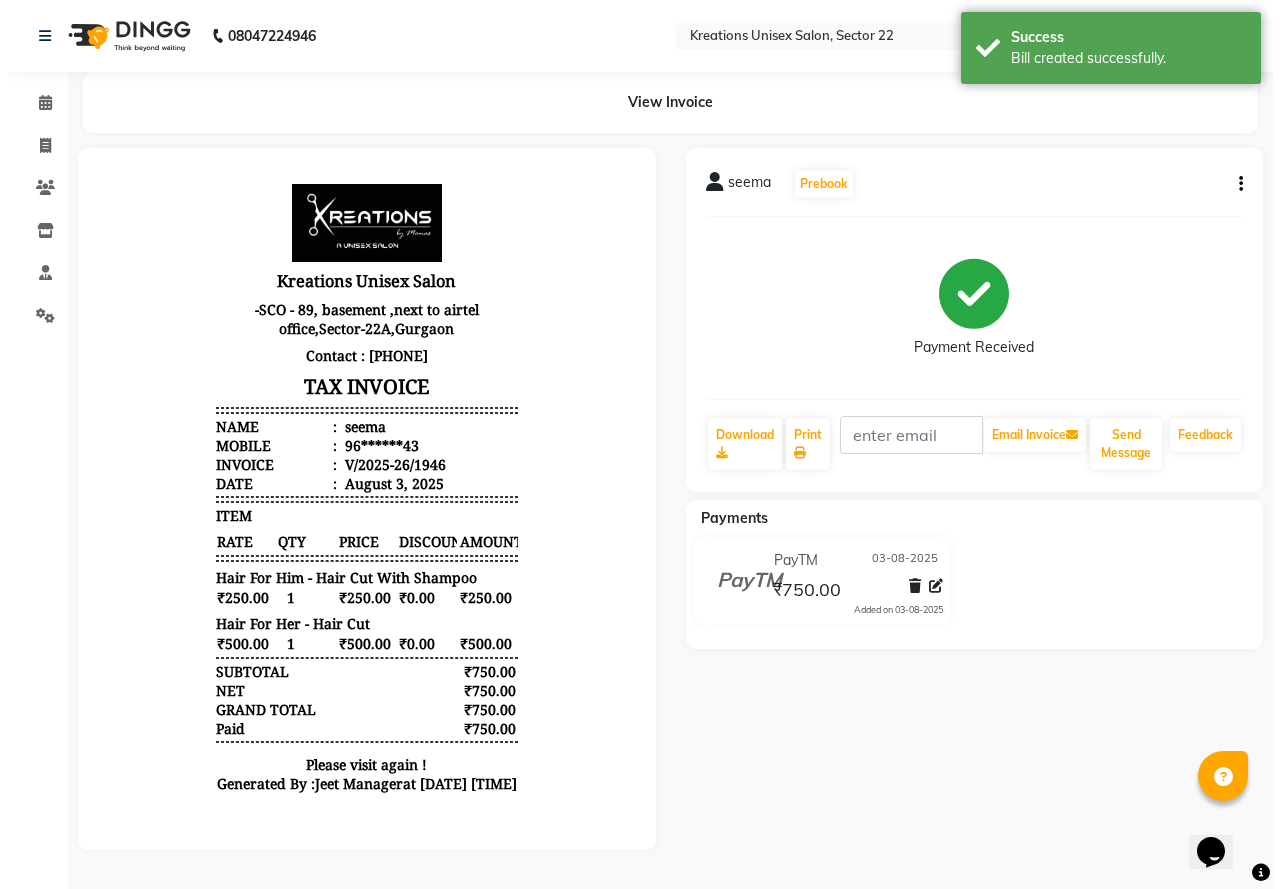 scroll, scrollTop: 0, scrollLeft: 0, axis: both 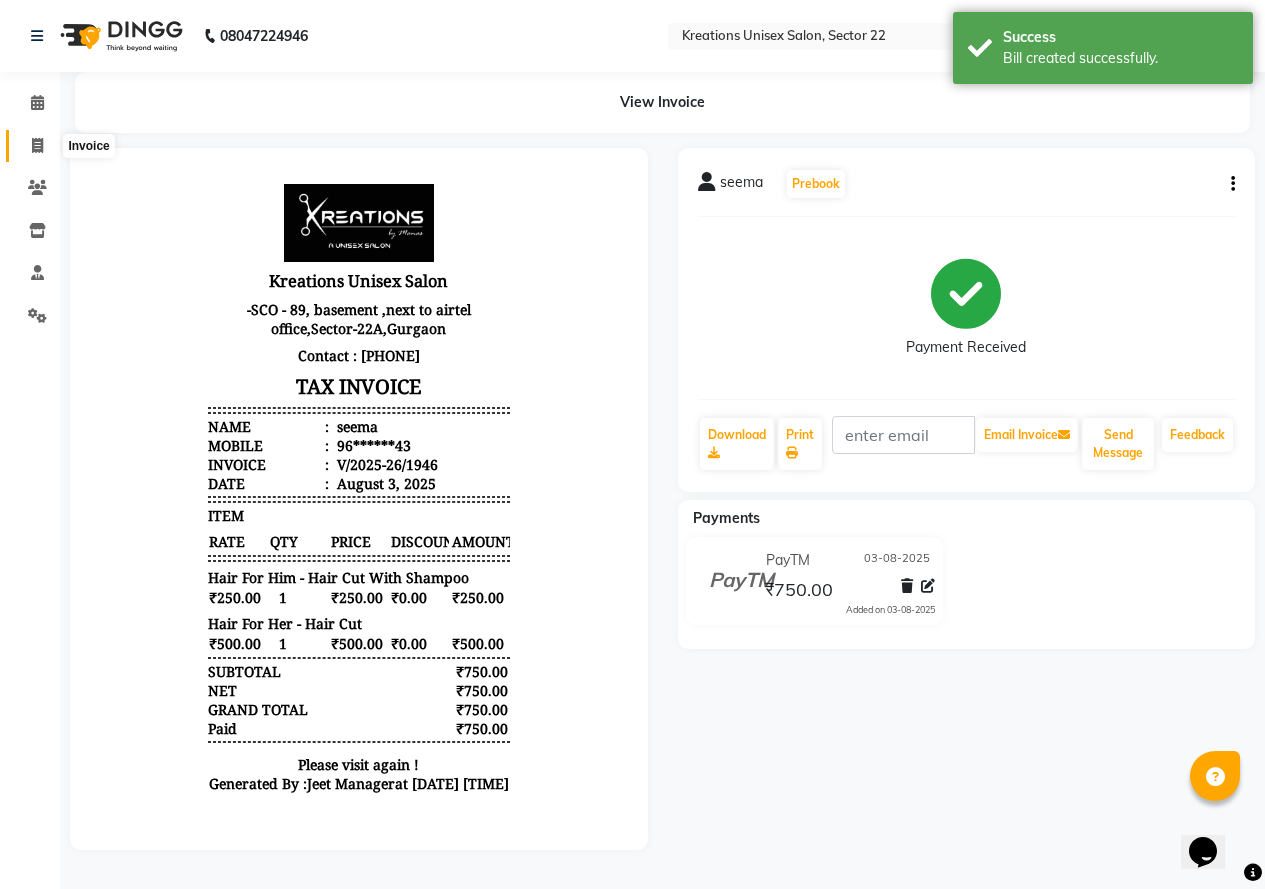 click 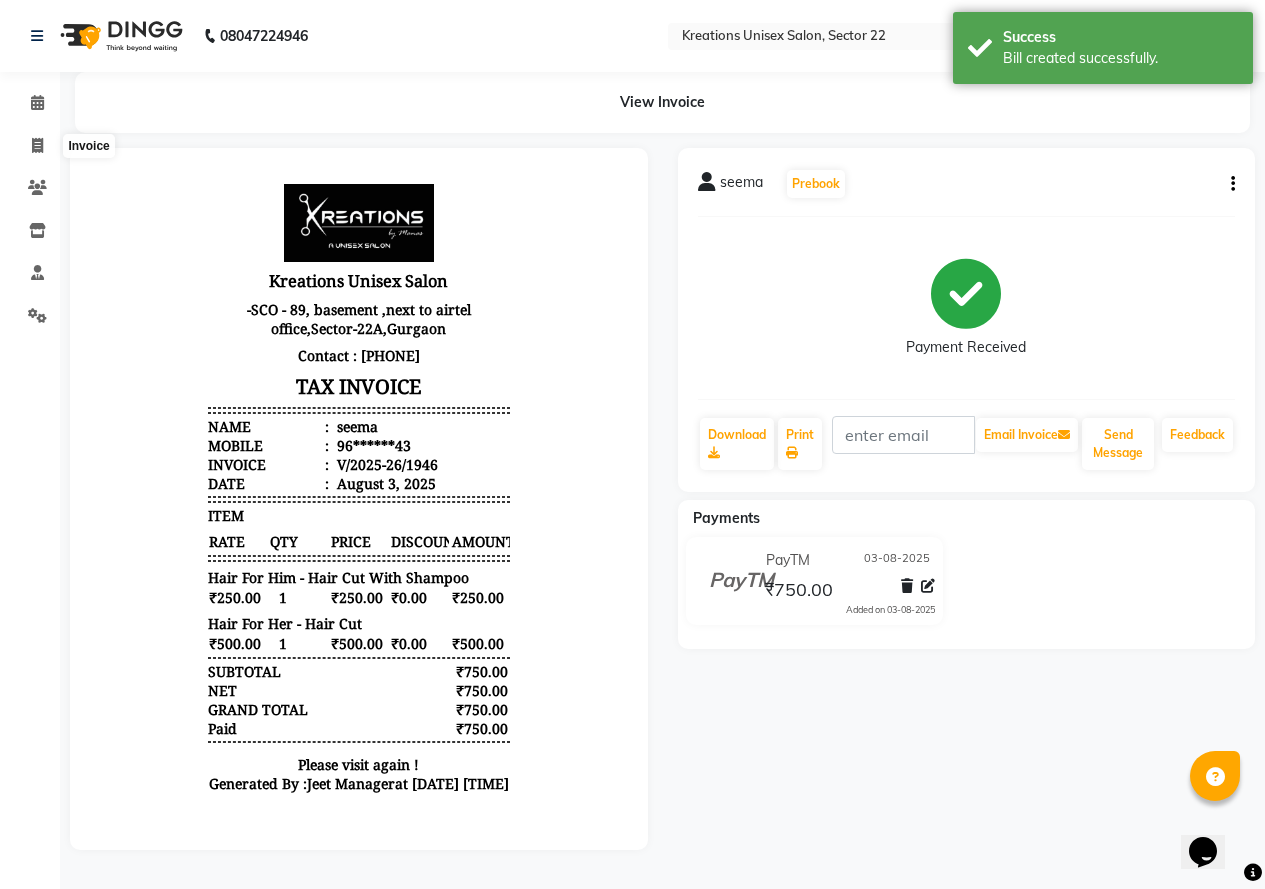 select on "service" 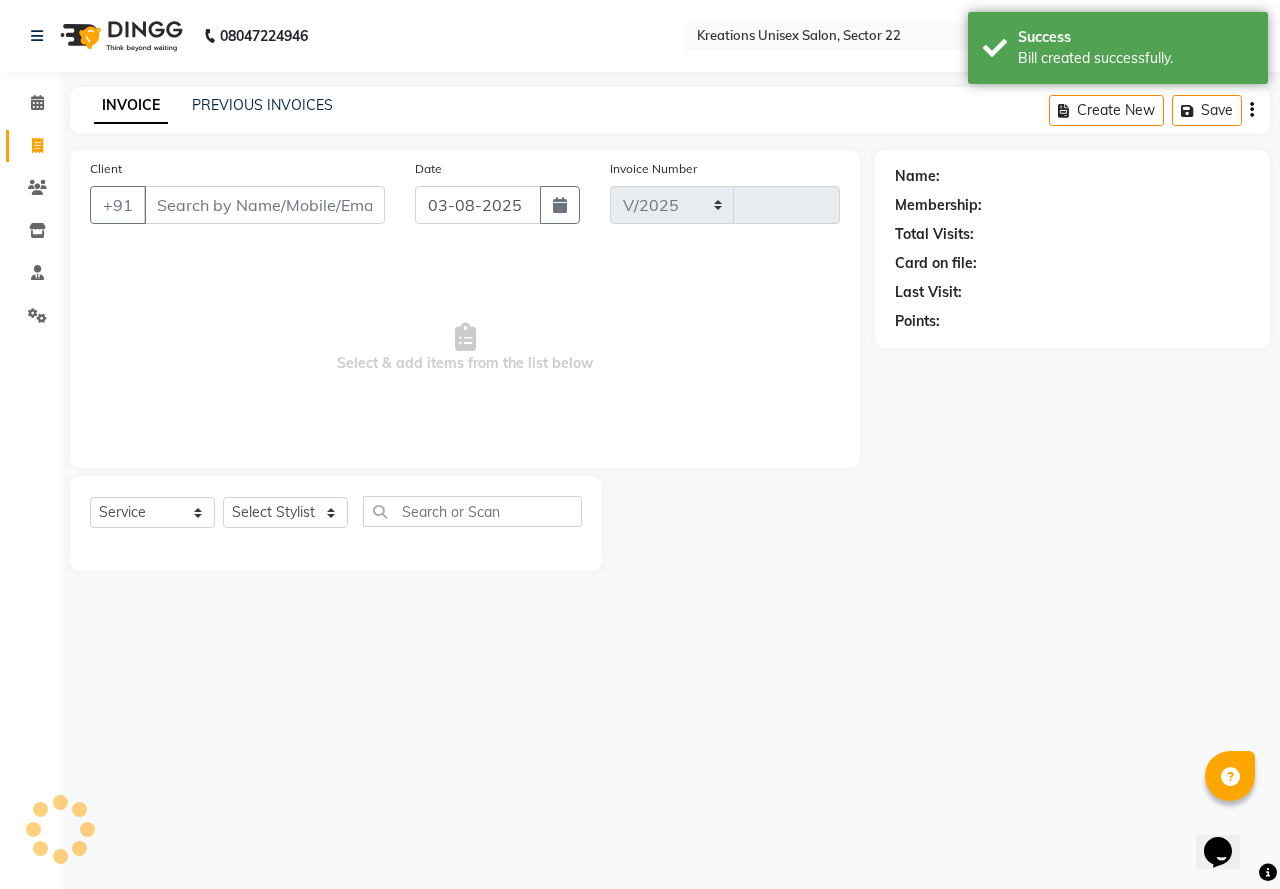 select on "6170" 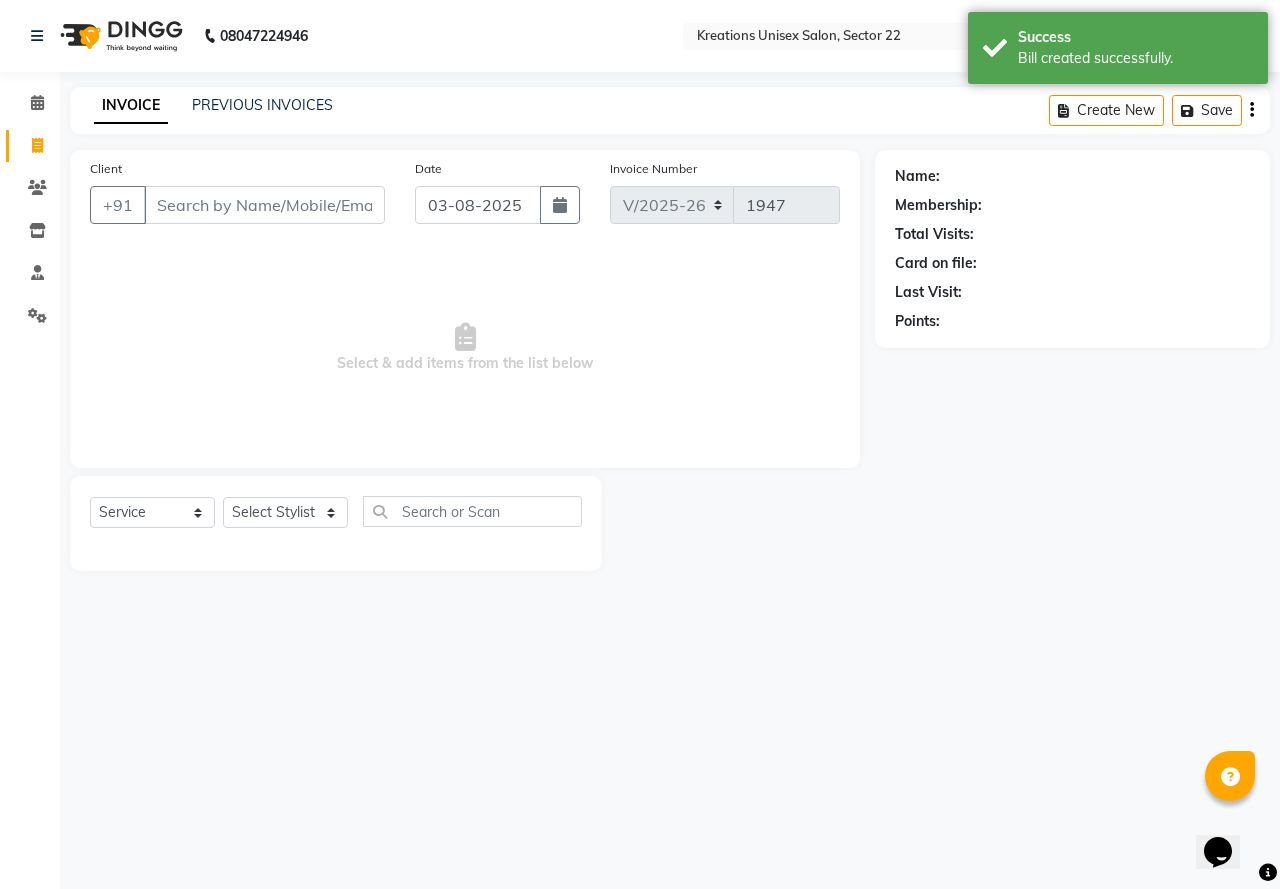 click on "Client" at bounding box center (264, 205) 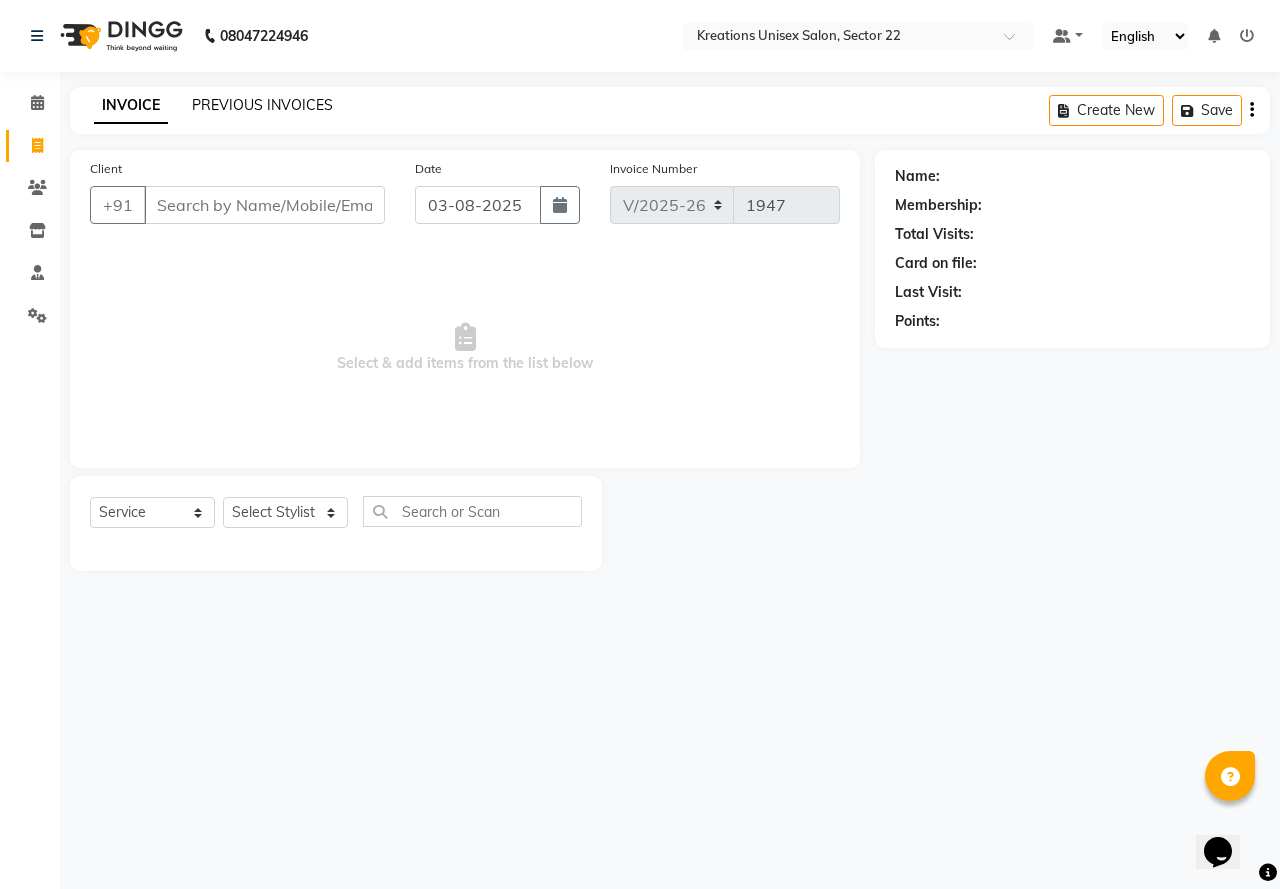 click on "PREVIOUS INVOICES" 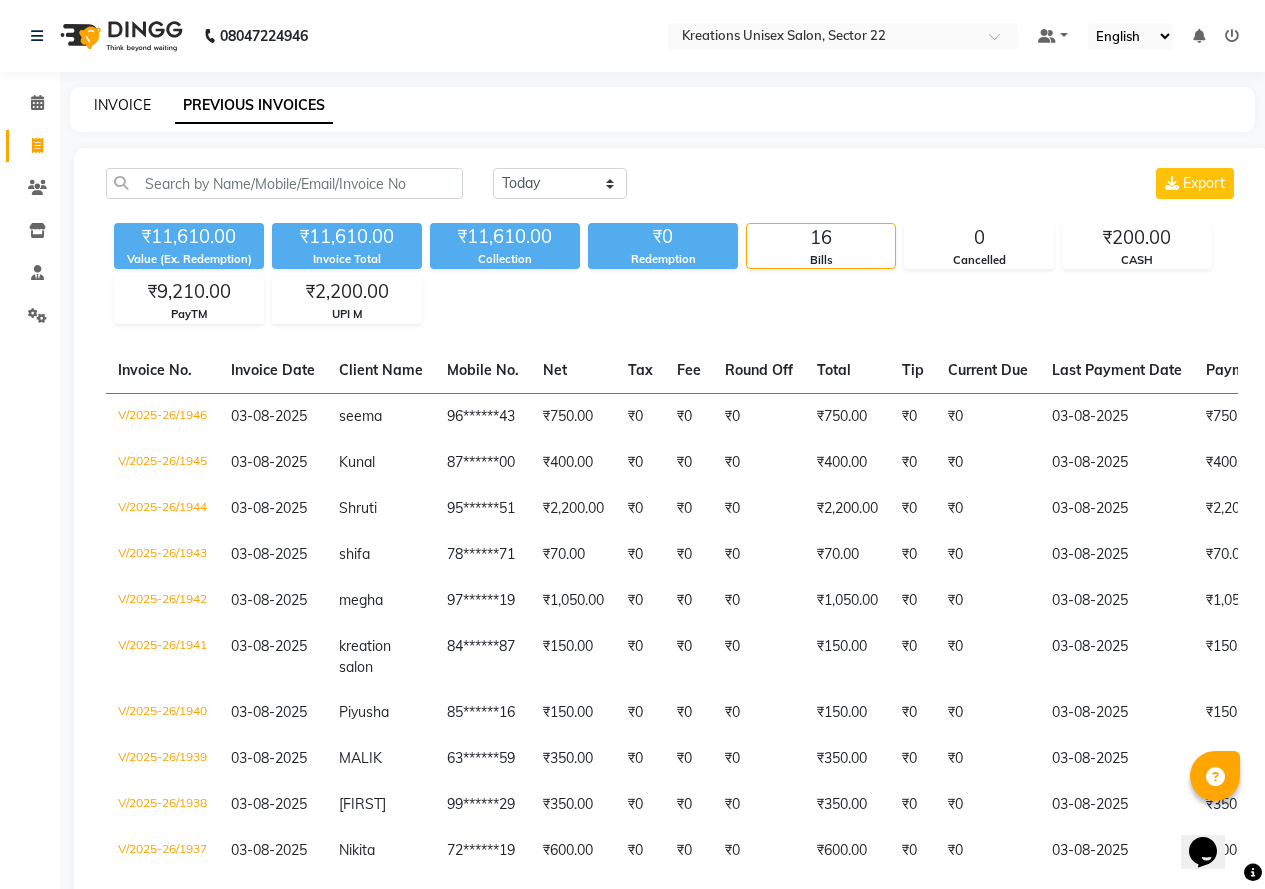 click on "INVOICE" 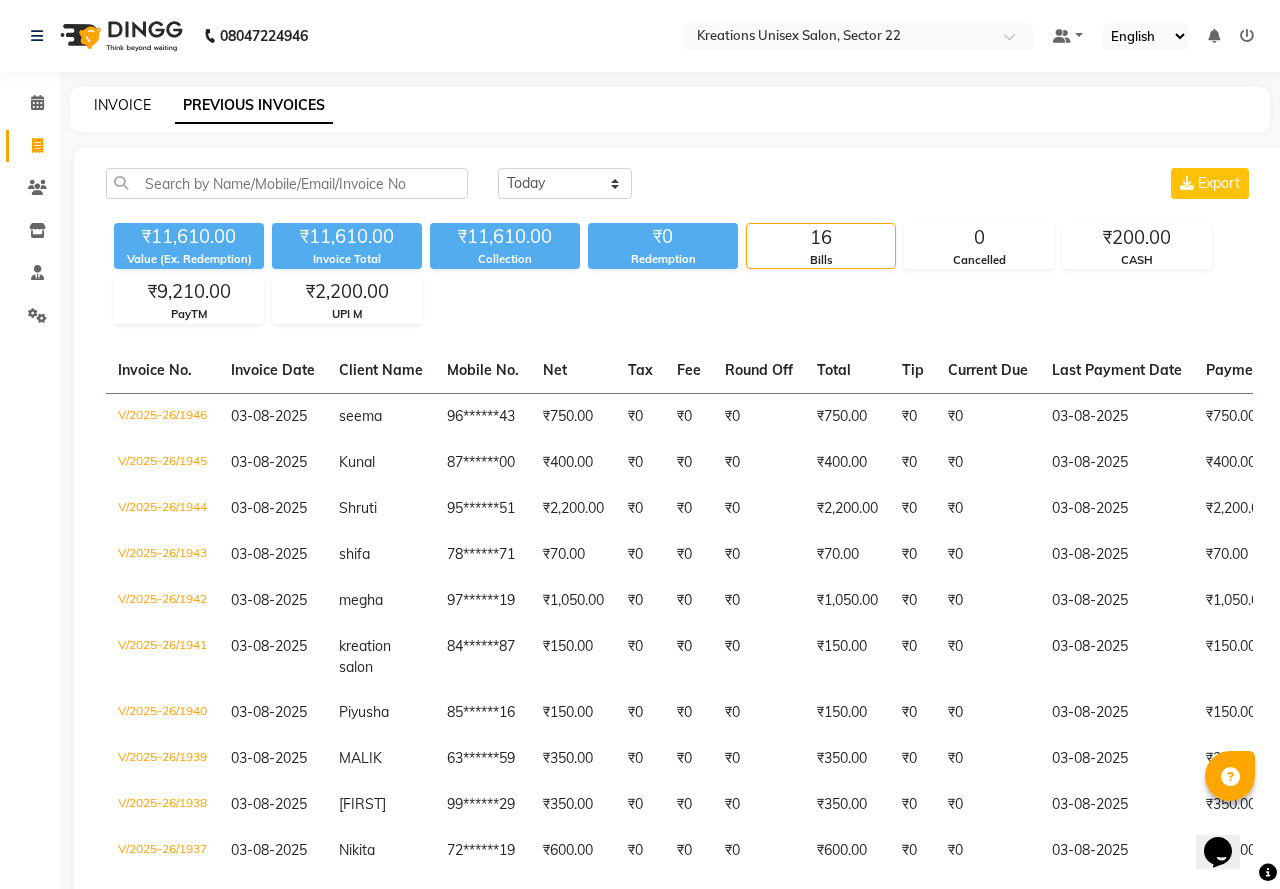 select on "6170" 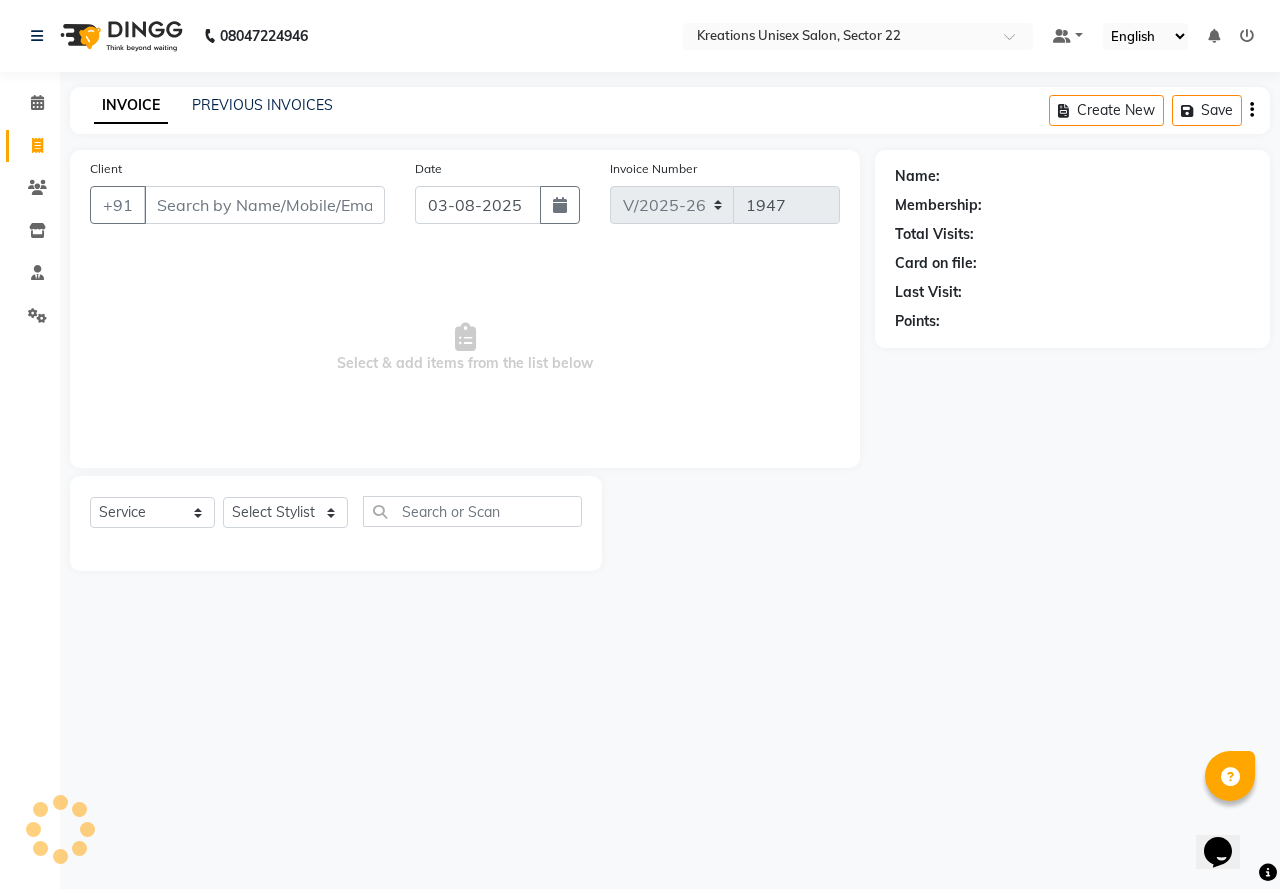 click on "Client" at bounding box center [264, 205] 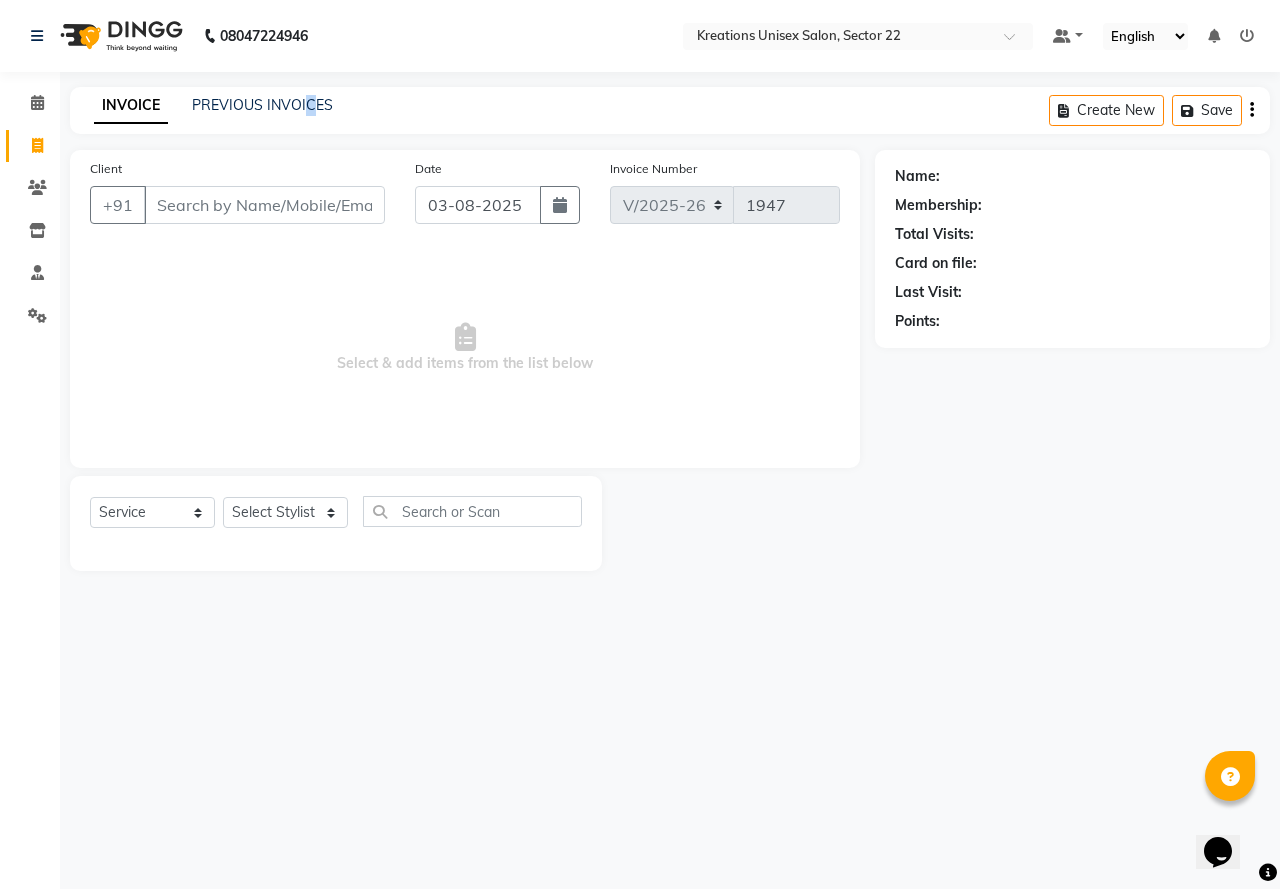 click on "PREVIOUS INVOICES" 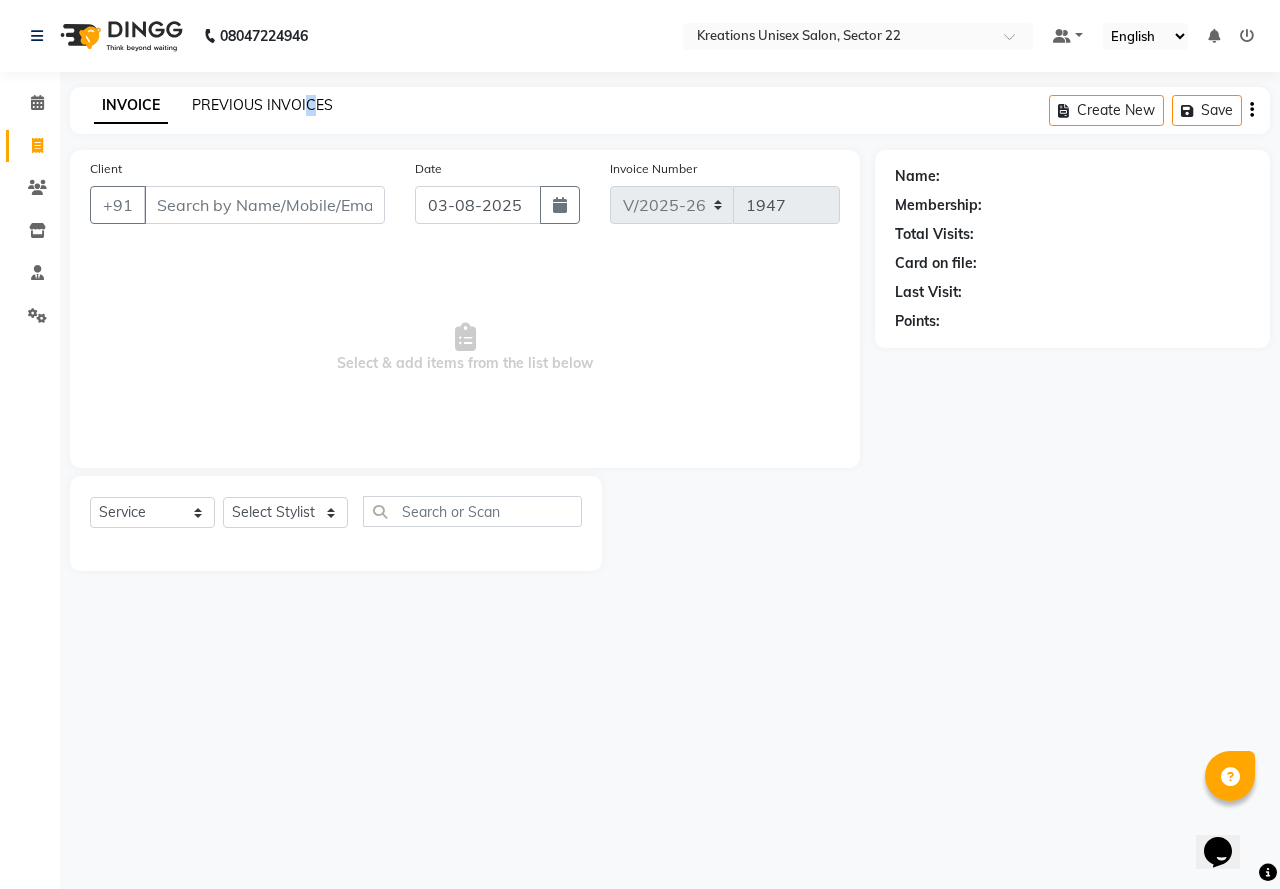click on "PREVIOUS INVOICES" 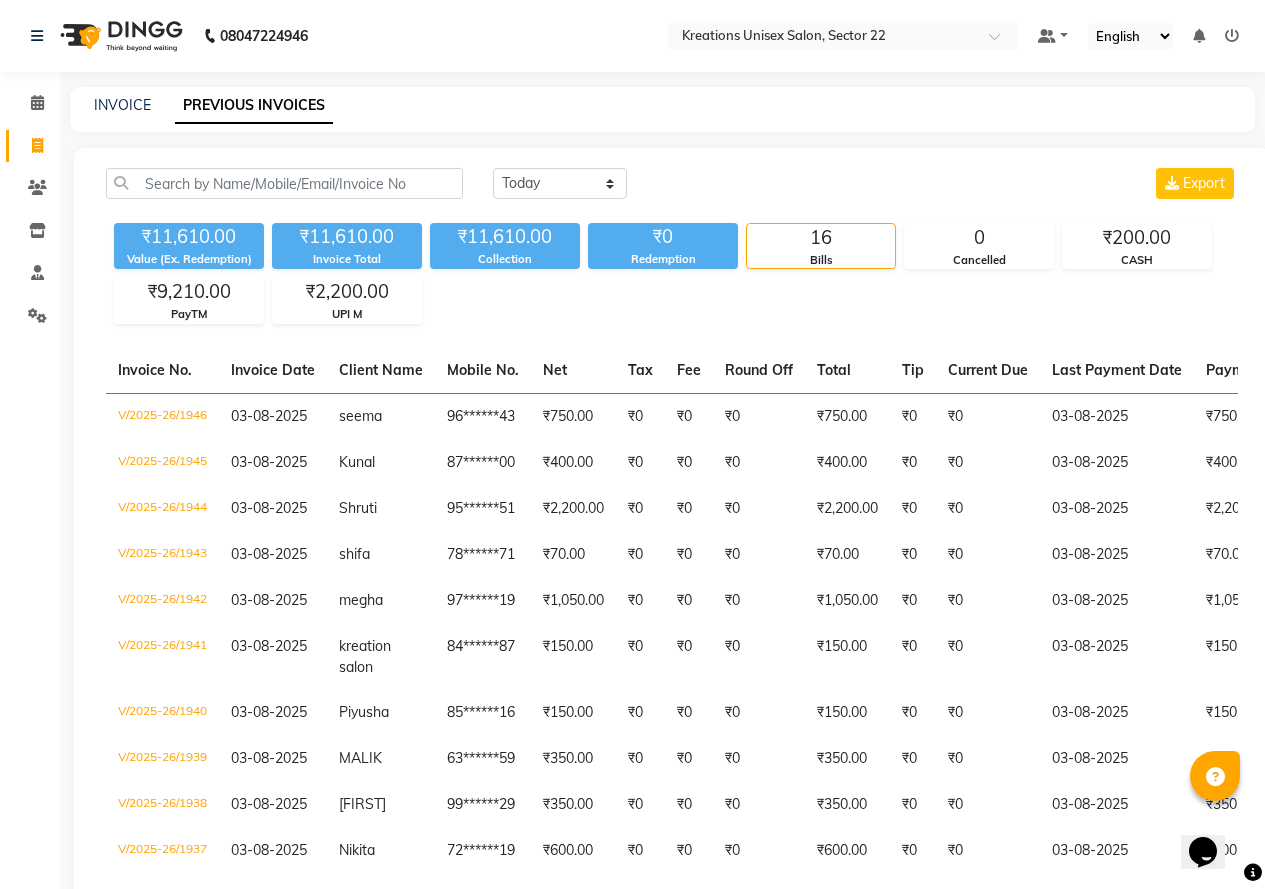 click on "INVOICE PREVIOUS INVOICES" 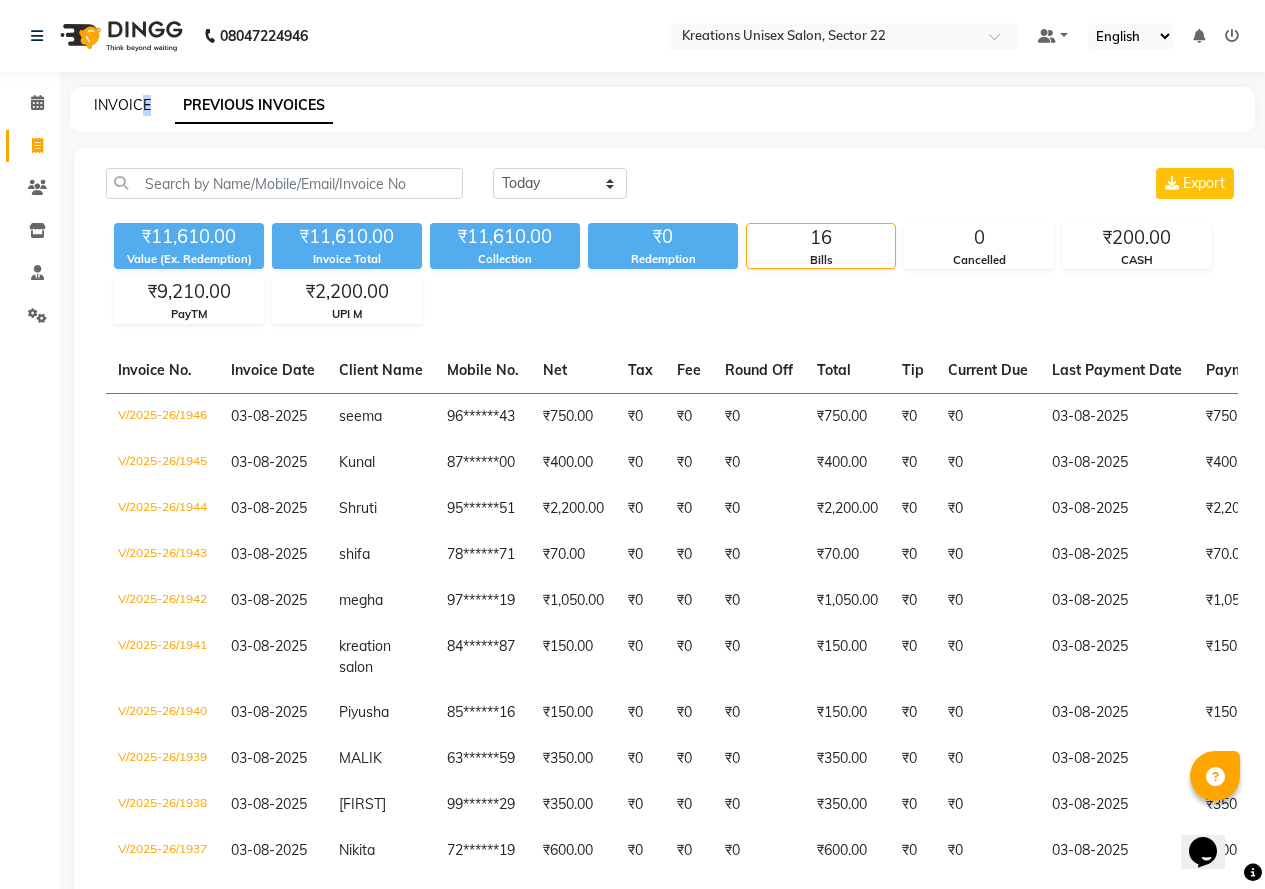 click on "INVOICE PREVIOUS INVOICES" 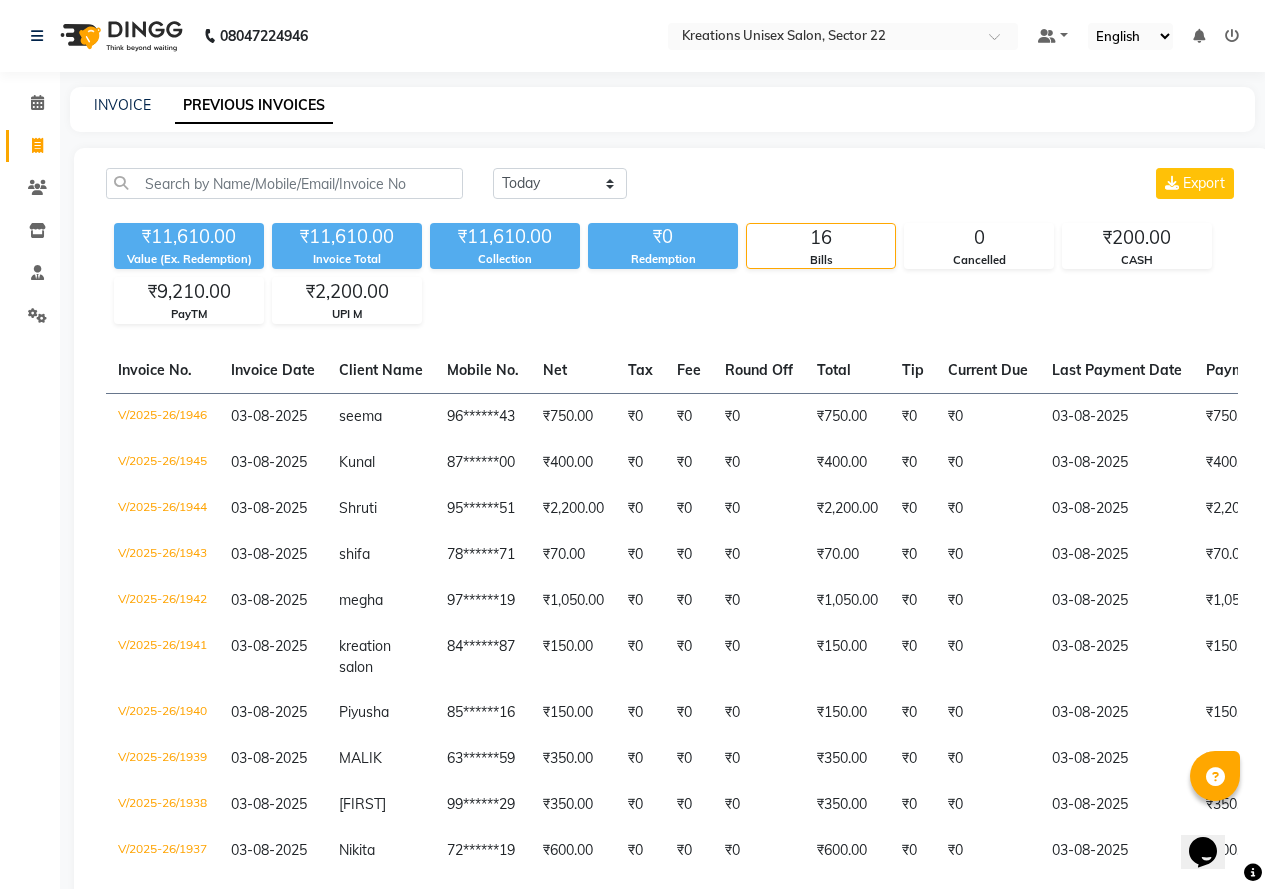 click on "INVOICE" 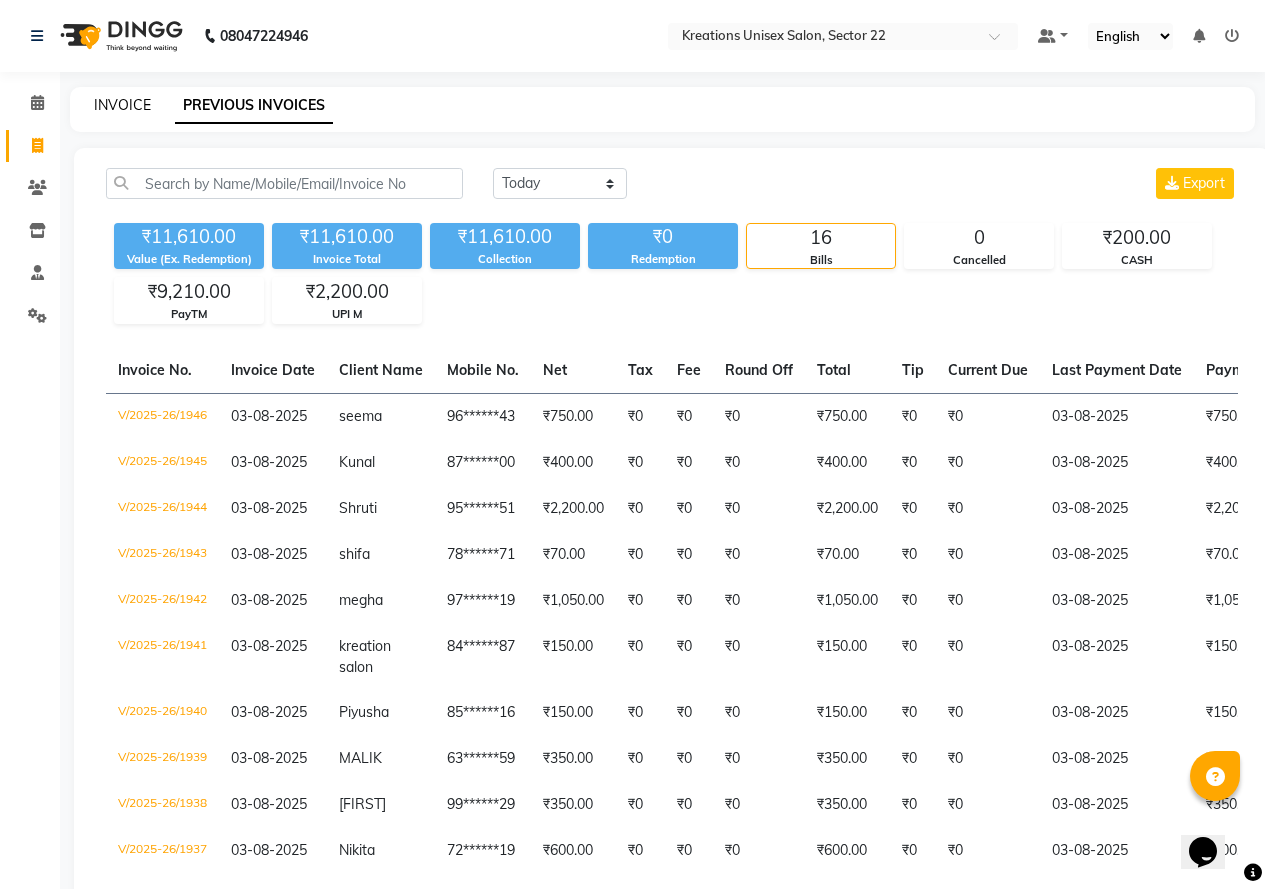 click on "INVOICE" 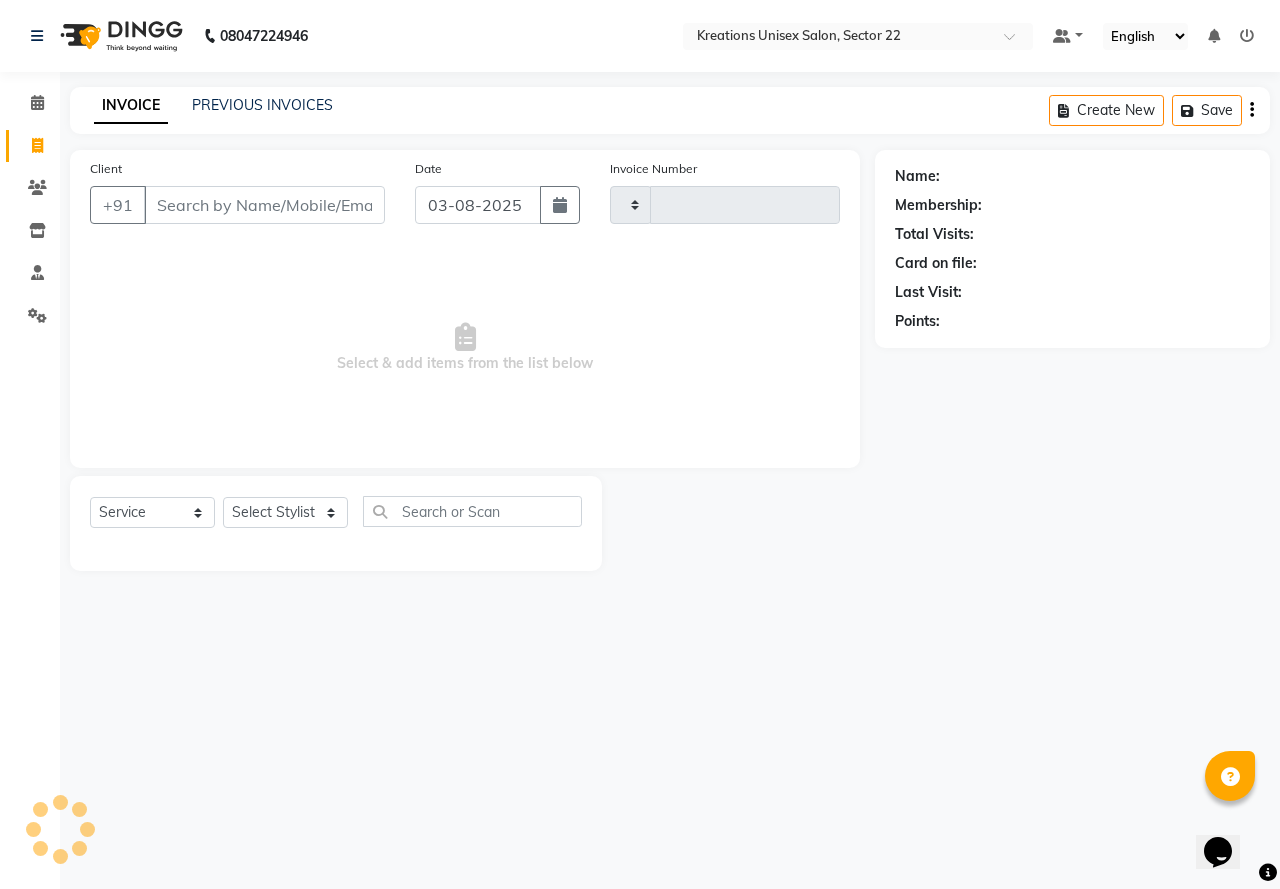 type on "1947" 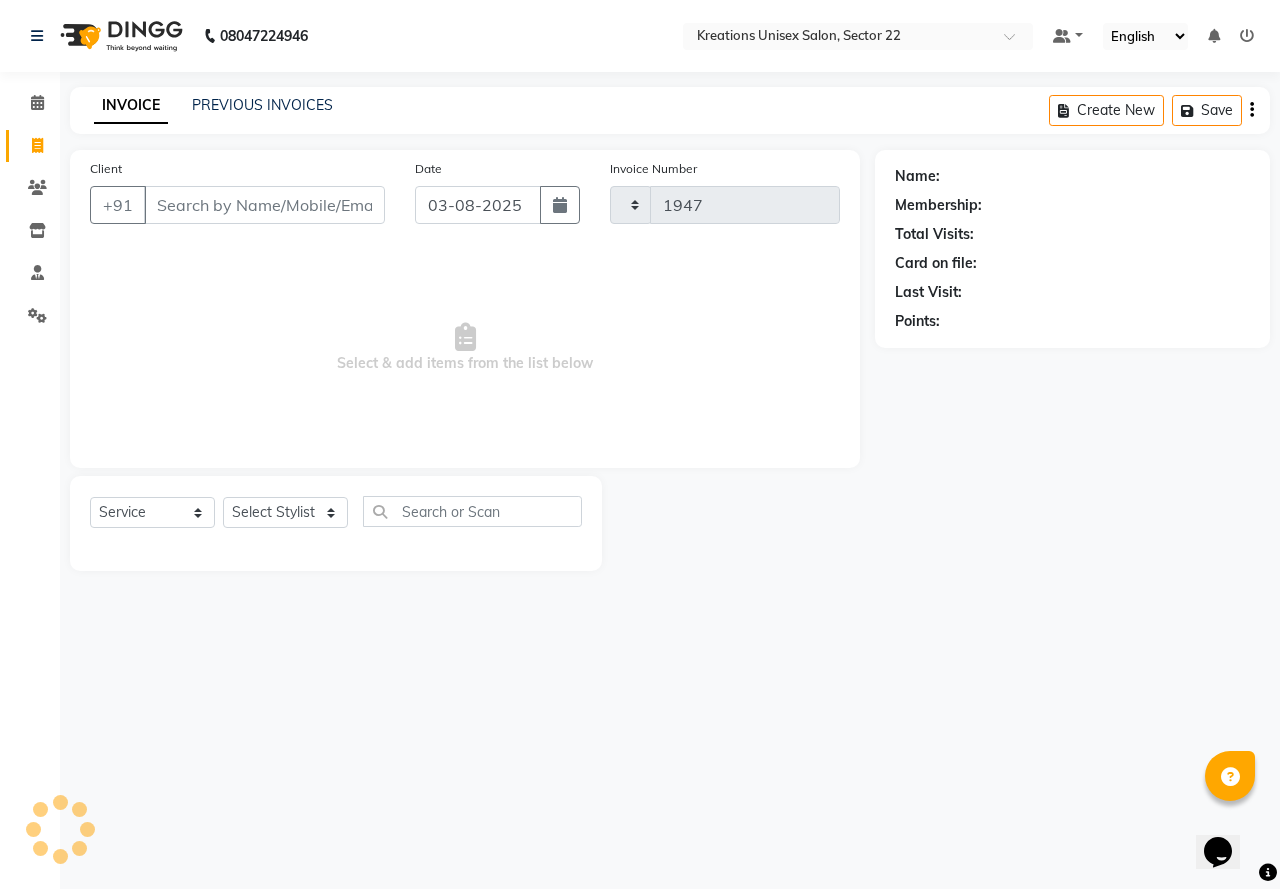 select on "6170" 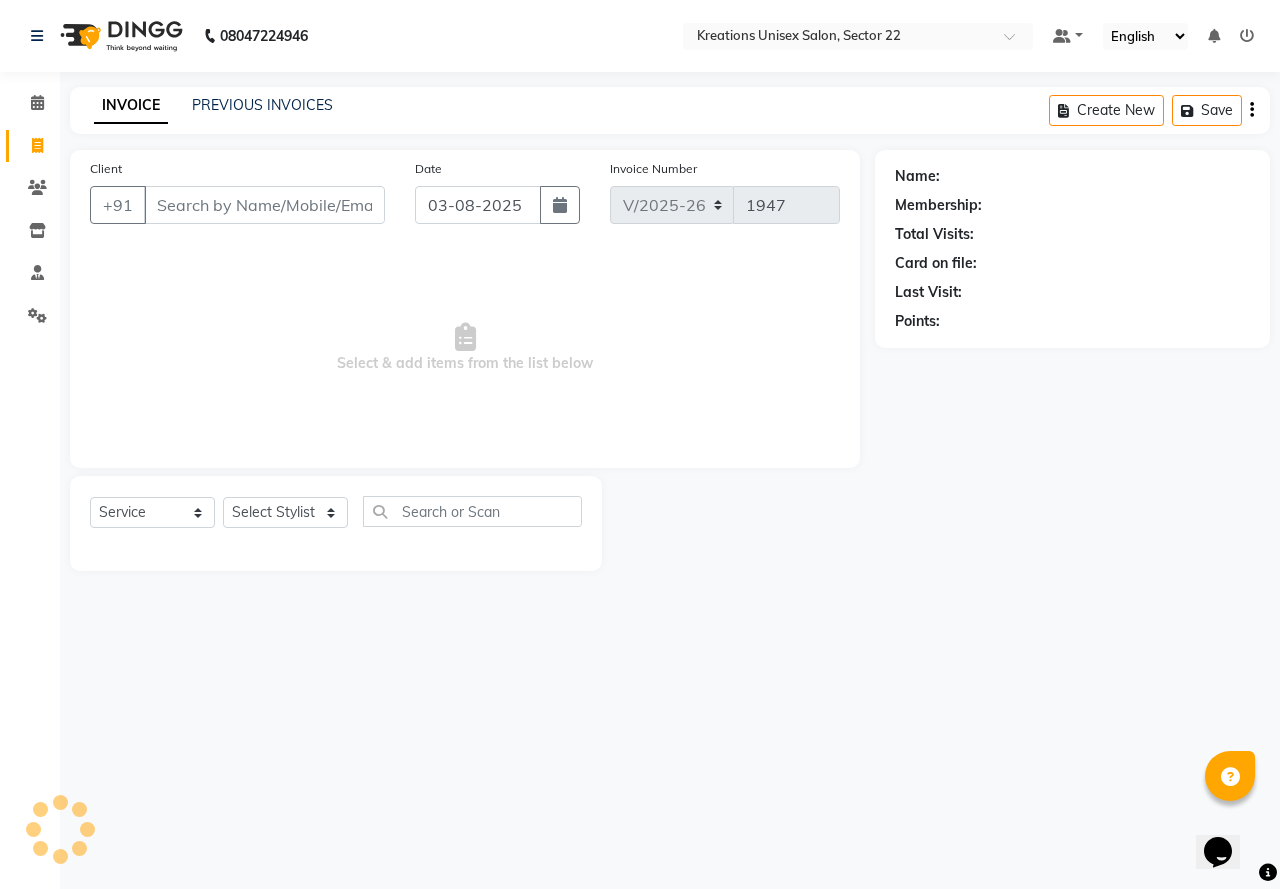 click on "Client" at bounding box center (264, 205) 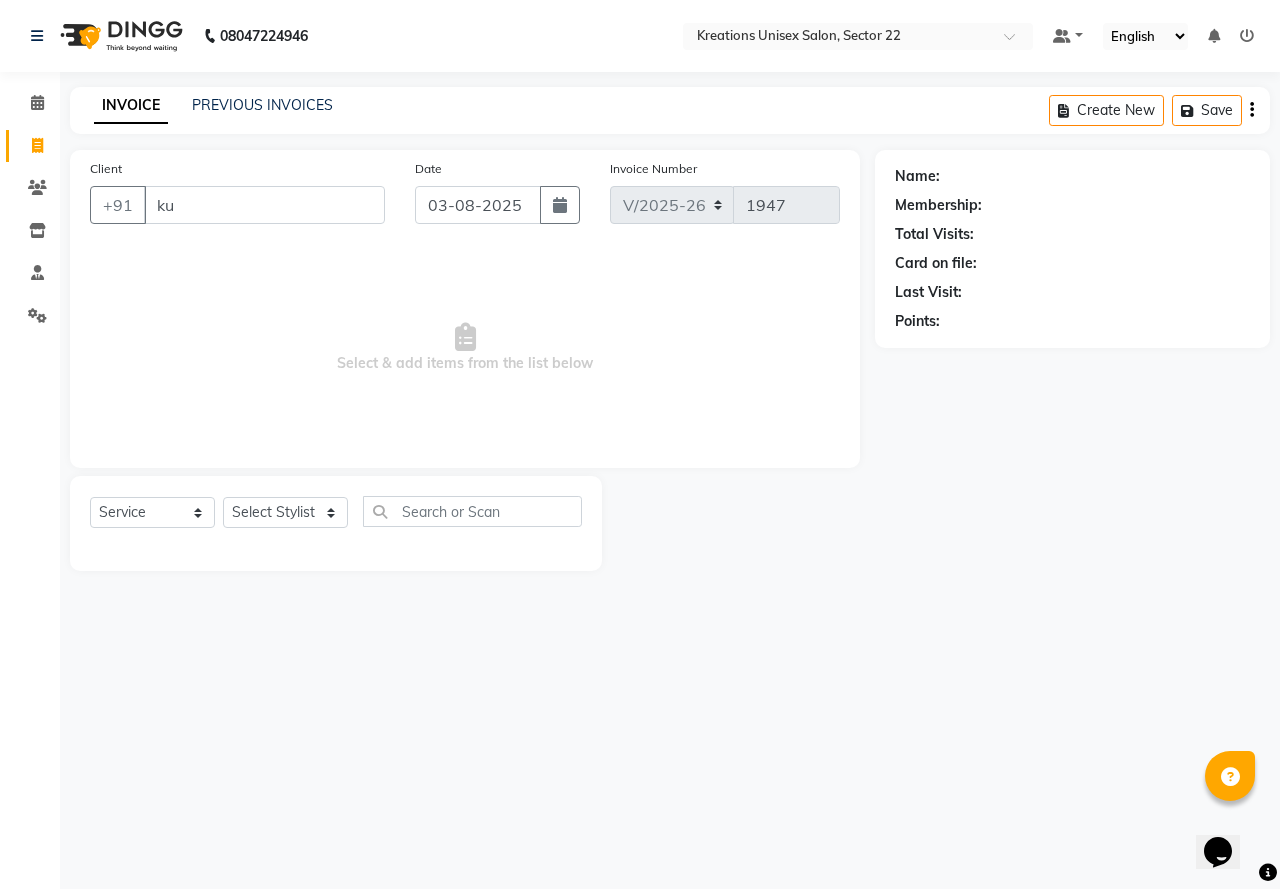 type on "k" 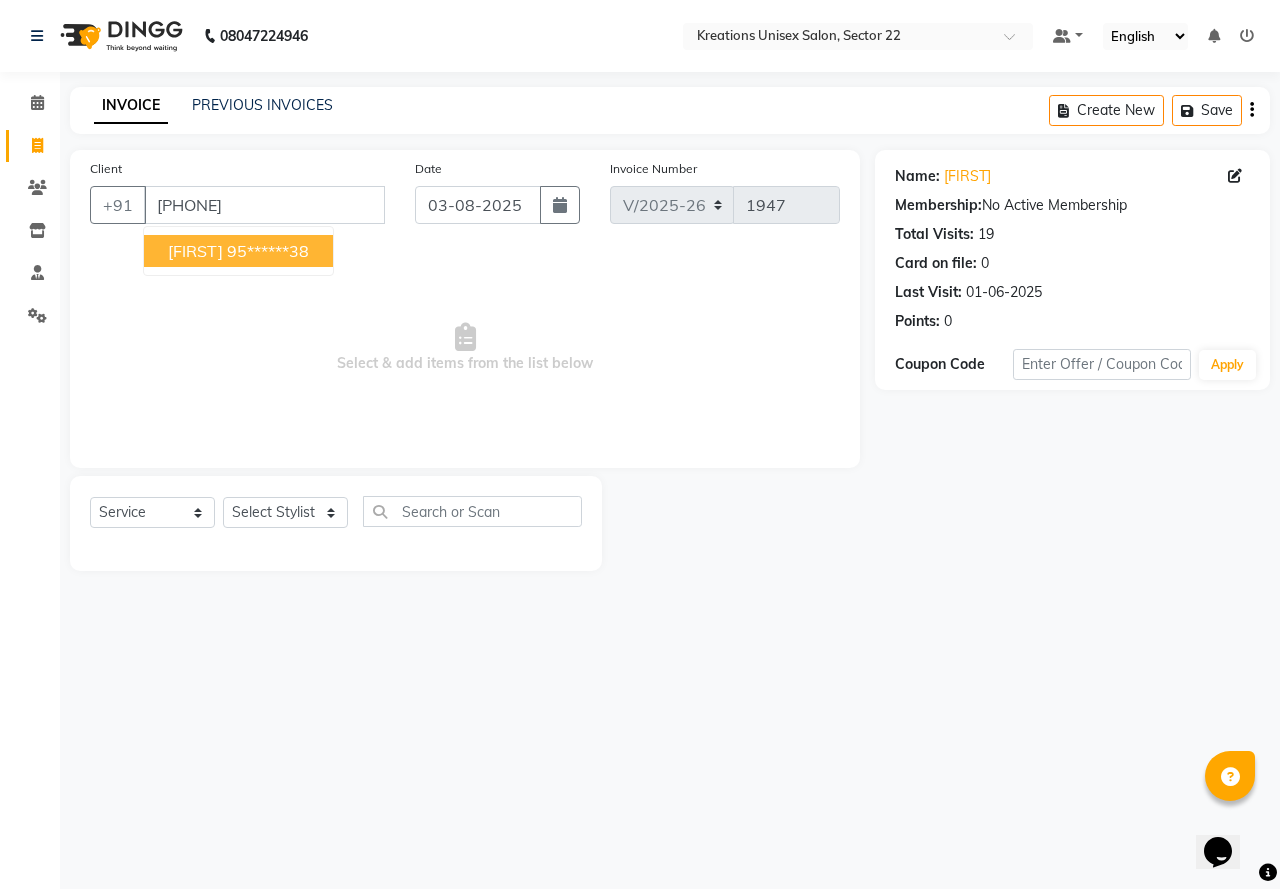 click on "95******38" at bounding box center [268, 251] 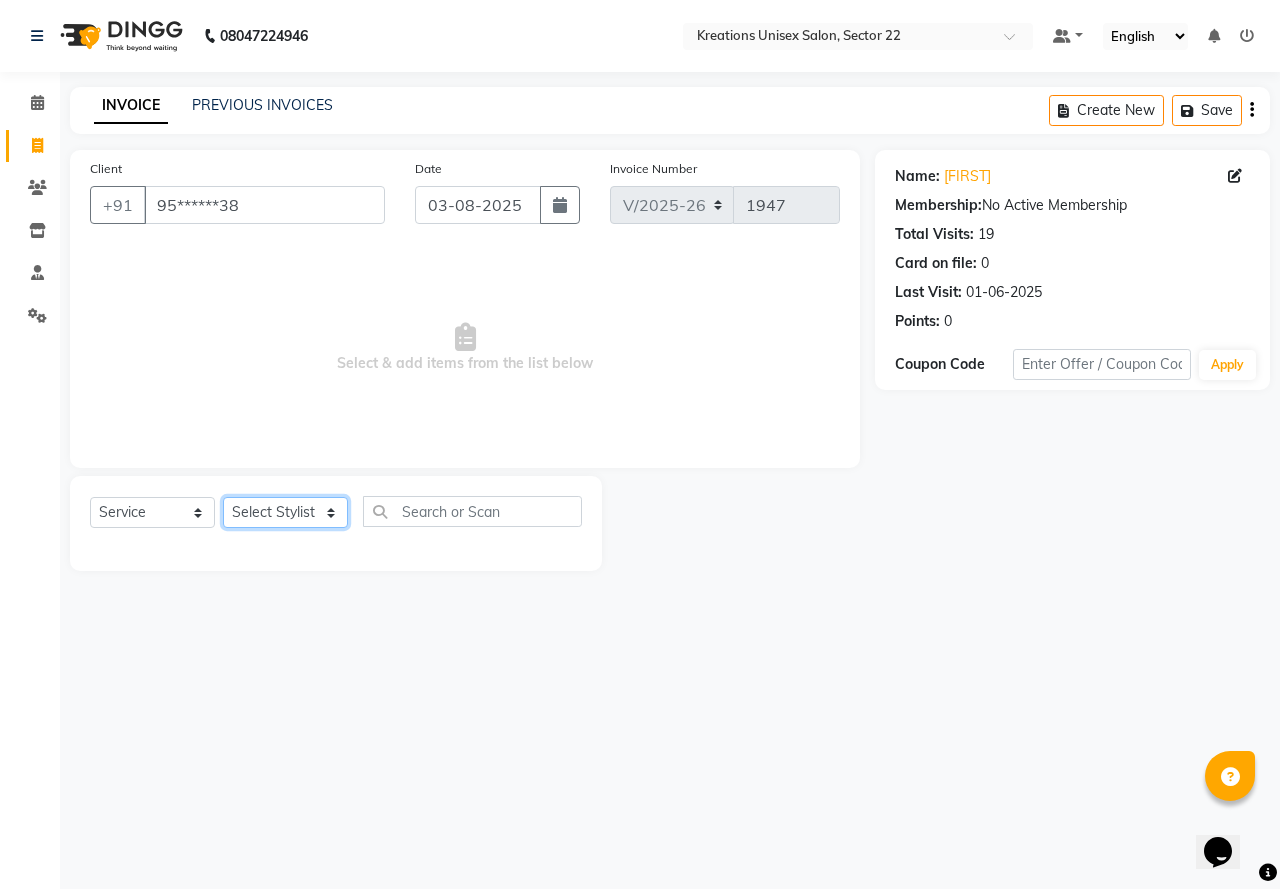 click on "Select Stylist AMAN Jeet Manager Jitender  Kapil  Kavita Manager Malik Khan  Manas Sir  rozy  Sector-23 Shaffali Maam  Shiv Kumar Sita Mehto" 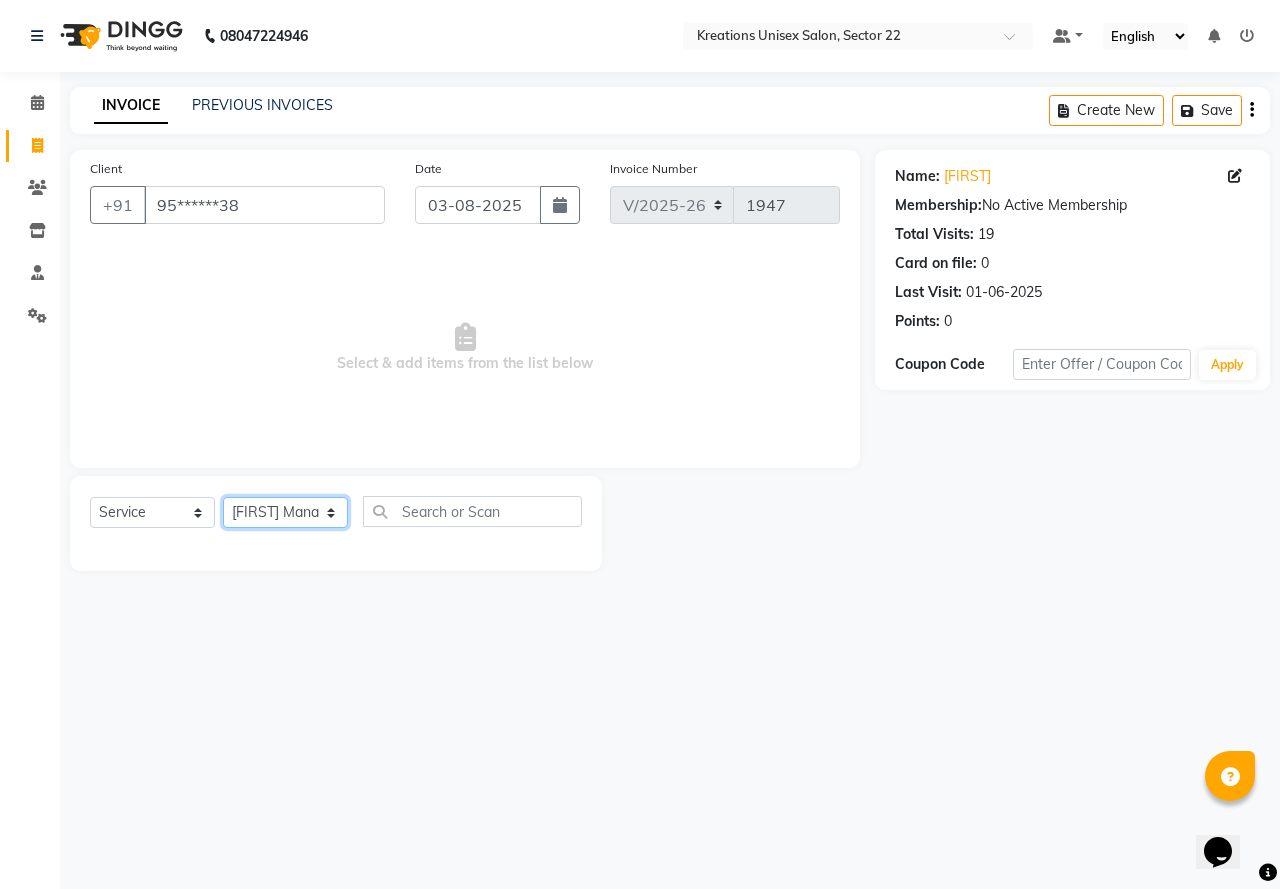 click on "Select Stylist AMAN Jeet Manager Jitender  Kapil  Kavita Manager Malik Khan  Manas Sir  rozy  Sector-23 Shaffali Maam  Shiv Kumar Sita Mehto" 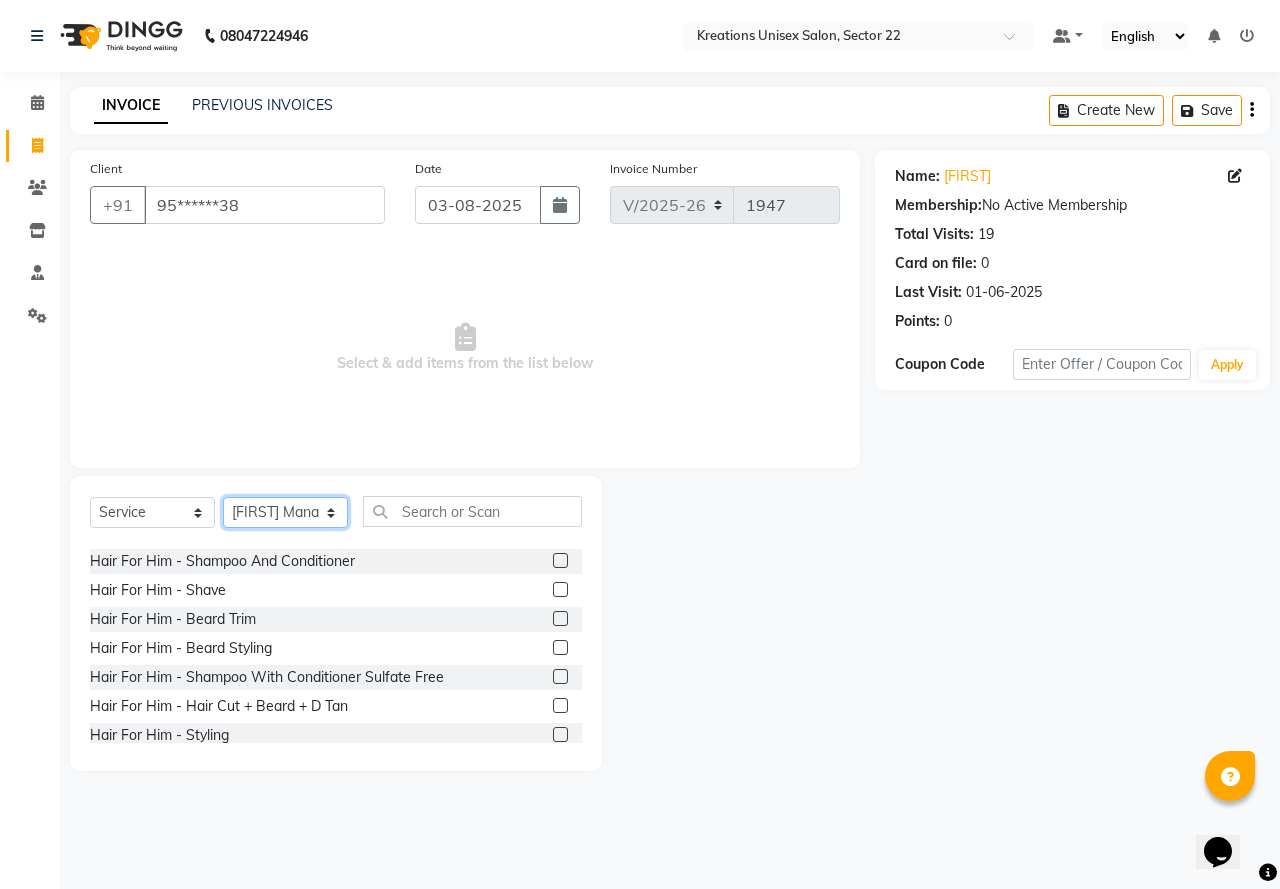 scroll, scrollTop: 100, scrollLeft: 0, axis: vertical 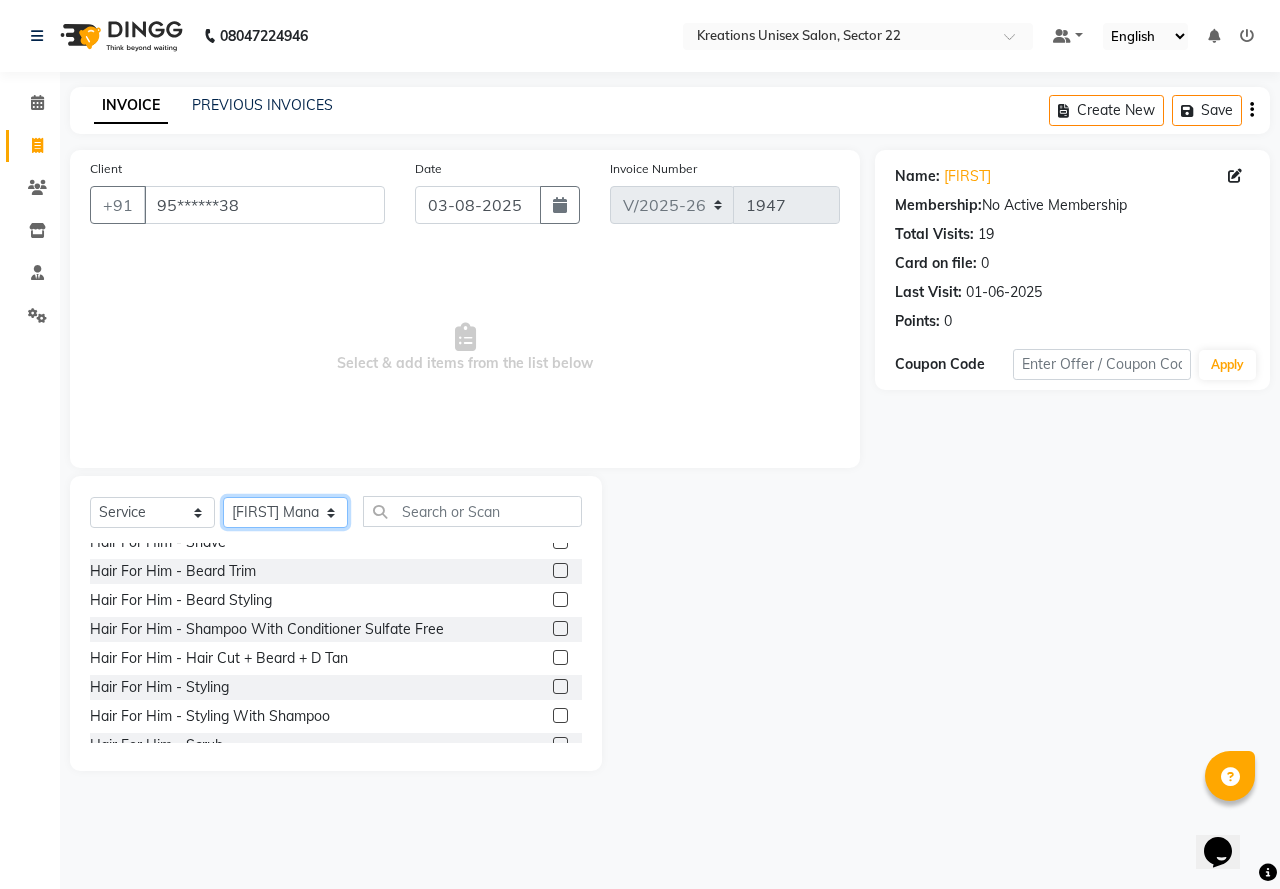 click on "Select Stylist AMAN Jeet Manager Jitender  Kapil  Kavita Manager Malik Khan  Manas Sir  rozy  Sector-23 Shaffali Maam  Shiv Kumar Sita Mehto" 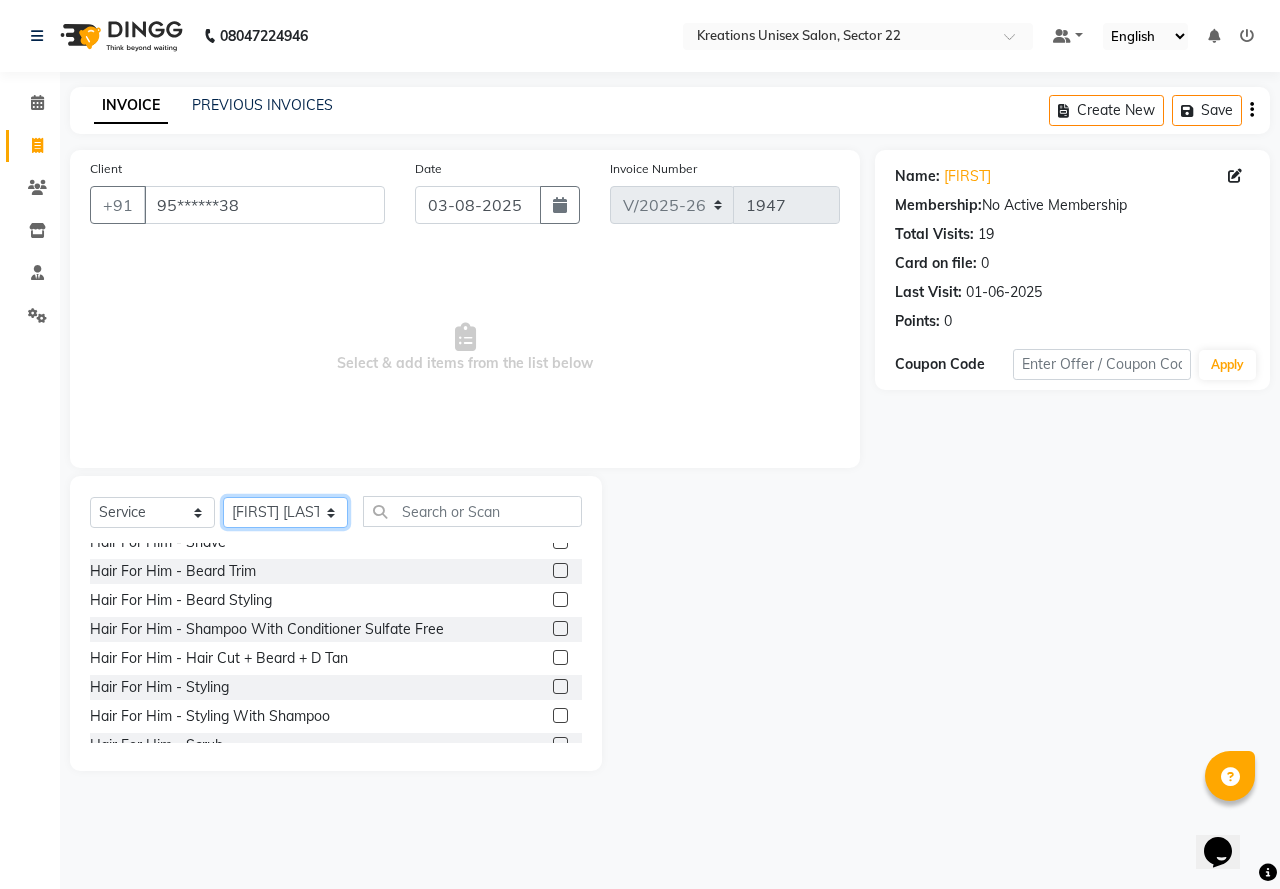 click on "Select Stylist AMAN Jeet Manager Jitender  Kapil  Kavita Manager Malik Khan  Manas Sir  rozy  Sector-23 Shaffali Maam  Shiv Kumar Sita Mehto" 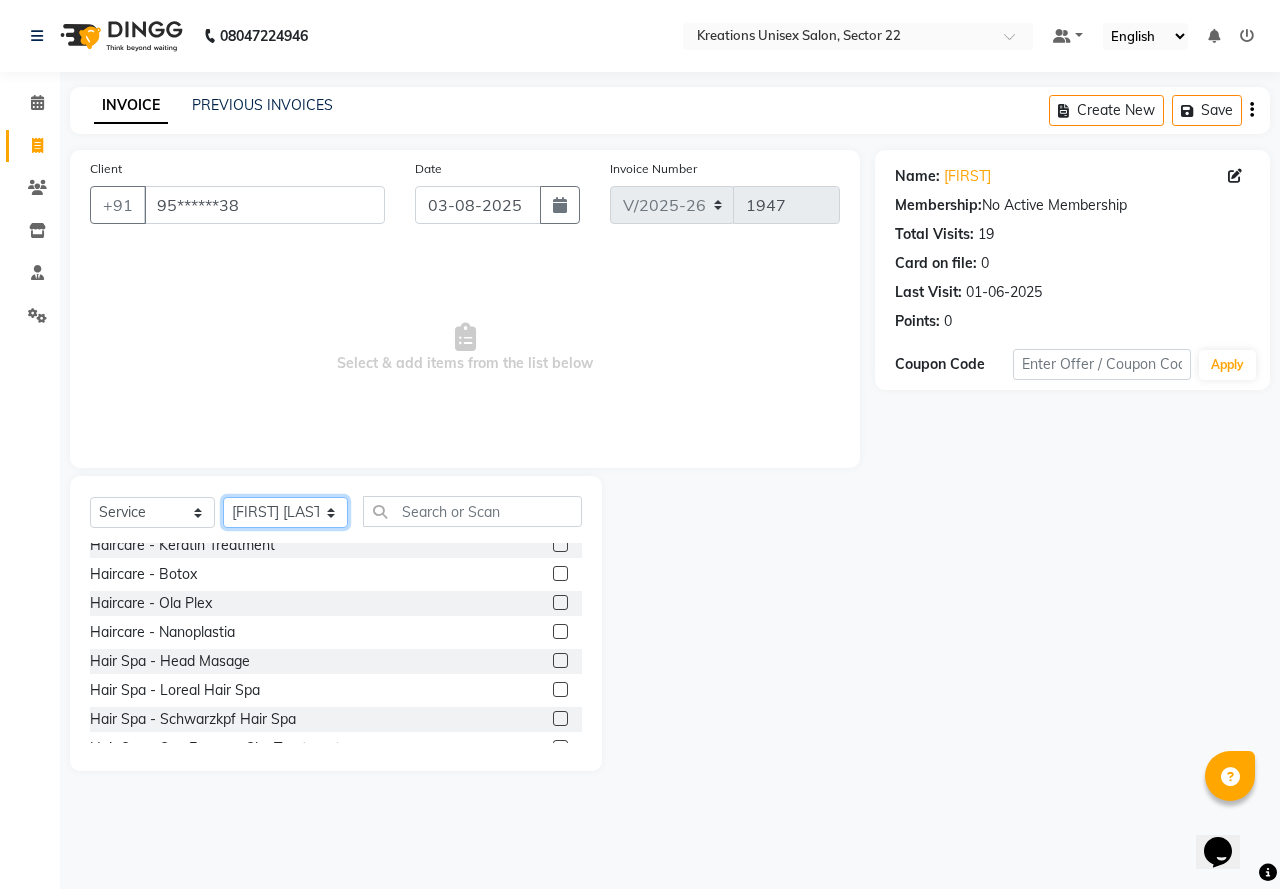 scroll, scrollTop: 1400, scrollLeft: 0, axis: vertical 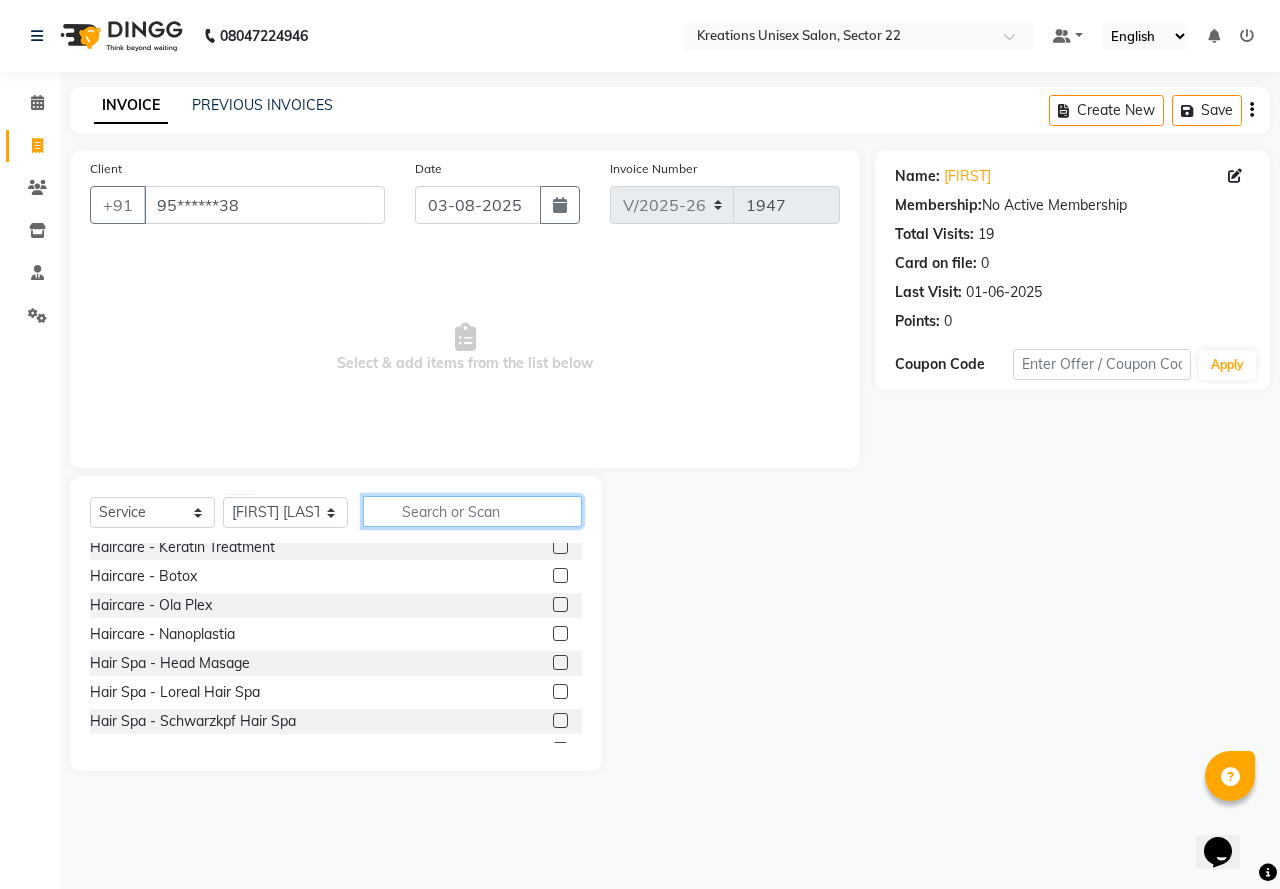 click 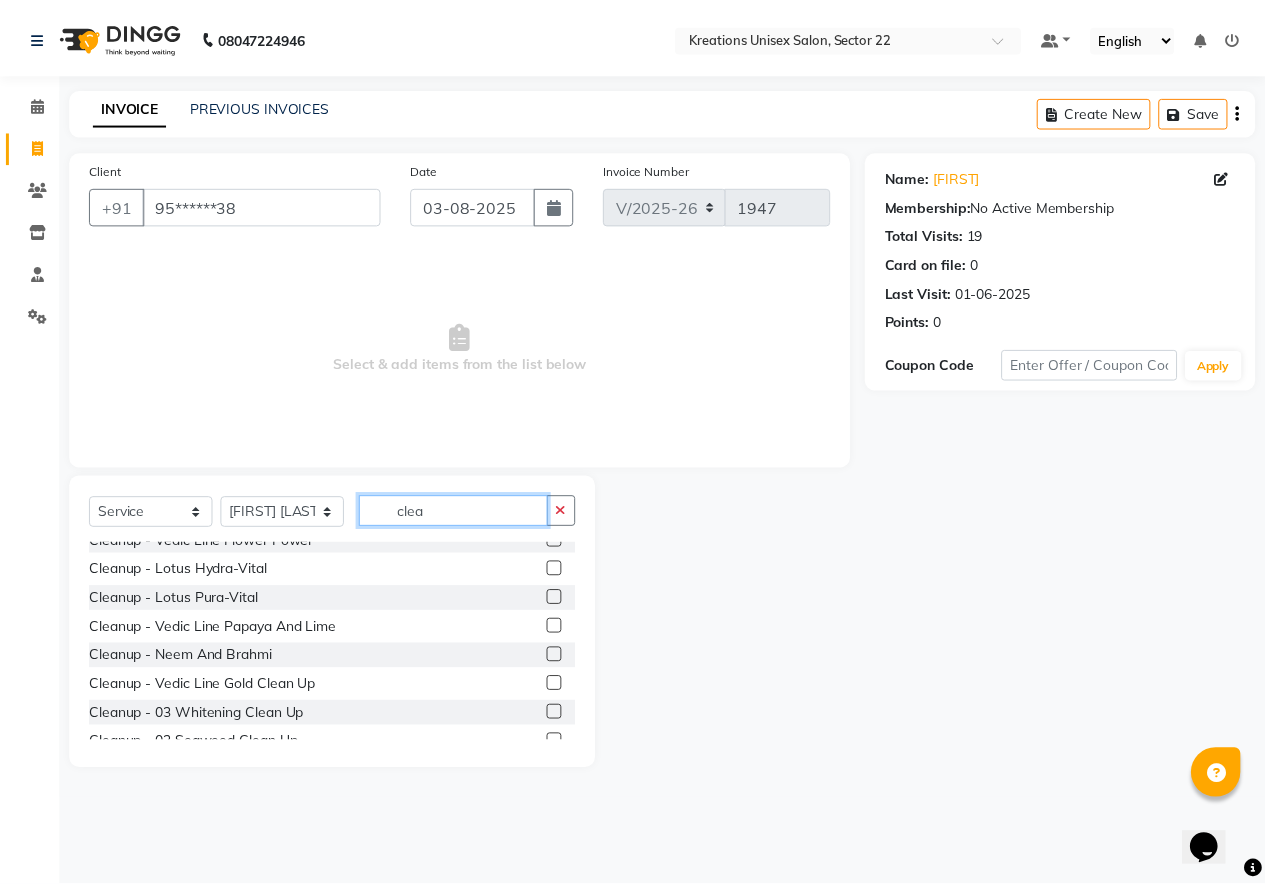 scroll, scrollTop: 0, scrollLeft: 0, axis: both 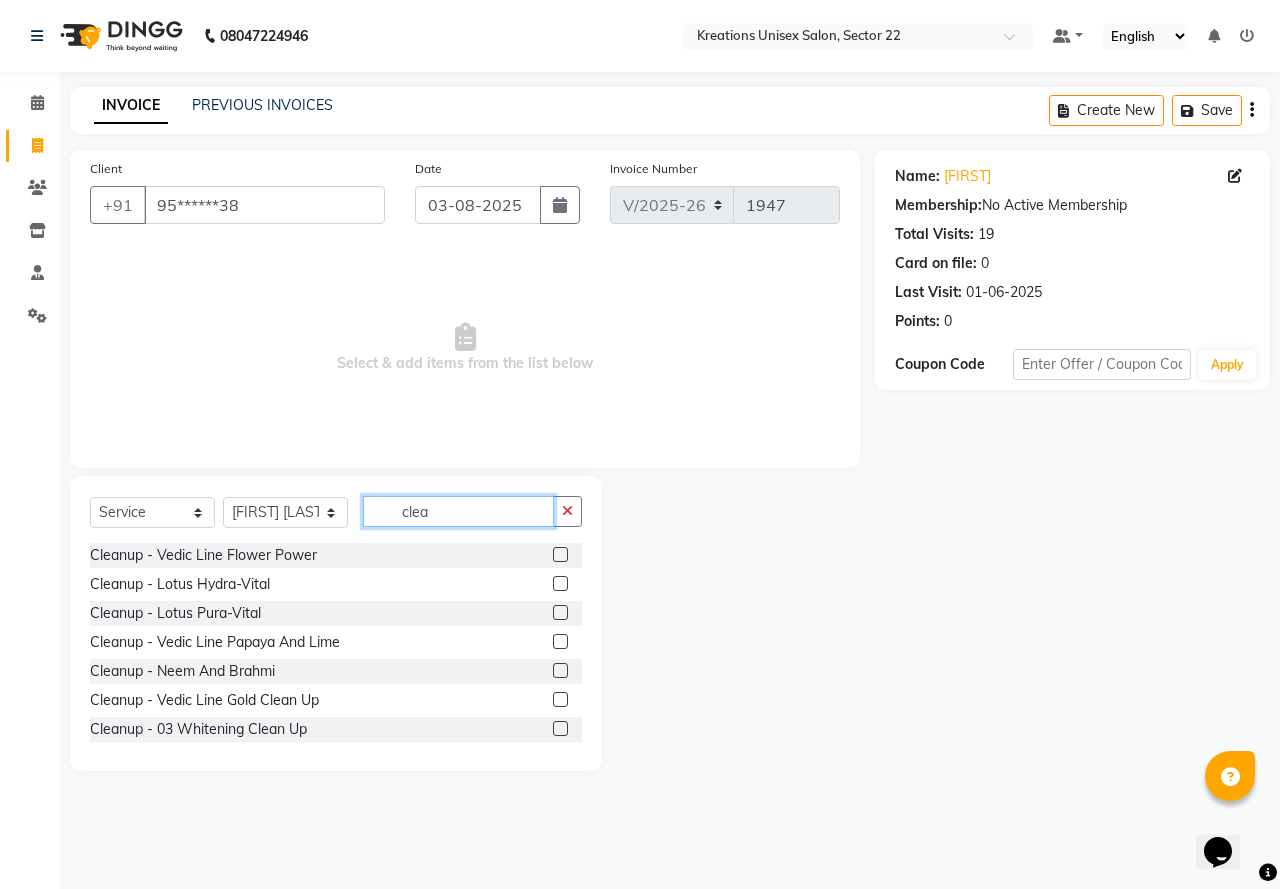 type on "clea" 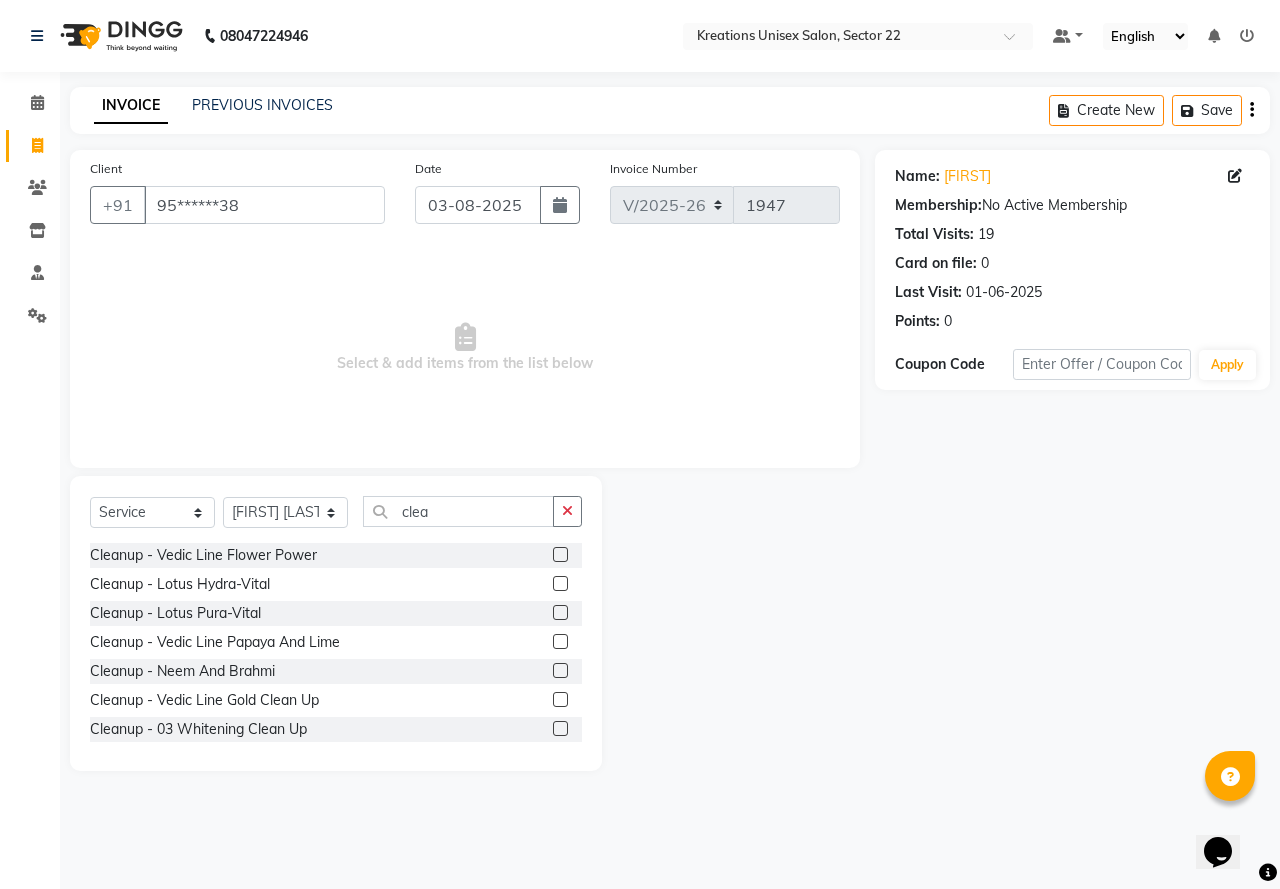 click 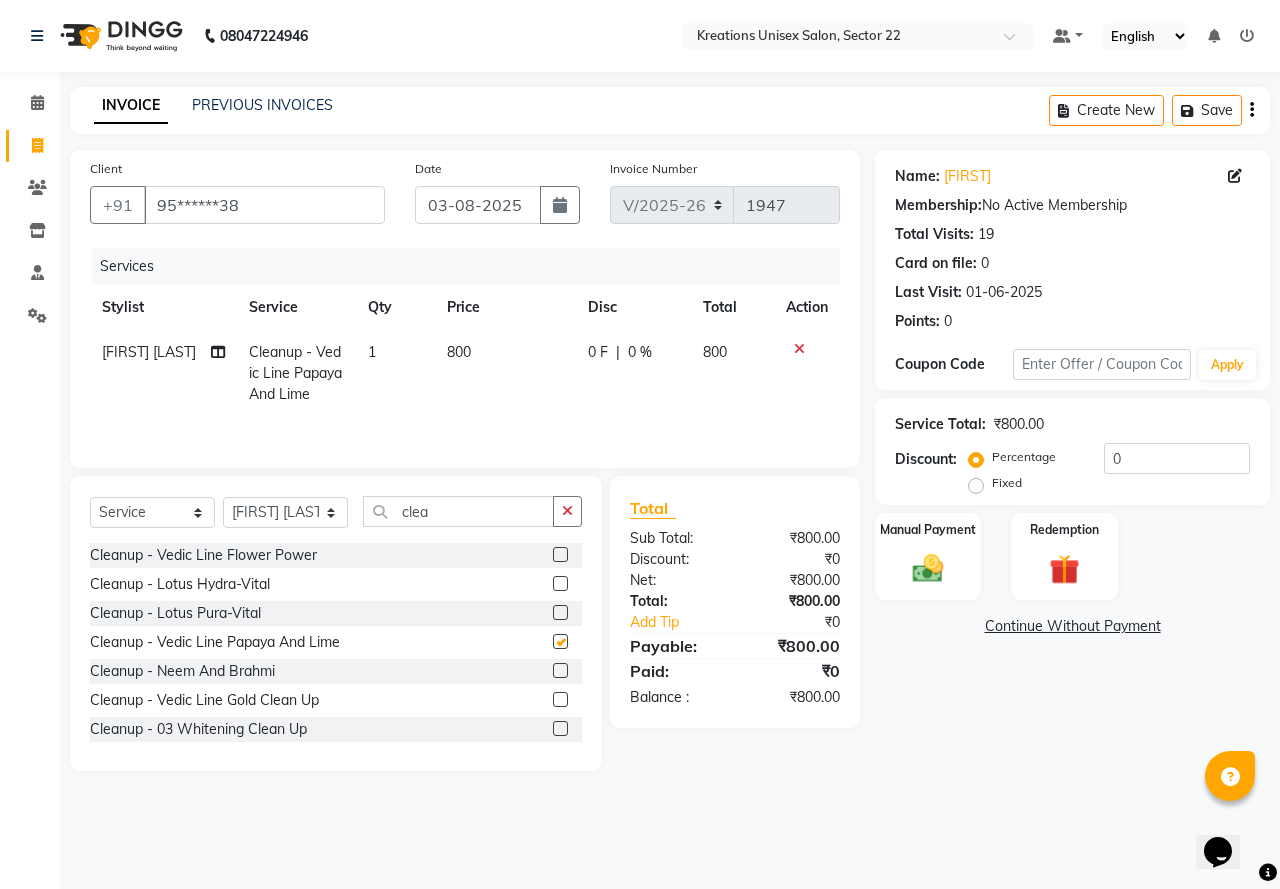 checkbox on "false" 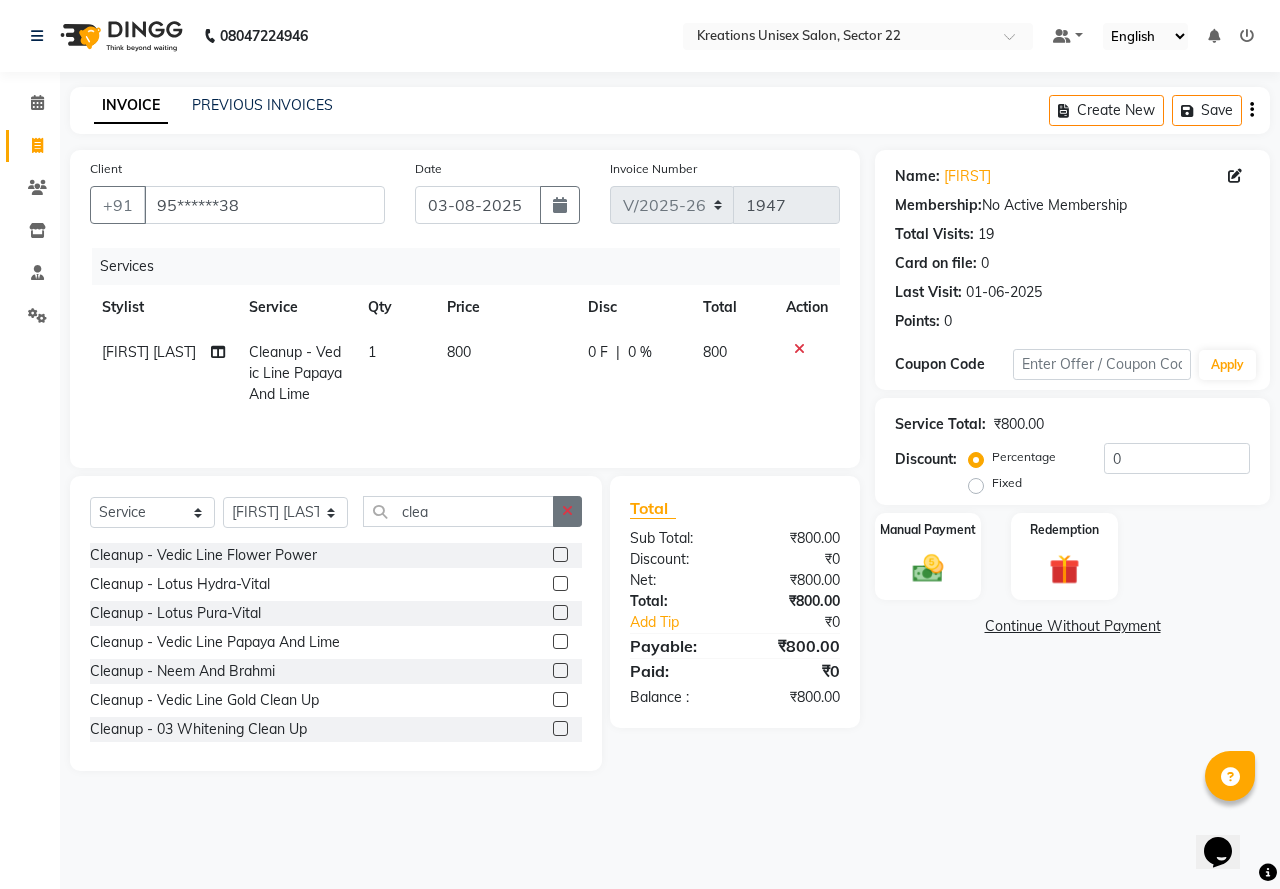 click 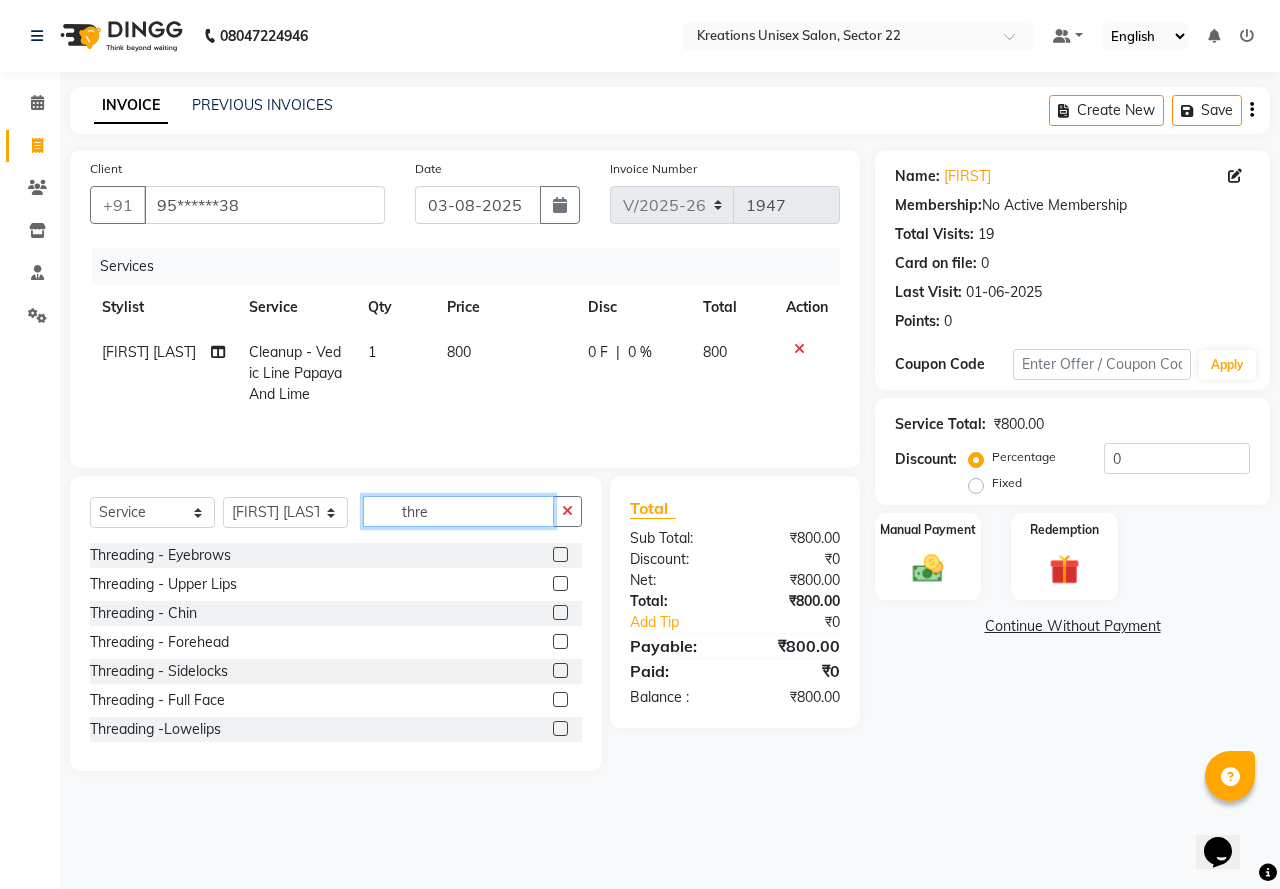 type on "thre" 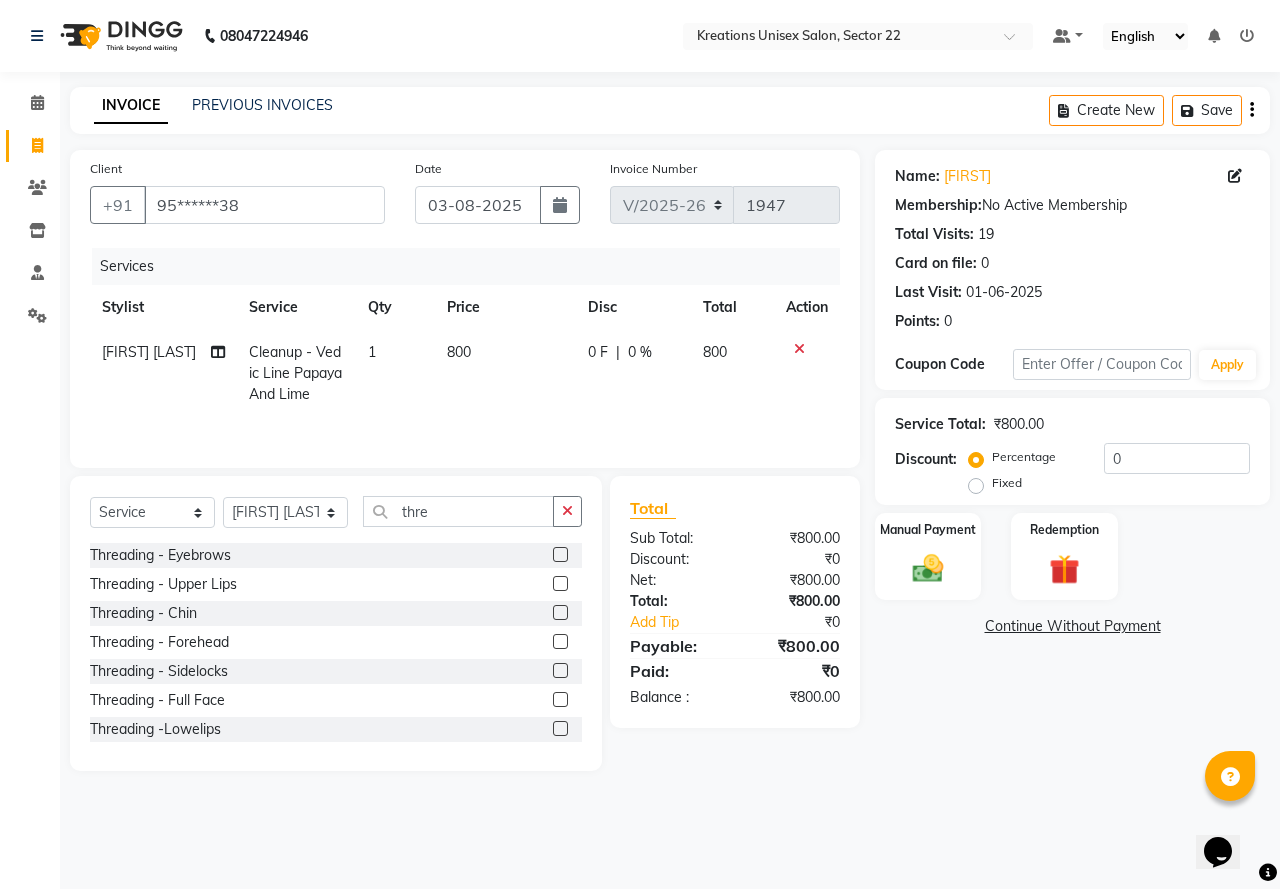 click 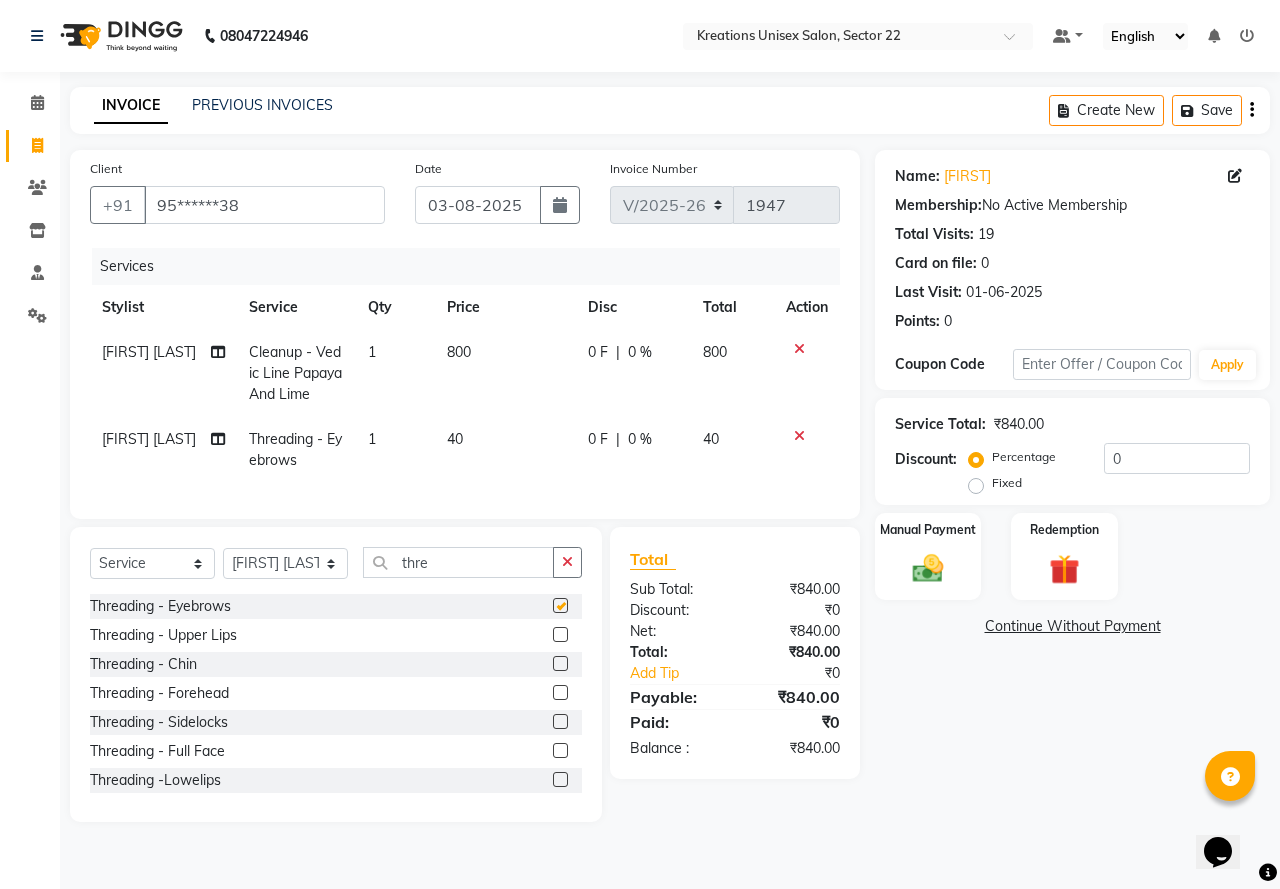 checkbox on "false" 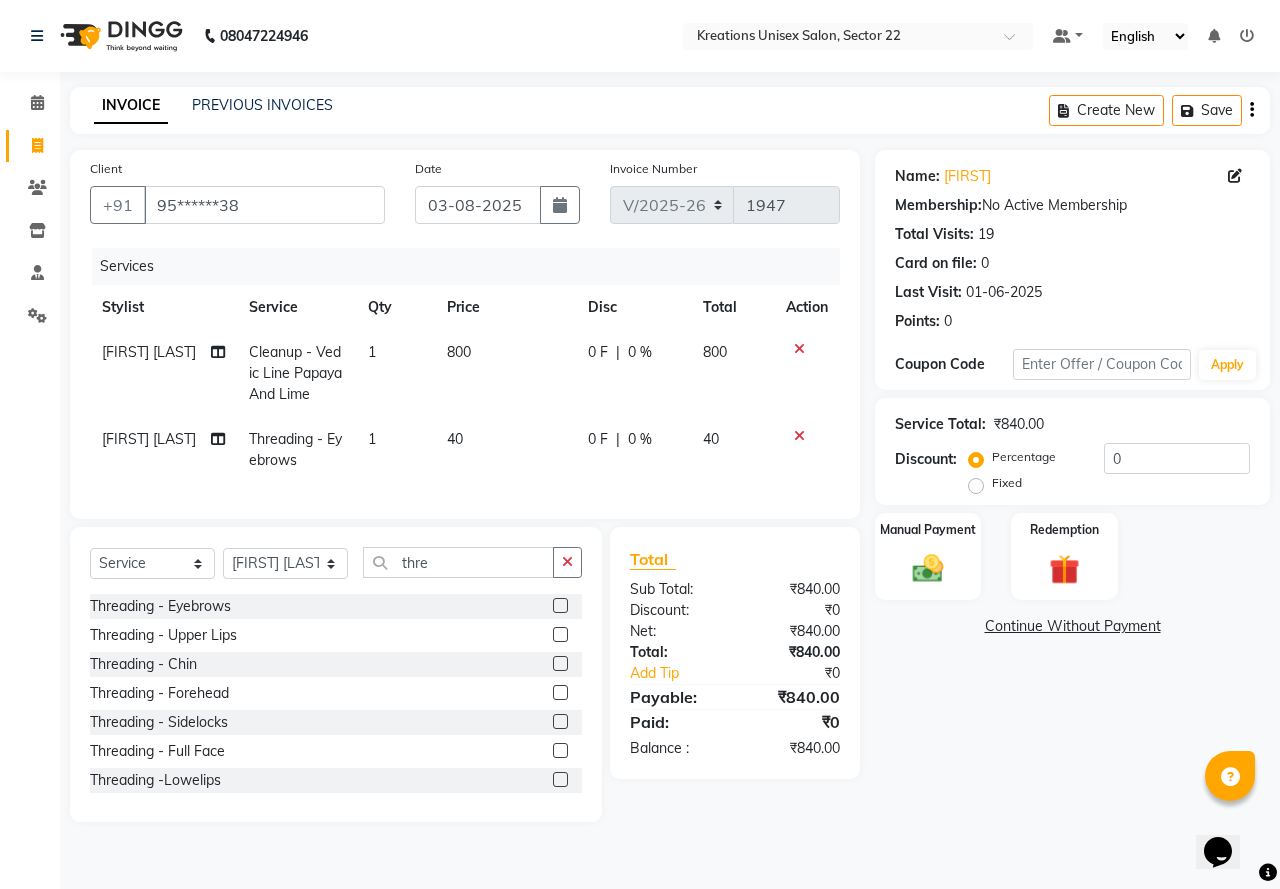 click 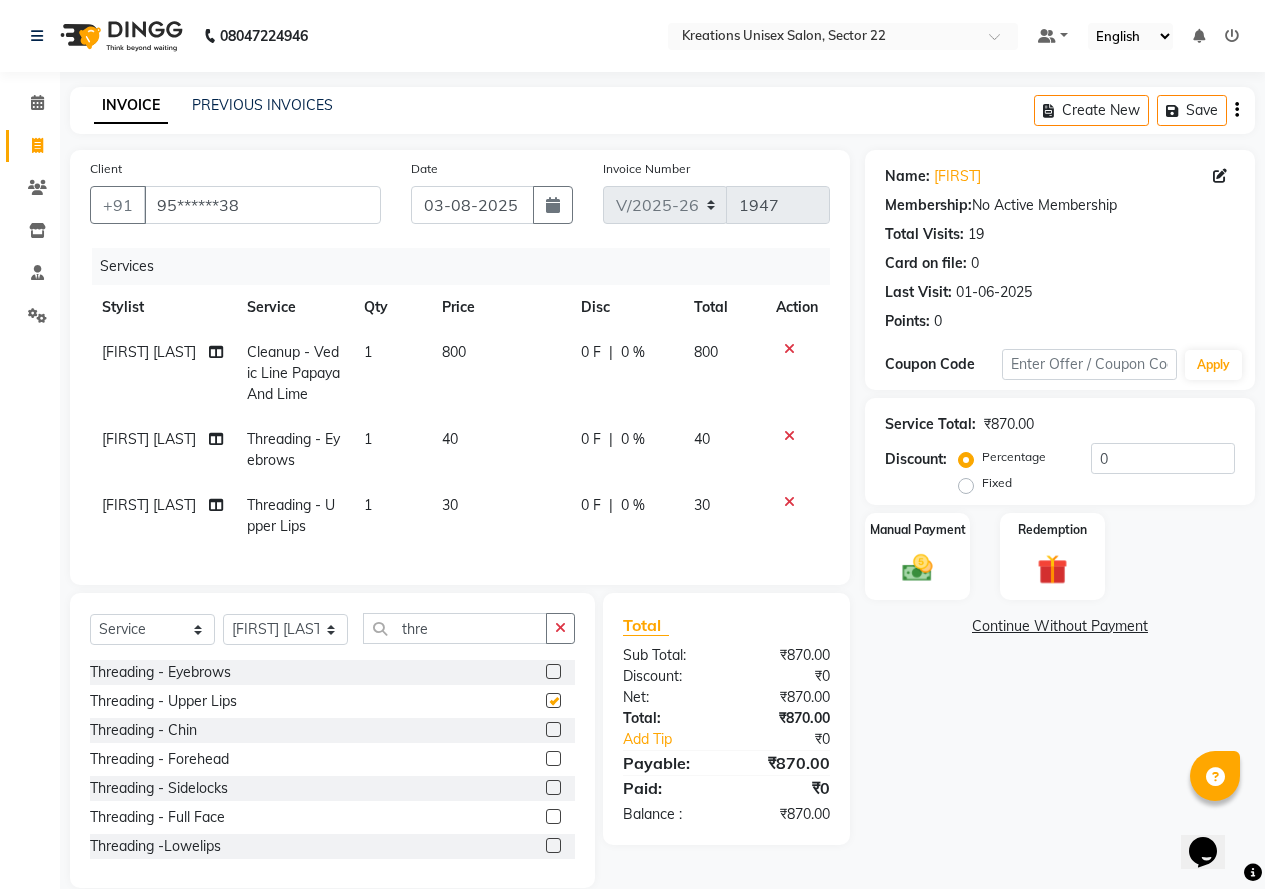 checkbox on "false" 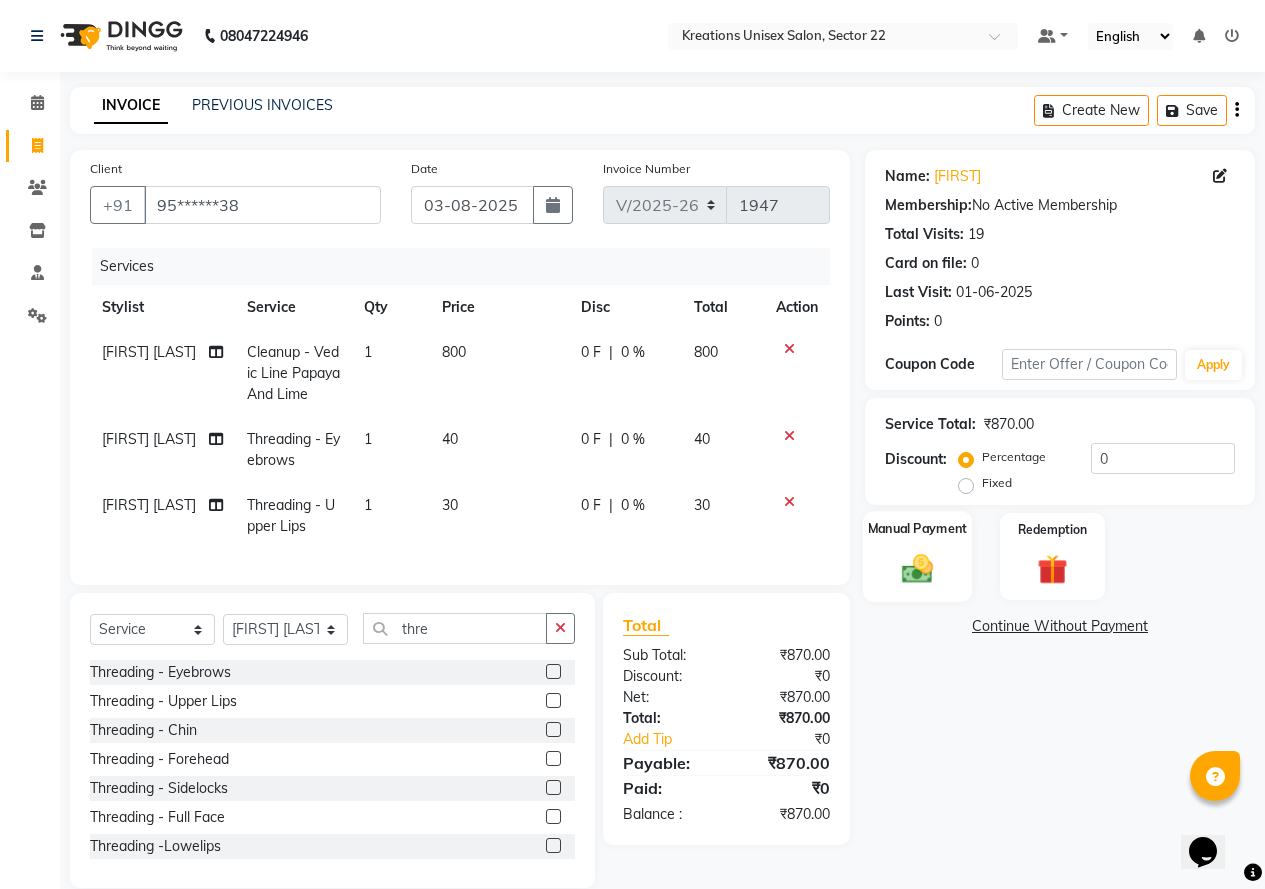 click on "Manual Payment" 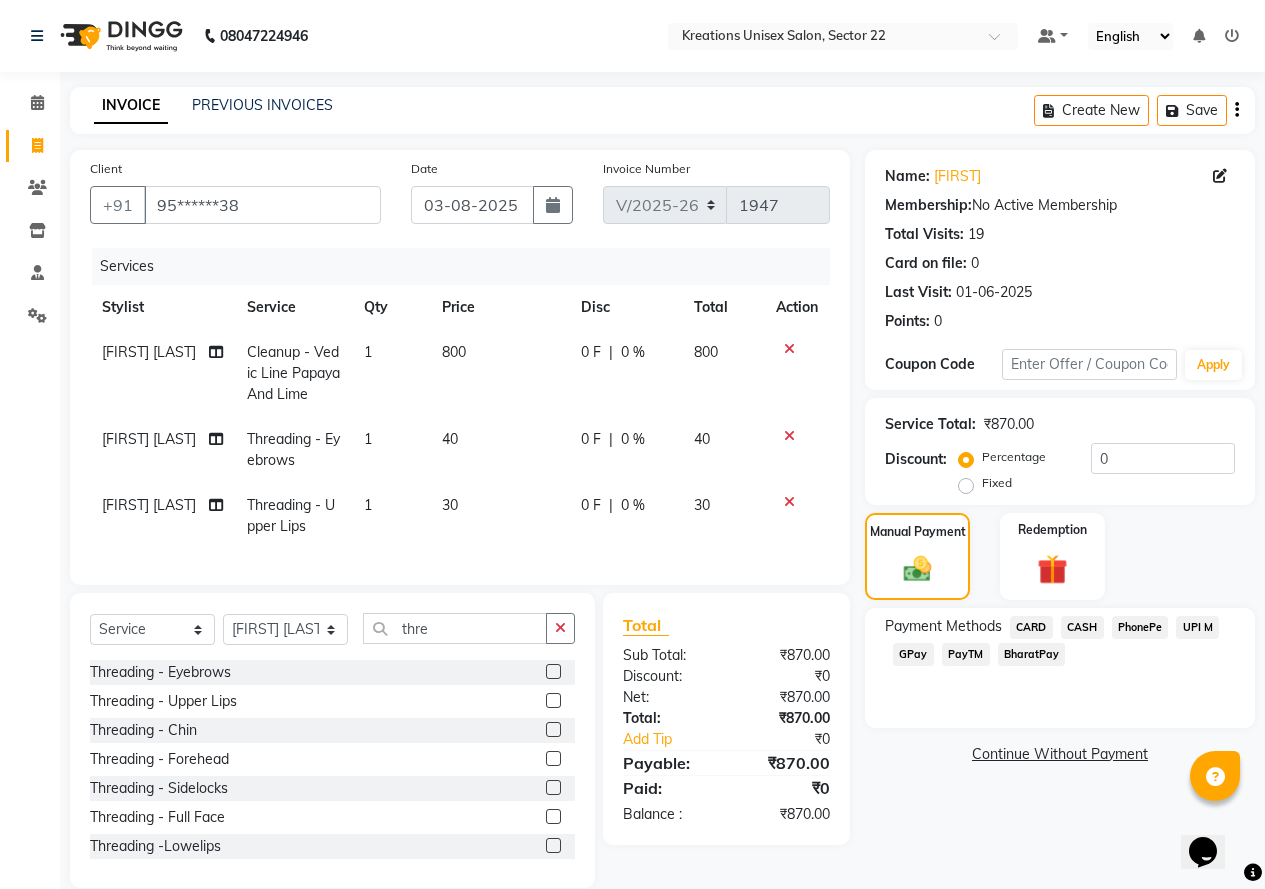 click on "PayTM" 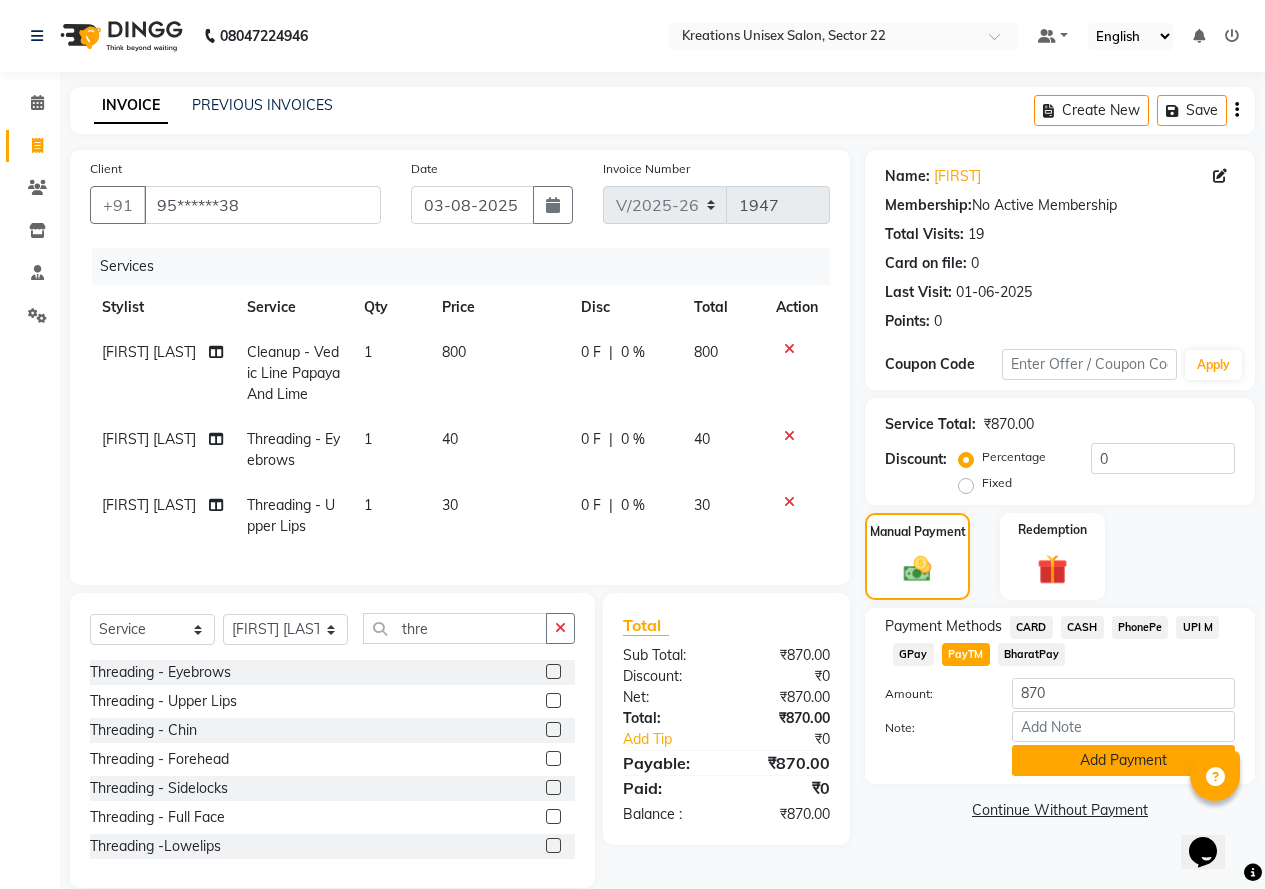 click on "Add Payment" 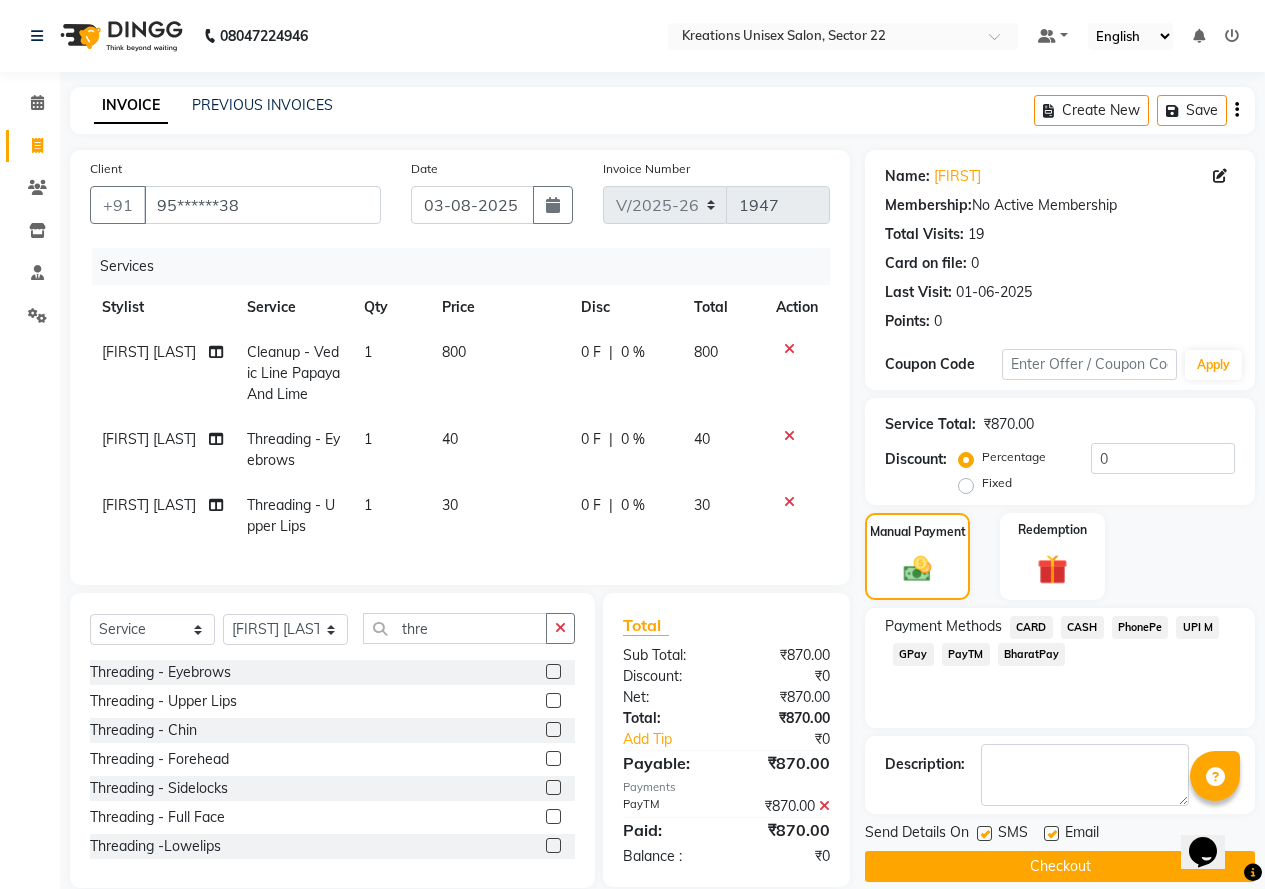 click 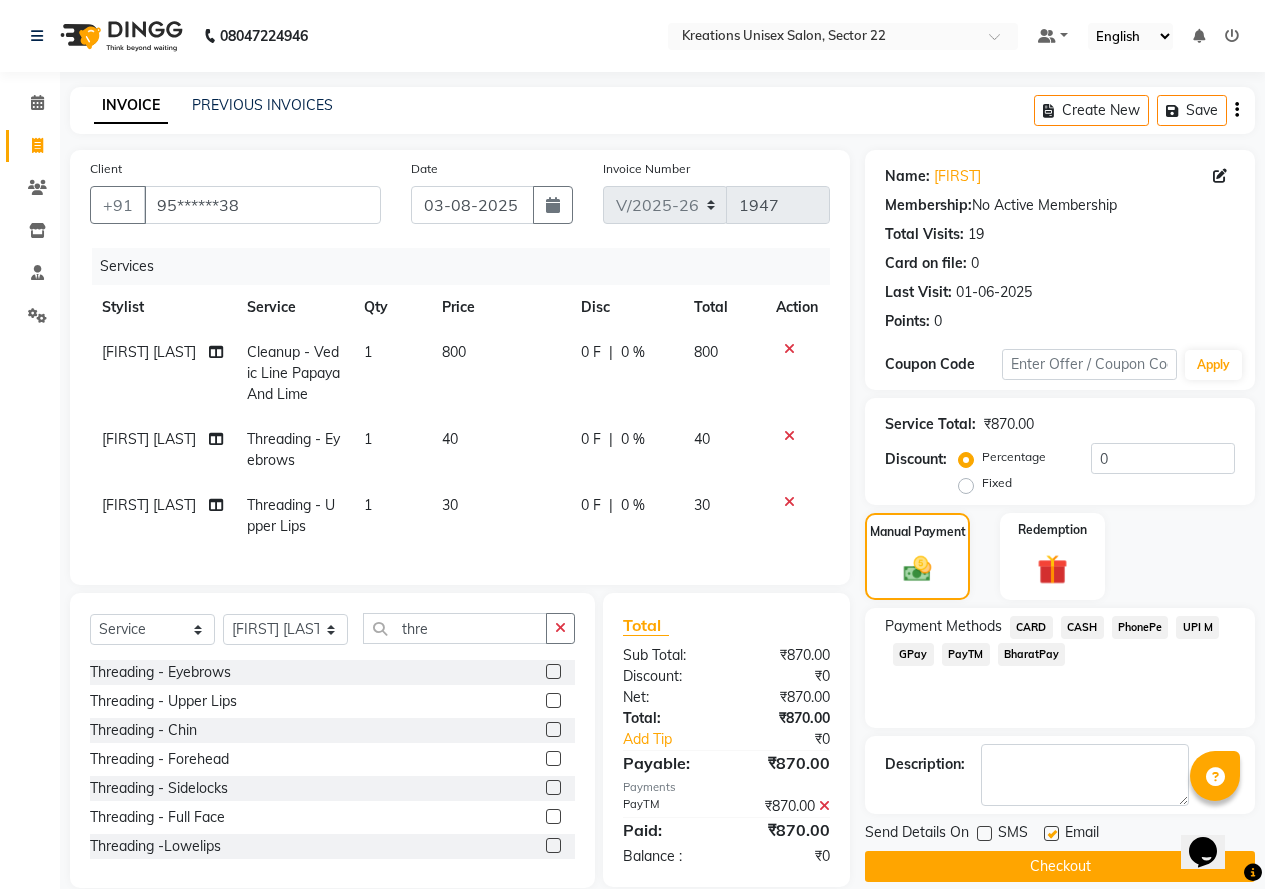 click 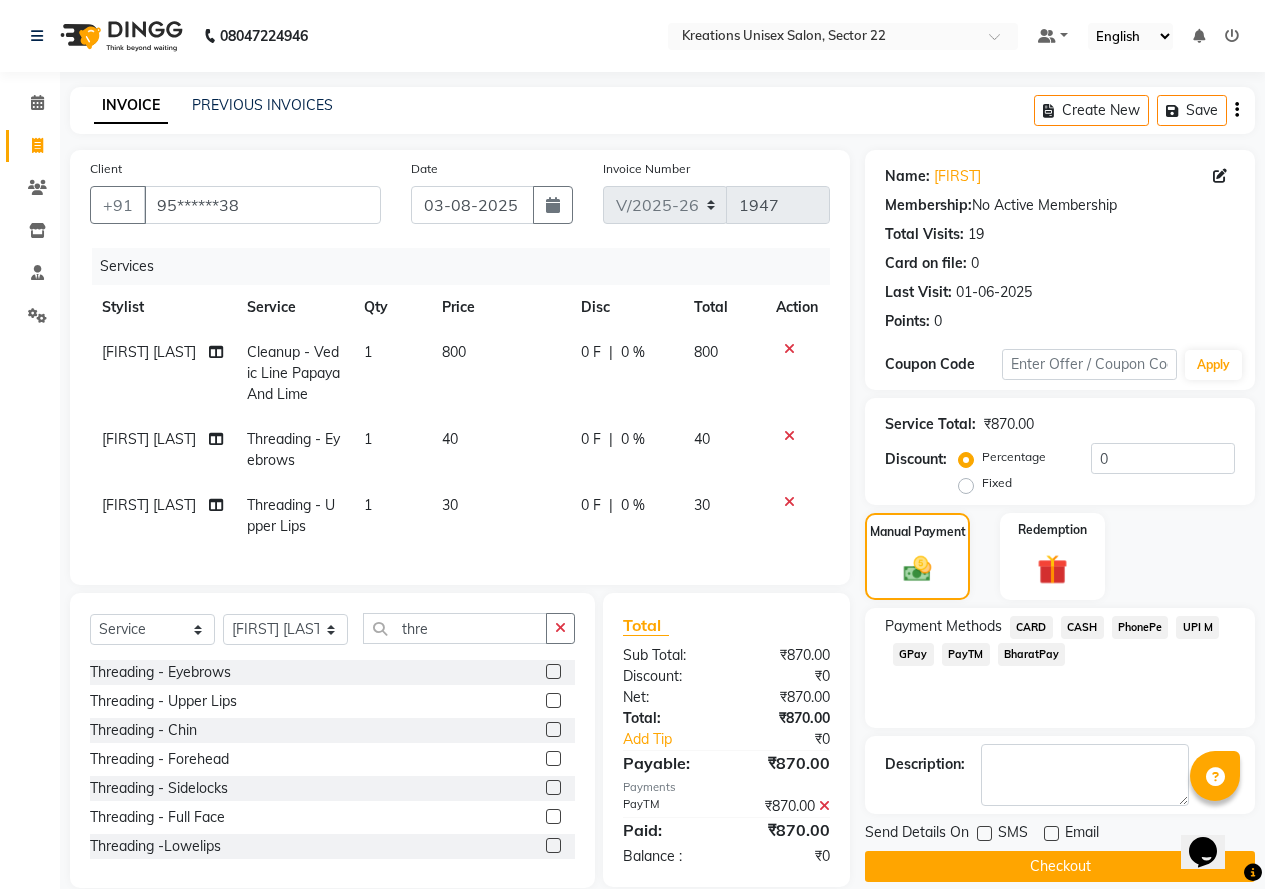 click on "Checkout" 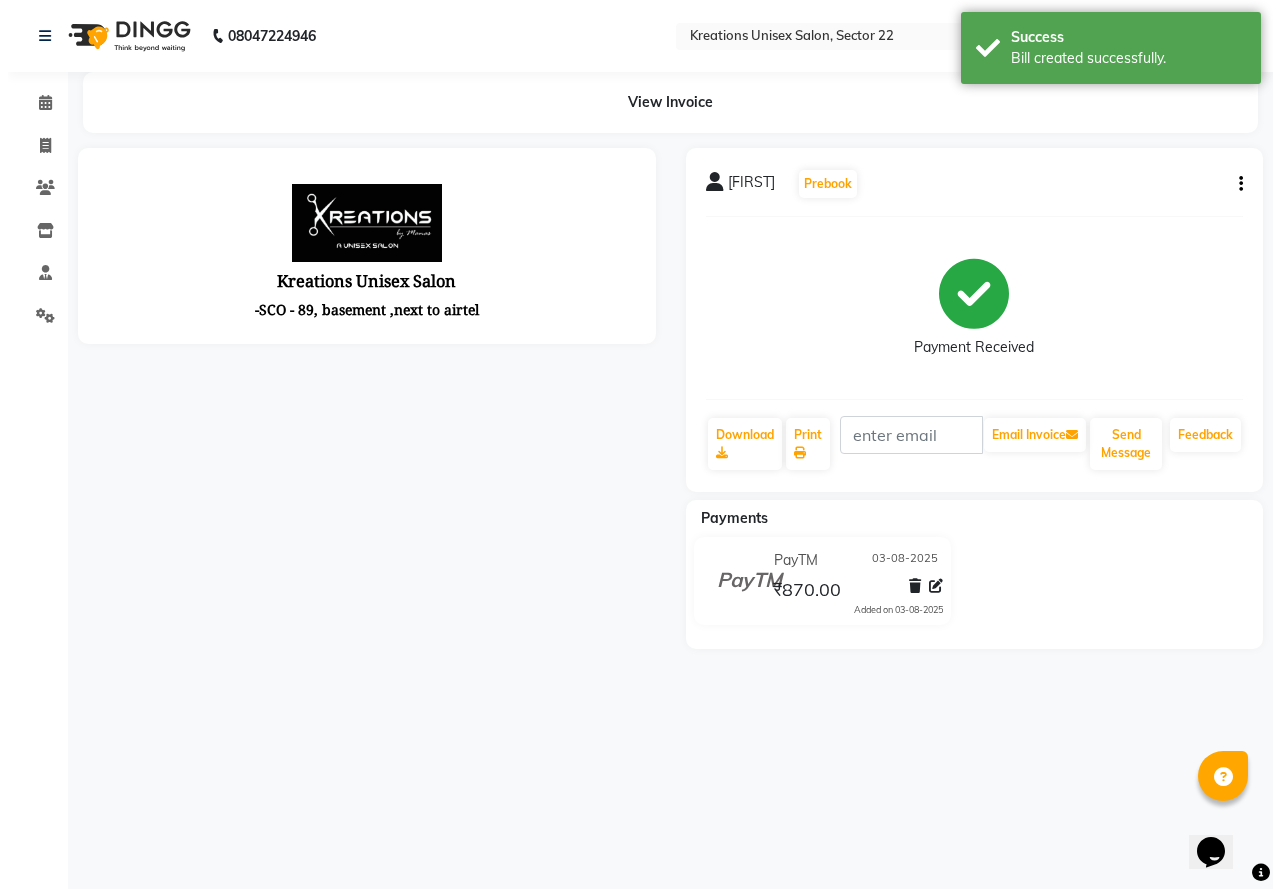 scroll, scrollTop: 0, scrollLeft: 0, axis: both 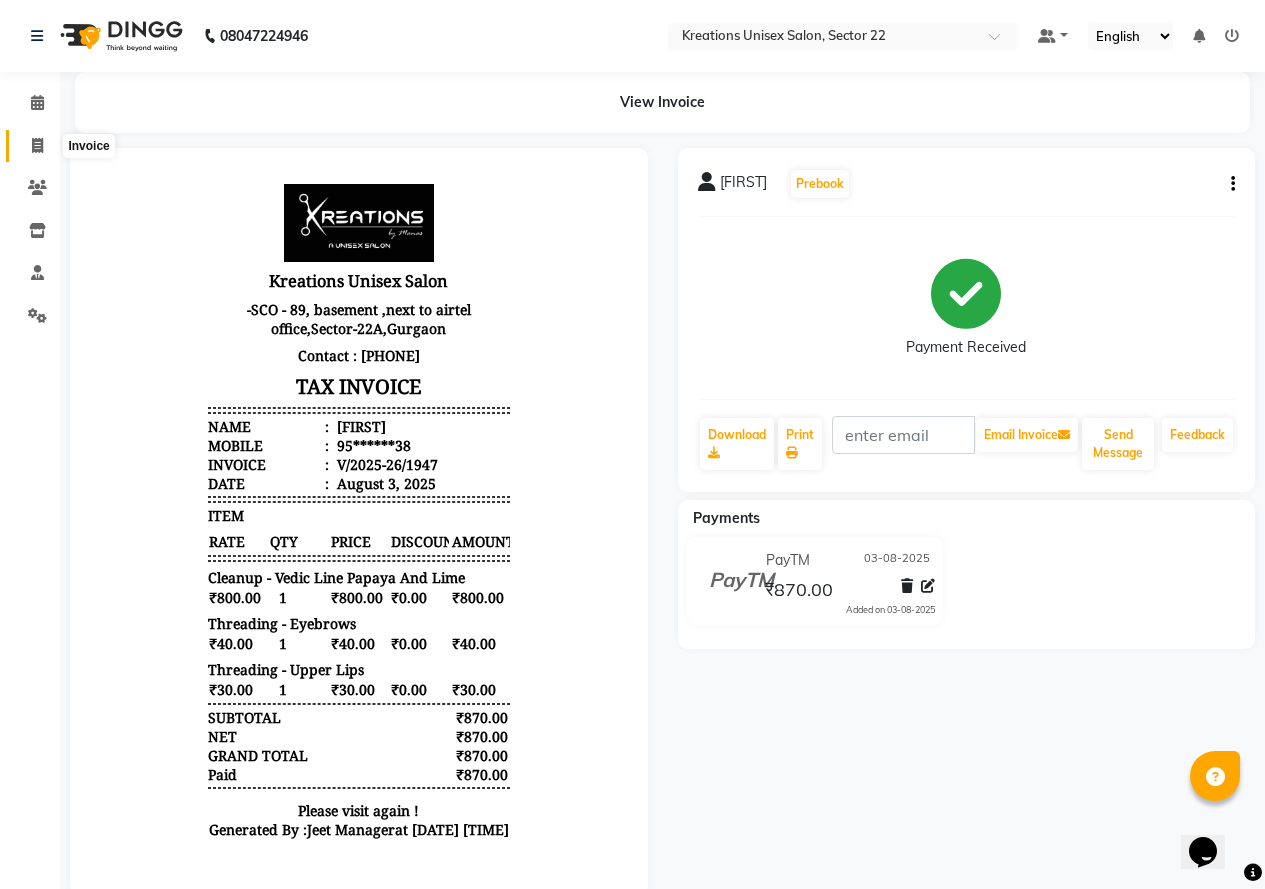 click 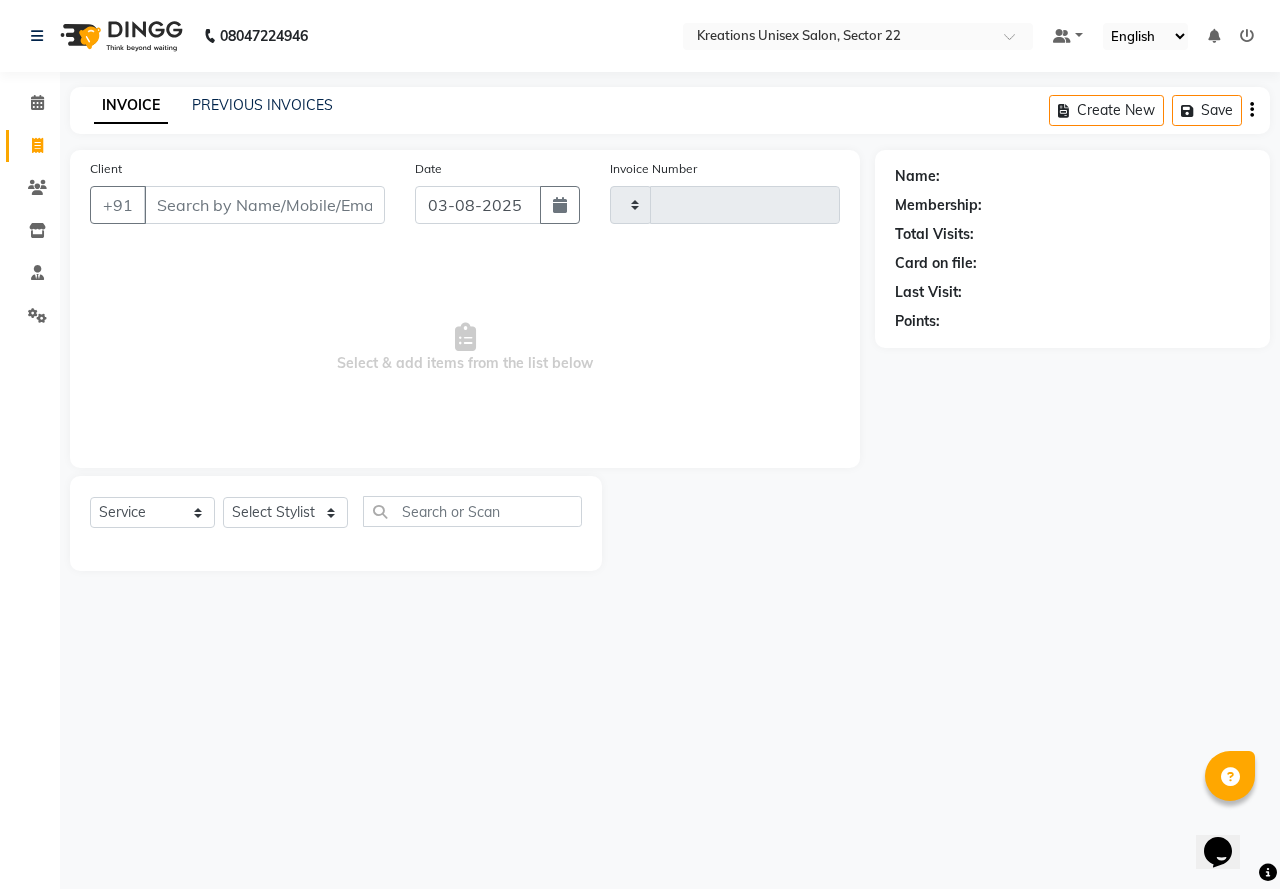 type on "1948" 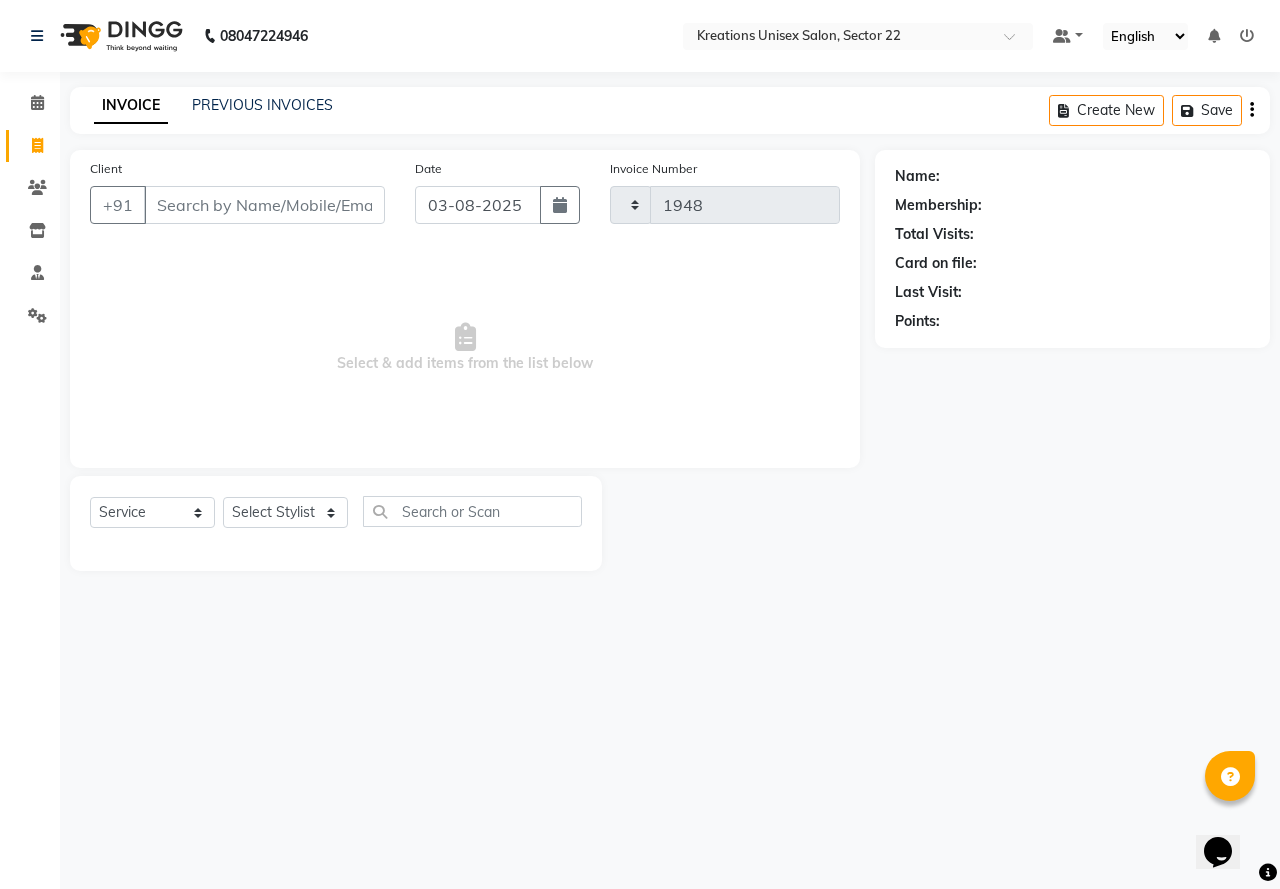 select on "6170" 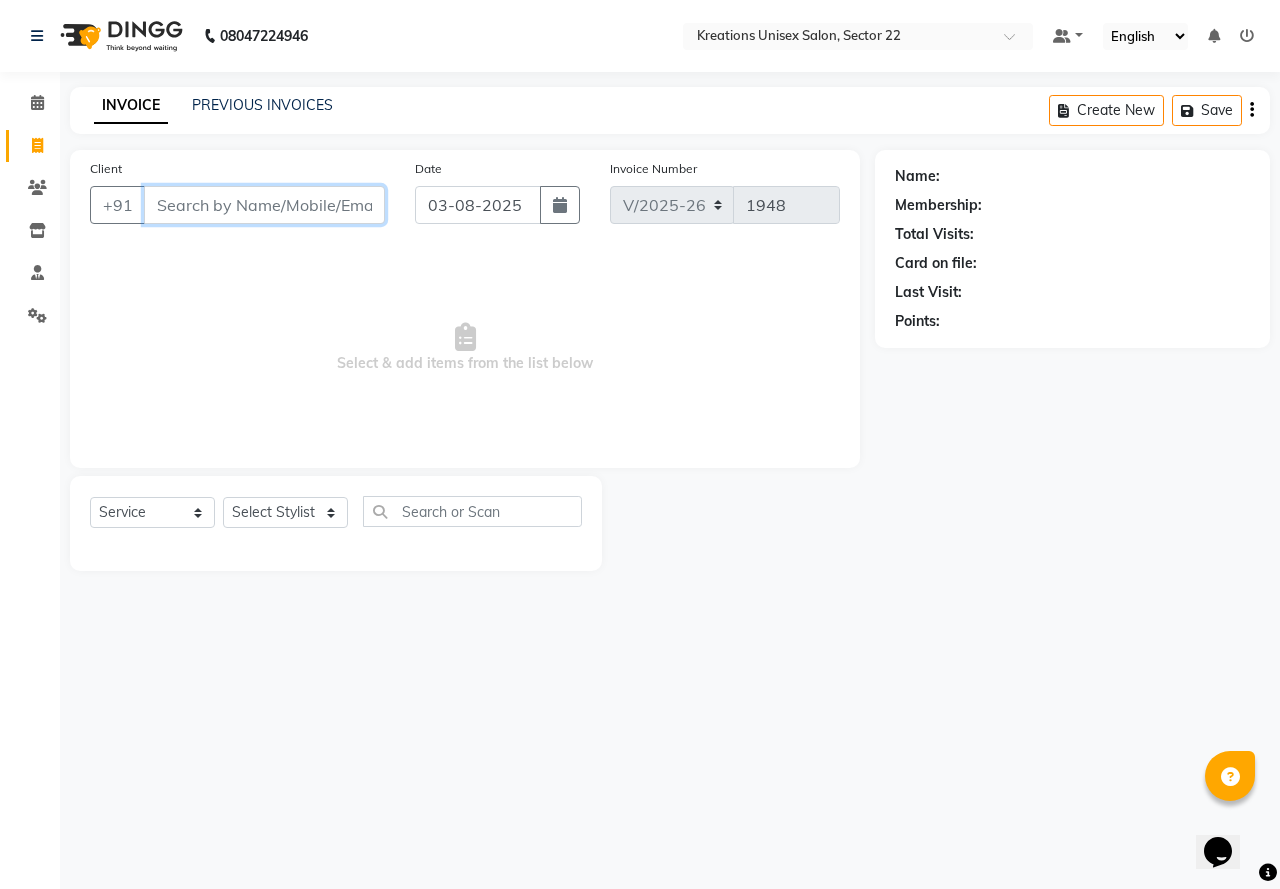 click on "Client" at bounding box center [264, 205] 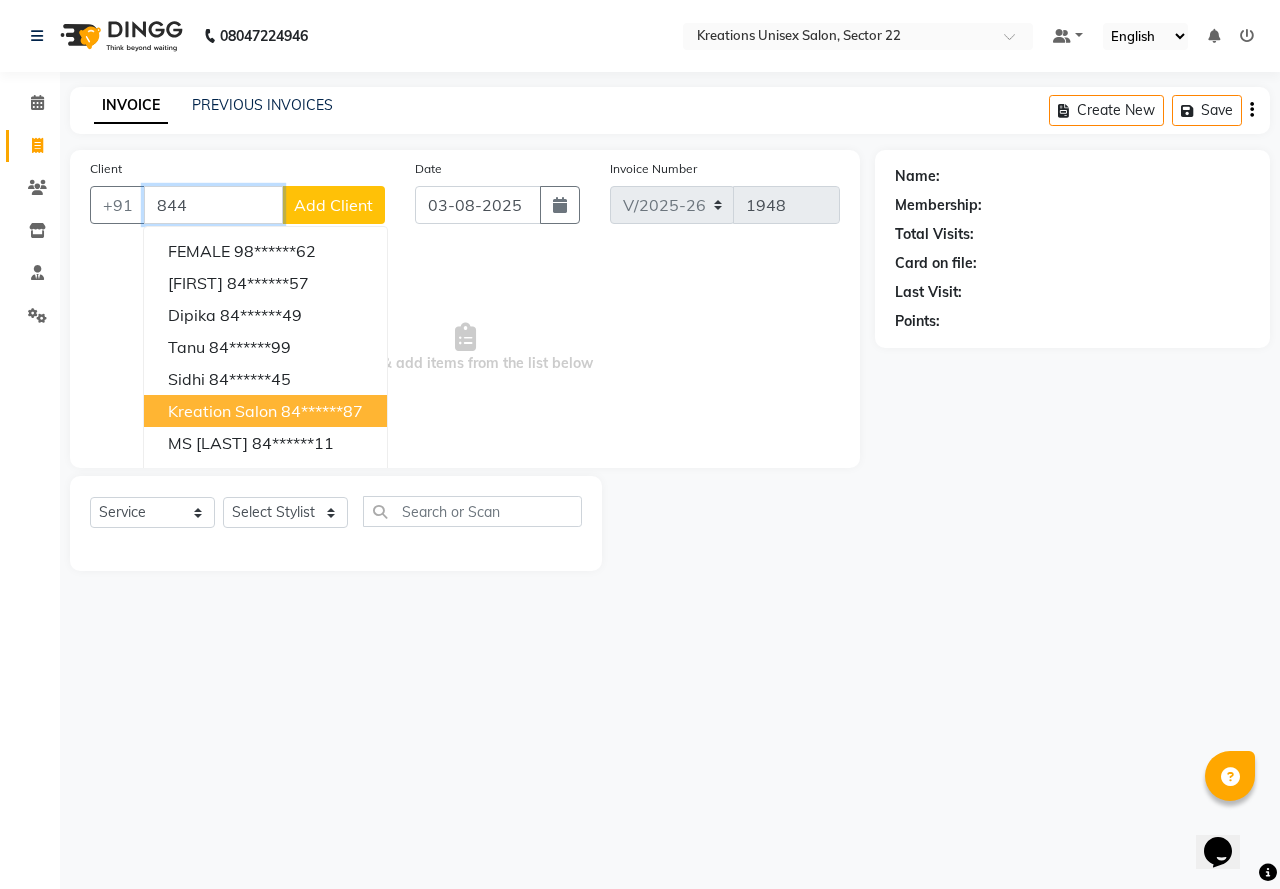 click on "kreation salon" at bounding box center [222, 411] 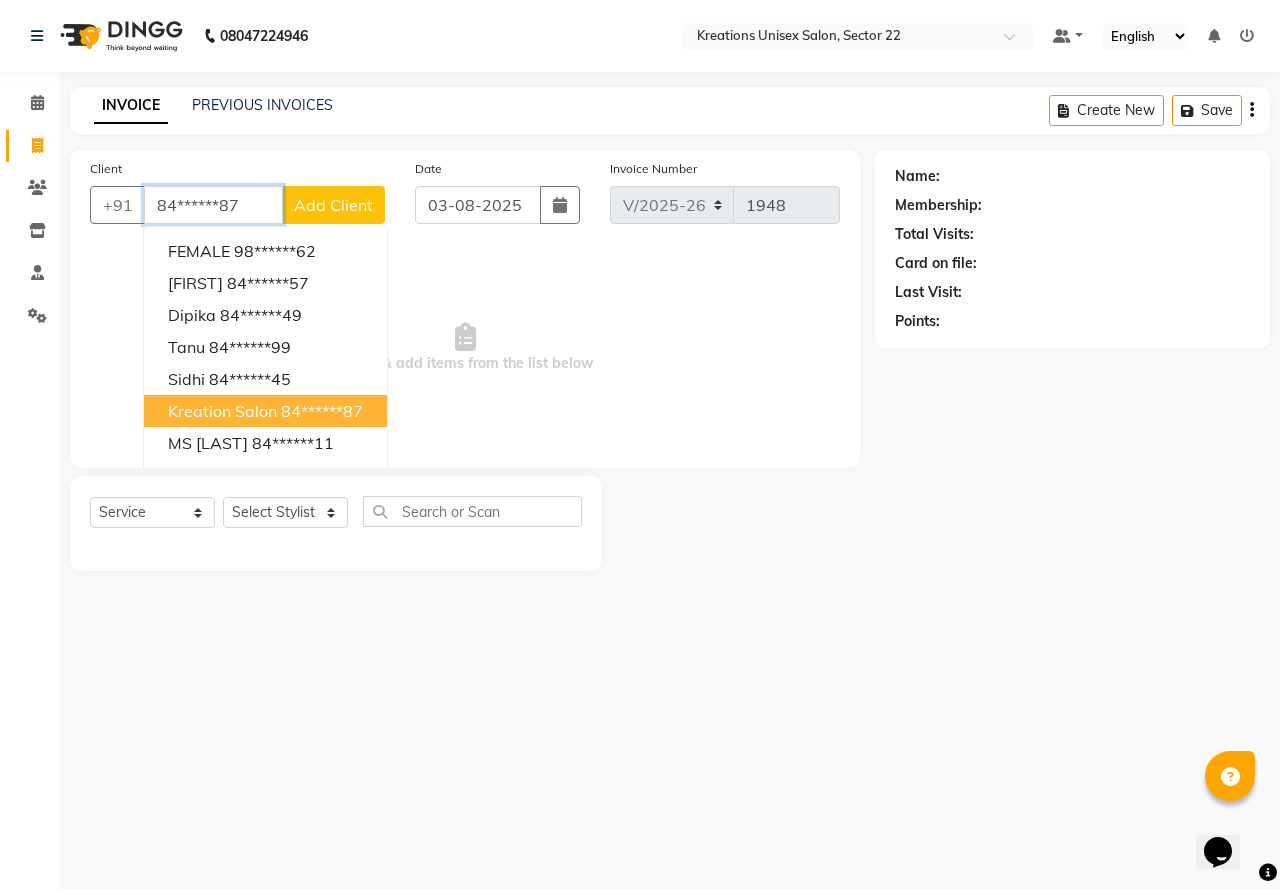 type on "84******87" 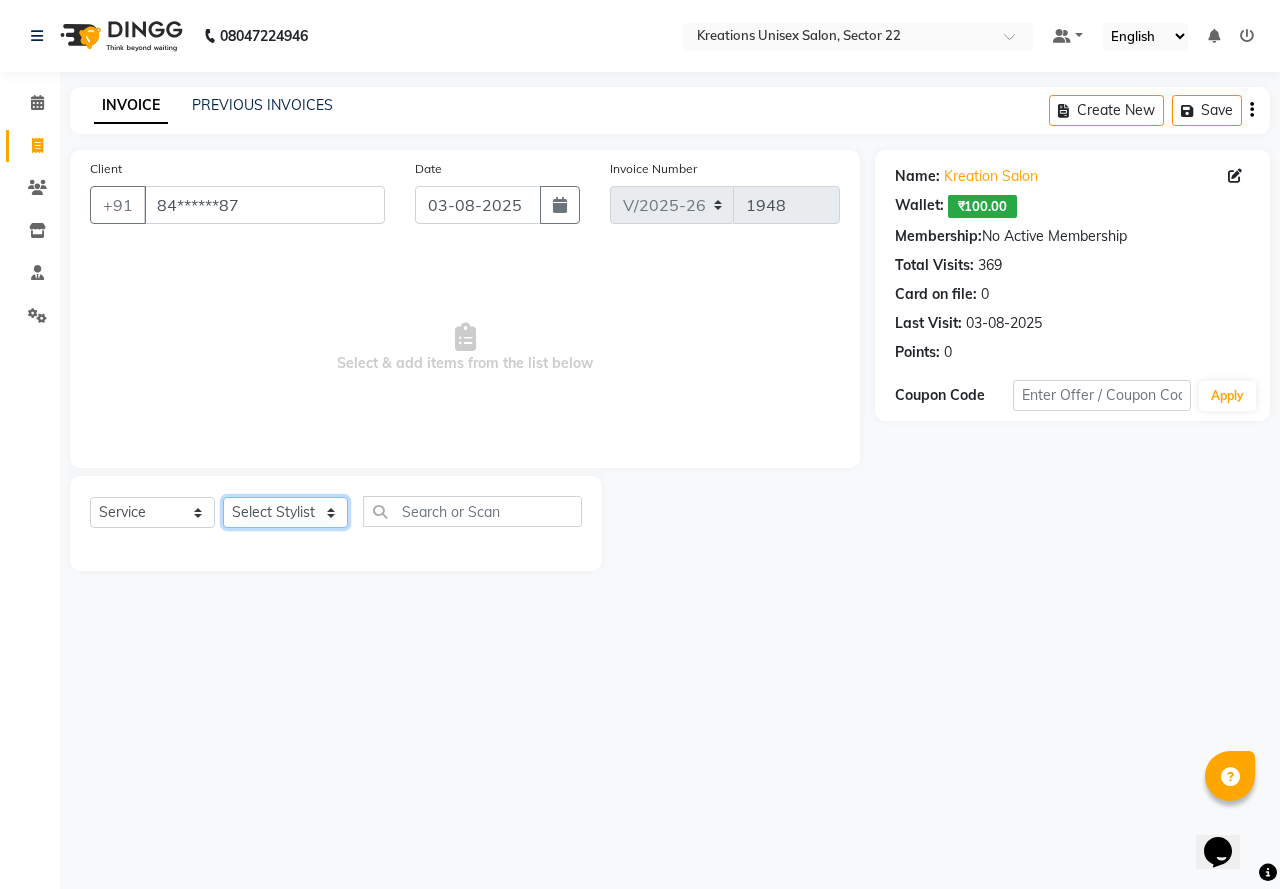 click on "Select Stylist AMAN Jeet Manager Jitender  Kapil  Kavita Manager Malik Khan  Manas Sir  rozy  Sector-23 Shaffali Maam  Shiv Kumar Sita Mehto" 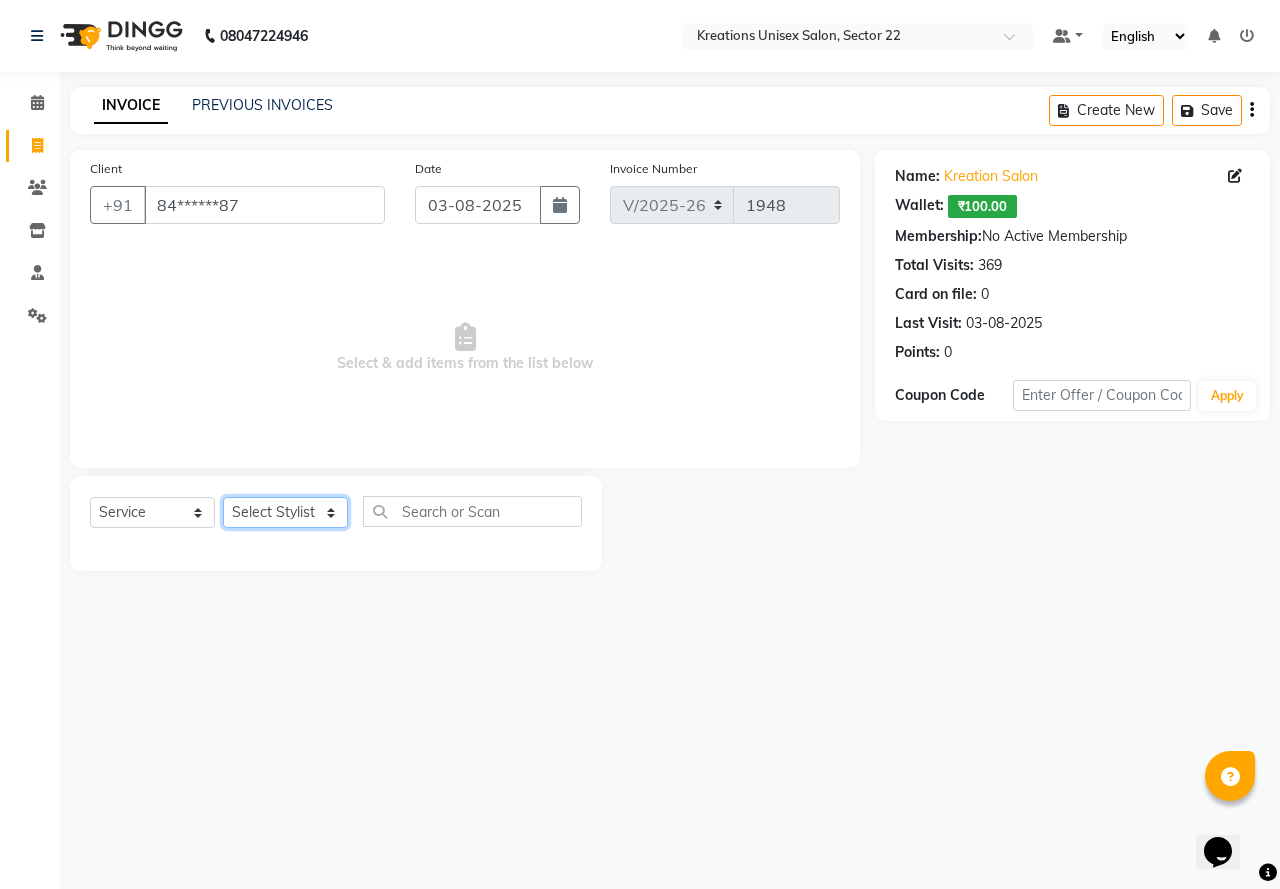 select on "65998" 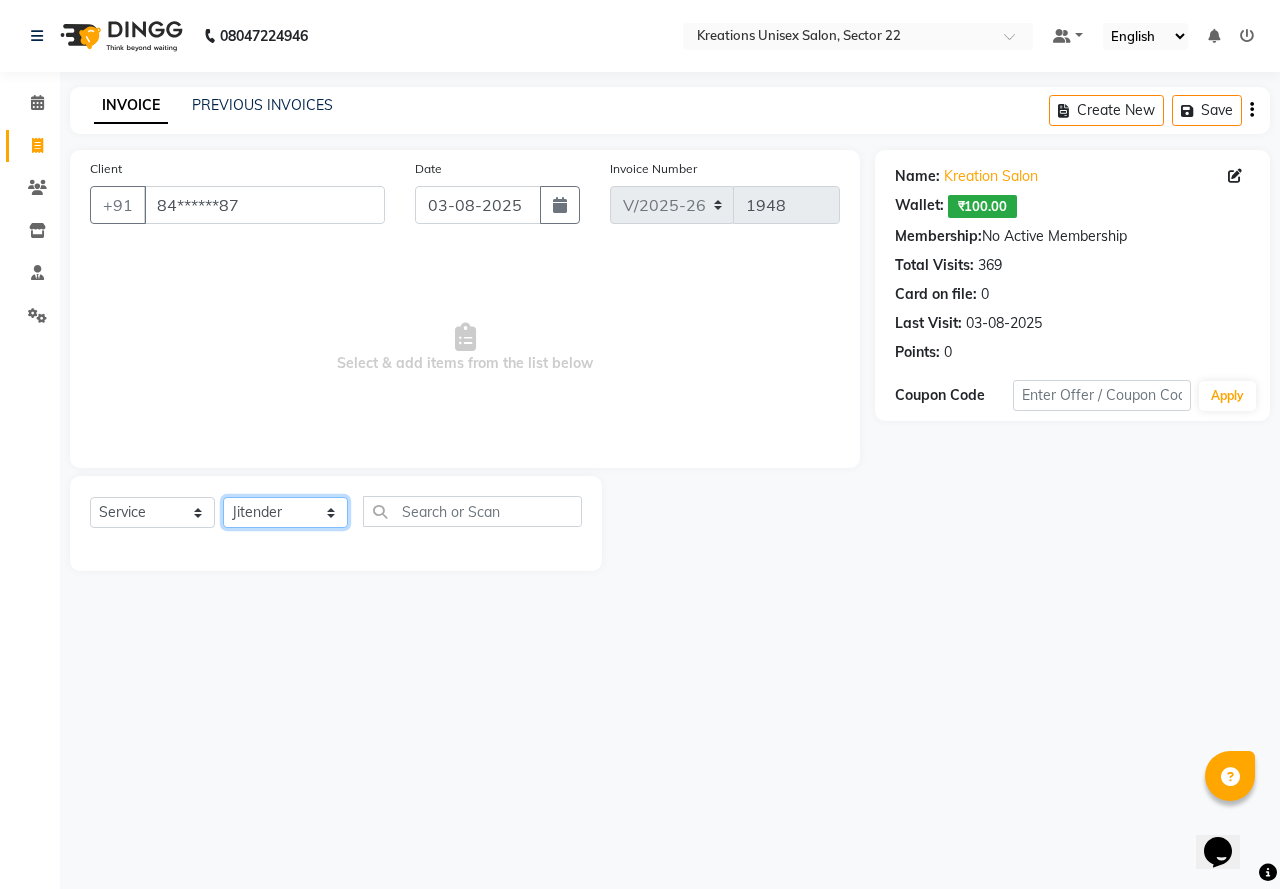 click on "Select Stylist AMAN Jeet Manager Jitender  Kapil  Kavita Manager Malik Khan  Manas Sir  rozy  Sector-23 Shaffali Maam  Shiv Kumar Sita Mehto" 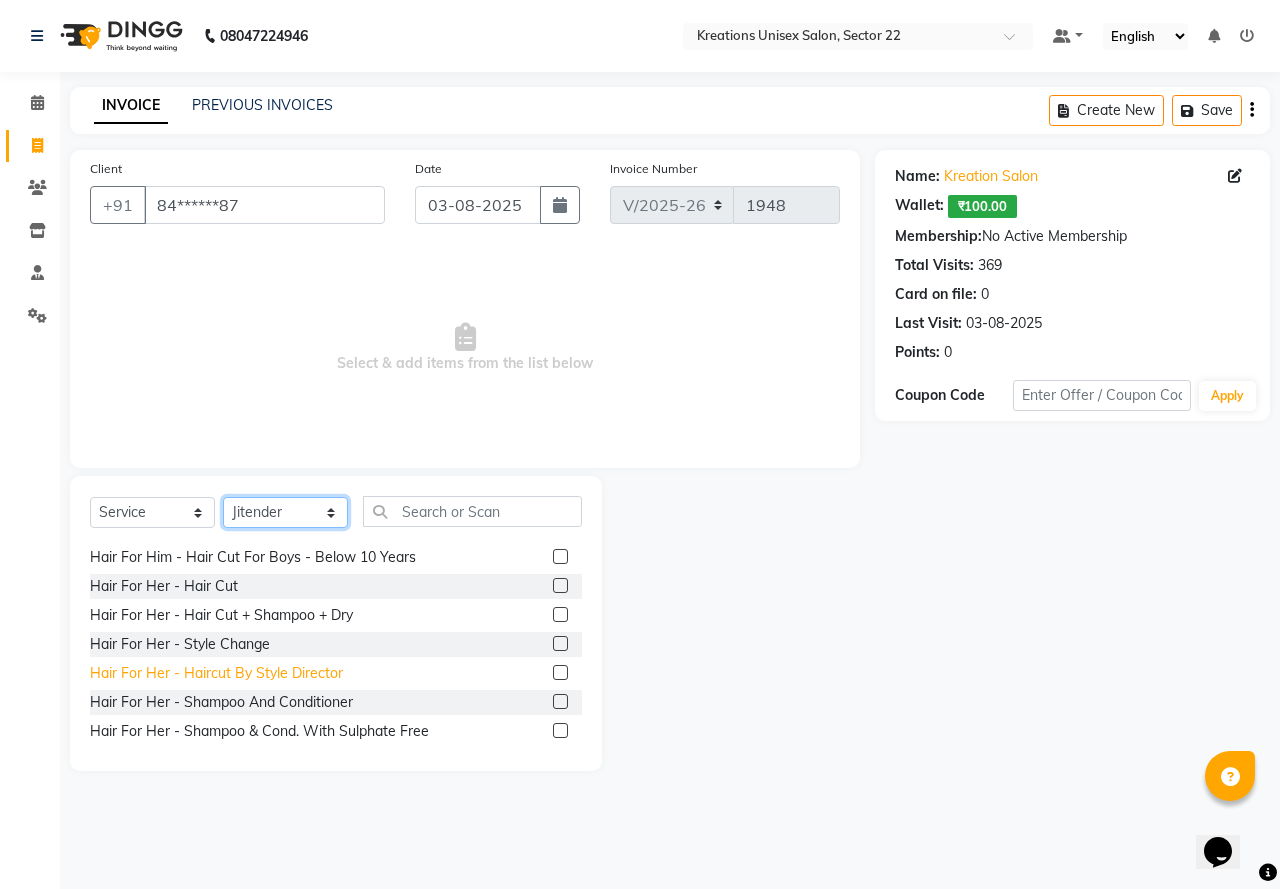 scroll, scrollTop: 500, scrollLeft: 0, axis: vertical 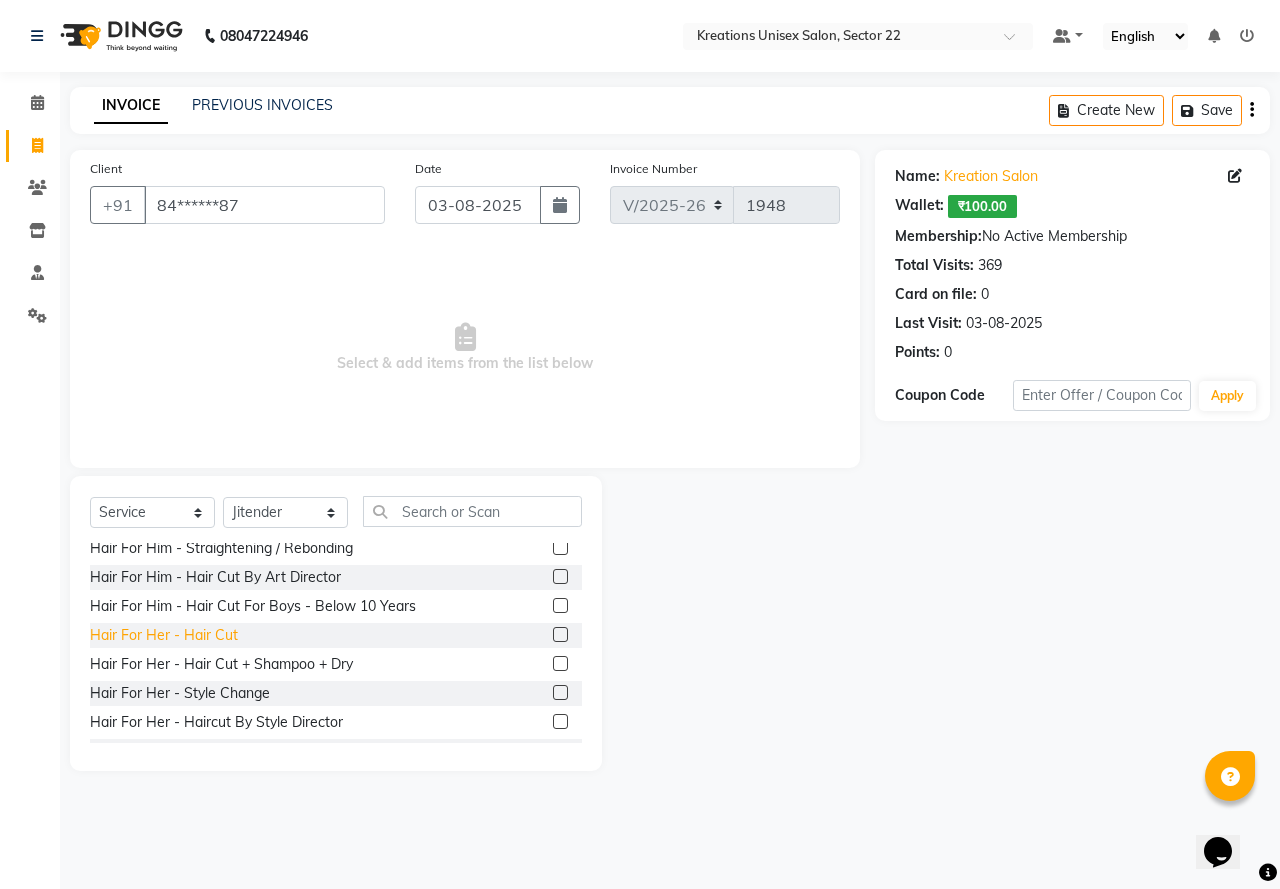 click on "Hair For Her - Hair Cut" 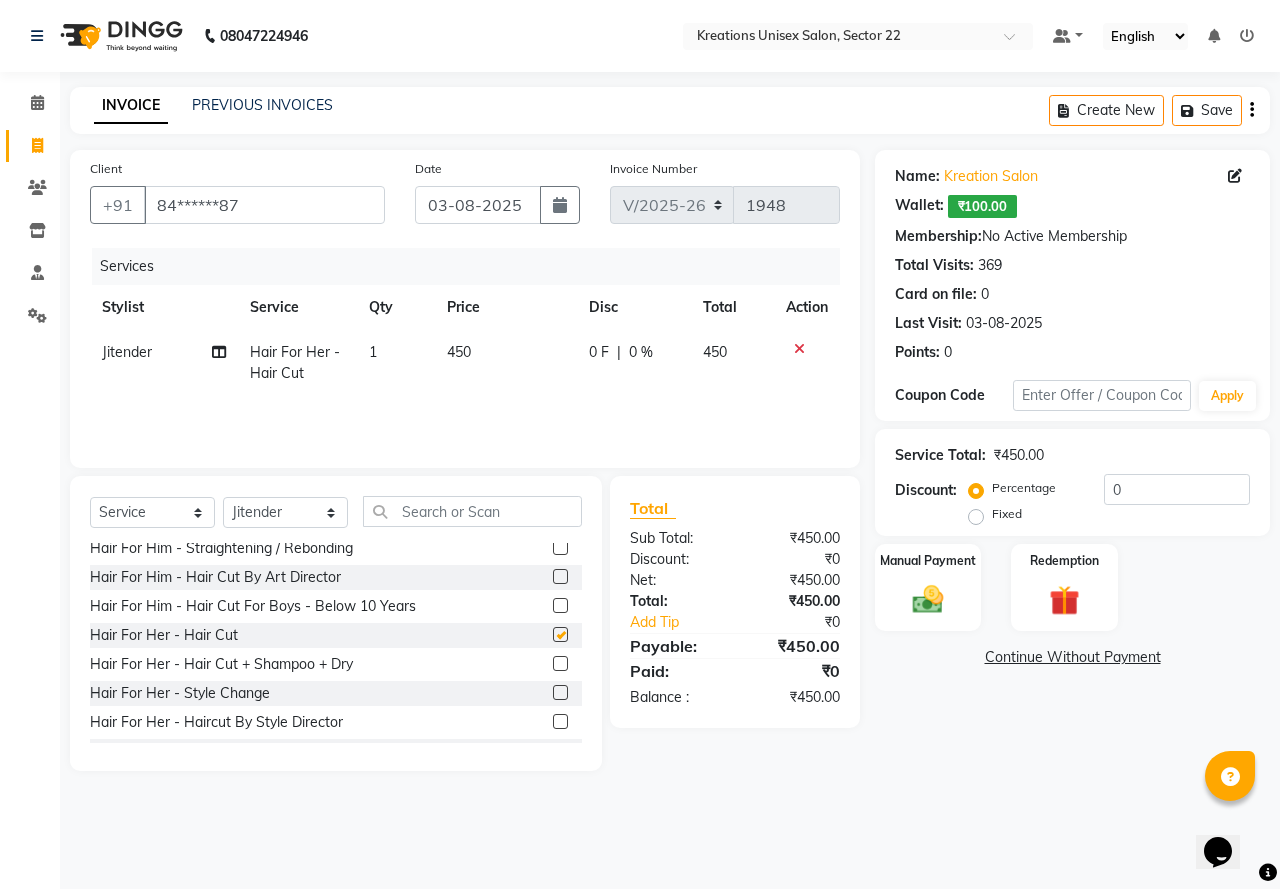 checkbox on "false" 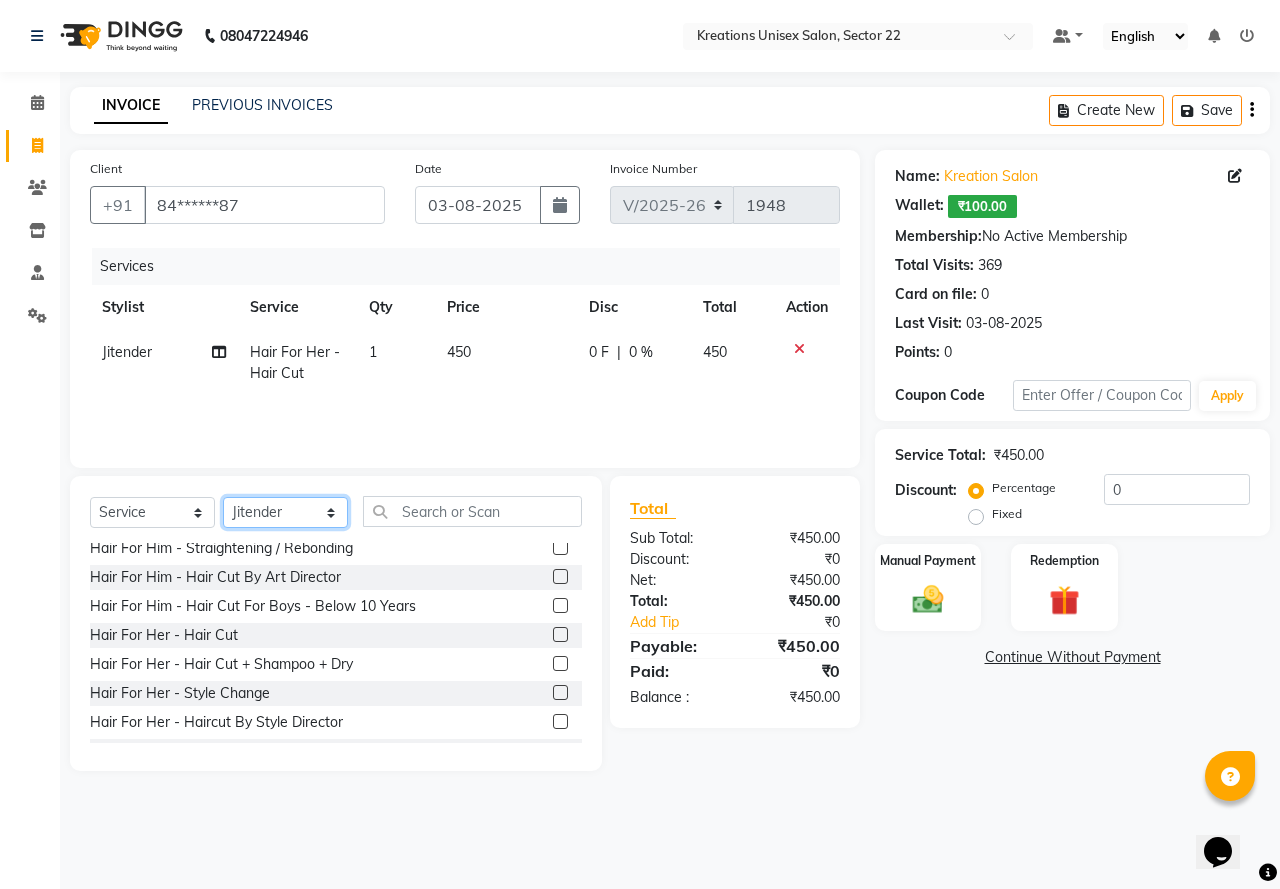 click on "Select Stylist AMAN Jeet Manager Jitender  Kapil  Kavita Manager Malik Khan  Manas Sir  rozy  Sector-23 Shaffali Maam  Shiv Kumar Sita Mehto" 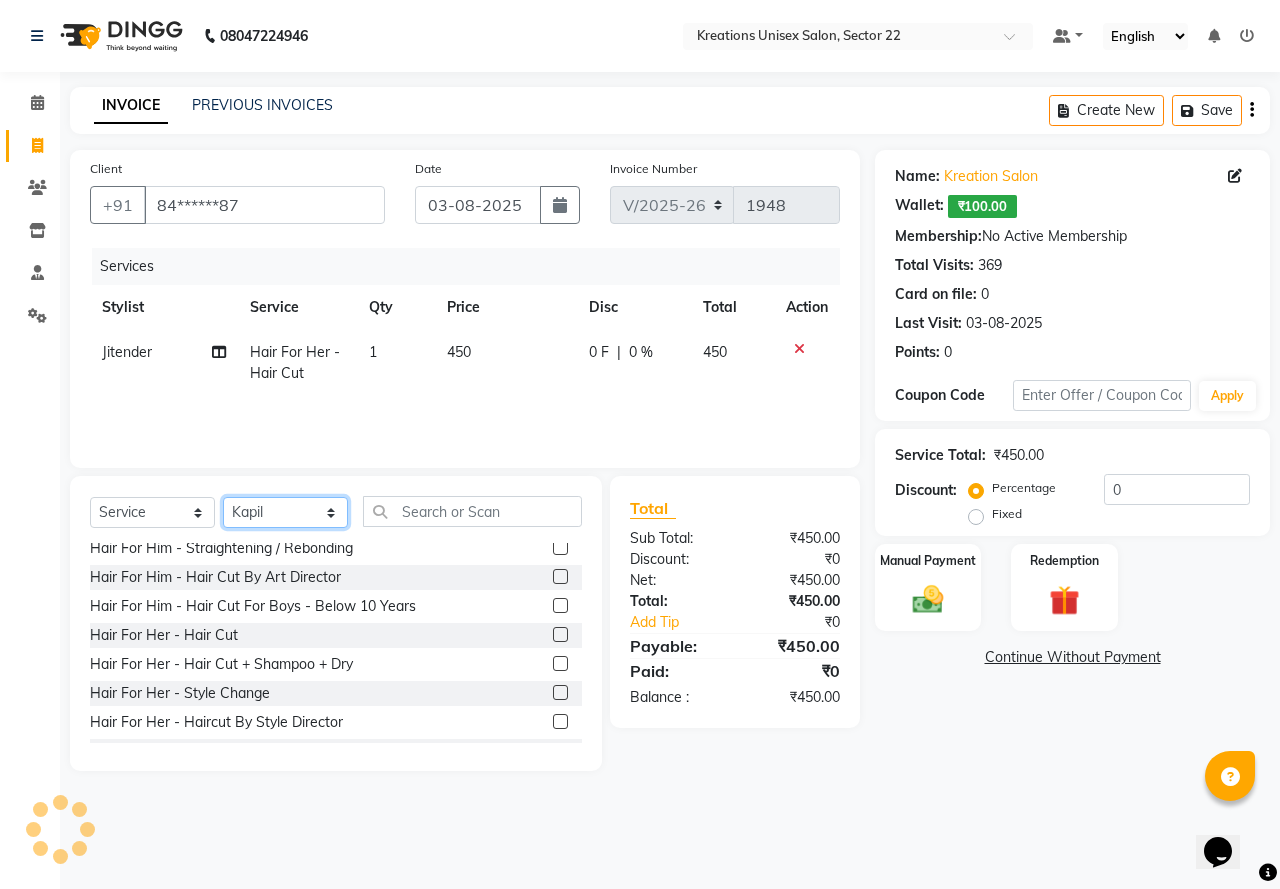 click on "Select Stylist AMAN Jeet Manager Jitender  Kapil  Kavita Manager Malik Khan  Manas Sir  rozy  Sector-23 Shaffali Maam  Shiv Kumar Sita Mehto" 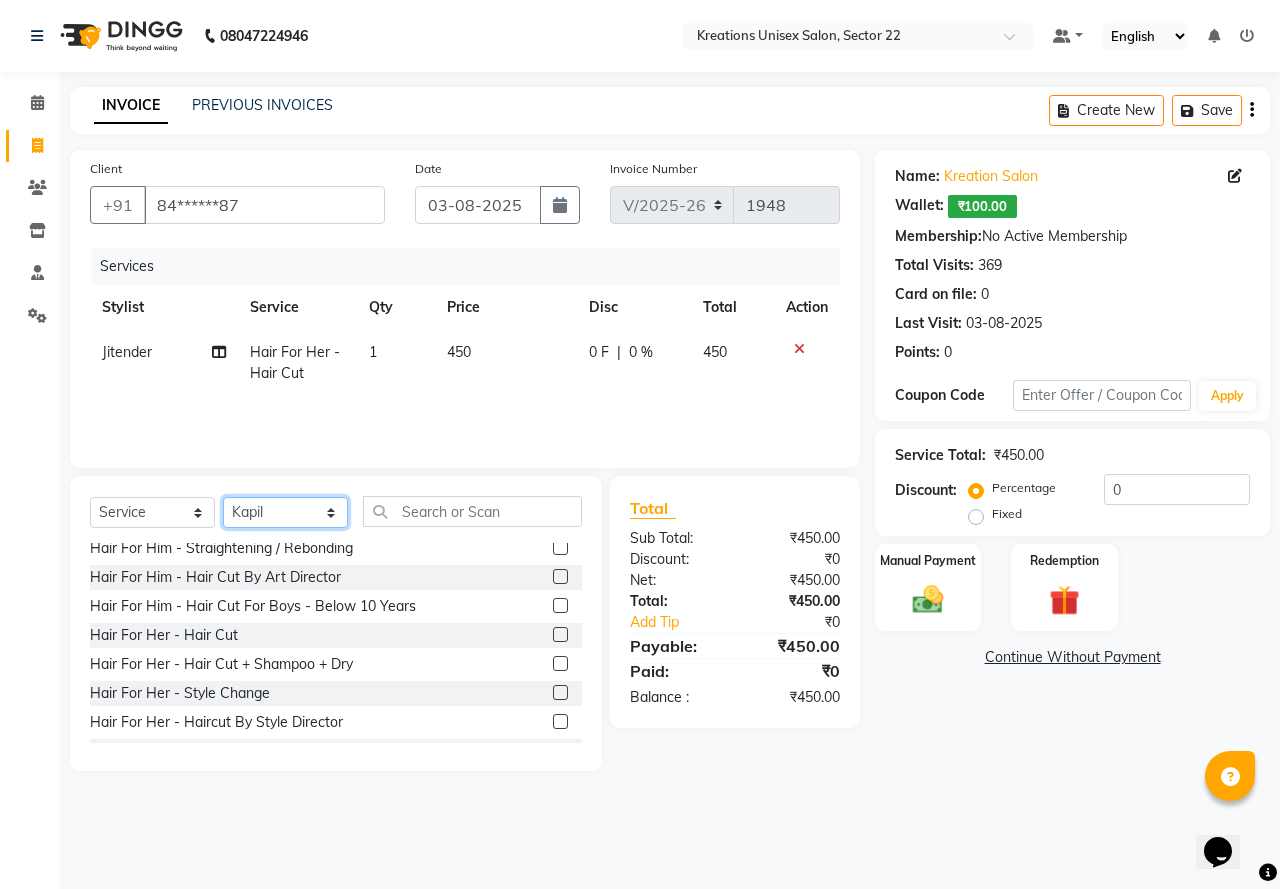 click on "Select Stylist AMAN Jeet Manager Jitender  Kapil  Kavita Manager Malik Khan  Manas Sir  rozy  Sector-23 Shaffali Maam  Shiv Kumar Sita Mehto" 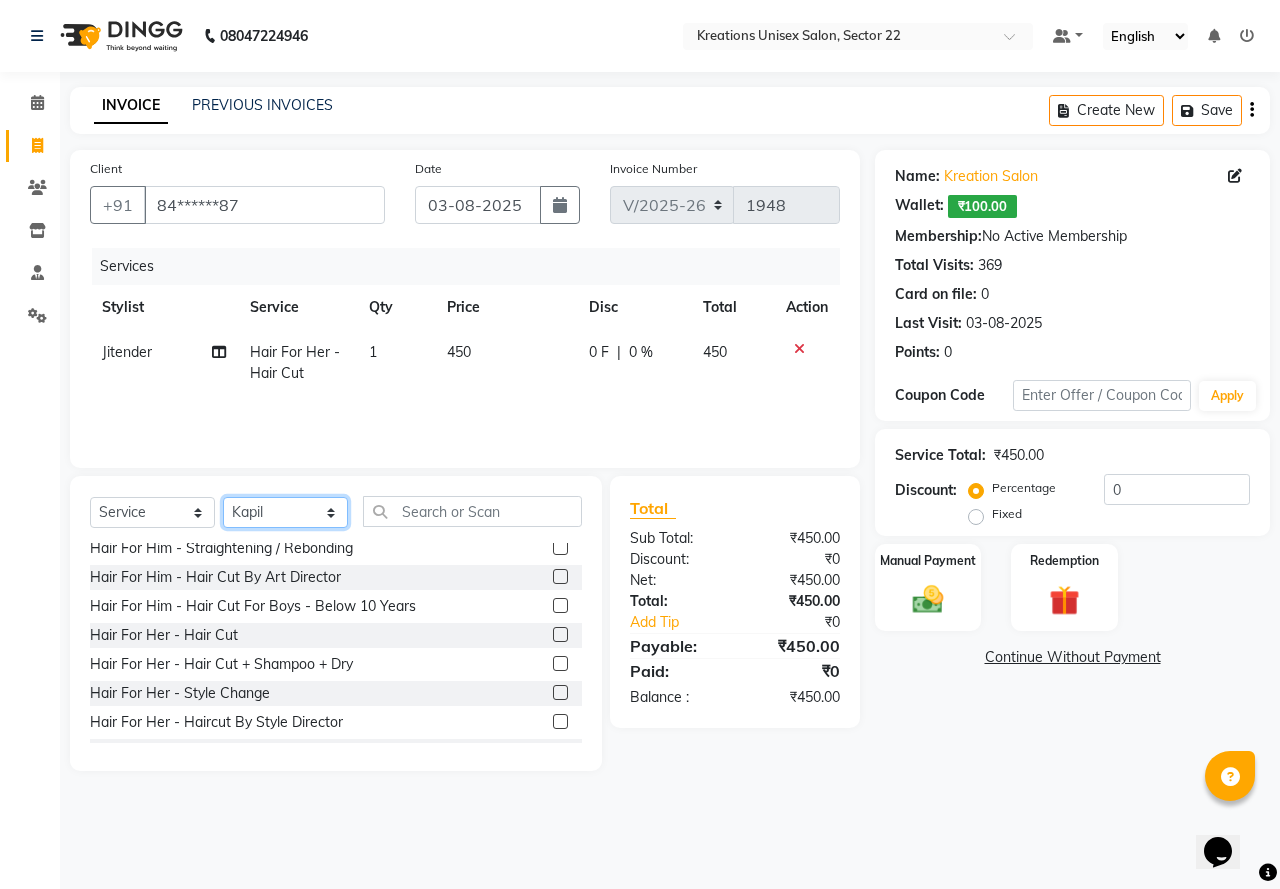 select on "52184" 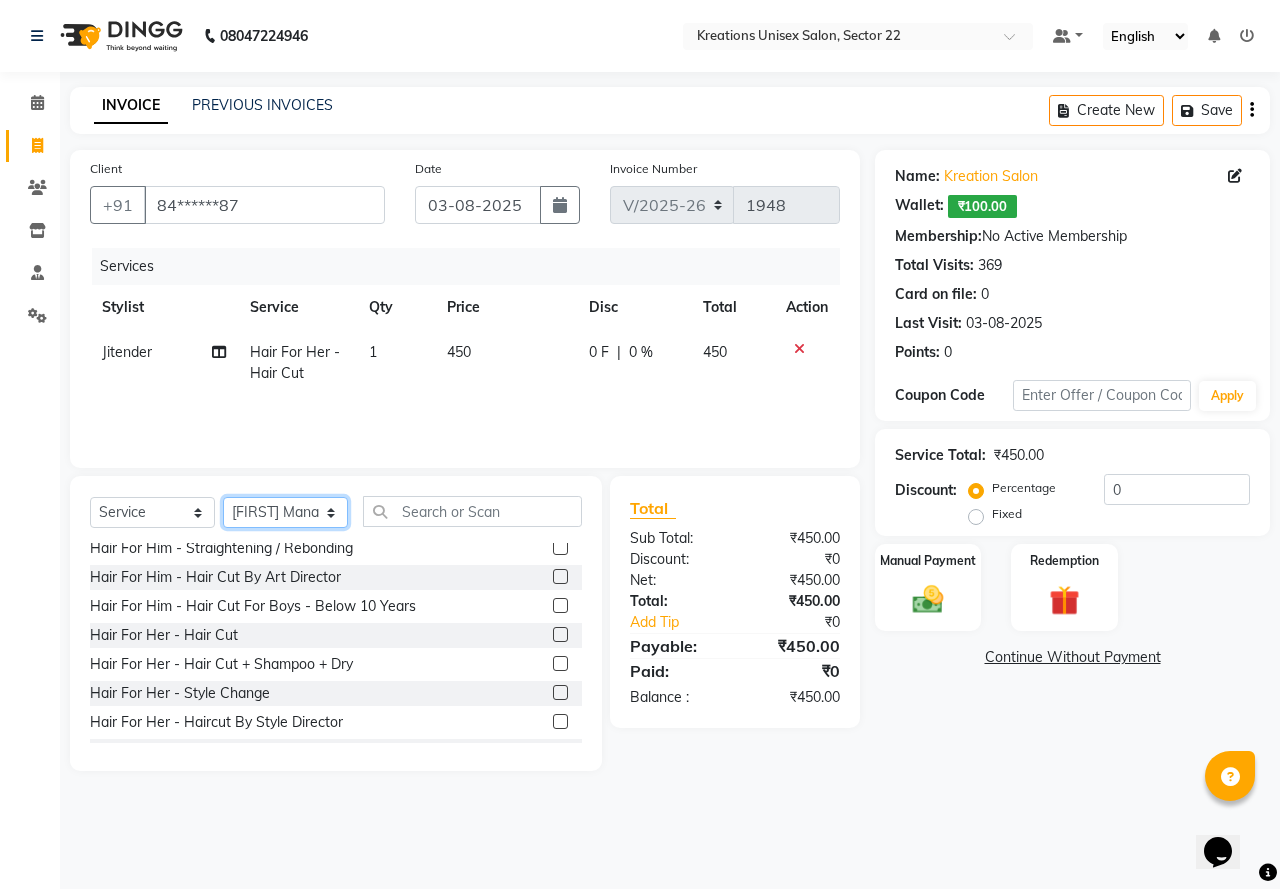 click on "Select Stylist AMAN Jeet Manager Jitender  Kapil  Kavita Manager Malik Khan  Manas Sir  rozy  Sector-23 Shaffali Maam  Shiv Kumar Sita Mehto" 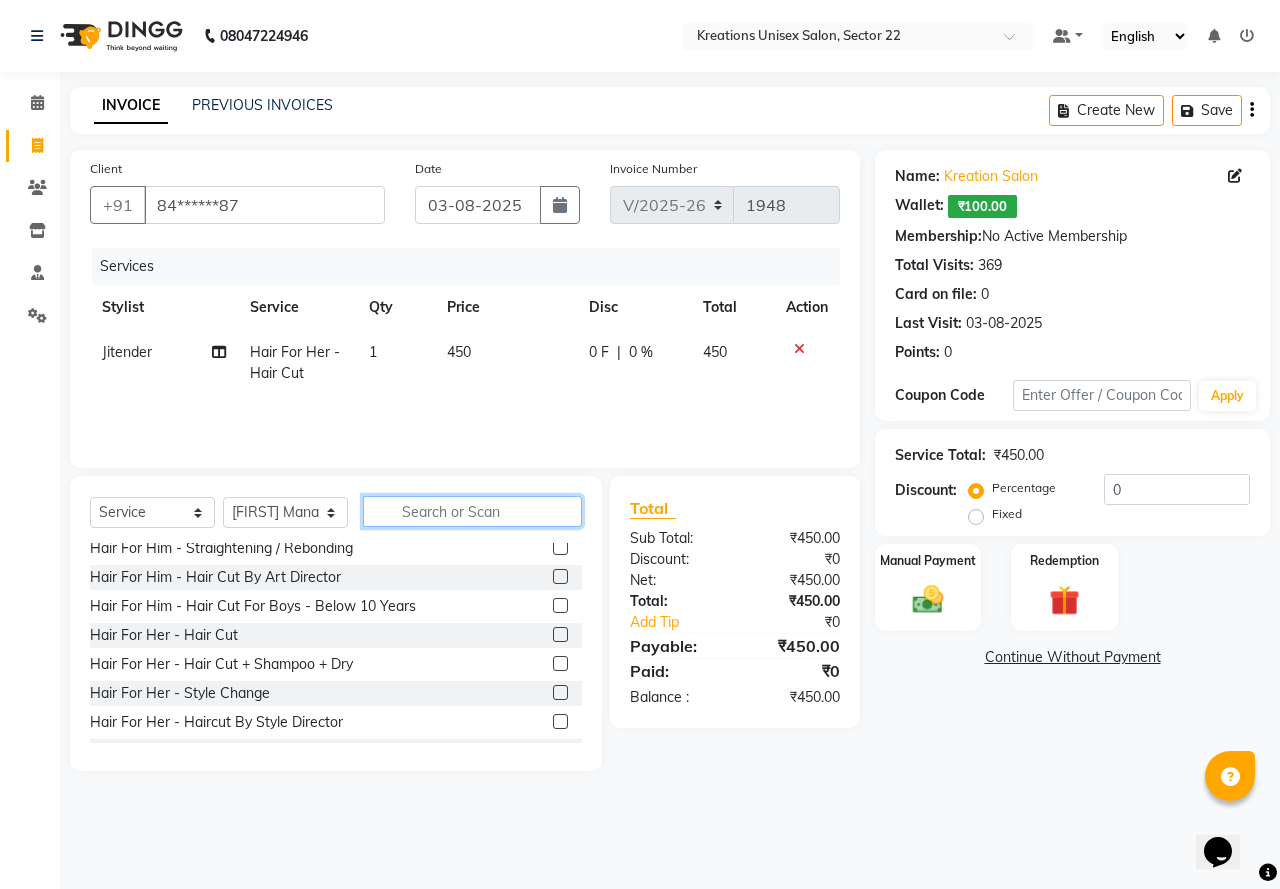 click 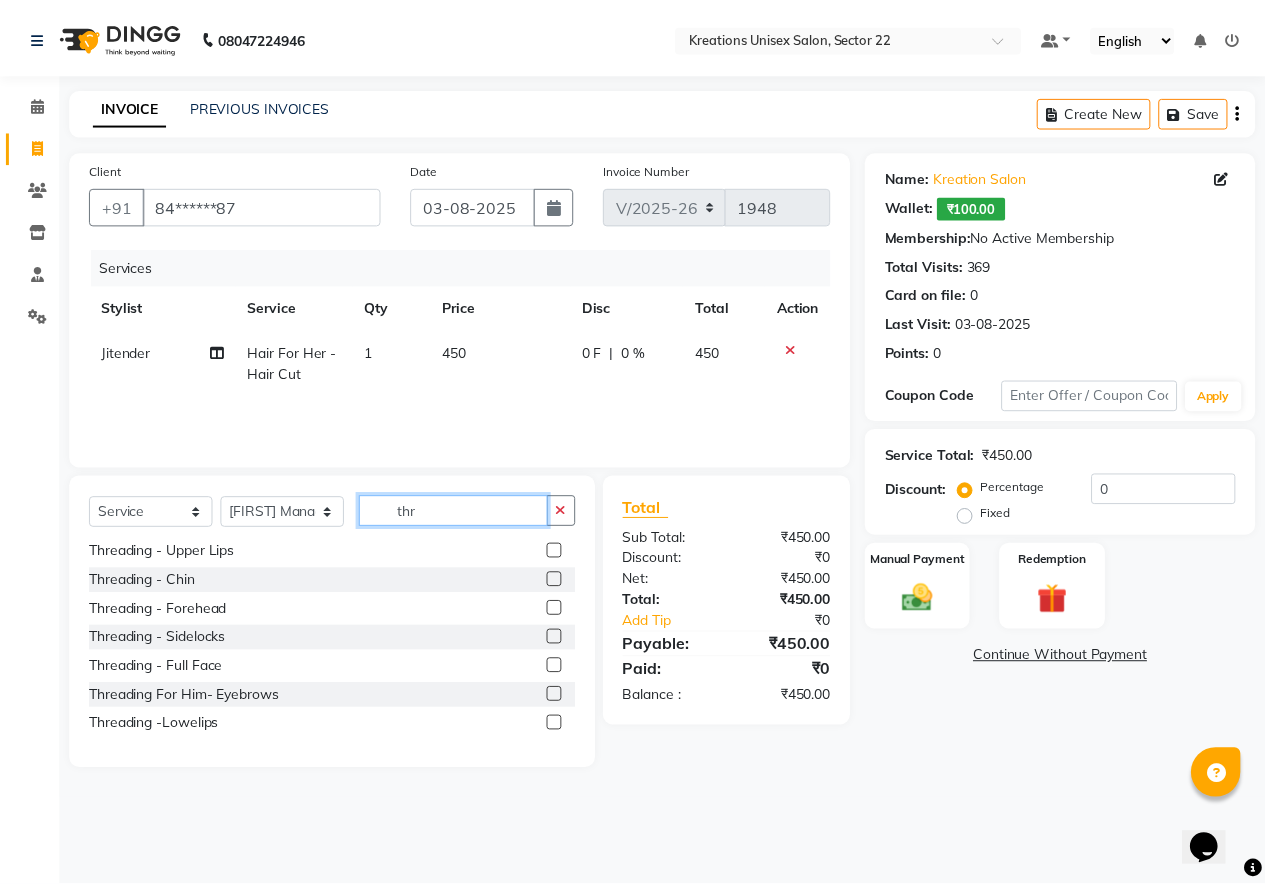 scroll, scrollTop: 32, scrollLeft: 0, axis: vertical 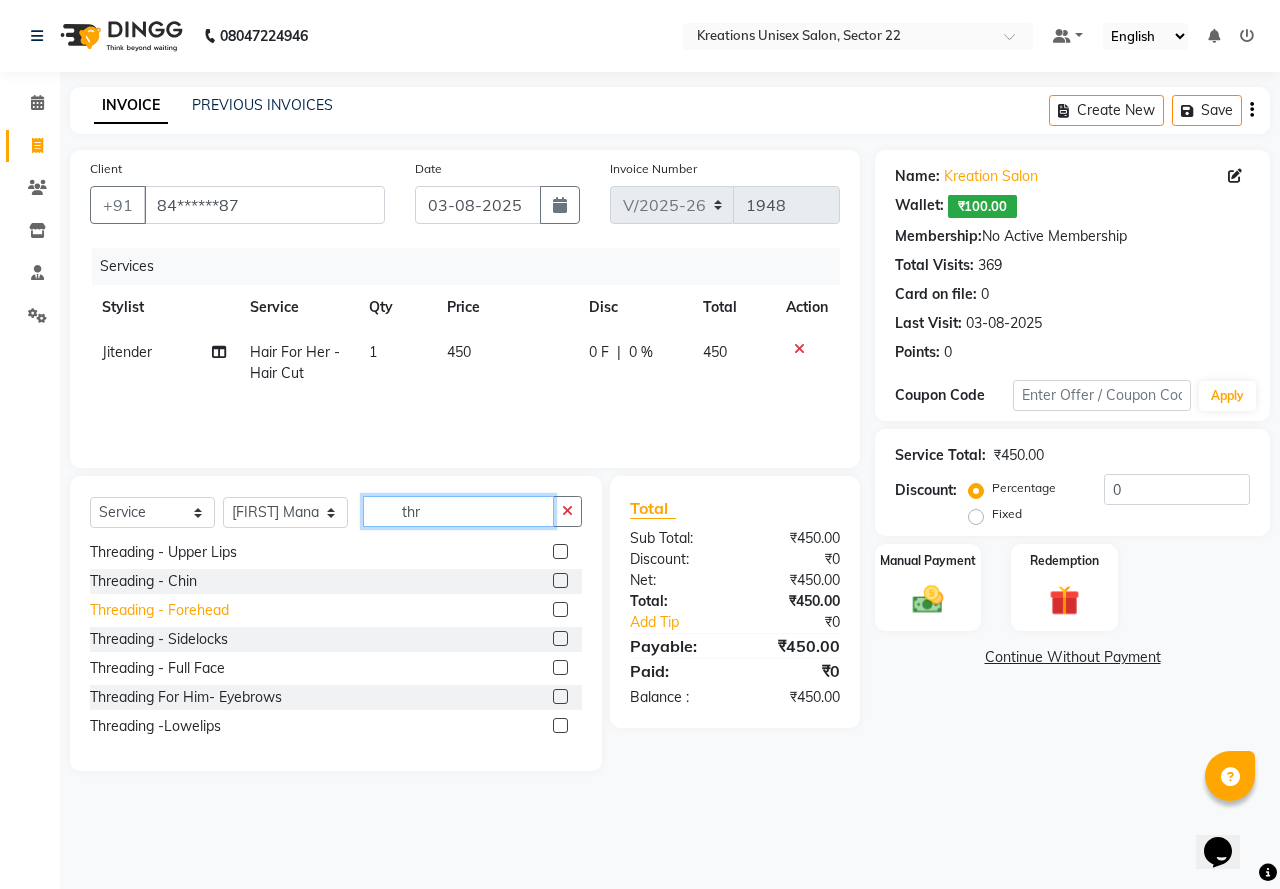 type on "thr" 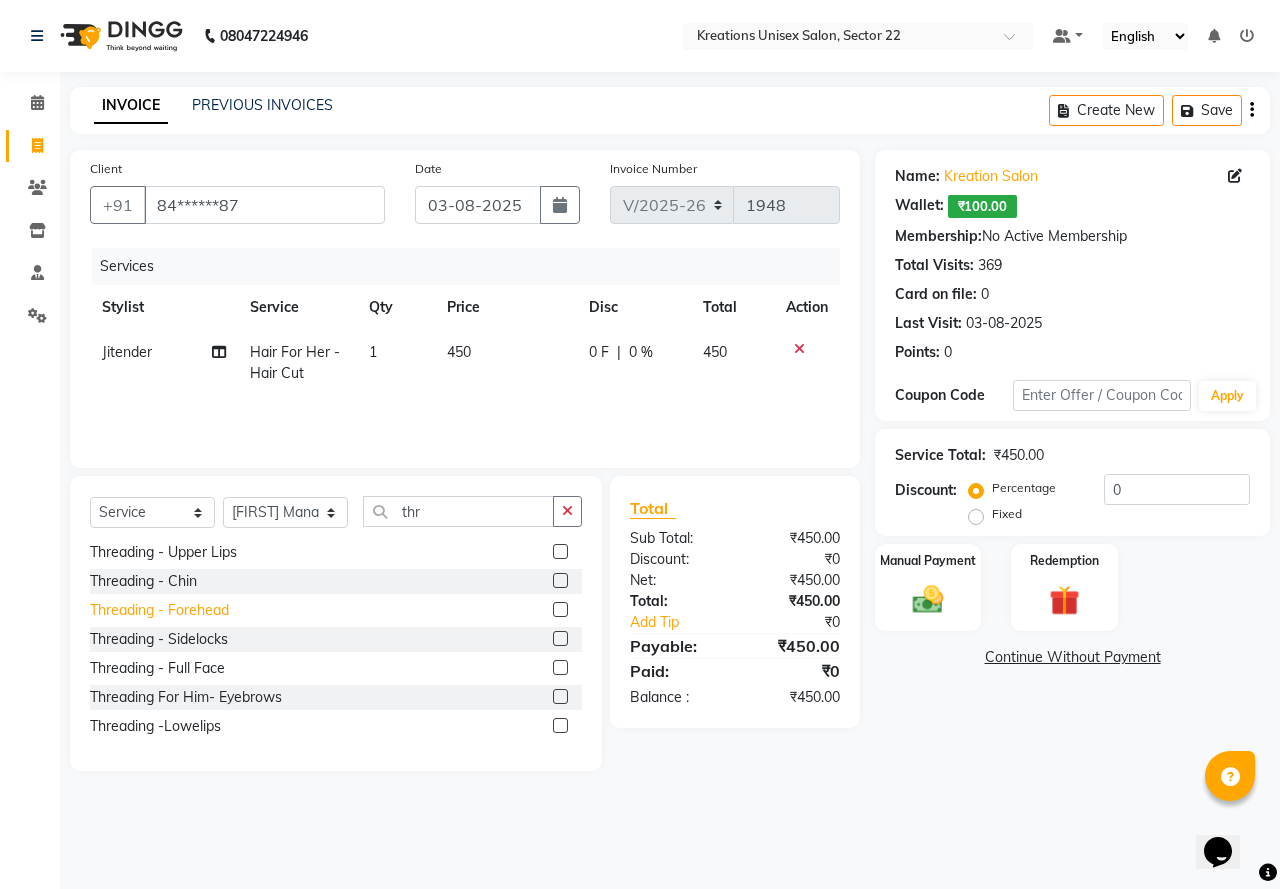 click on "Threading  - Forehead" 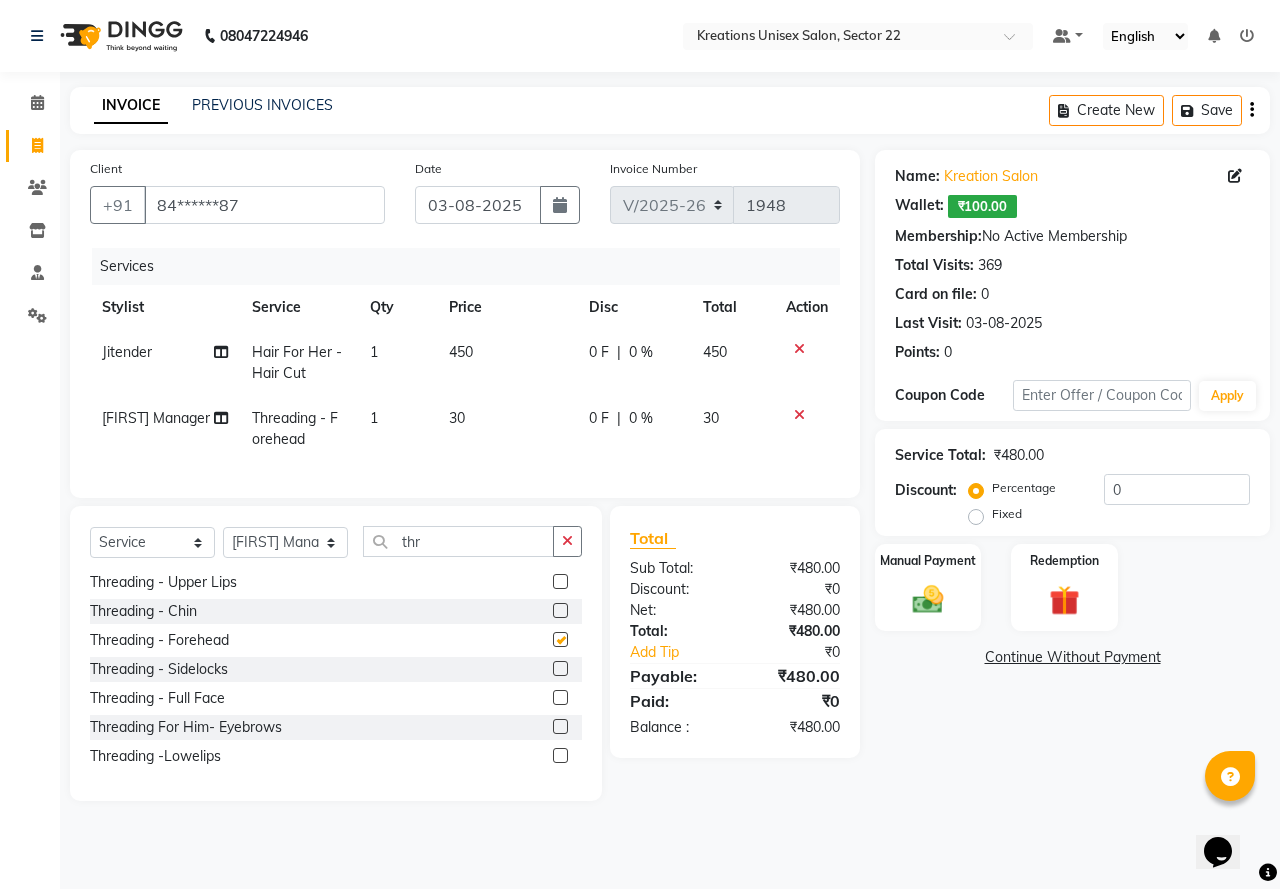 checkbox on "false" 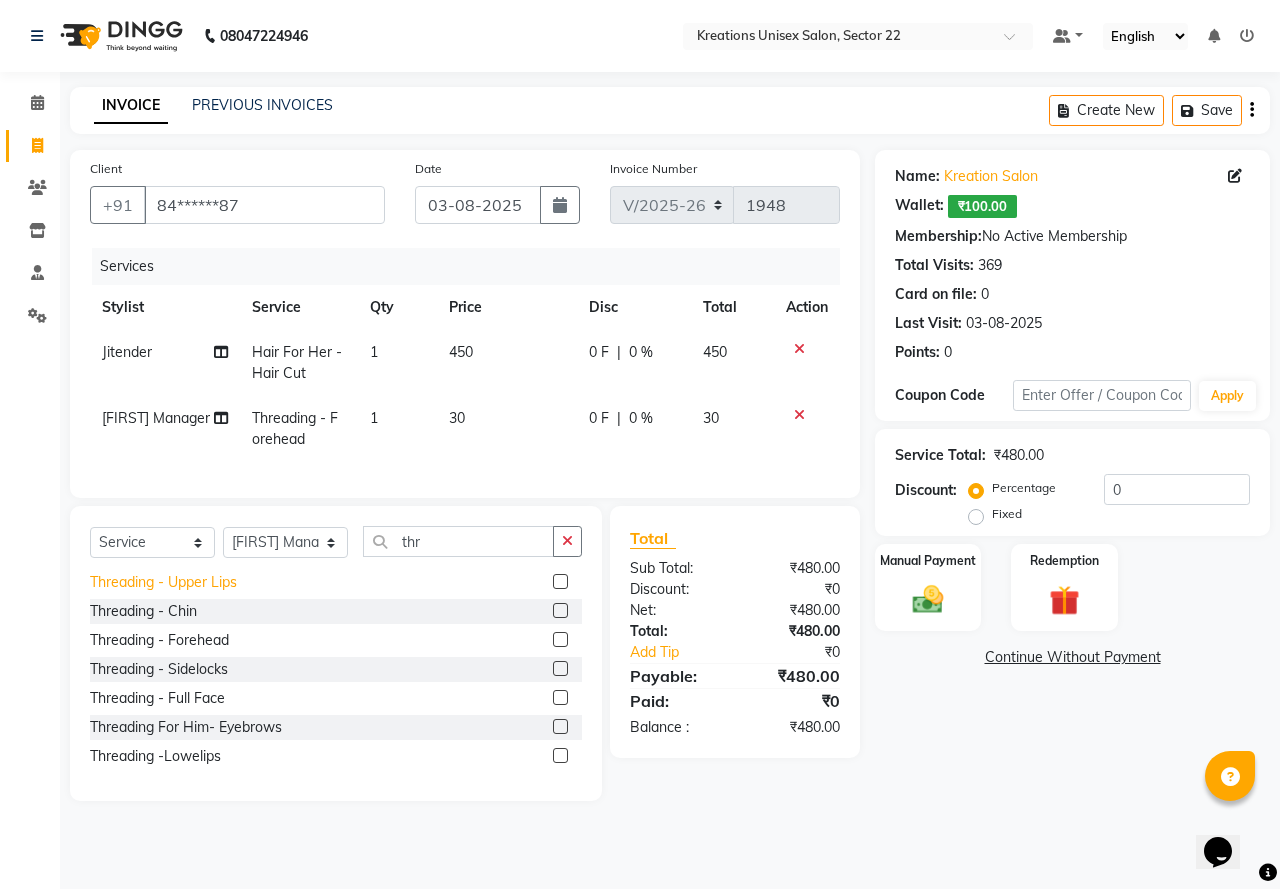 click on "Threading  - Upper Lips" 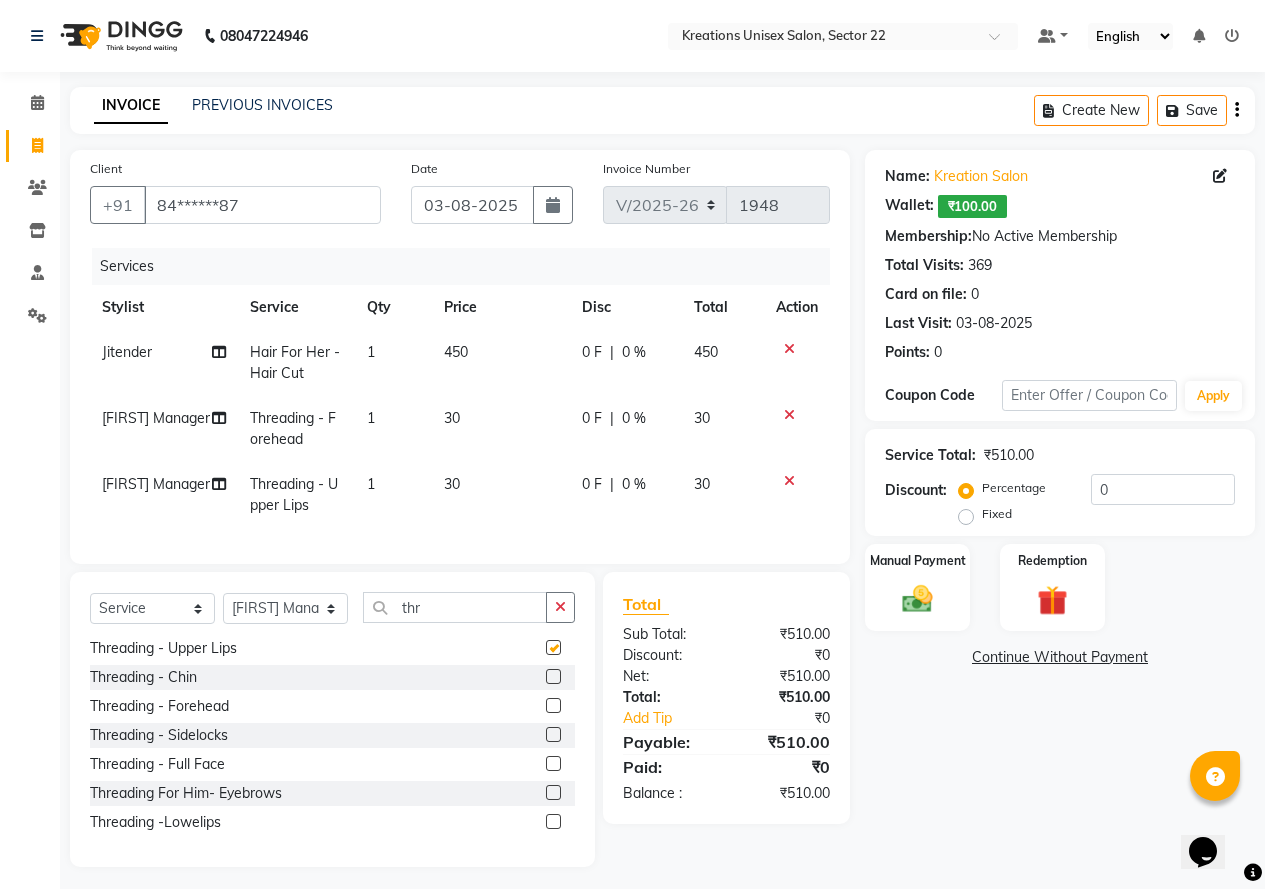 checkbox on "false" 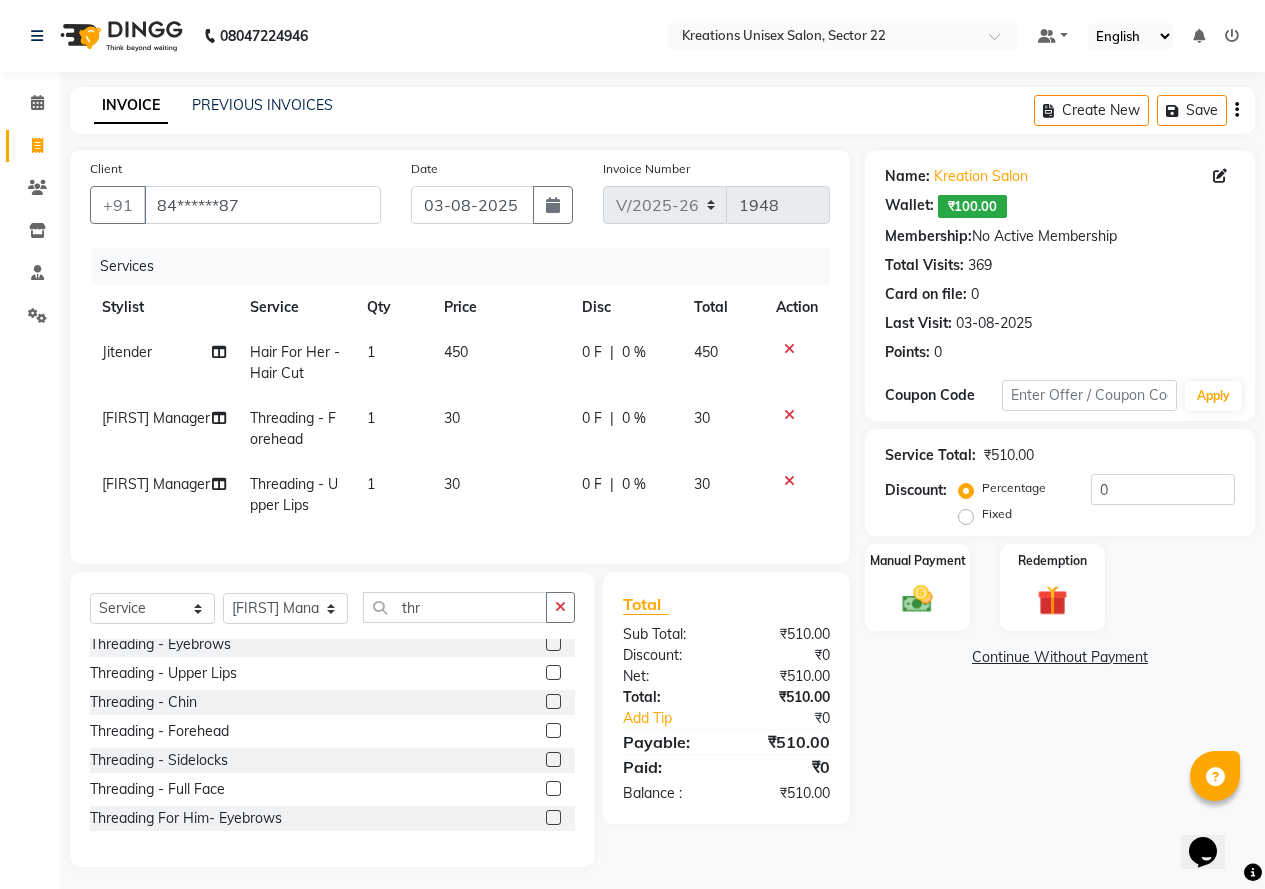 scroll, scrollTop: 0, scrollLeft: 0, axis: both 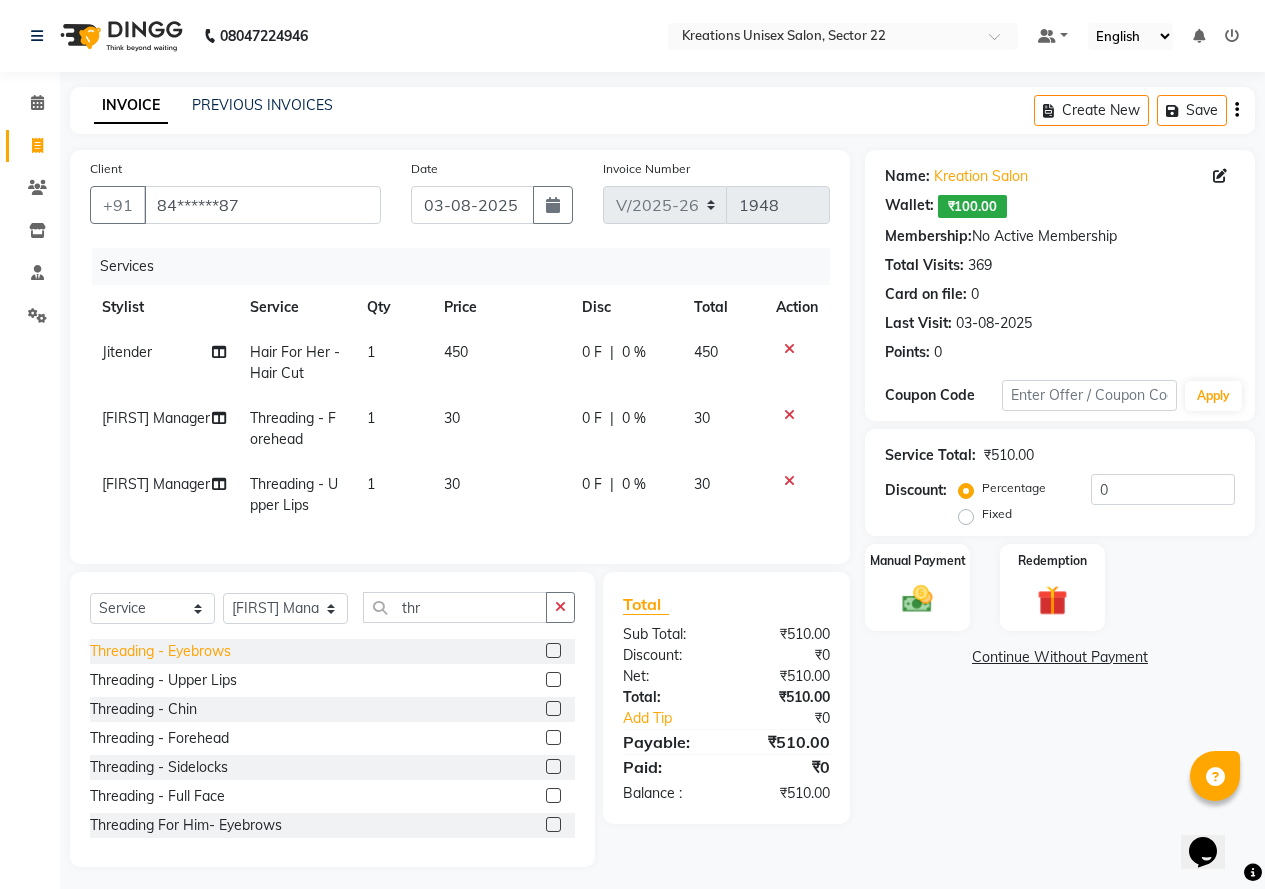 click on "Threading  - Eyebrows" 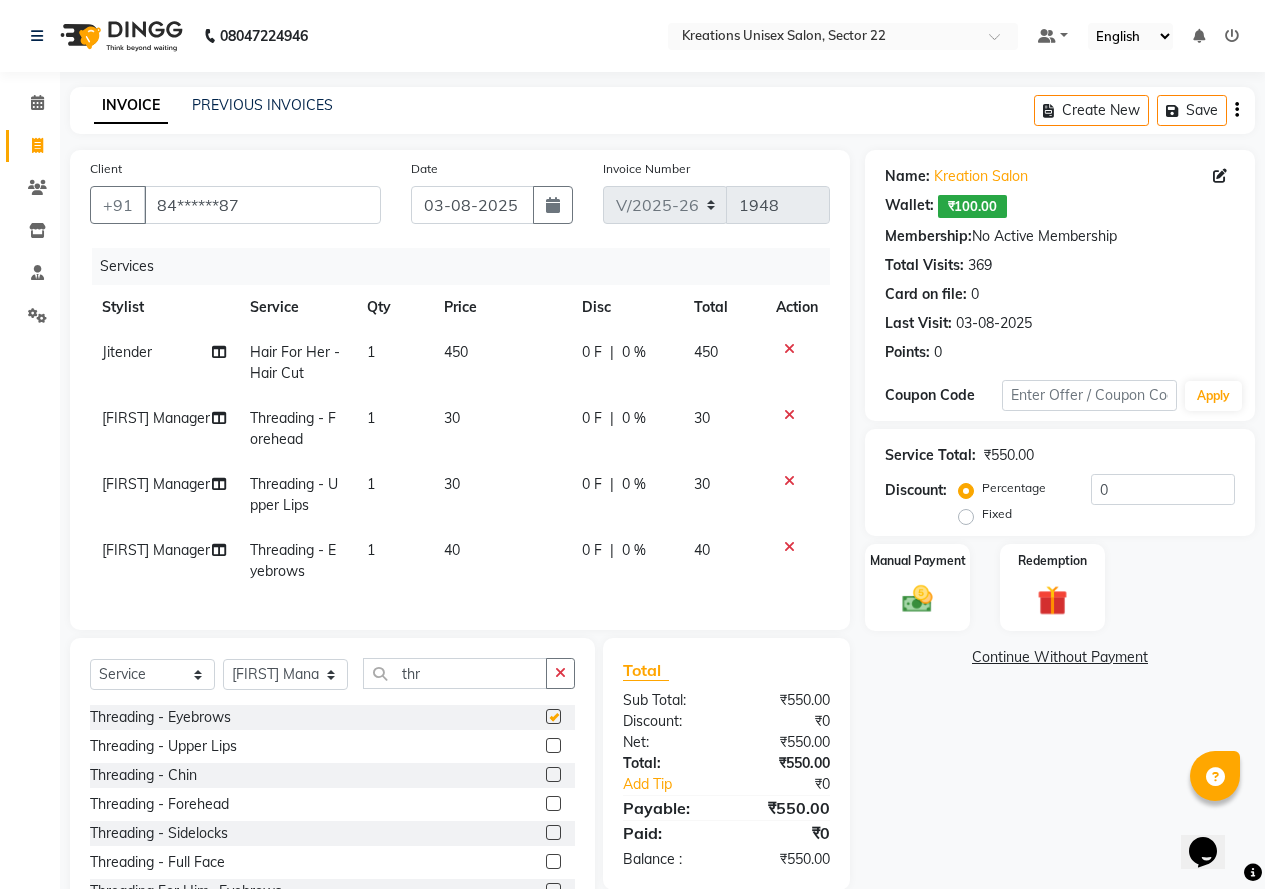 checkbox on "false" 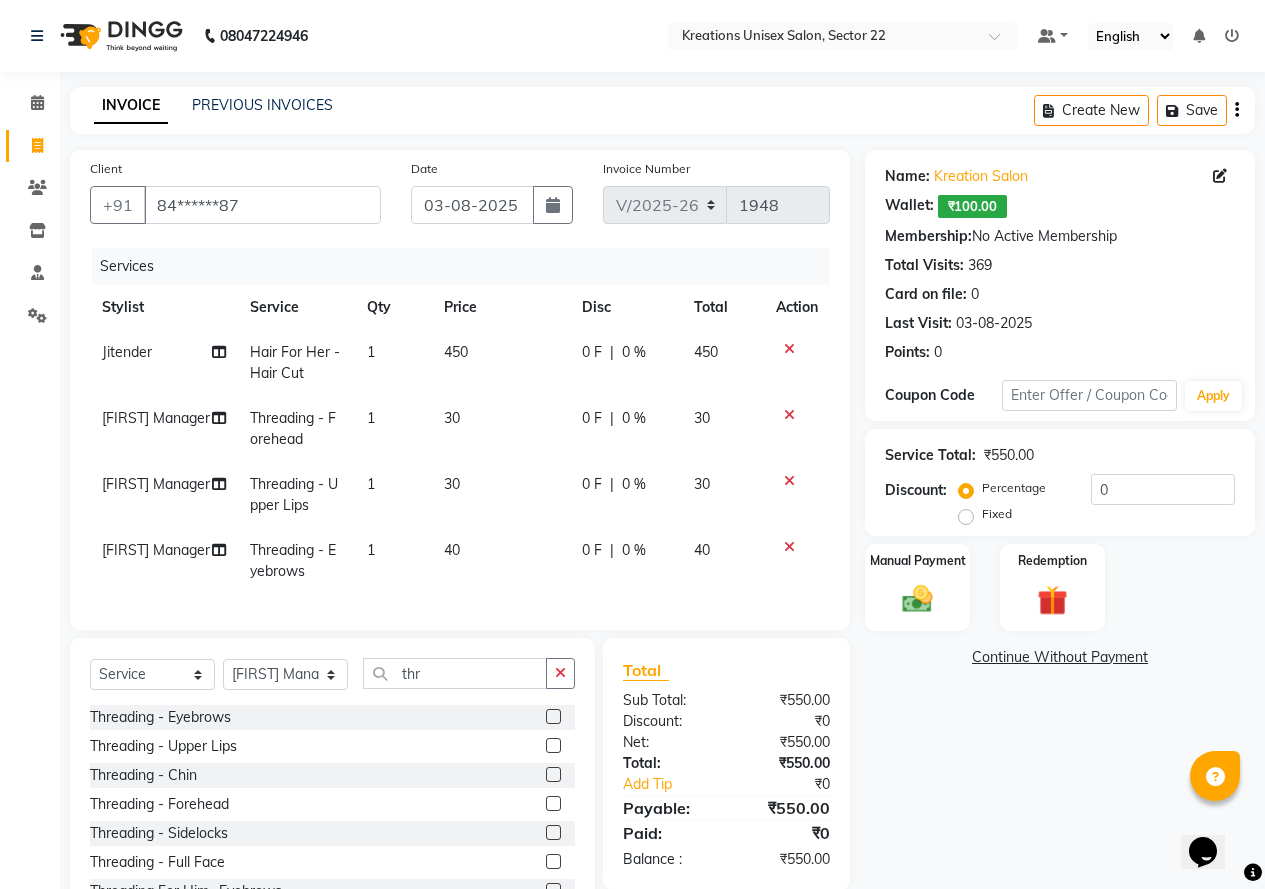 click on "450" 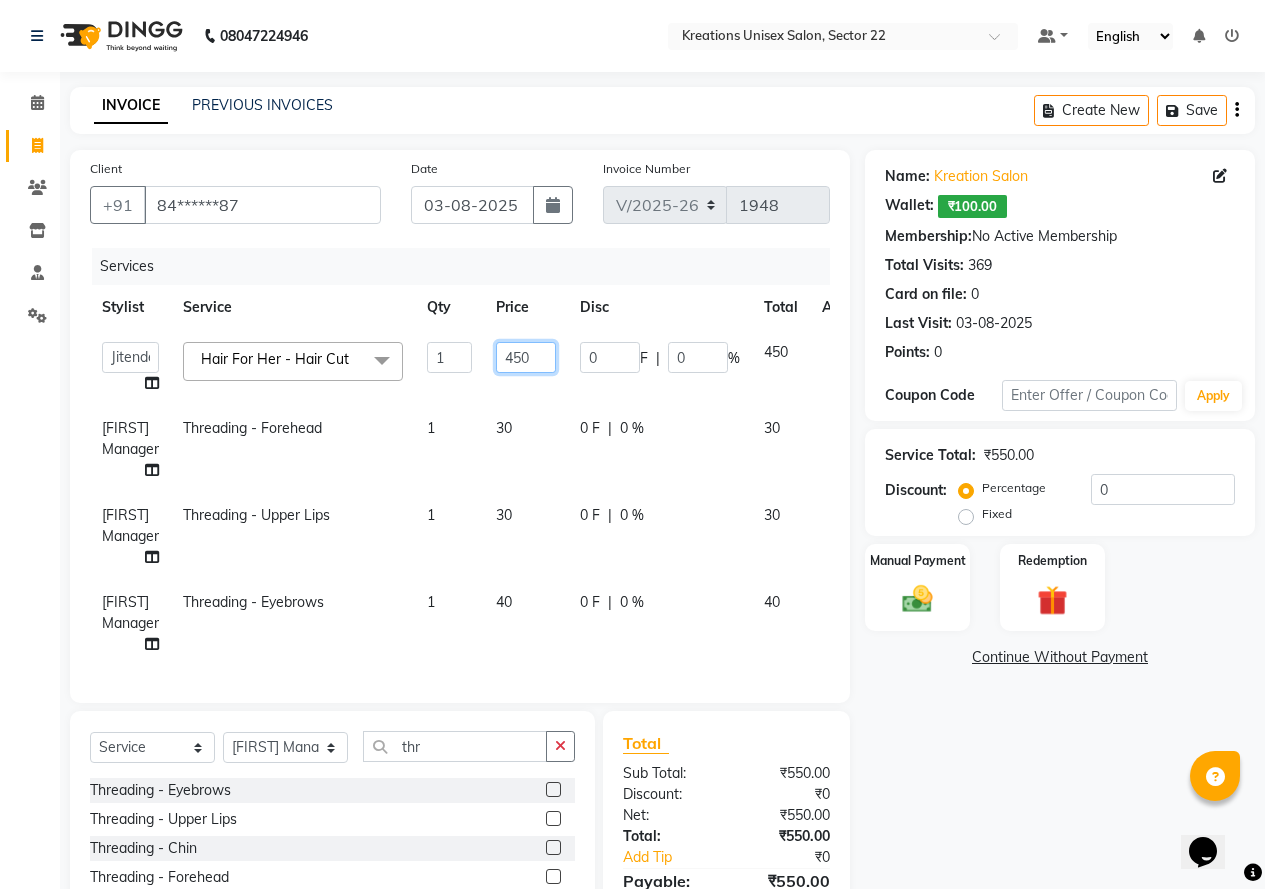 drag, startPoint x: 558, startPoint y: 356, endPoint x: 459, endPoint y: 359, distance: 99.04544 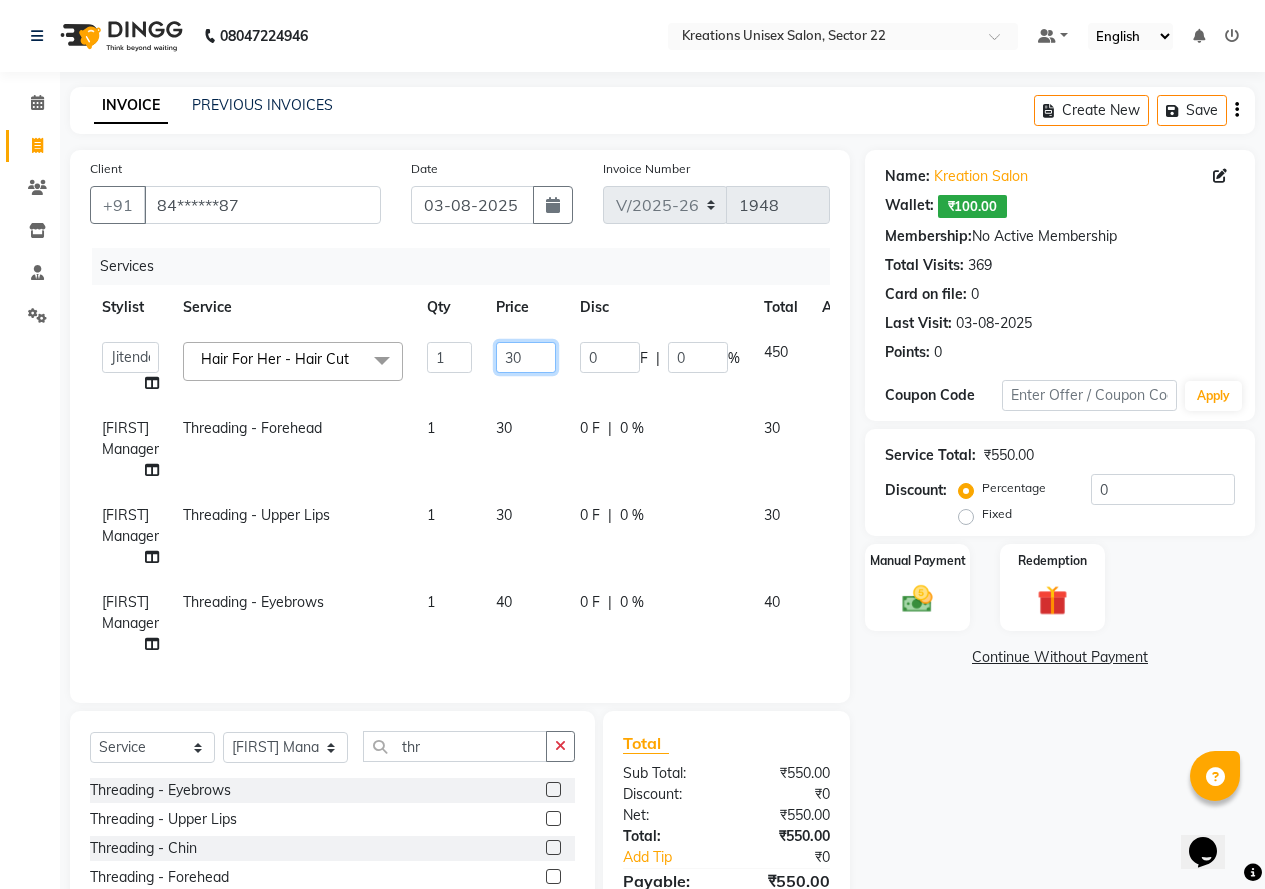 type on "300" 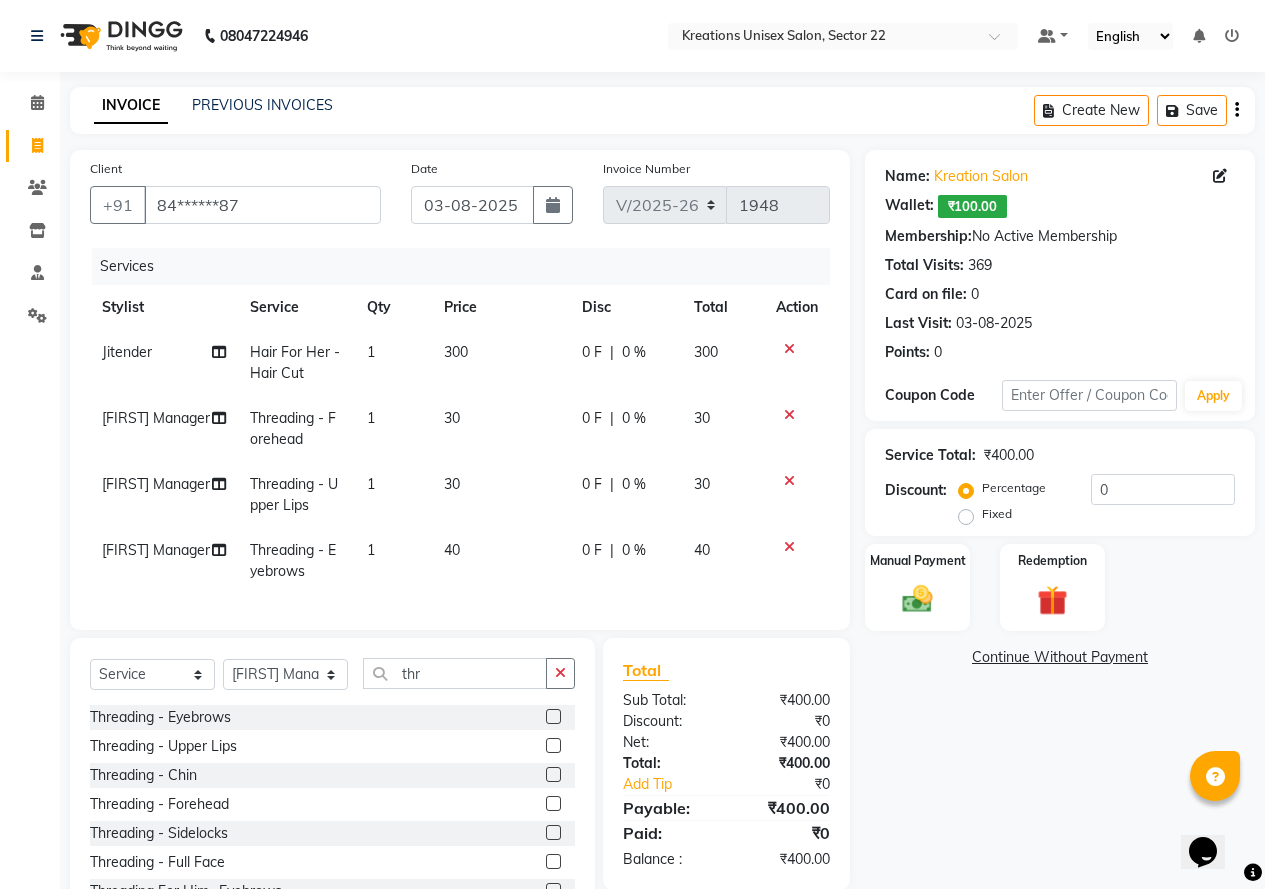 click on "Name: Kreation Salon   Wallet:   ₹100.00  Membership:  No Active Membership  Total Visits:  369 Card on file:  0 Last Visit:   03-08-2025 Points:   0  Coupon Code Apply Service Total:  ₹400.00  Discount:  Percentage   Fixed  0 Manual Payment Redemption  Continue Without Payment" 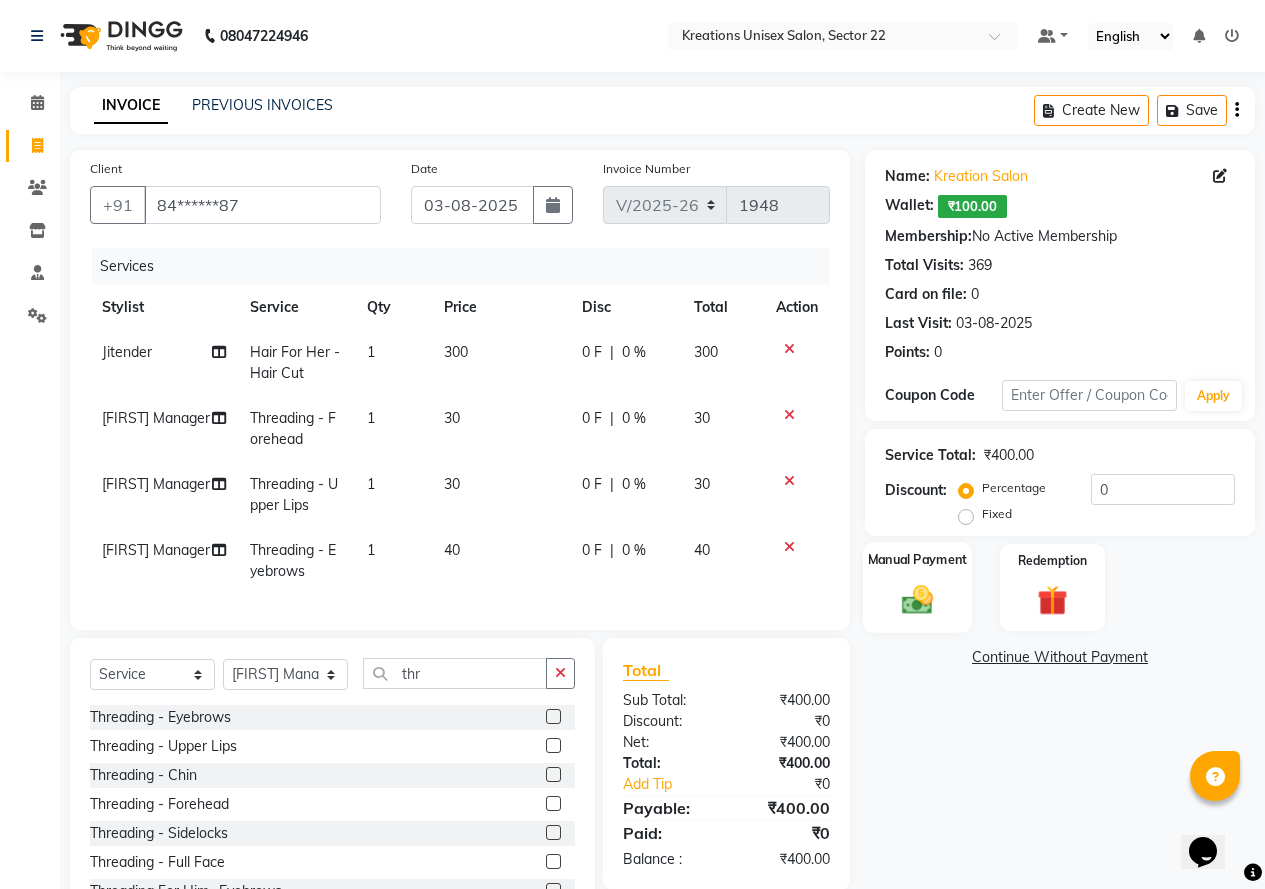 click 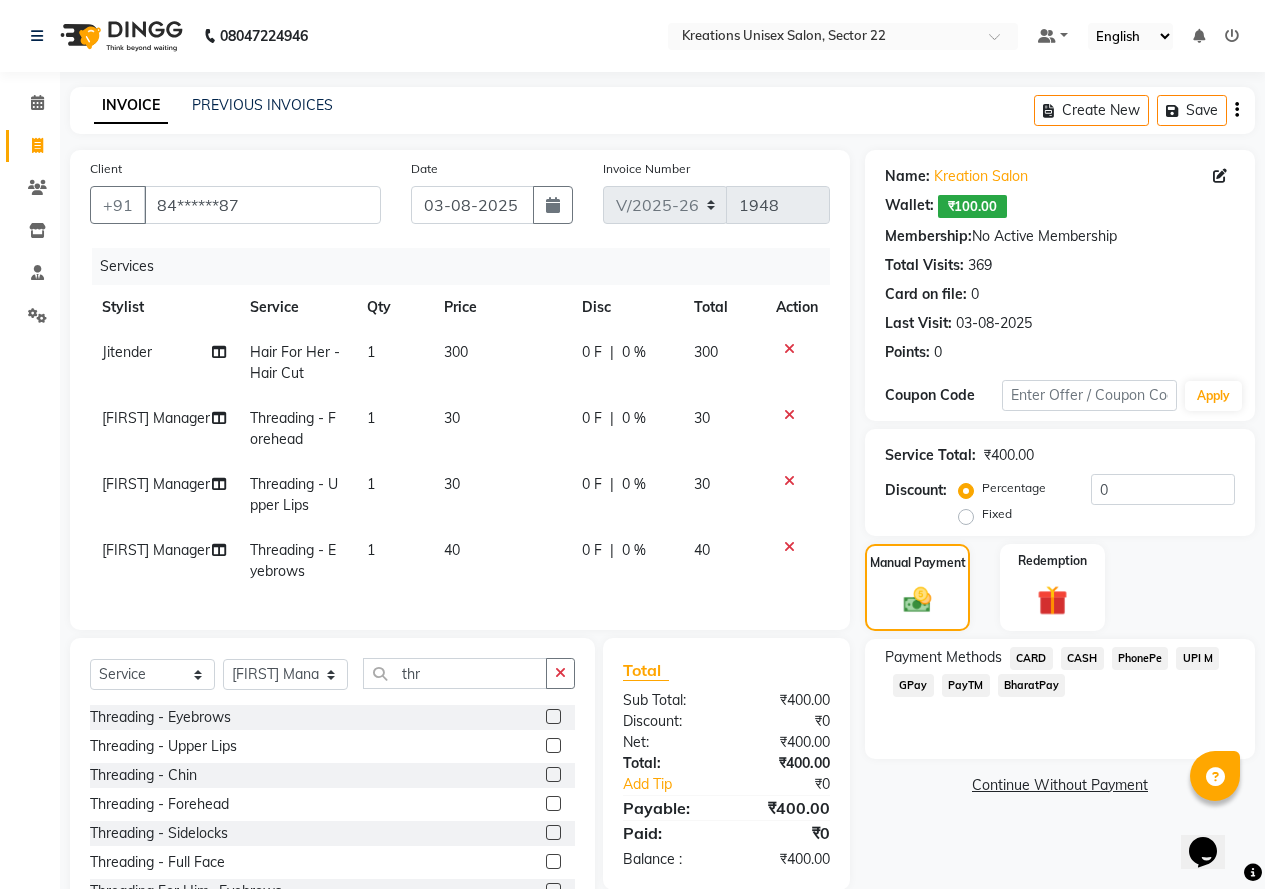 click on "PayTM" 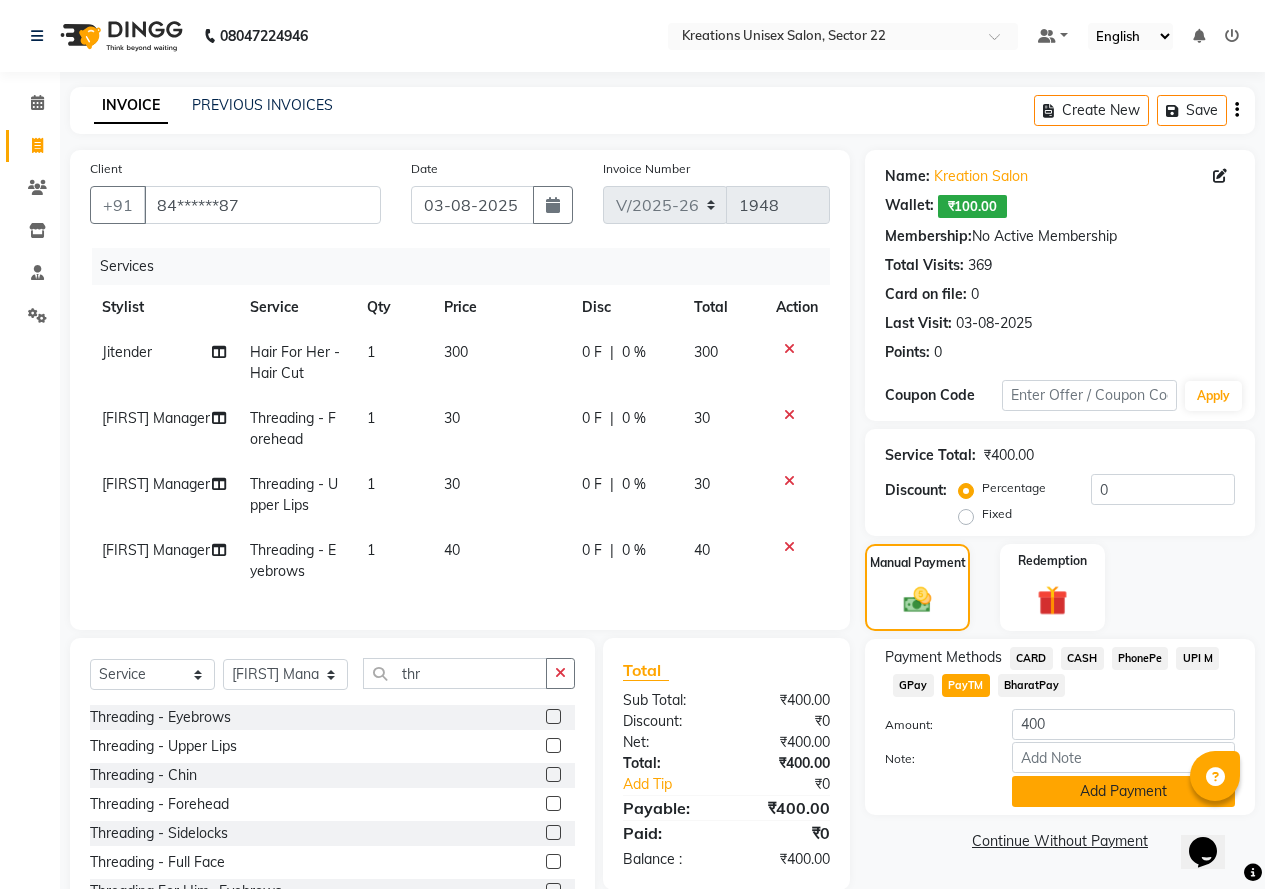 click on "Add Payment" 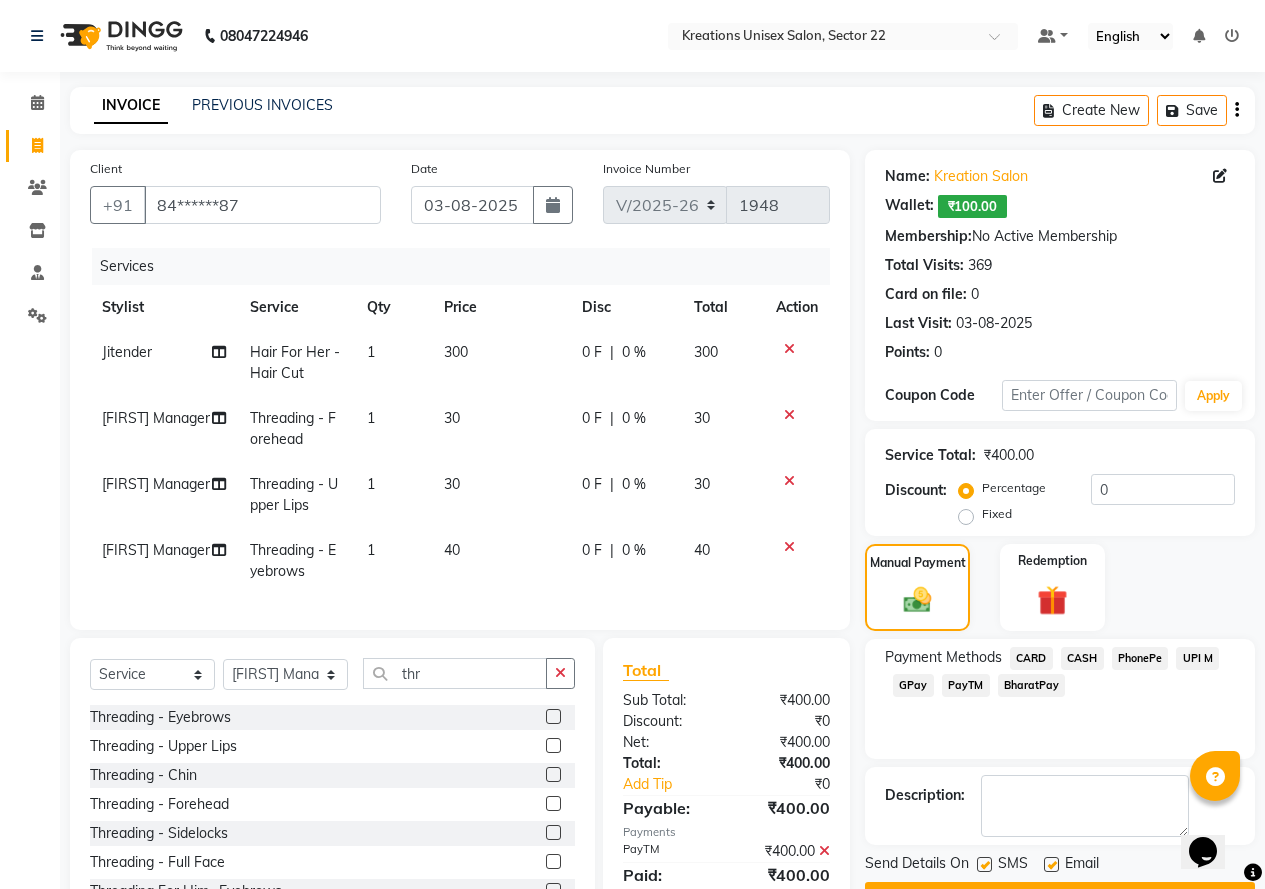 click 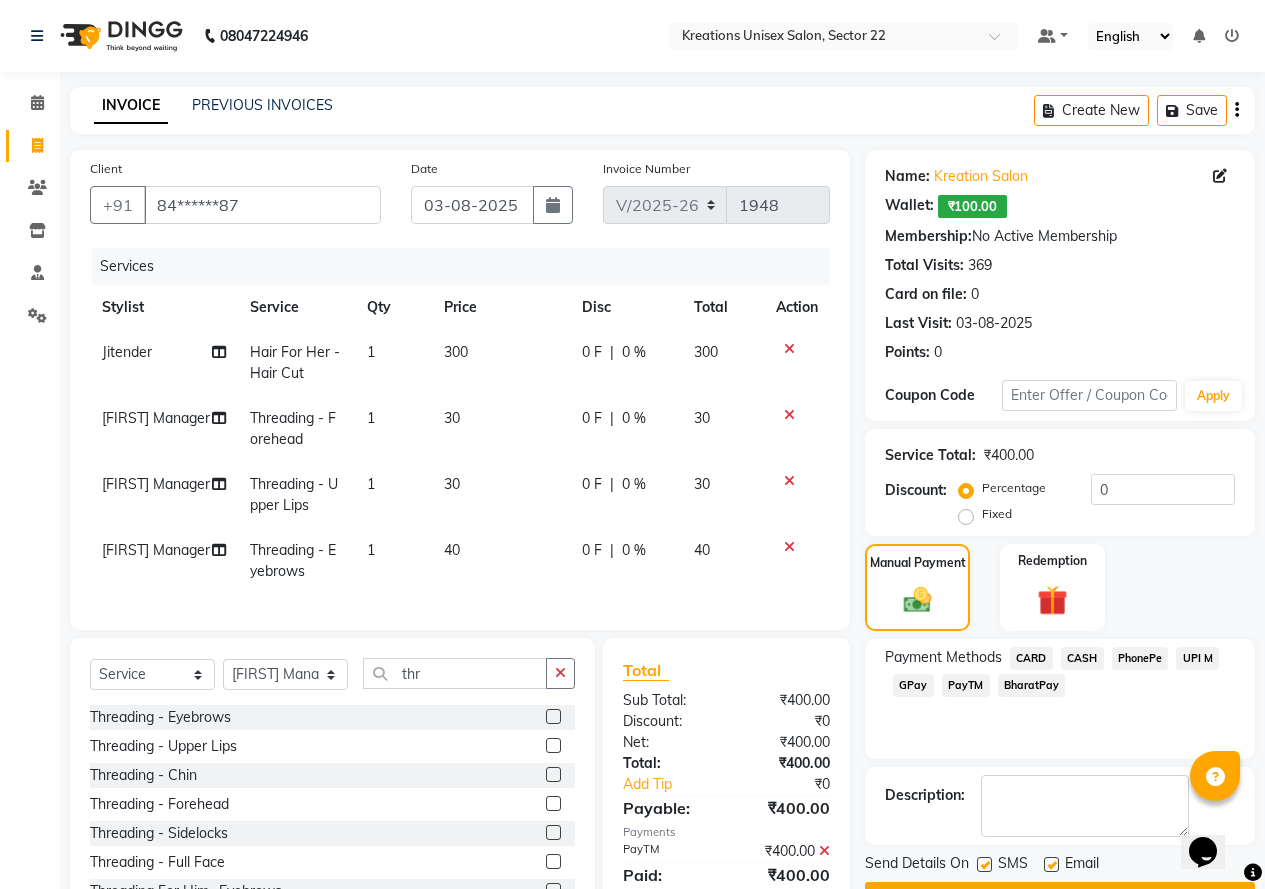 click at bounding box center (1050, 865) 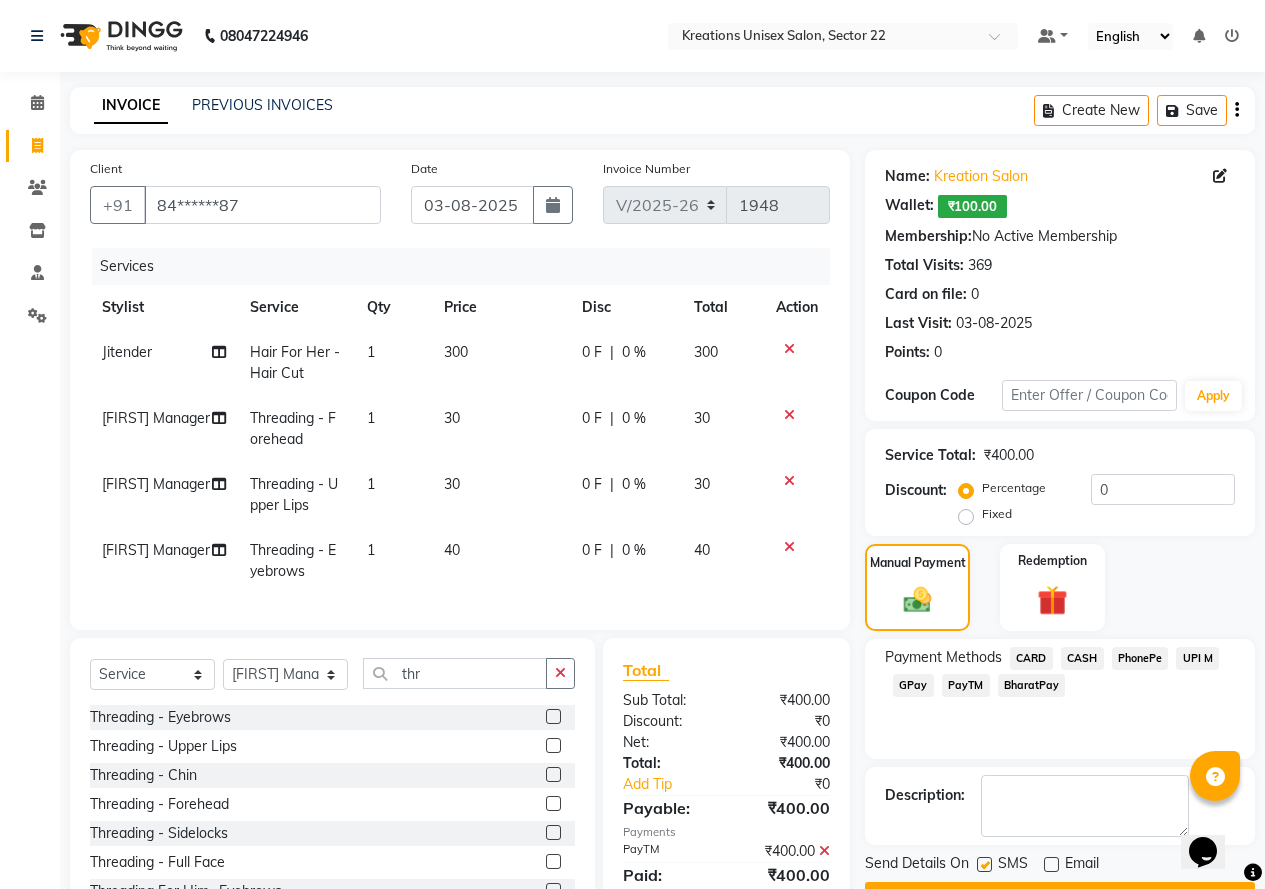 click 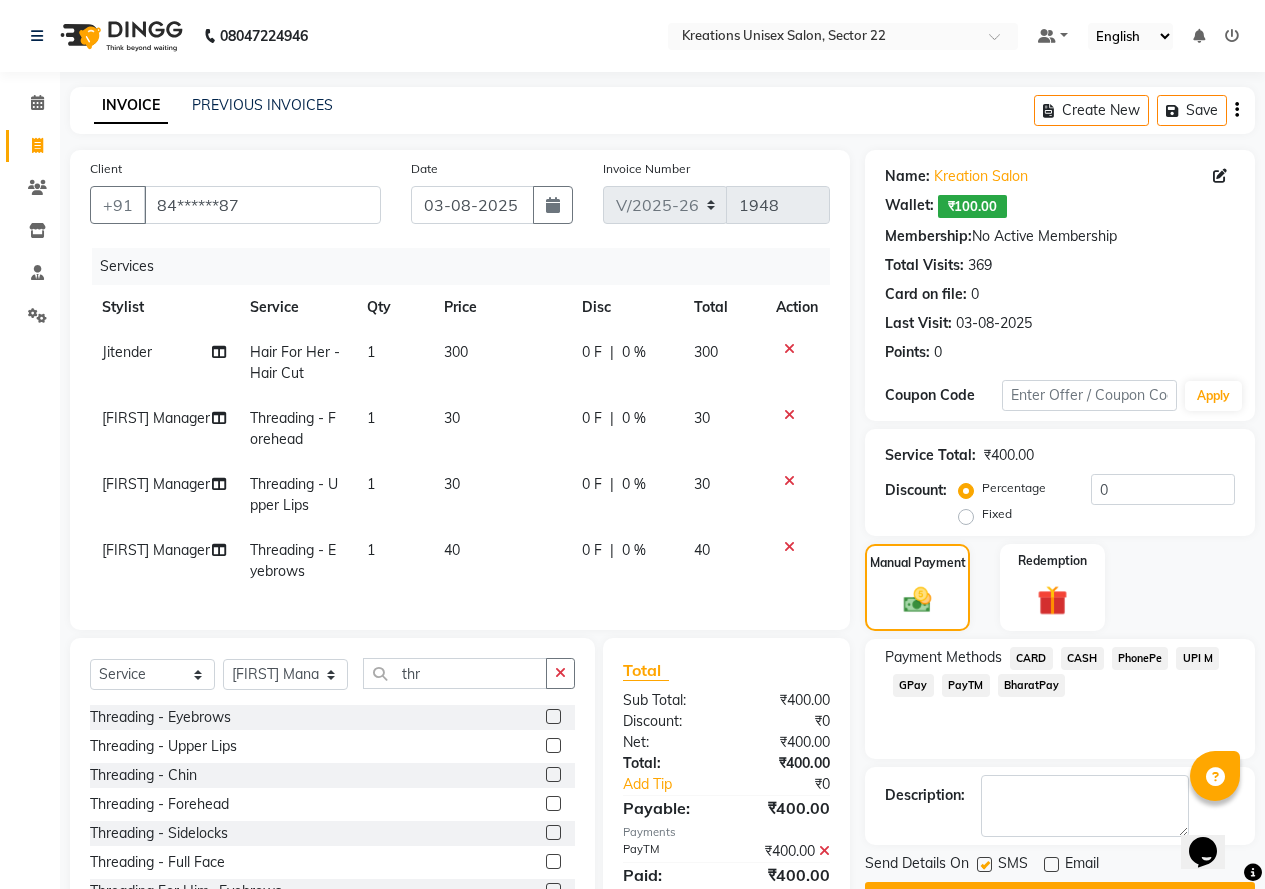 click at bounding box center (983, 865) 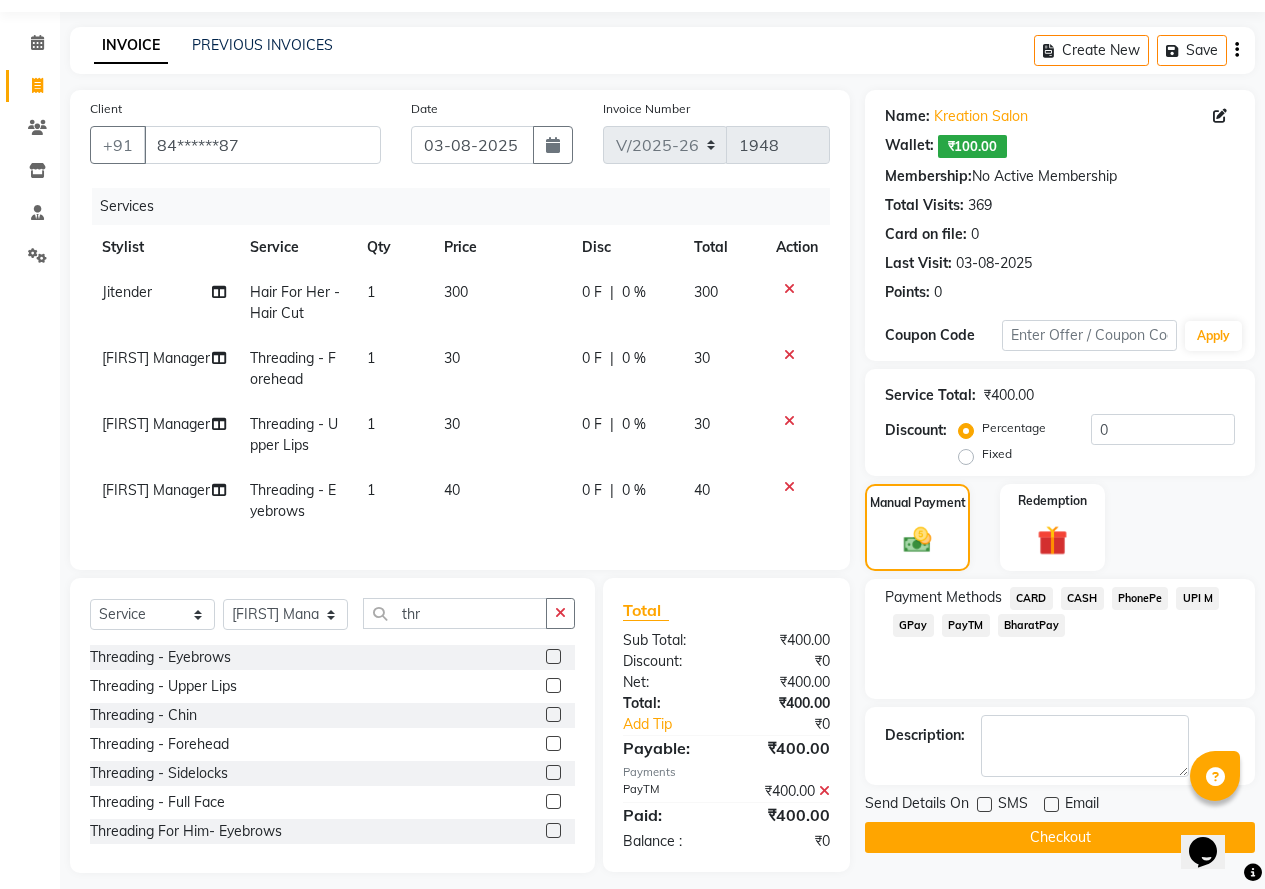 scroll, scrollTop: 89, scrollLeft: 0, axis: vertical 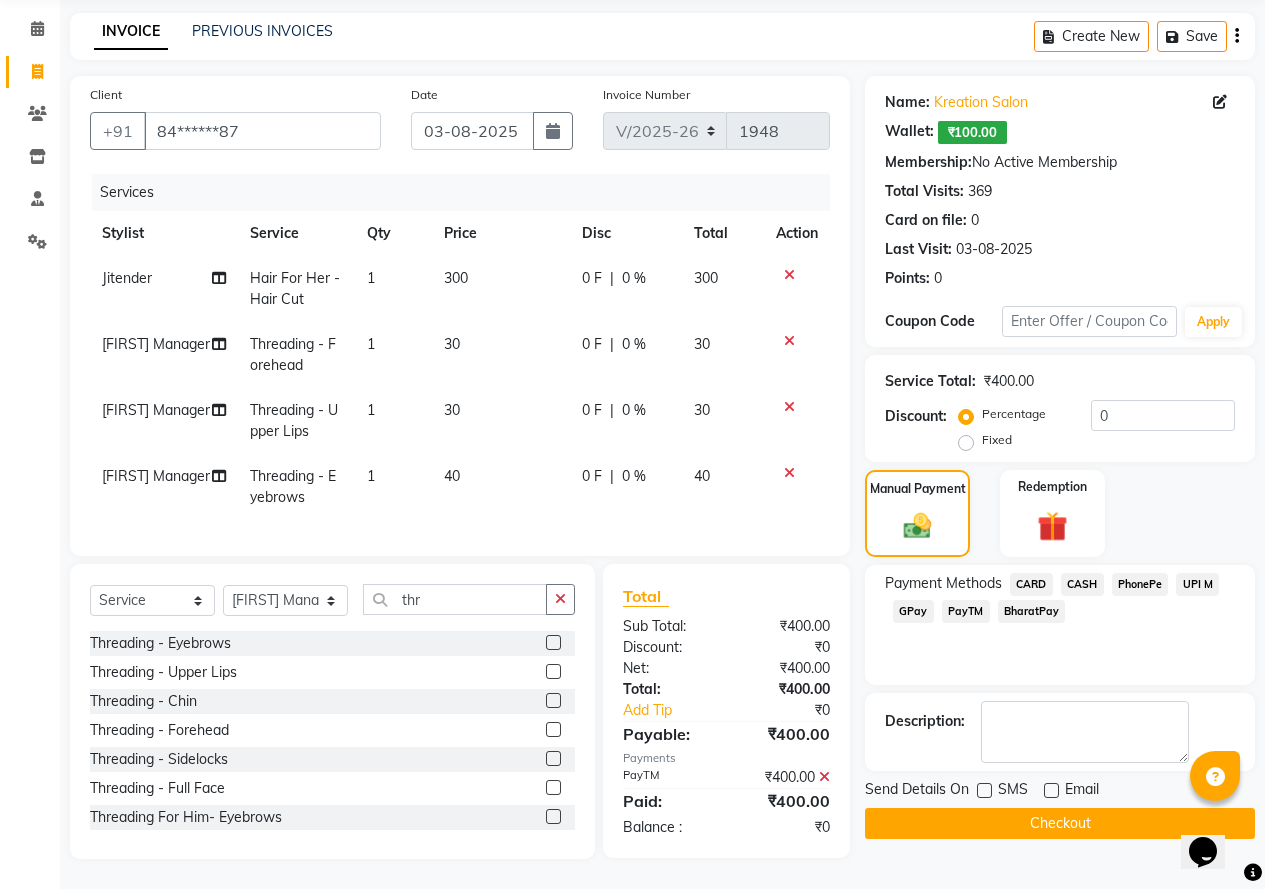 click on "Checkout" 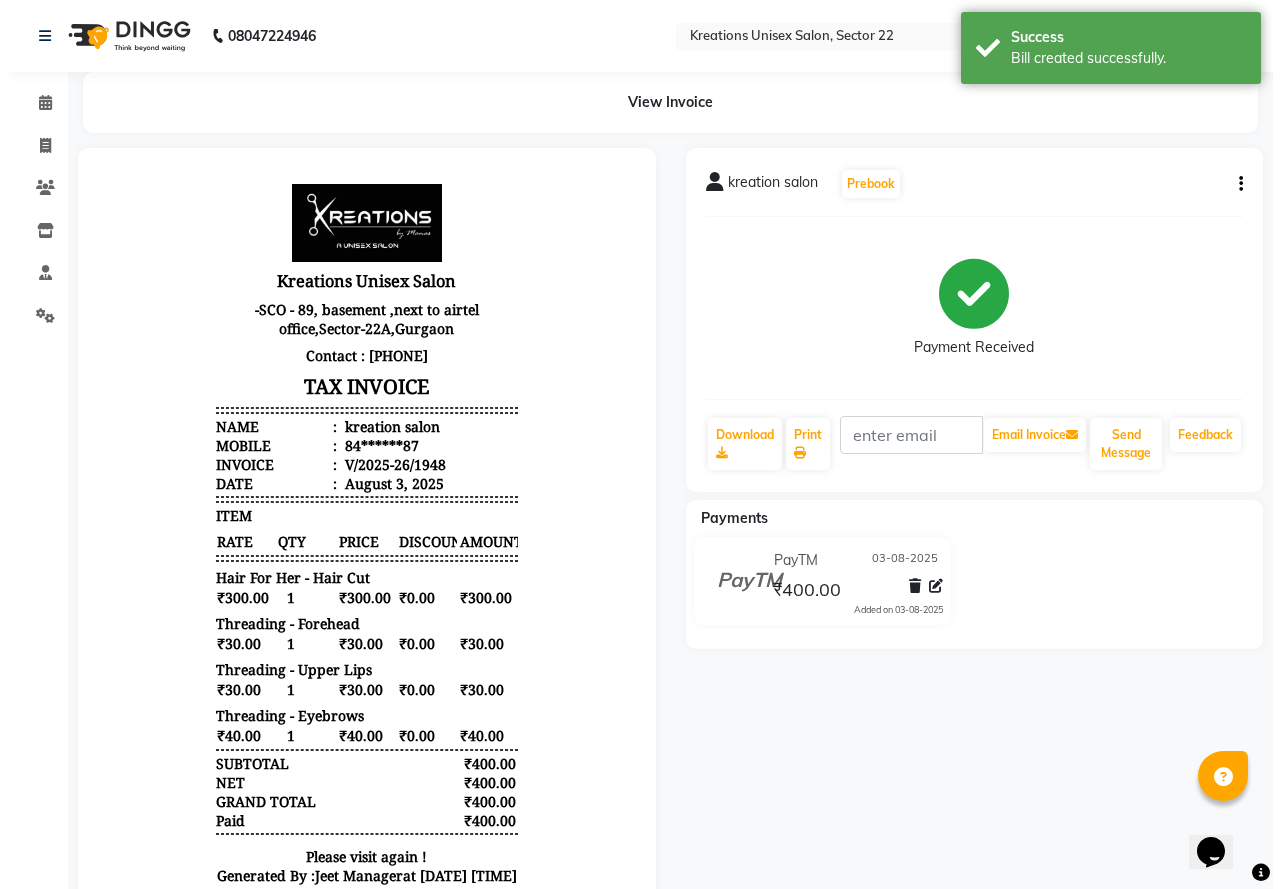 scroll, scrollTop: 0, scrollLeft: 0, axis: both 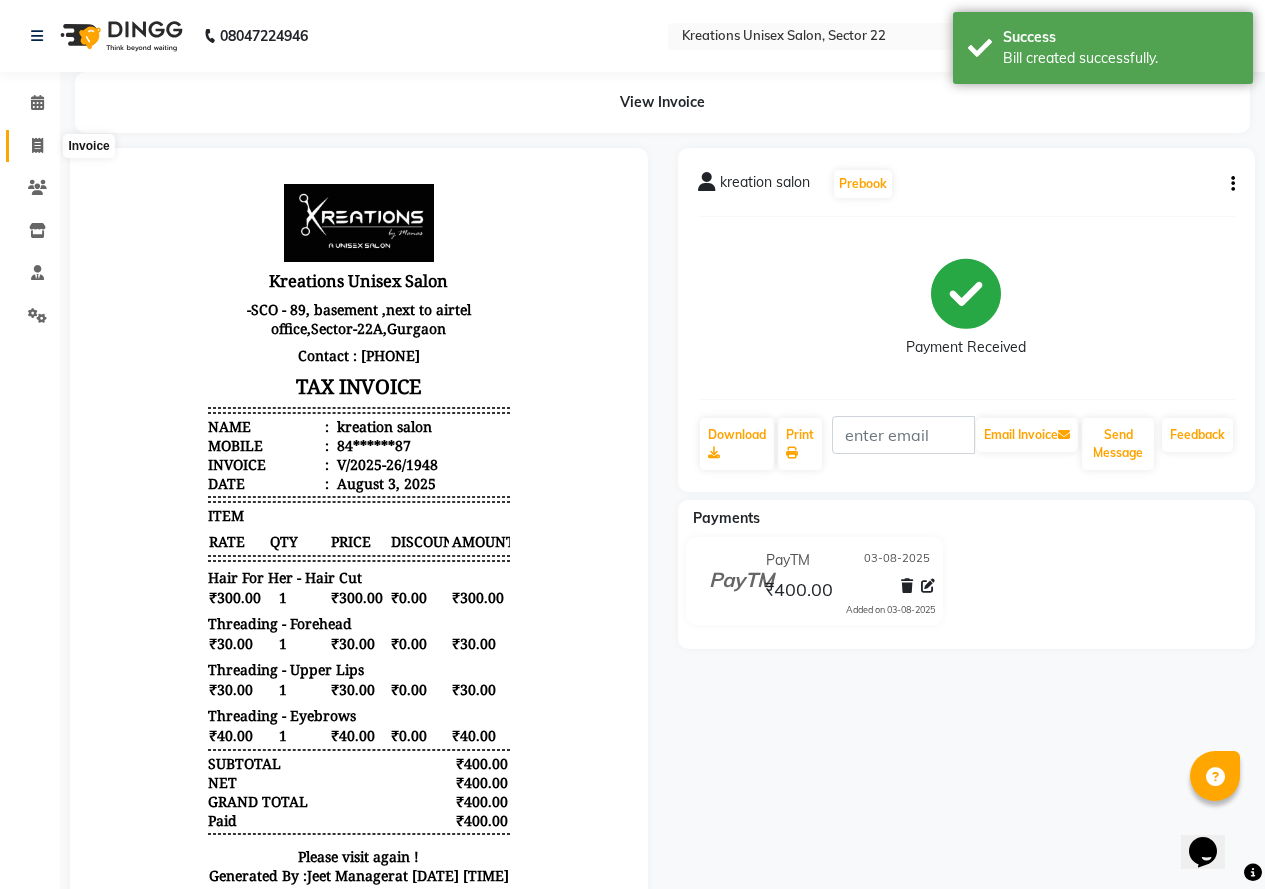 click 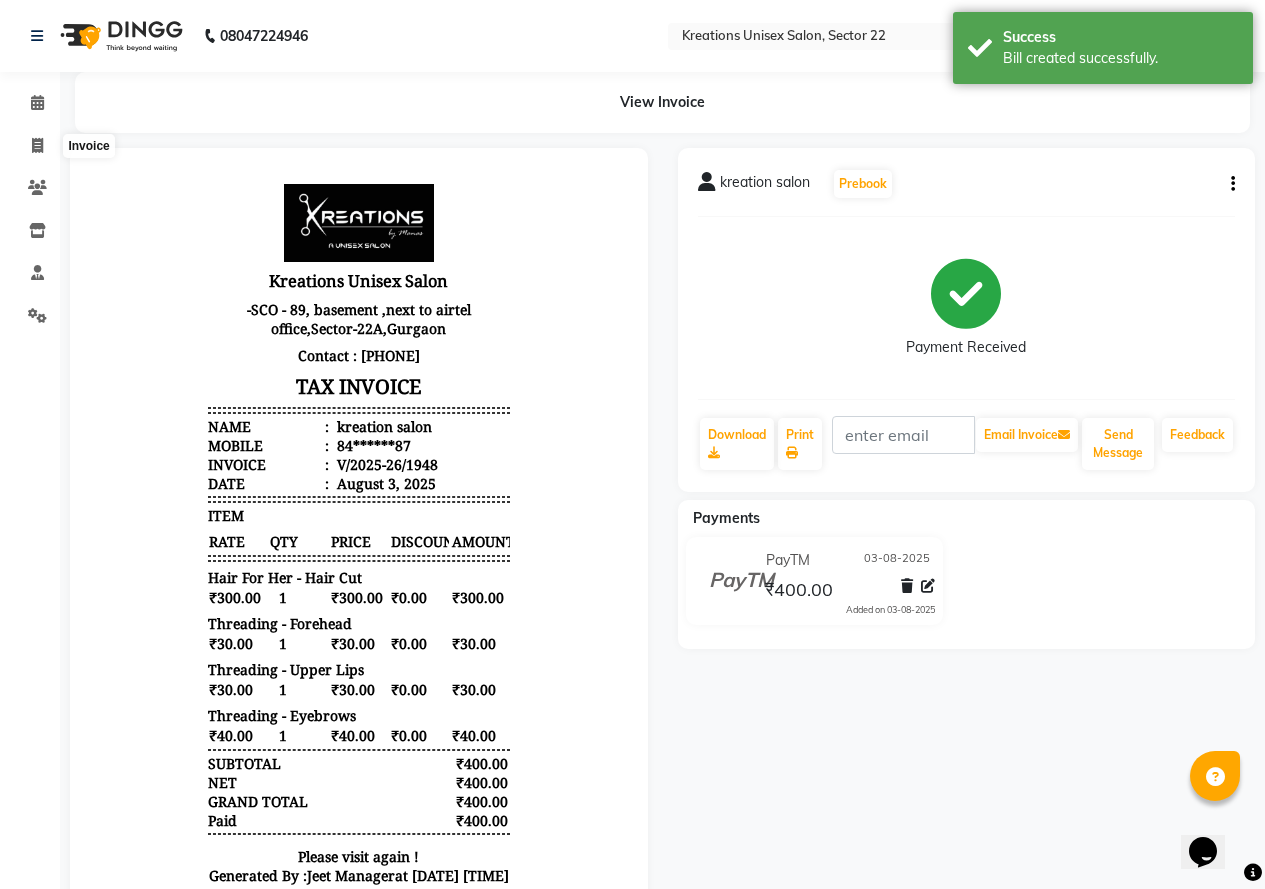 select on "service" 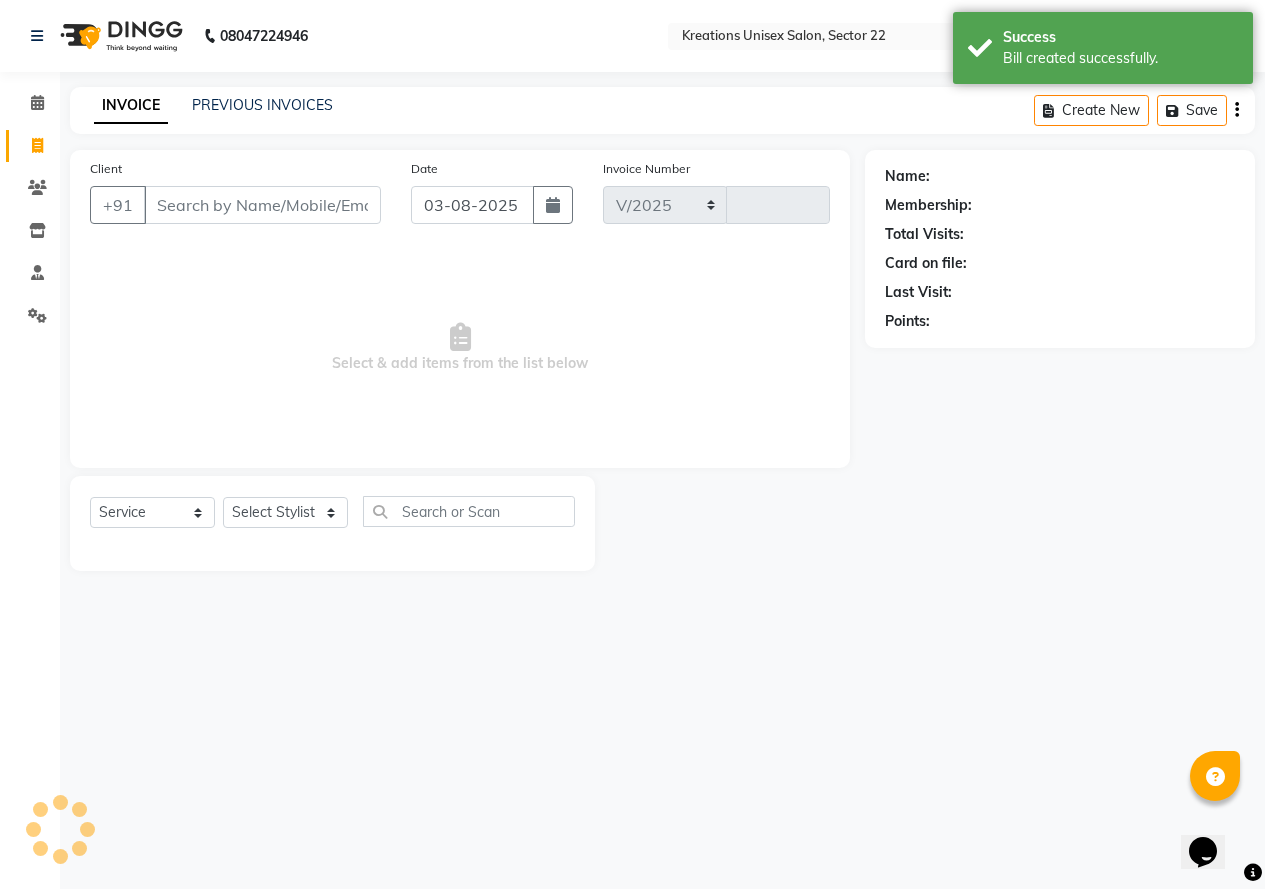 select on "6170" 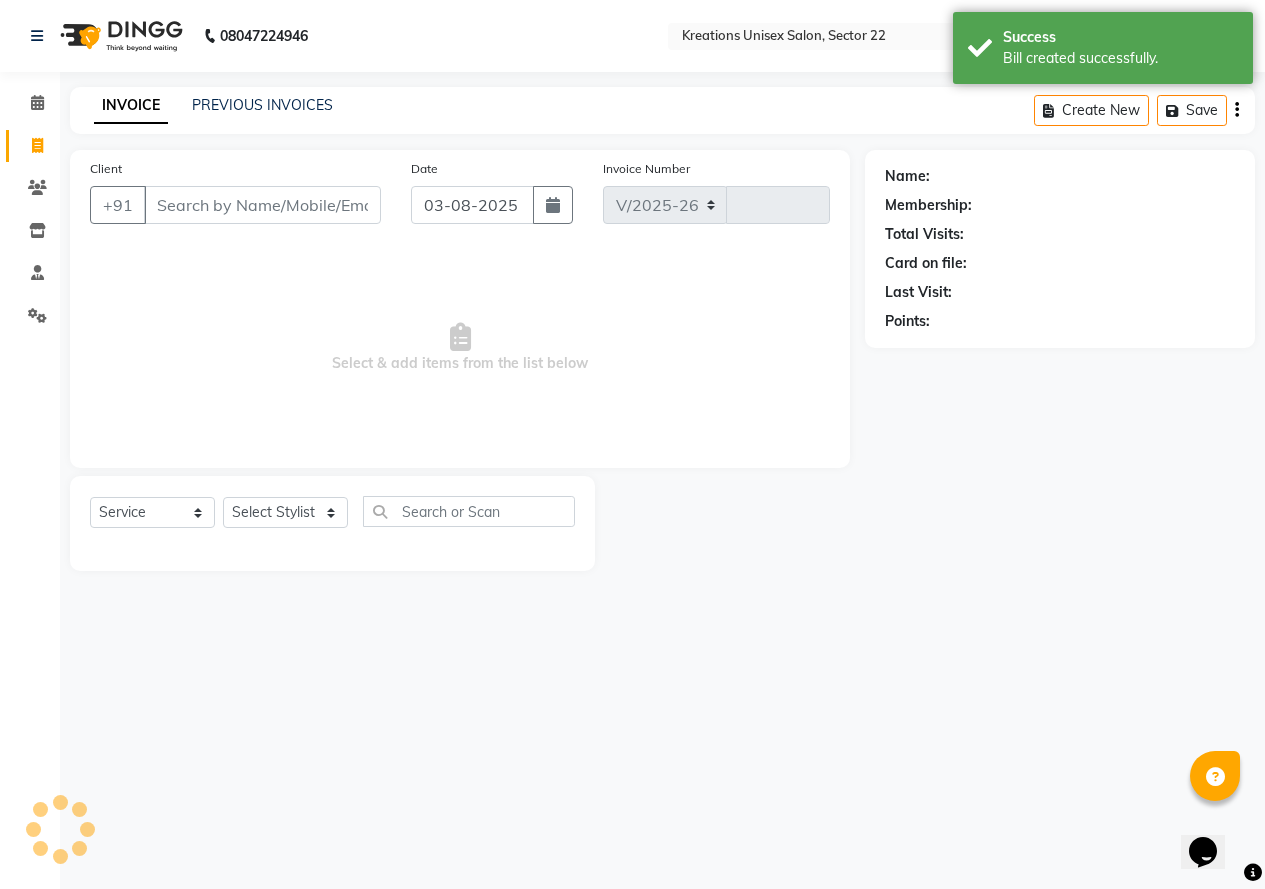 type on "1949" 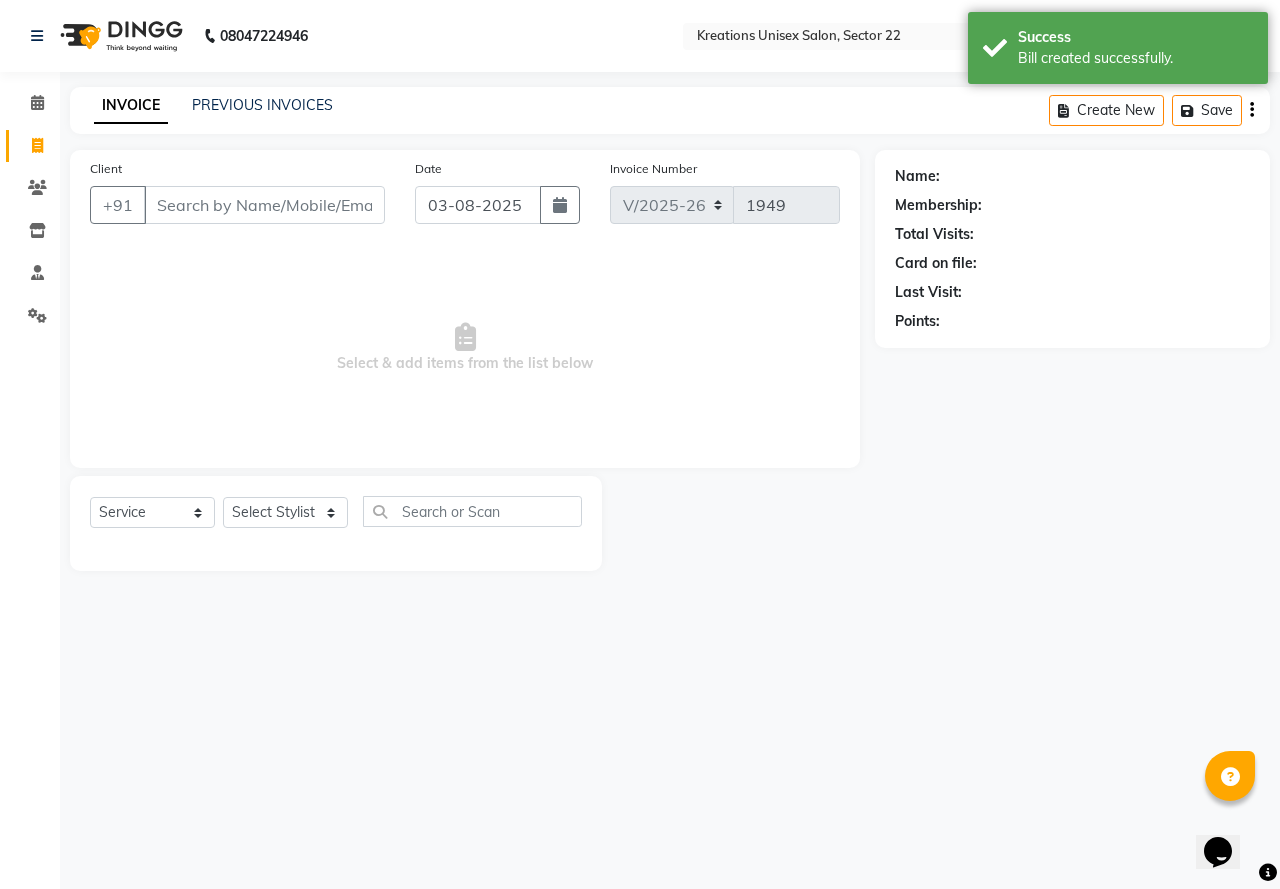 click on "Client" at bounding box center (264, 205) 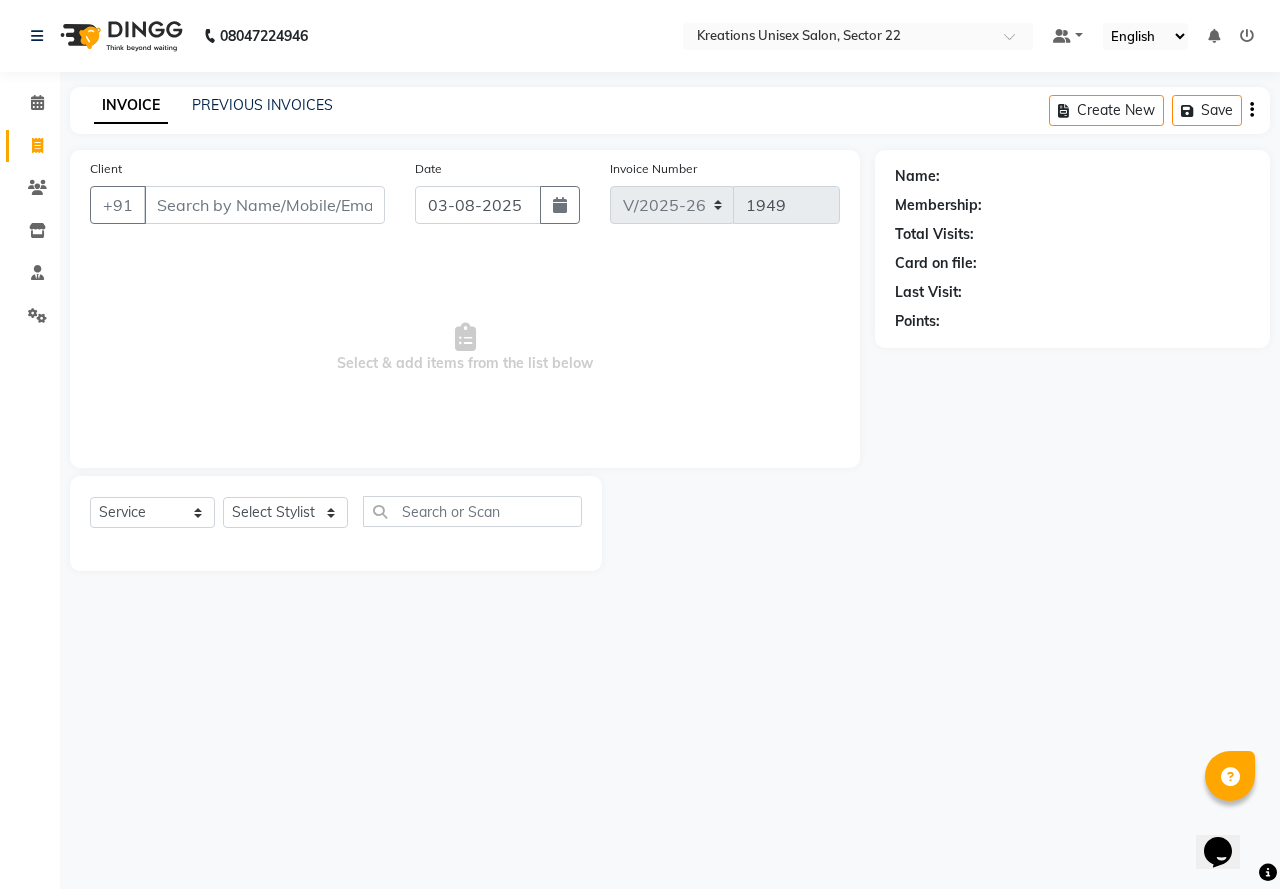click on "Client" at bounding box center (264, 205) 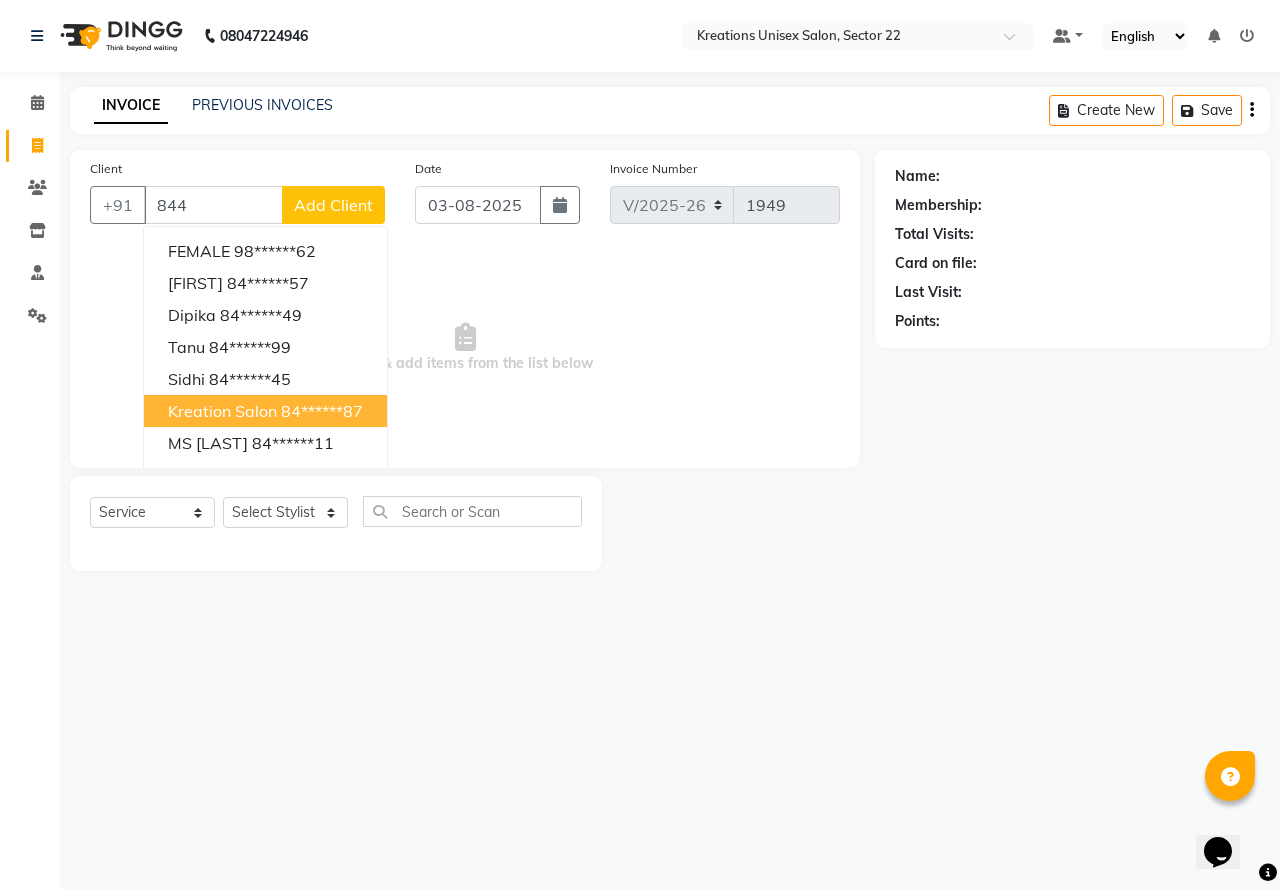 drag, startPoint x: 258, startPoint y: 415, endPoint x: 322, endPoint y: 415, distance: 64 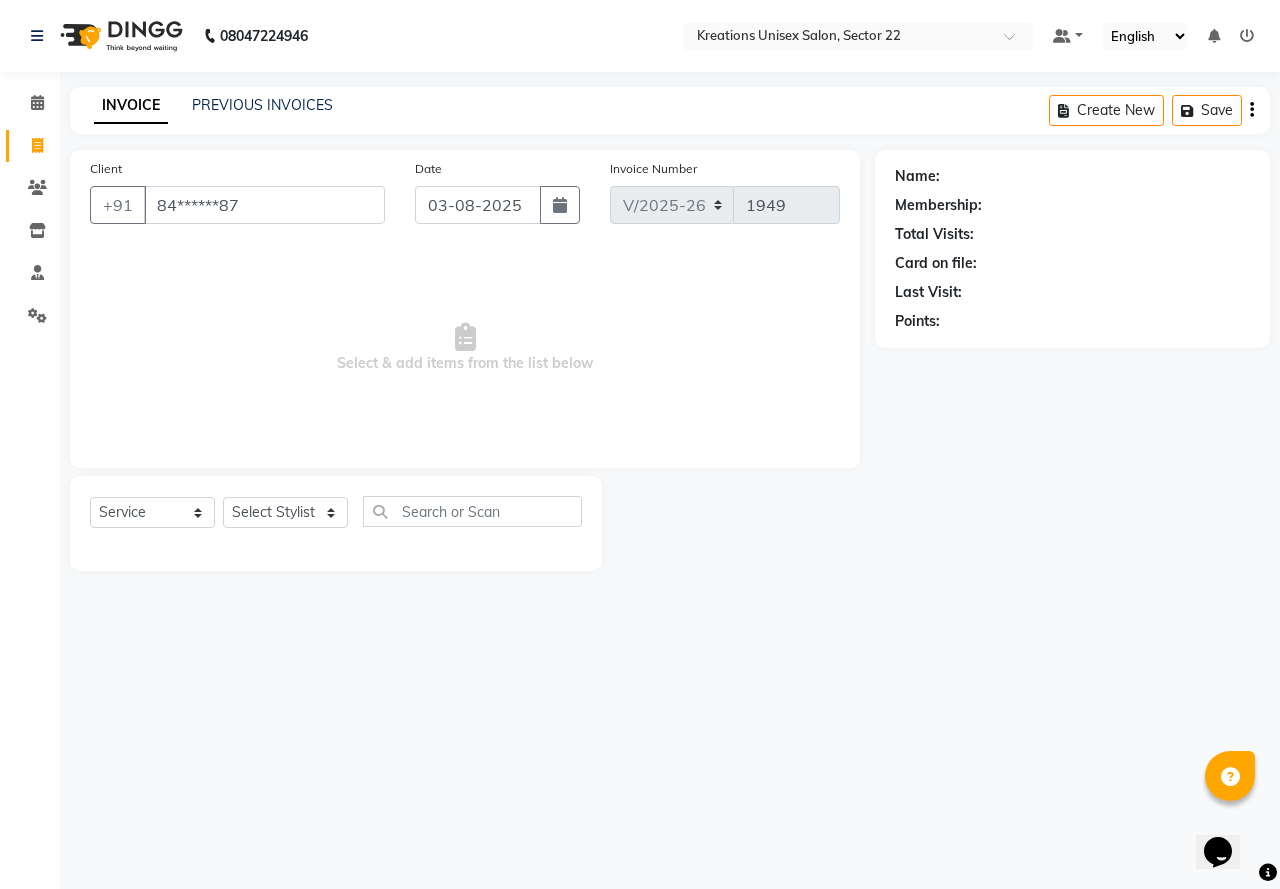 type on "84******87" 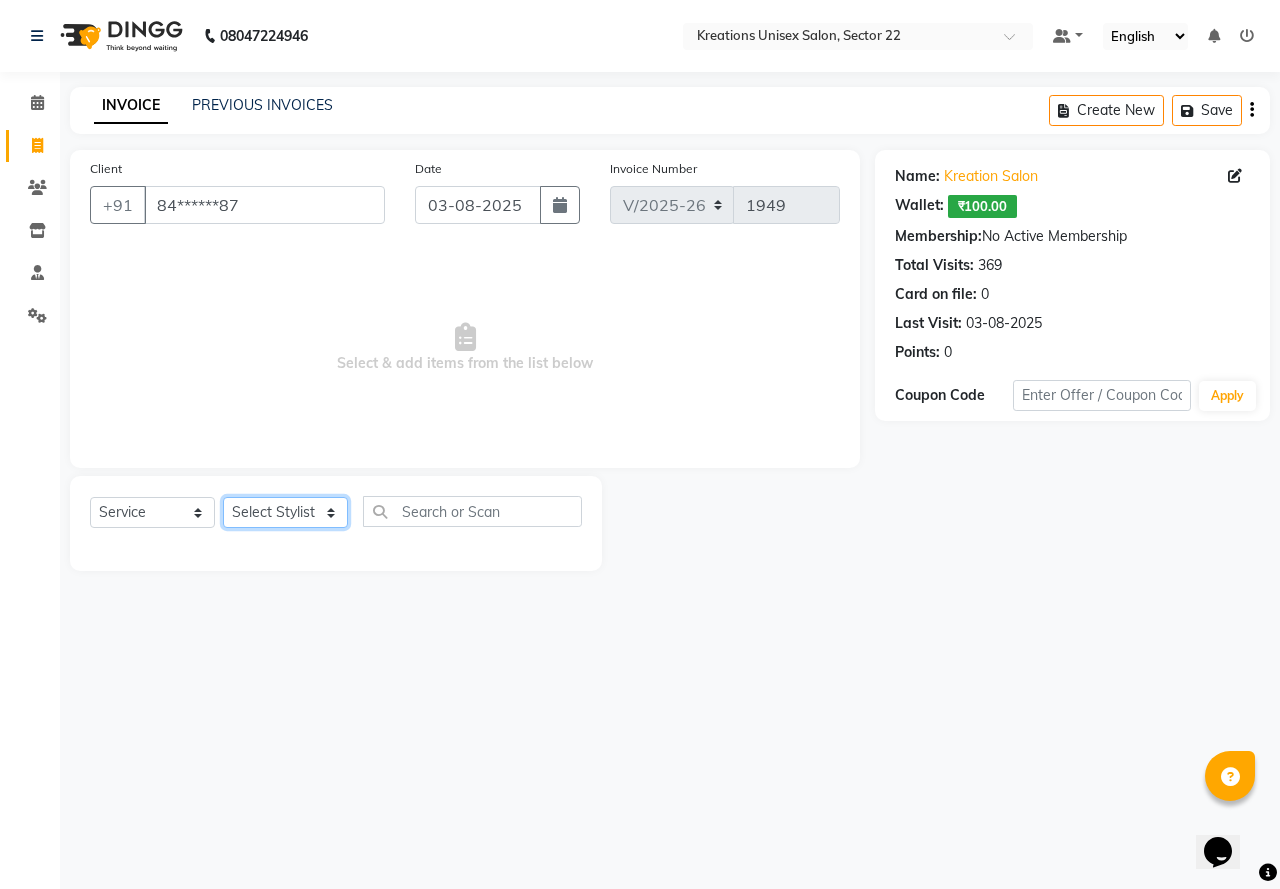 click on "Select Stylist AMAN Jeet Manager Jitender  Kapil  Kavita Manager Malik Khan  Manas Sir  rozy  Sector-23 Shaffali Maam  Shiv Kumar Sita Mehto" 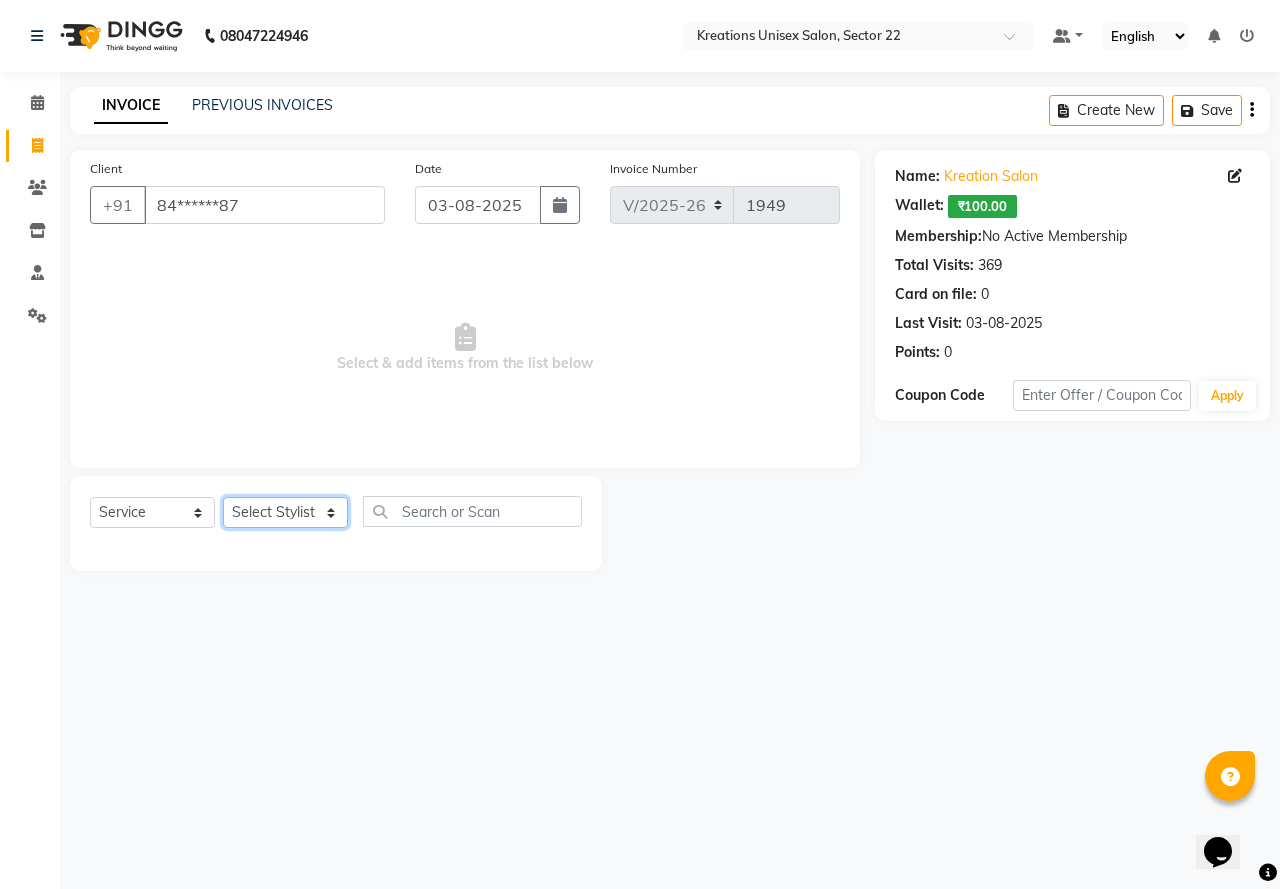 select on "87945" 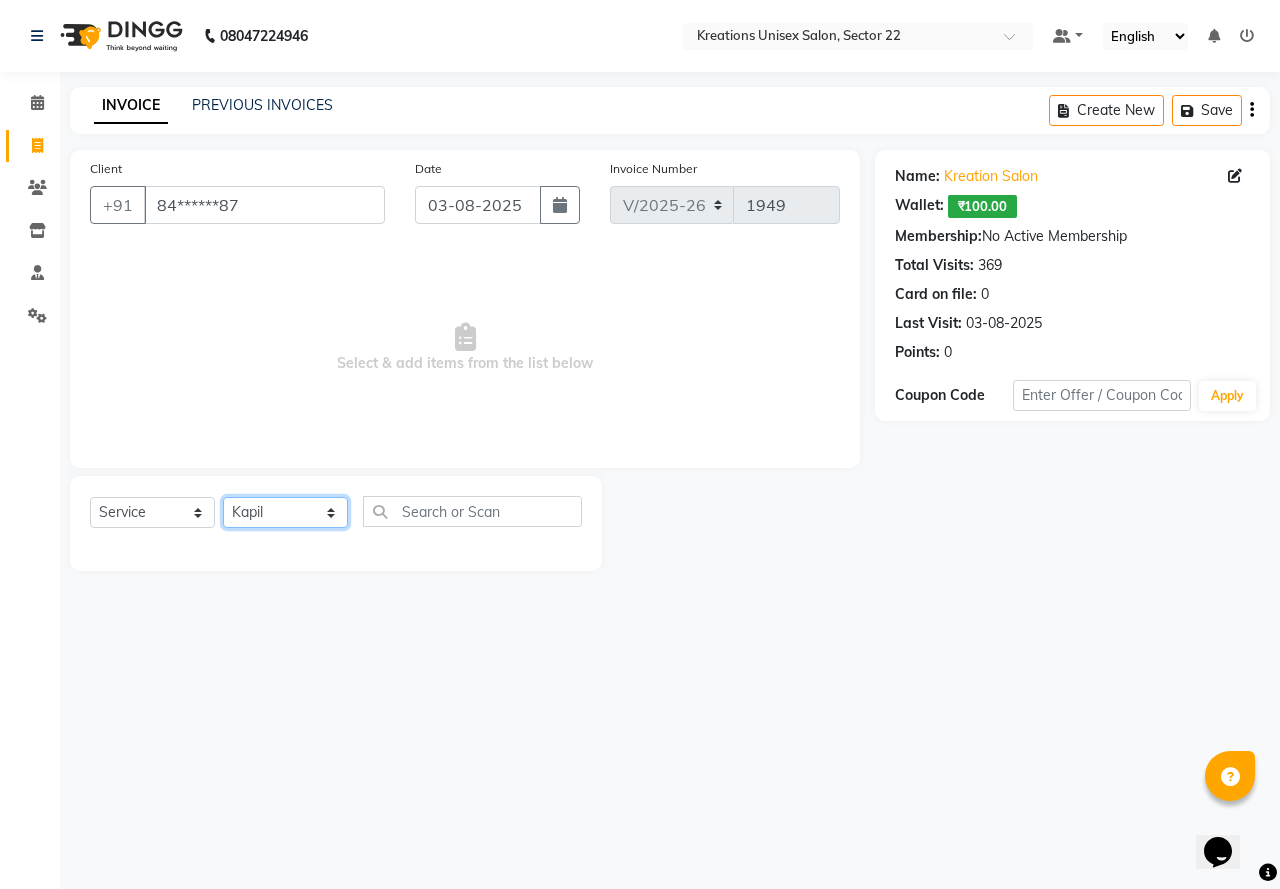 click on "Select Stylist AMAN Jeet Manager Jitender  Kapil  Kavita Manager Malik Khan  Manas Sir  rozy  Sector-23 Shaffali Maam  Shiv Kumar Sita Mehto" 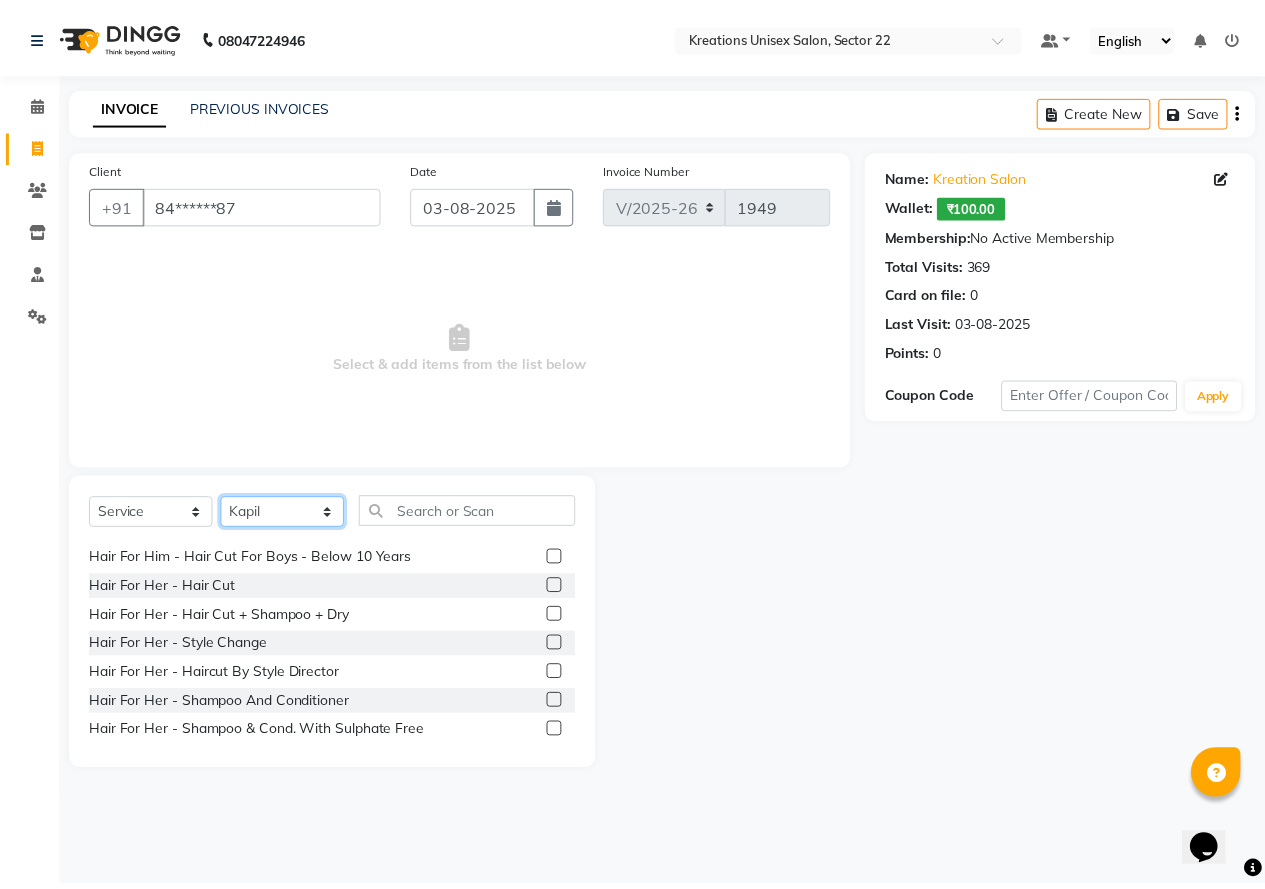 scroll, scrollTop: 500, scrollLeft: 0, axis: vertical 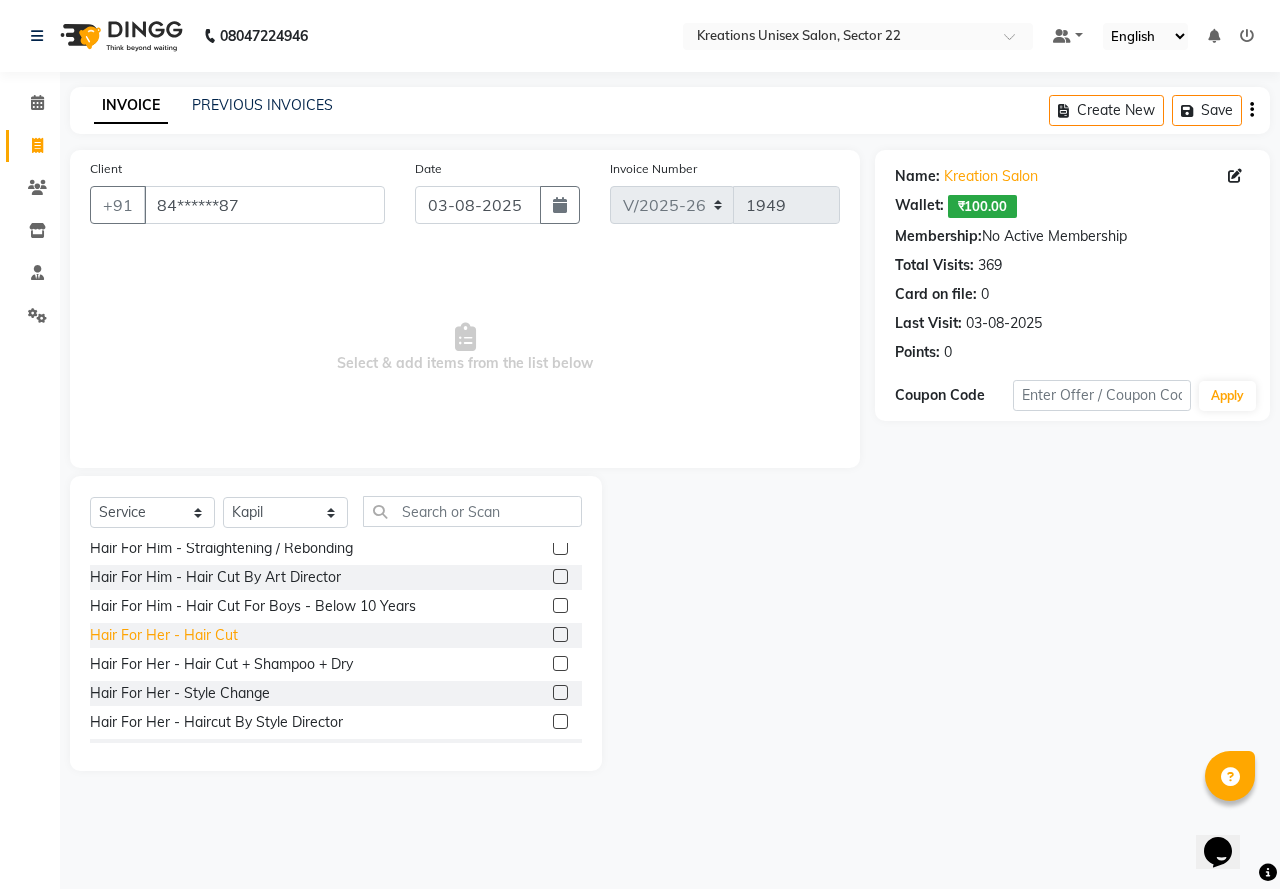 click on "Hair For Her - Hair Cut" 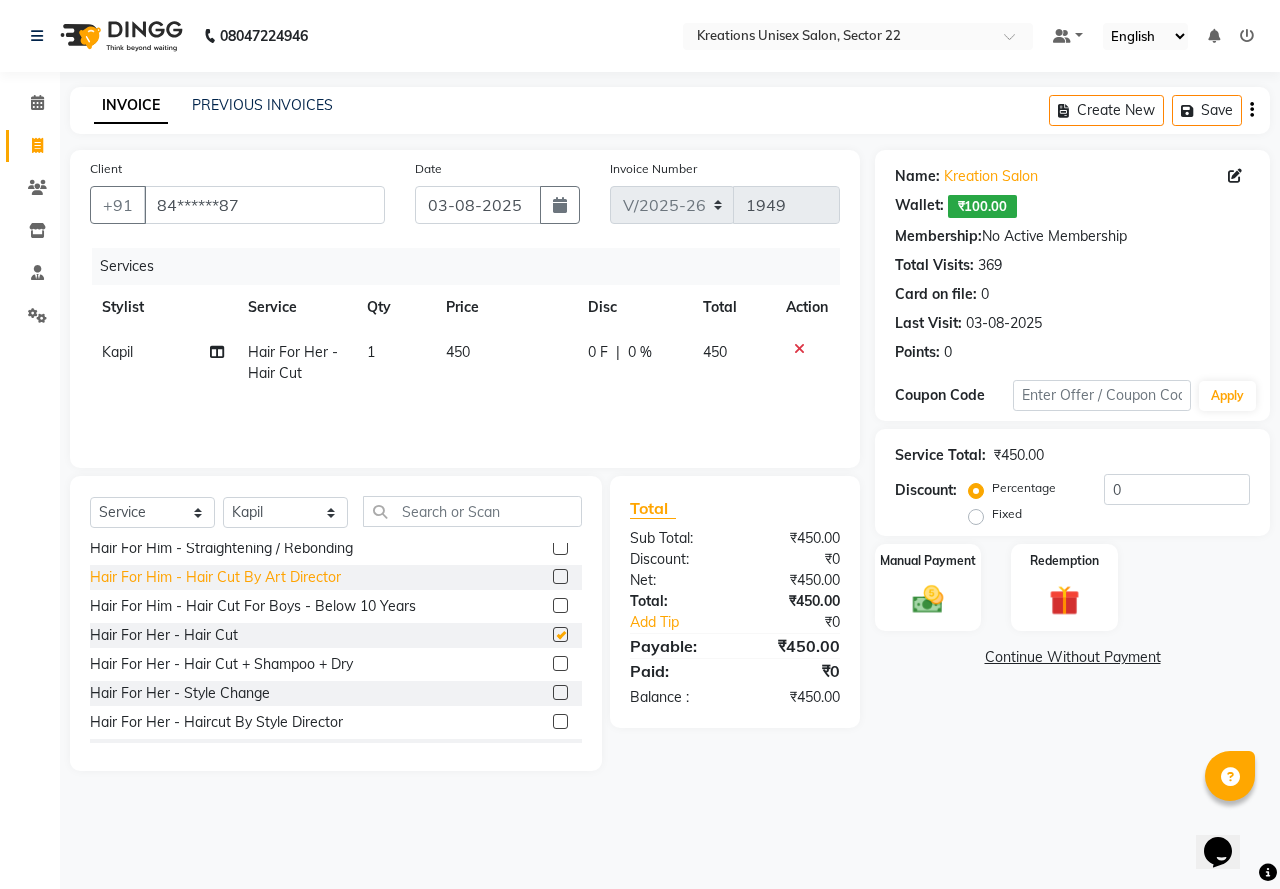 checkbox on "false" 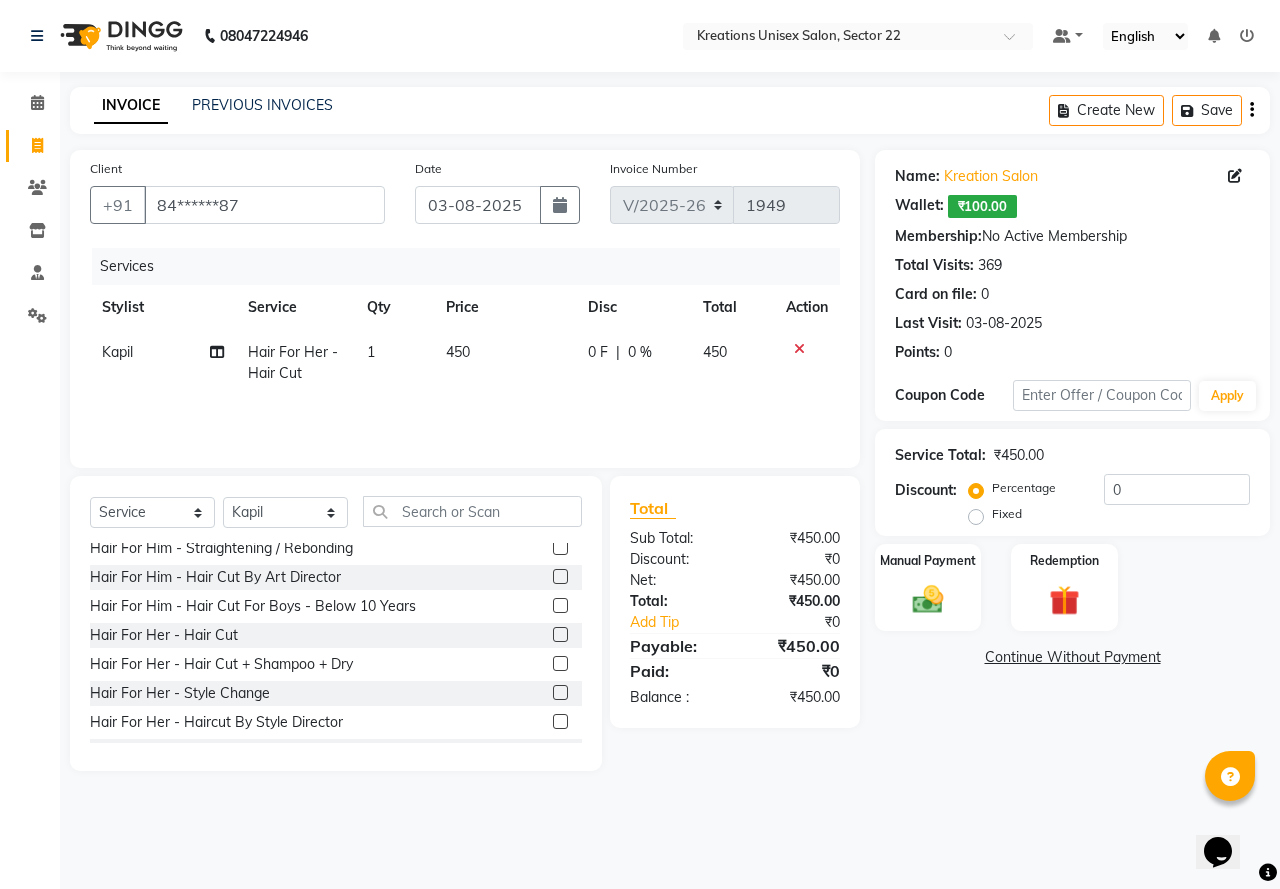 click on "450" 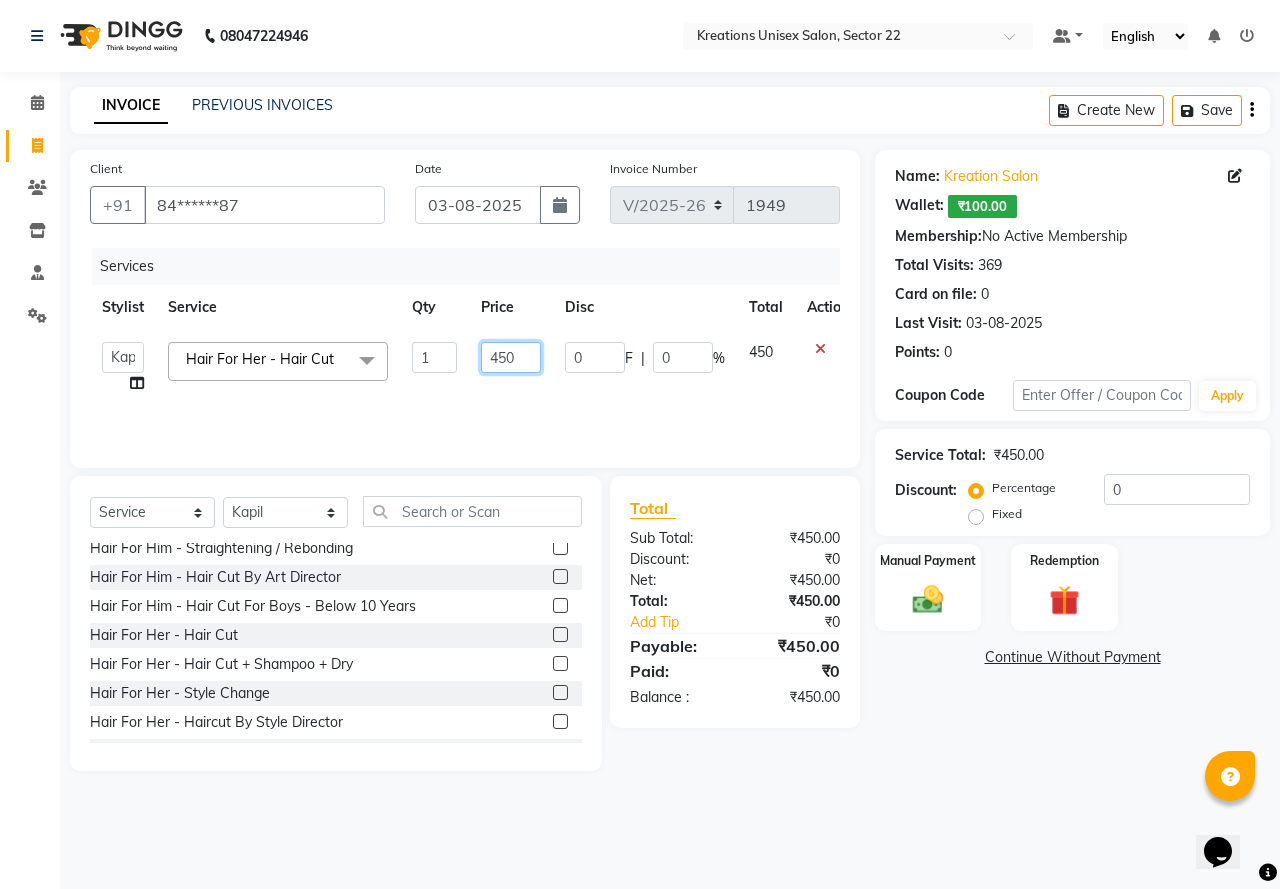drag, startPoint x: 522, startPoint y: 355, endPoint x: 458, endPoint y: 358, distance: 64.070274 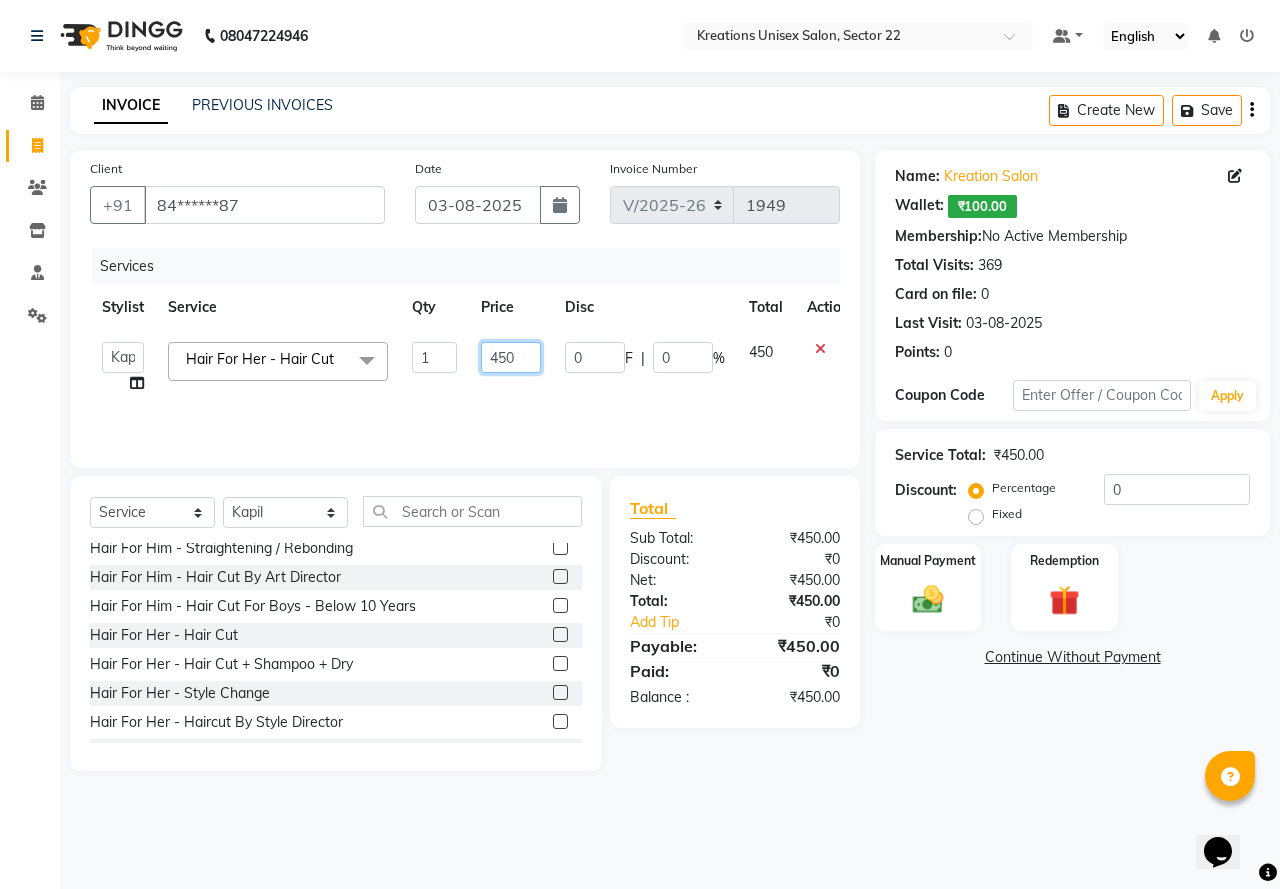 click on "AMAN   Jeet Manager   Jitender    Kapil    Kavita Manager   Malik Khan    Manas Sir    rozy    Sector-23   Shaffali Maam    Shiv Kumar   Sita Mehto   Hair For Her - Hair Cut  x Hair For Him - Hair Cut Hair For Him - Hair Cut With Shampoo Hair For Him - Shampoo And Conditioner Hair For Him - Shave Hair For Him - Beard Trim Hair For Him - Beard Styling Hair For Him - Shampoo With Conditioner Sulfate Free Hair For Him - Hair Cut + Beard + D Tan Hair For Him - Styling Hair For Him - Styling With Shampoo Hair For Him - Scrub Hair For Him - D-Tan - Shave Hair For Him - o3 D-Tan  Hair For Him - Root Touch - Up Hair For Him - Root Touch - Up Majirel Hair For Him - Root Touch - Up Inoa Hair For Him - Root Touch - Up Essensity Hair For Him - Straightening / Rebonding Hair For Him - Hair Cut By Art Director Hair For Him - Hair Cut For Boys - Below 10 Years Hair For Her - Hair Cut Hair For Her - Hair Cut + Shampoo + Dry Hair For Her - Style Change Hair For Her - Haircut By Style Director Hair For Her - Ironing 1 450 0" 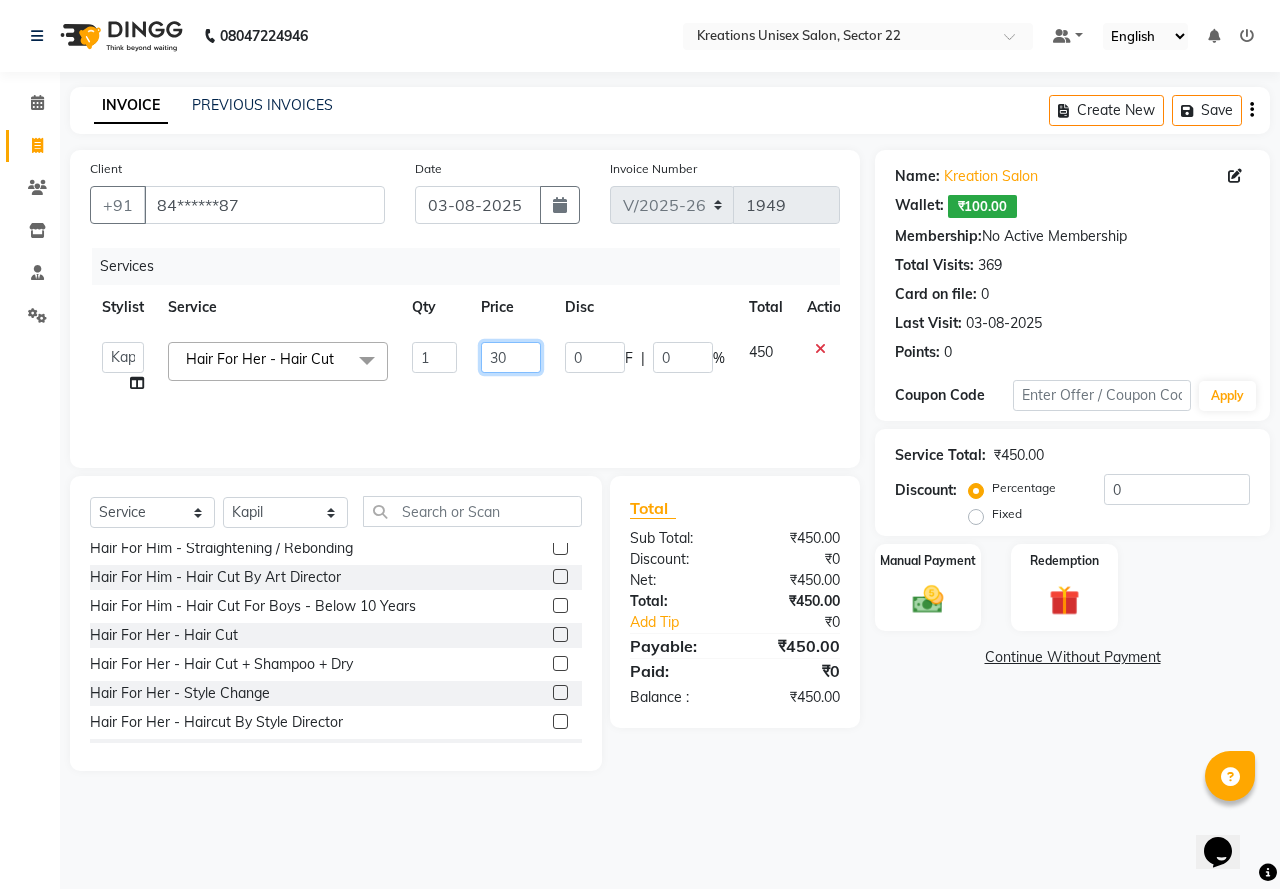 type on "300" 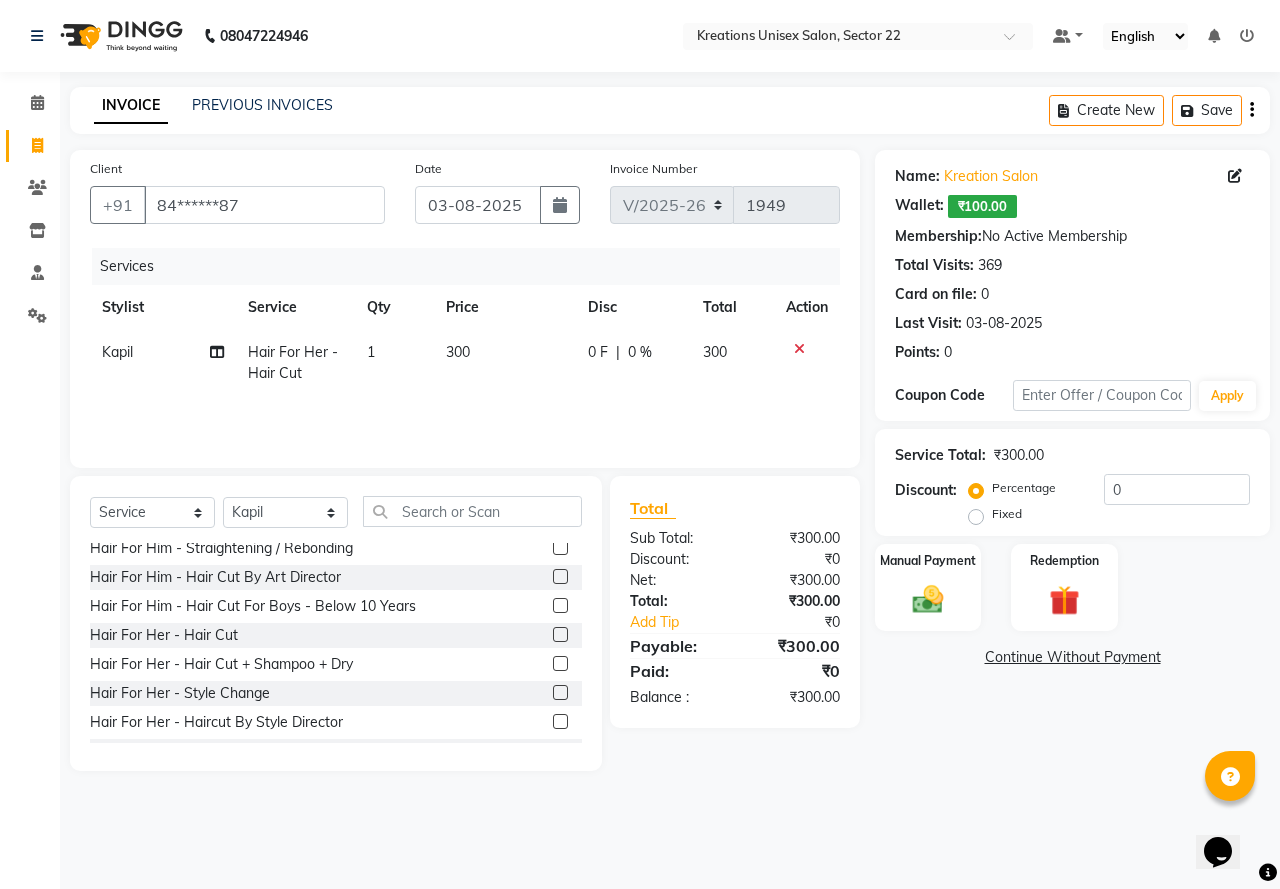 click on "Name: Kreation Salon   Wallet:   ₹100.00  Membership:  No Active Membership  Total Visits:  369 Card on file:  0 Last Visit:   03-08-2025 Points:   0  Coupon Code Apply Service Total:  ₹300.00  Discount:  Percentage   Fixed  0 Manual Payment Redemption  Continue Without Payment" 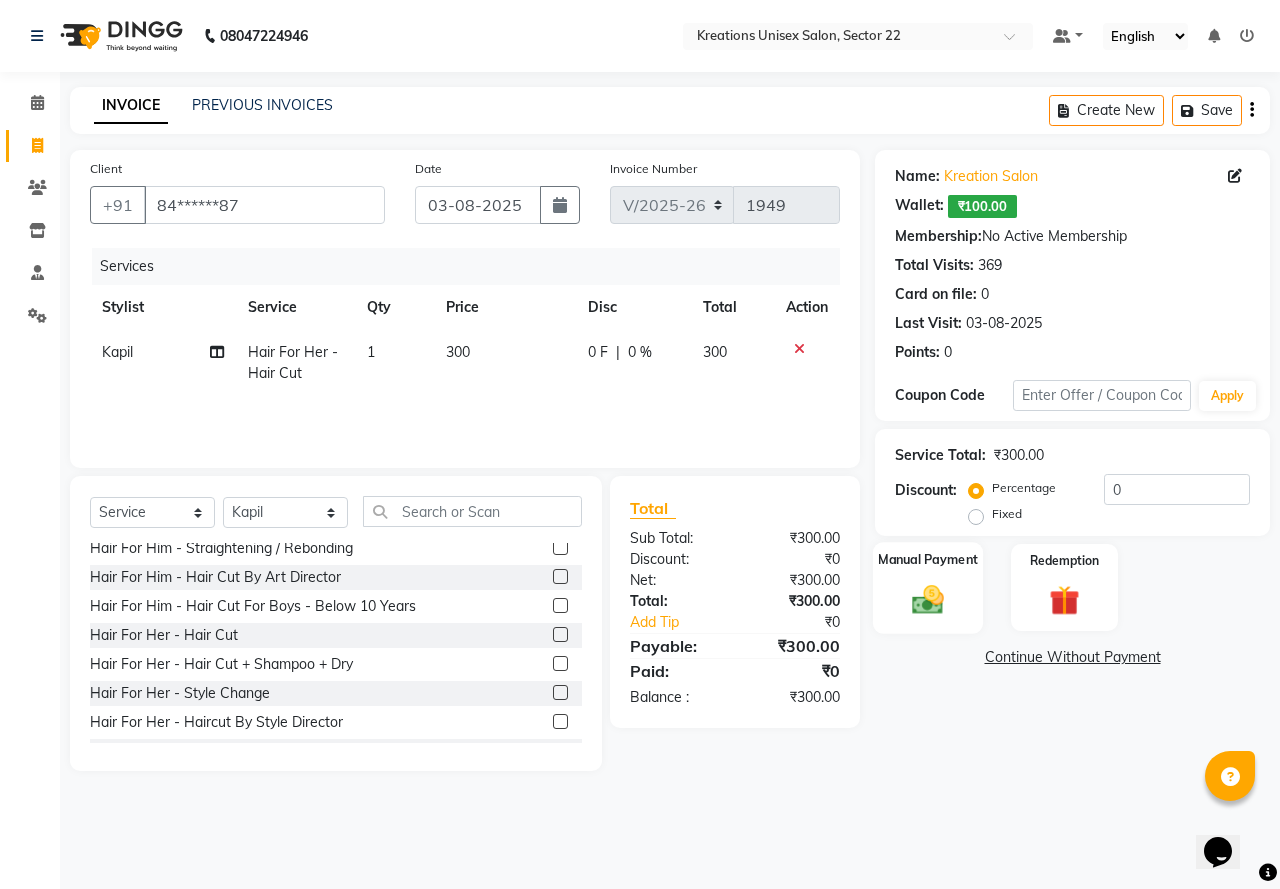 click 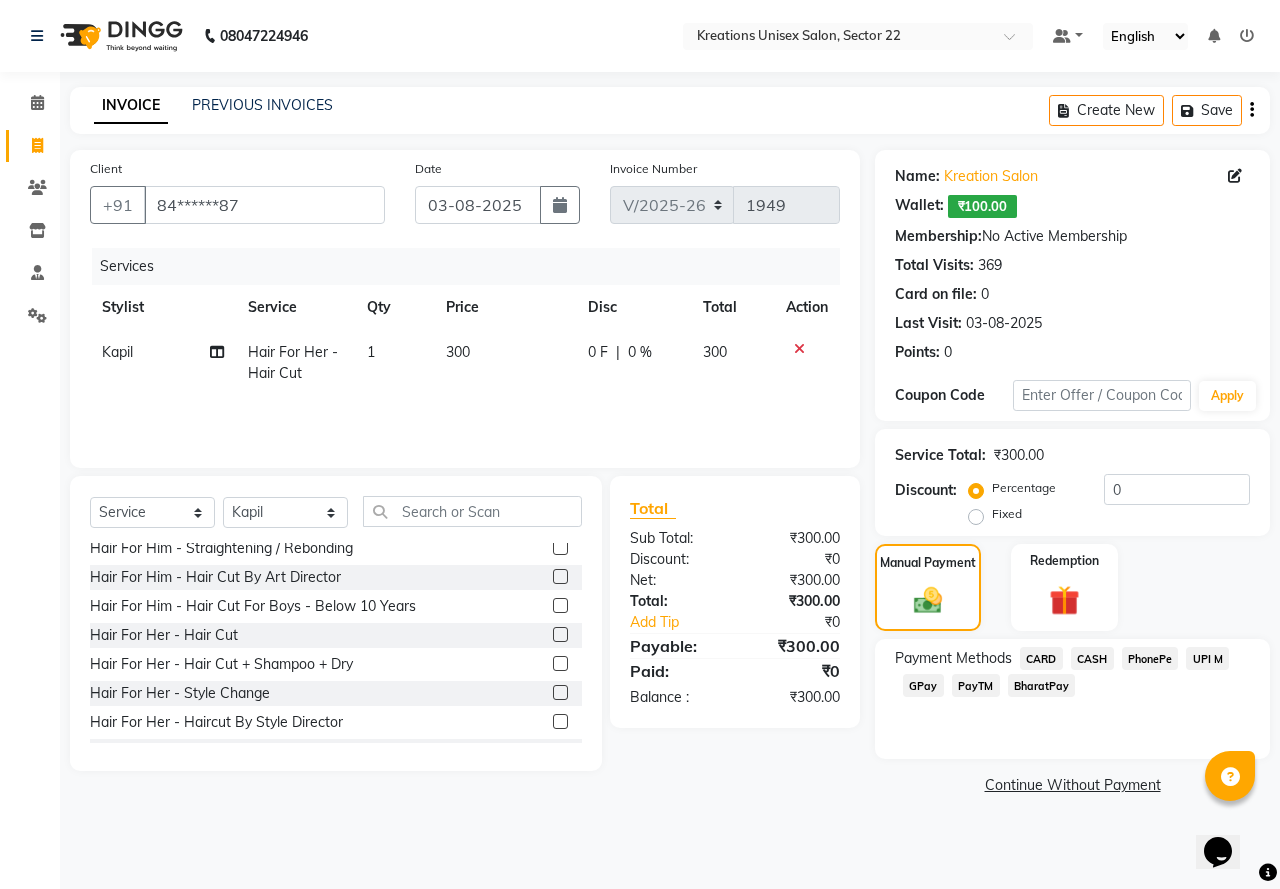 click on "PayTM" 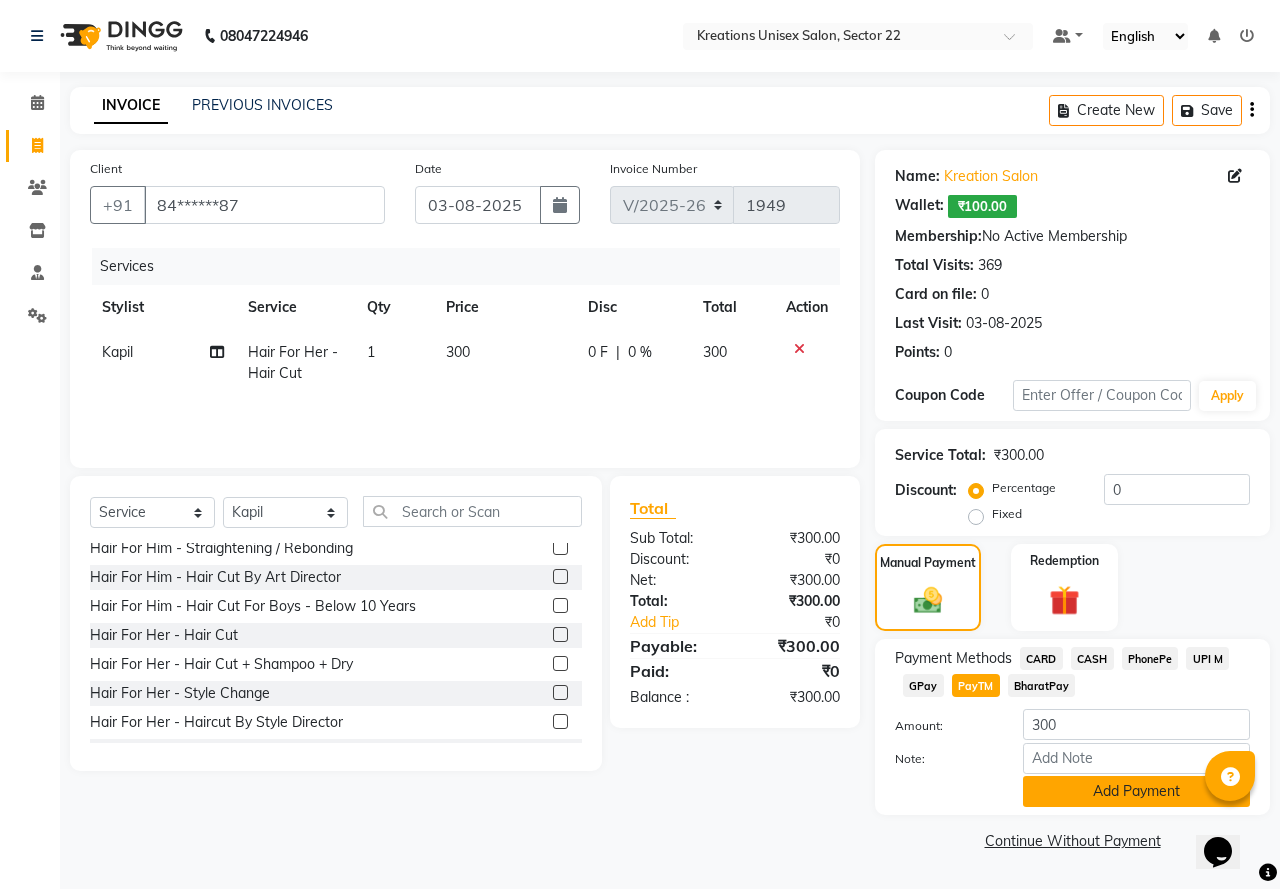 click on "Add Payment" 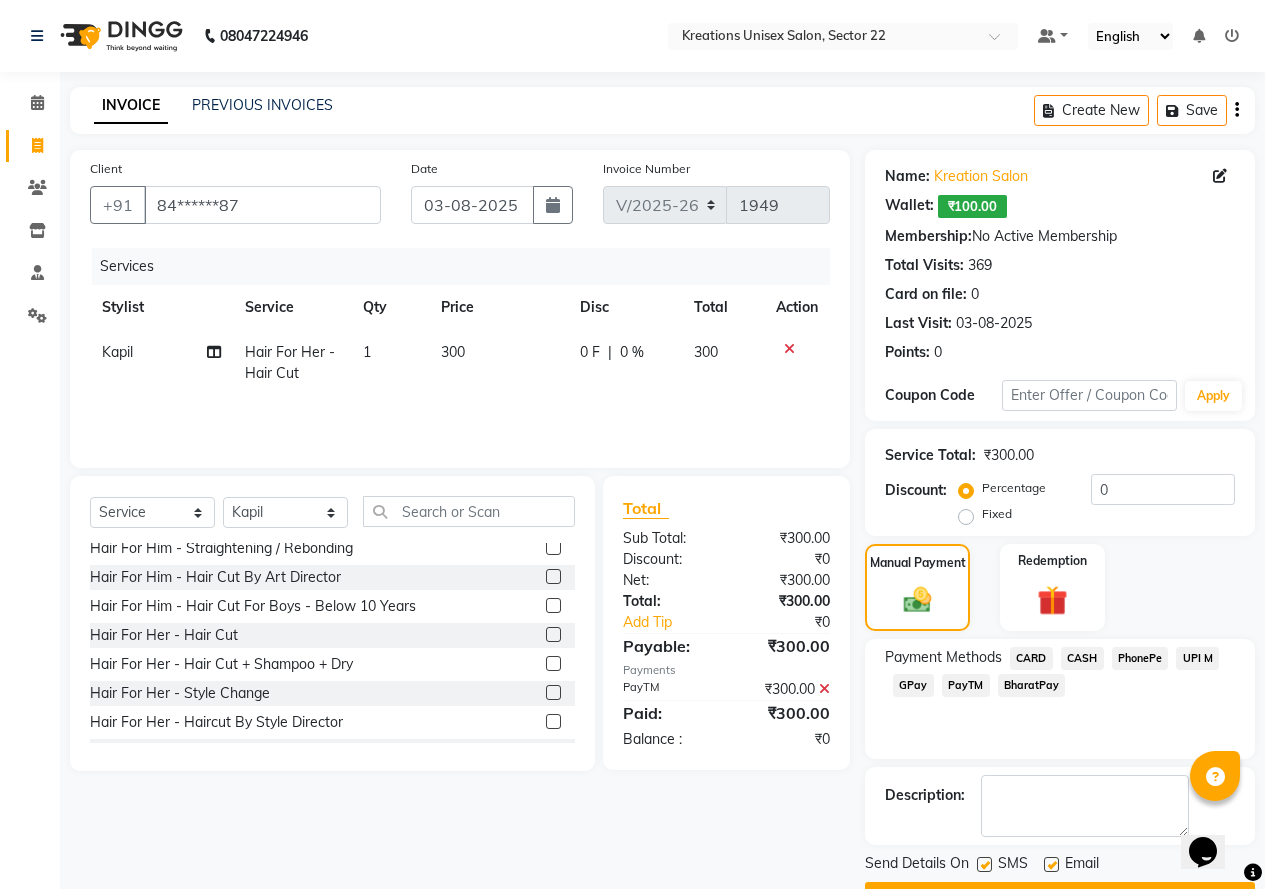 click 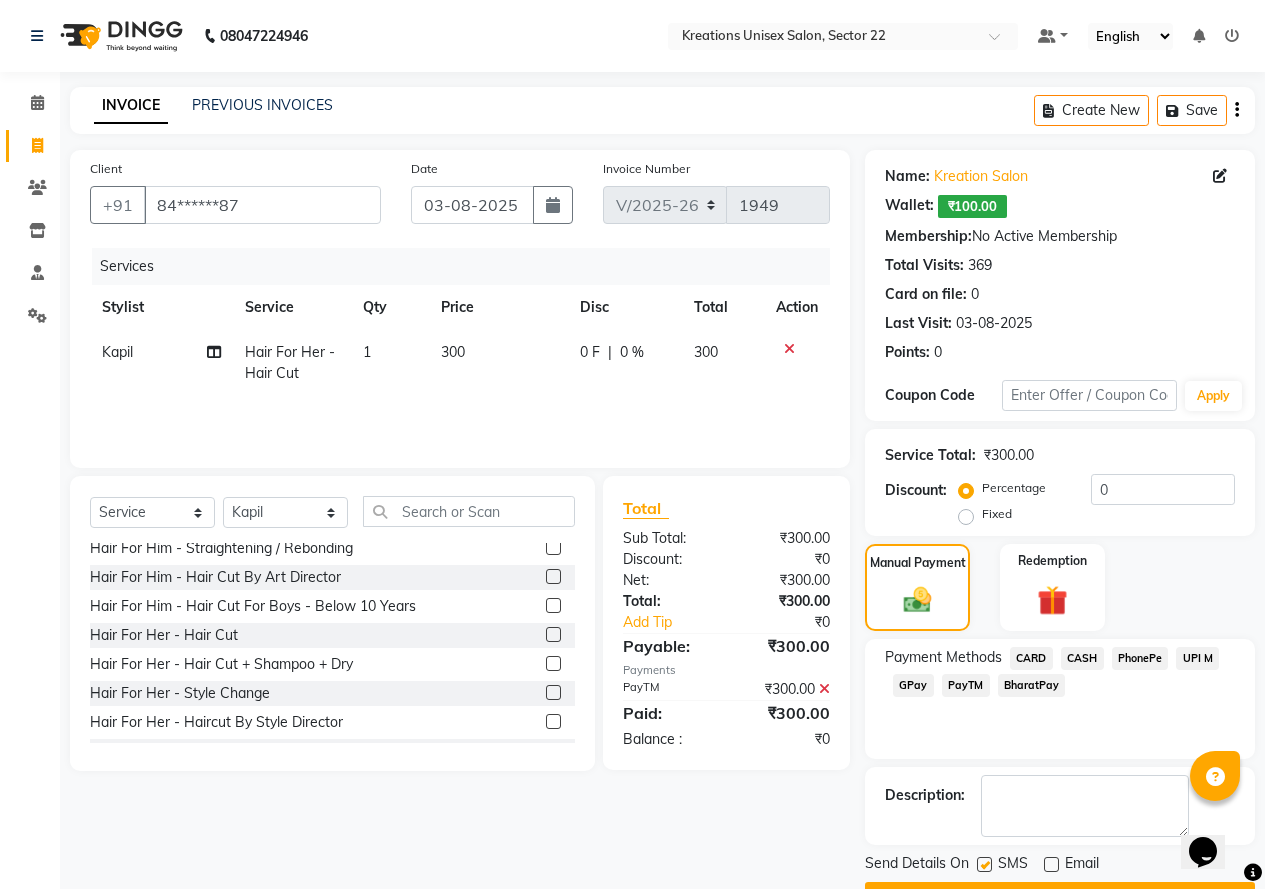 click 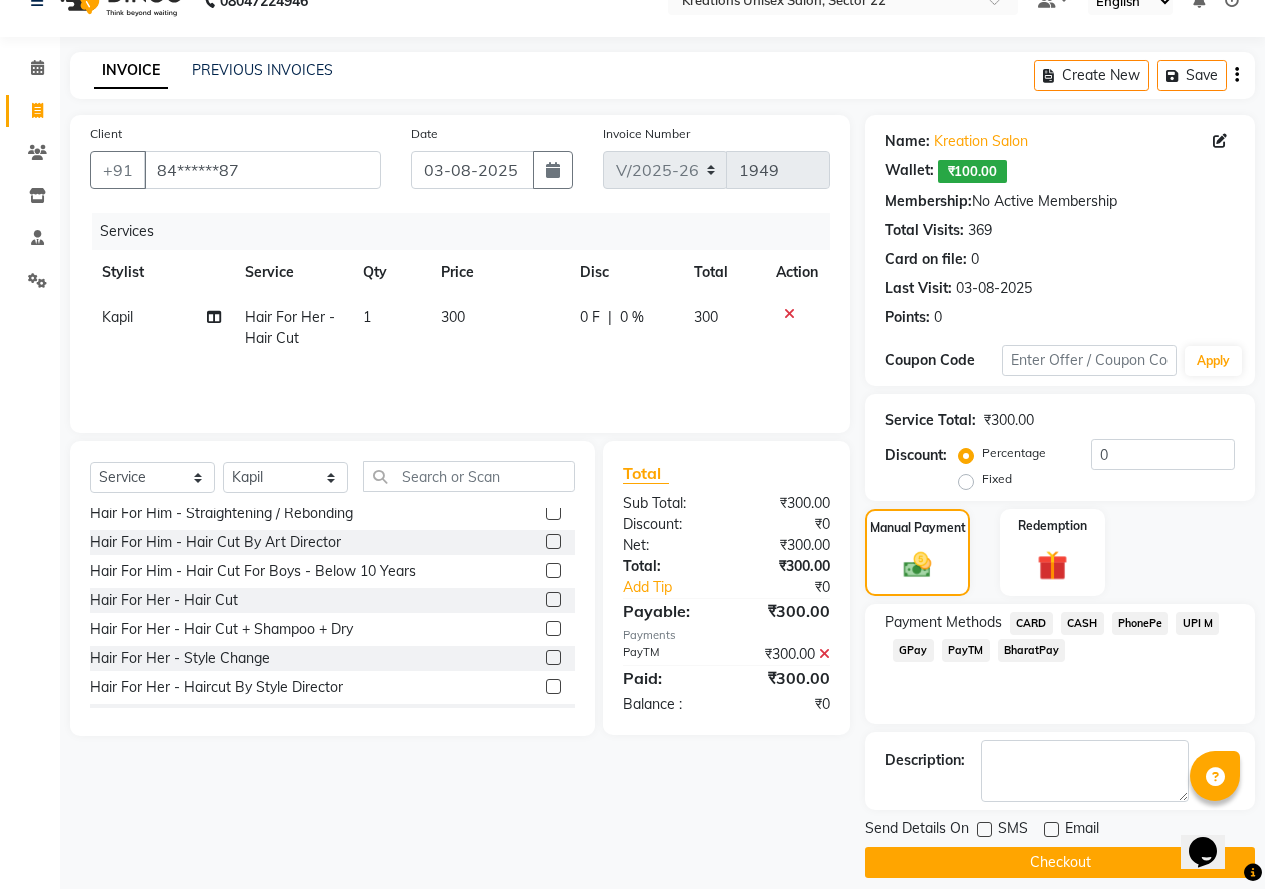 scroll, scrollTop: 54, scrollLeft: 0, axis: vertical 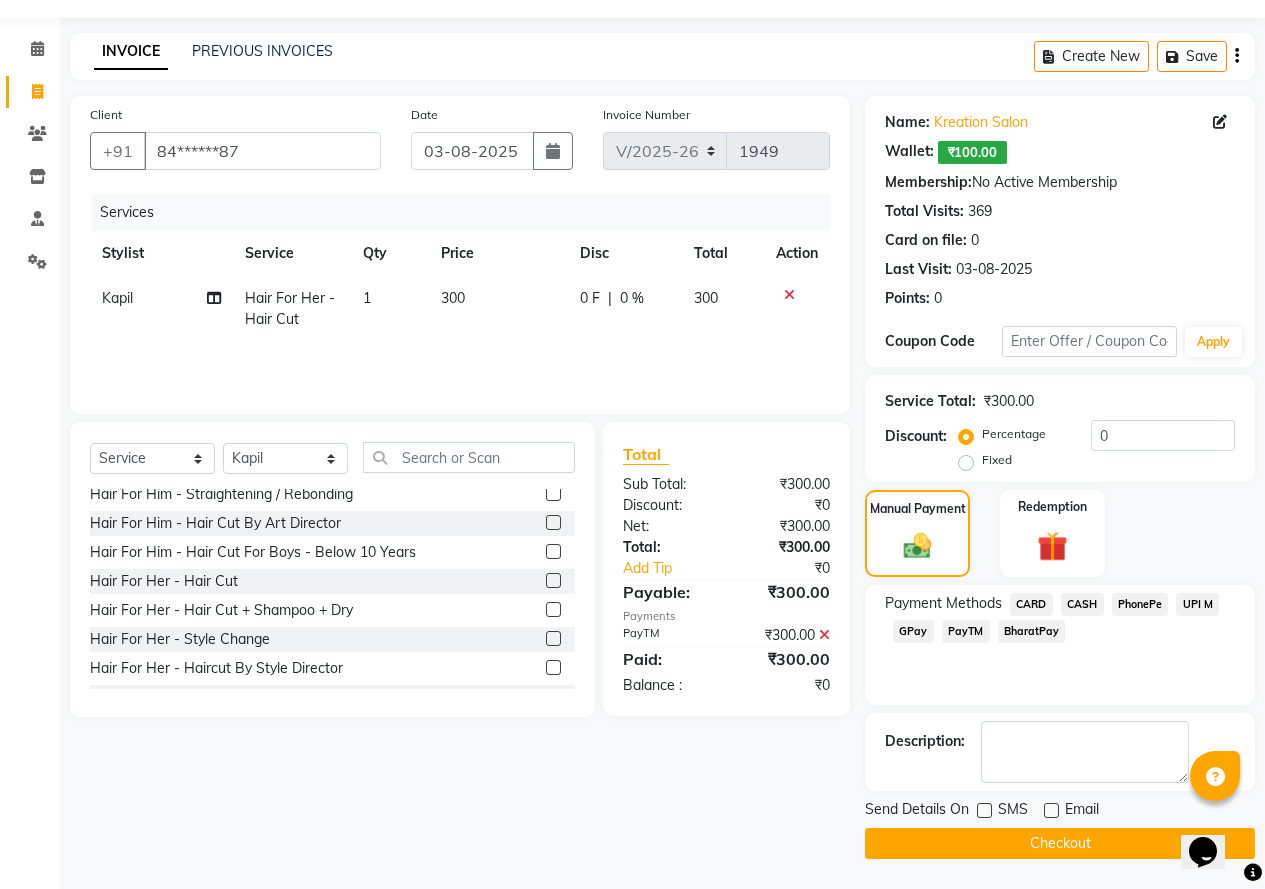 click on "Checkout" 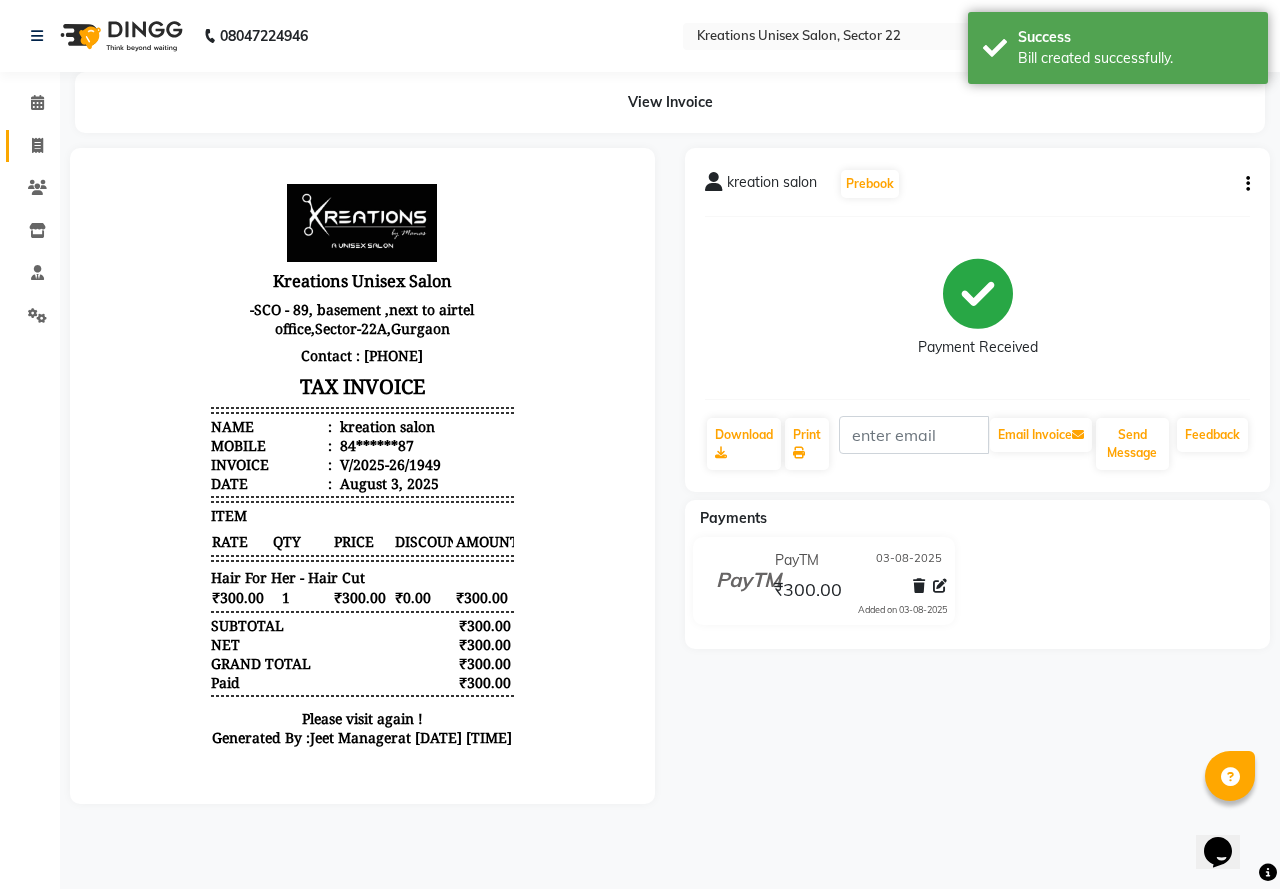 scroll, scrollTop: 0, scrollLeft: 0, axis: both 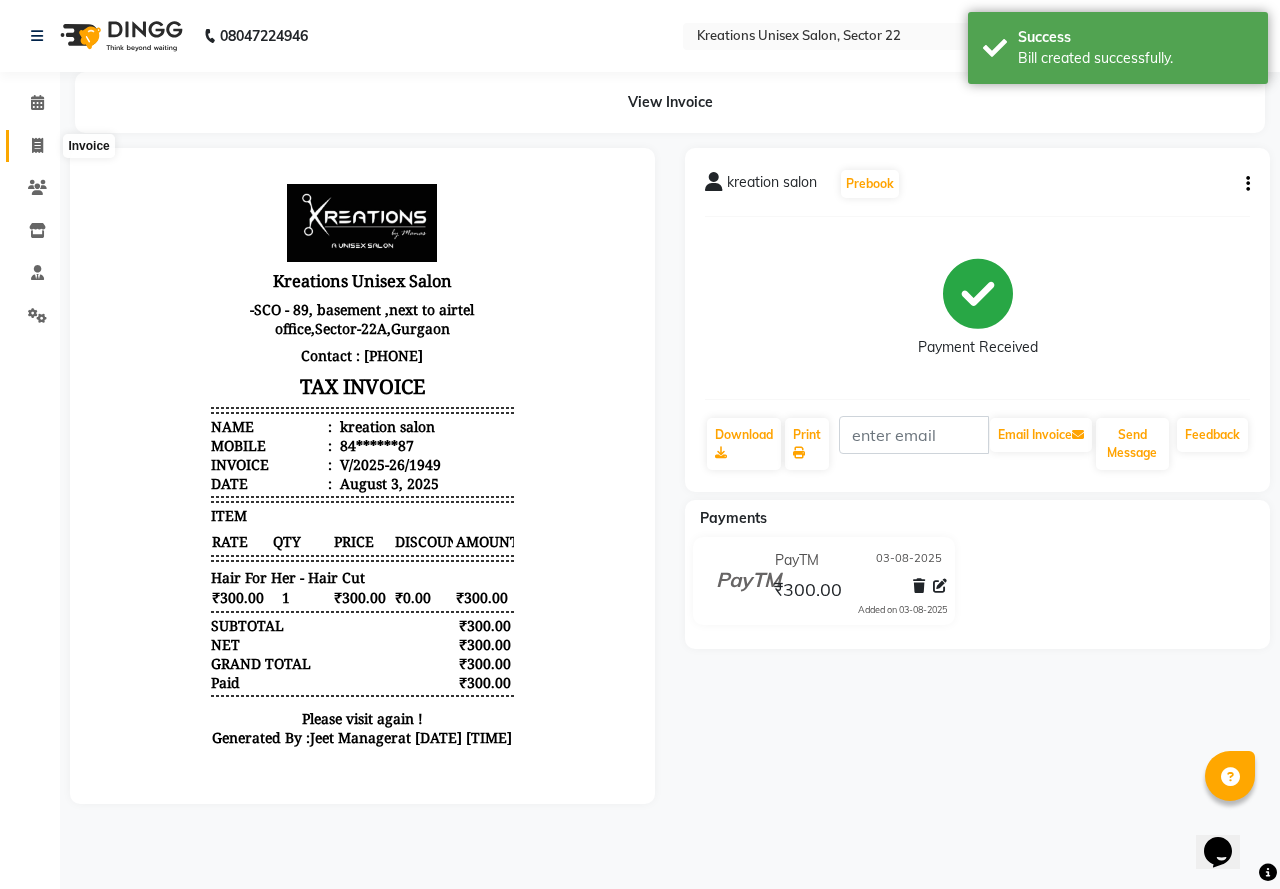 click 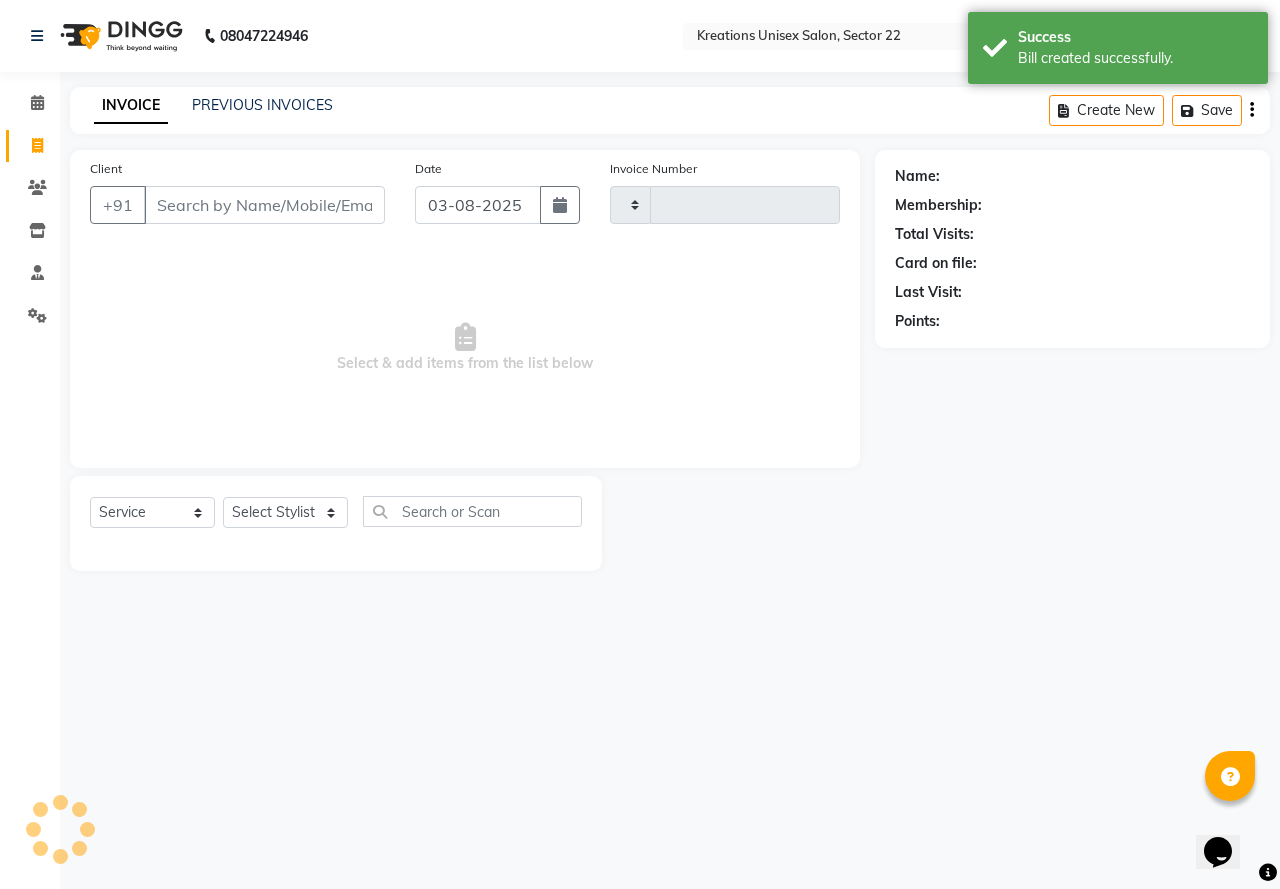 type on "1950" 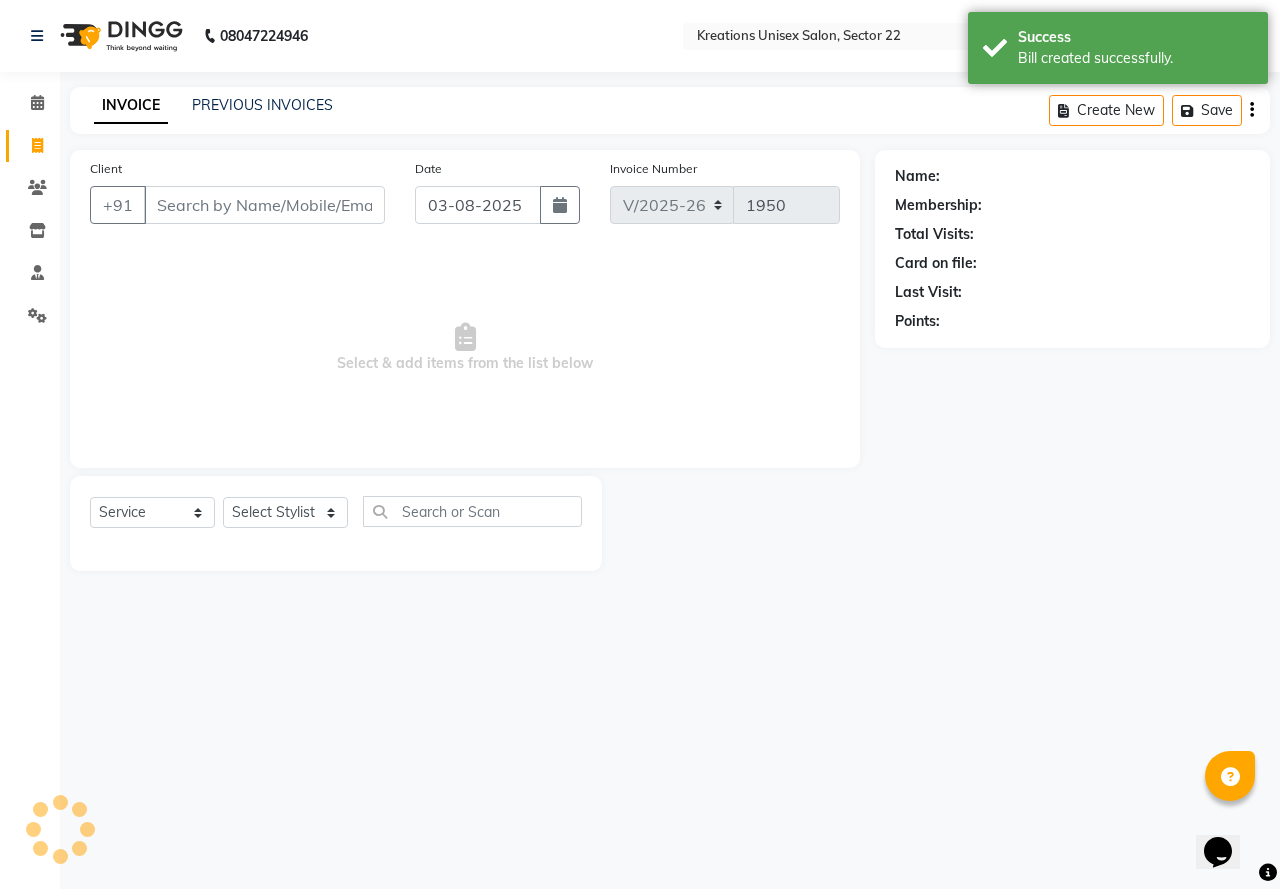 click on "Client" at bounding box center (264, 205) 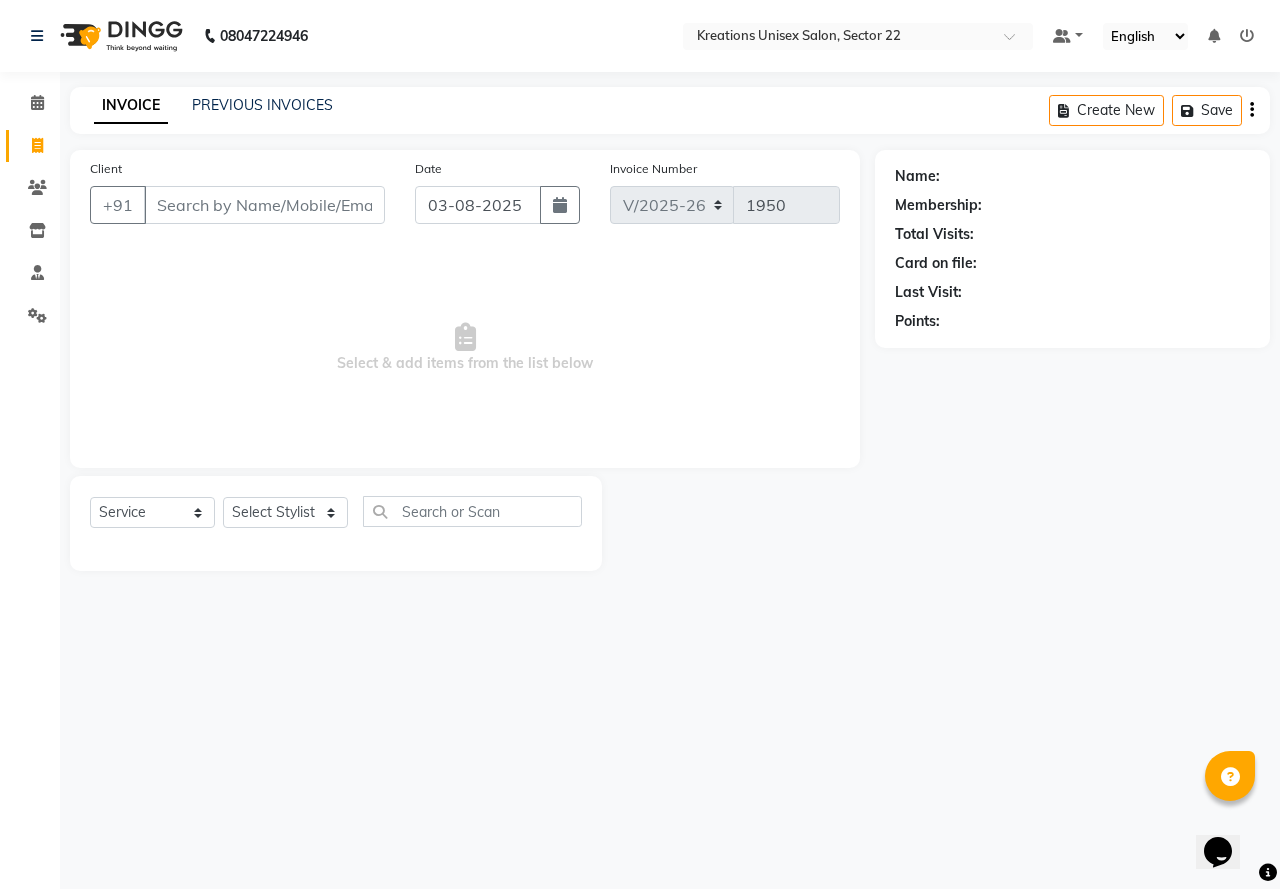 click on "INVOICE PREVIOUS INVOICES Create New   Save" 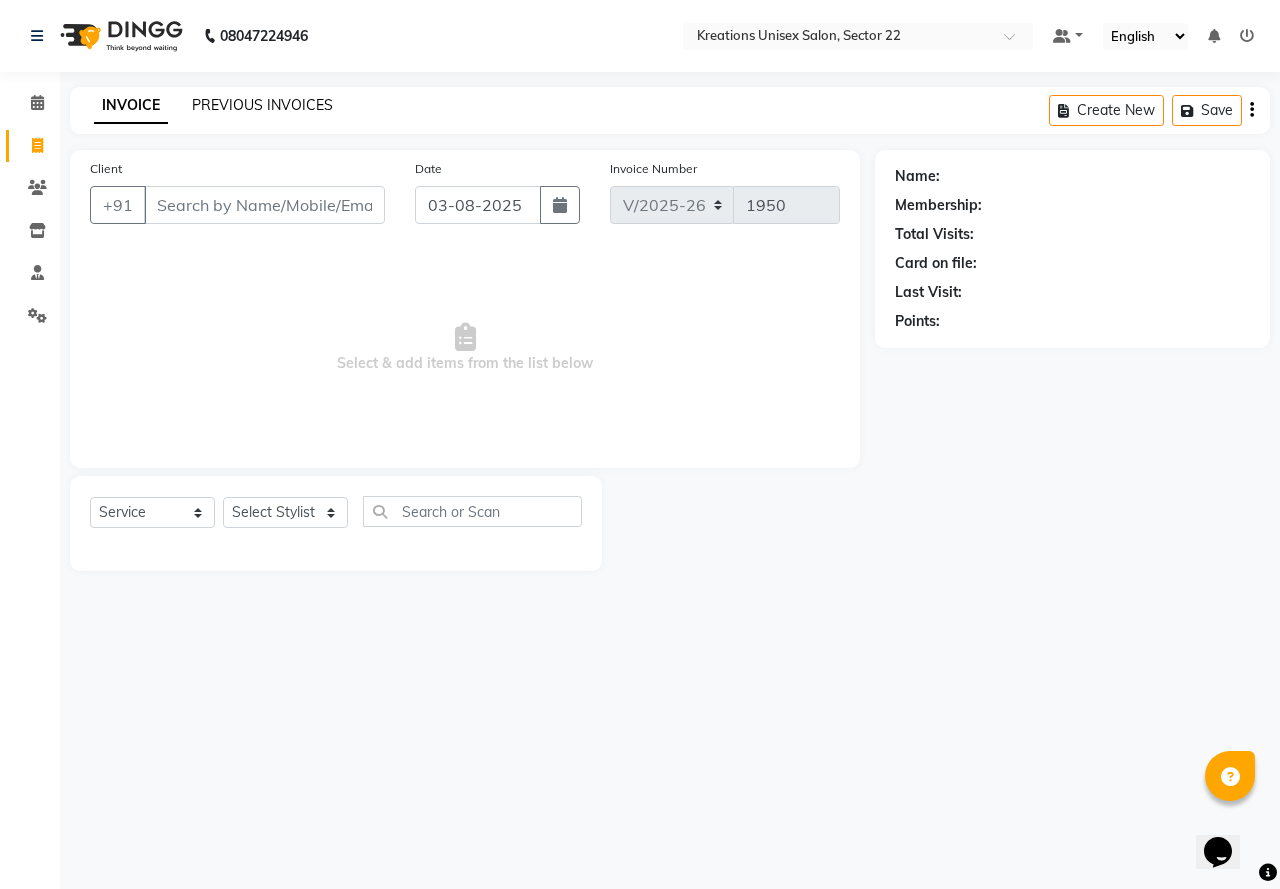 click on "PREVIOUS INVOICES" 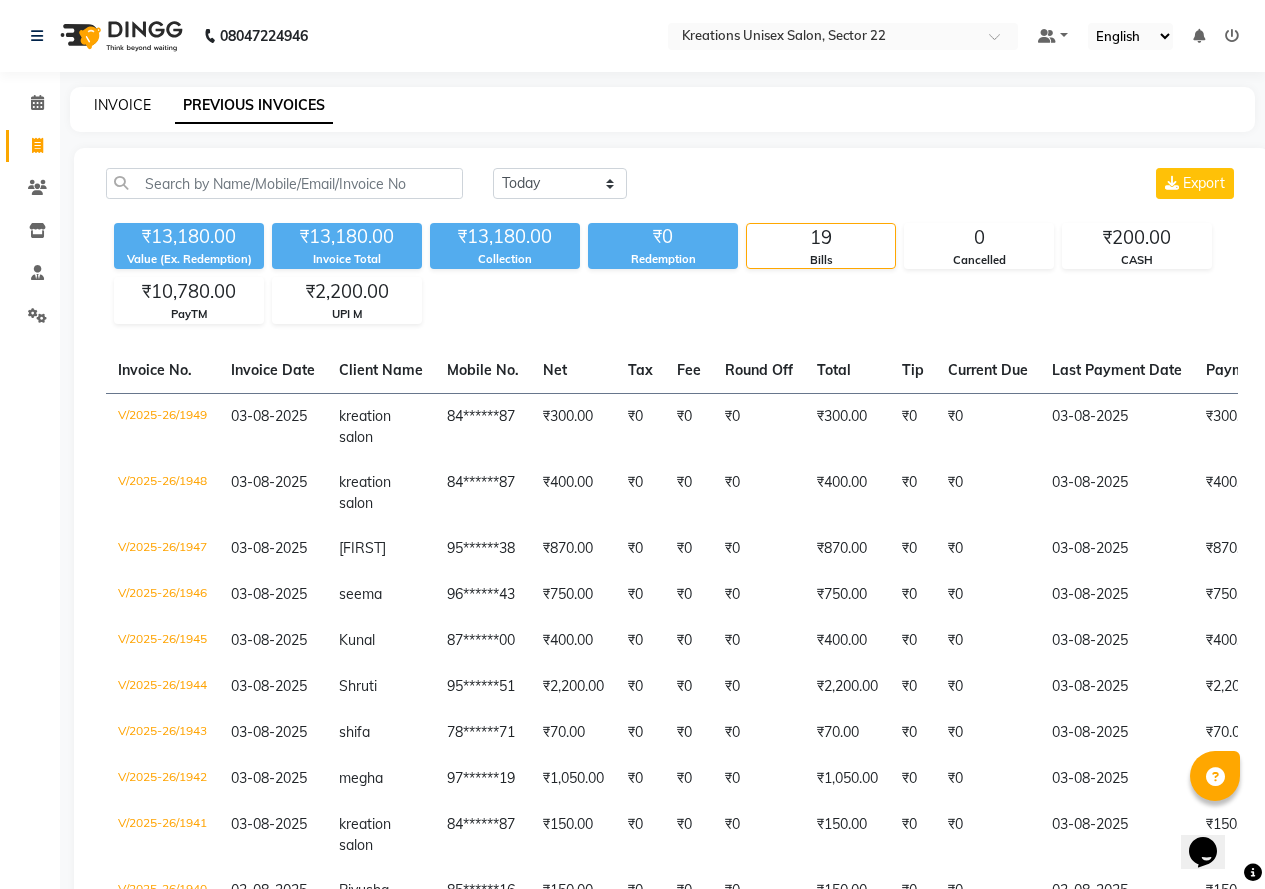 click on "INVOICE" 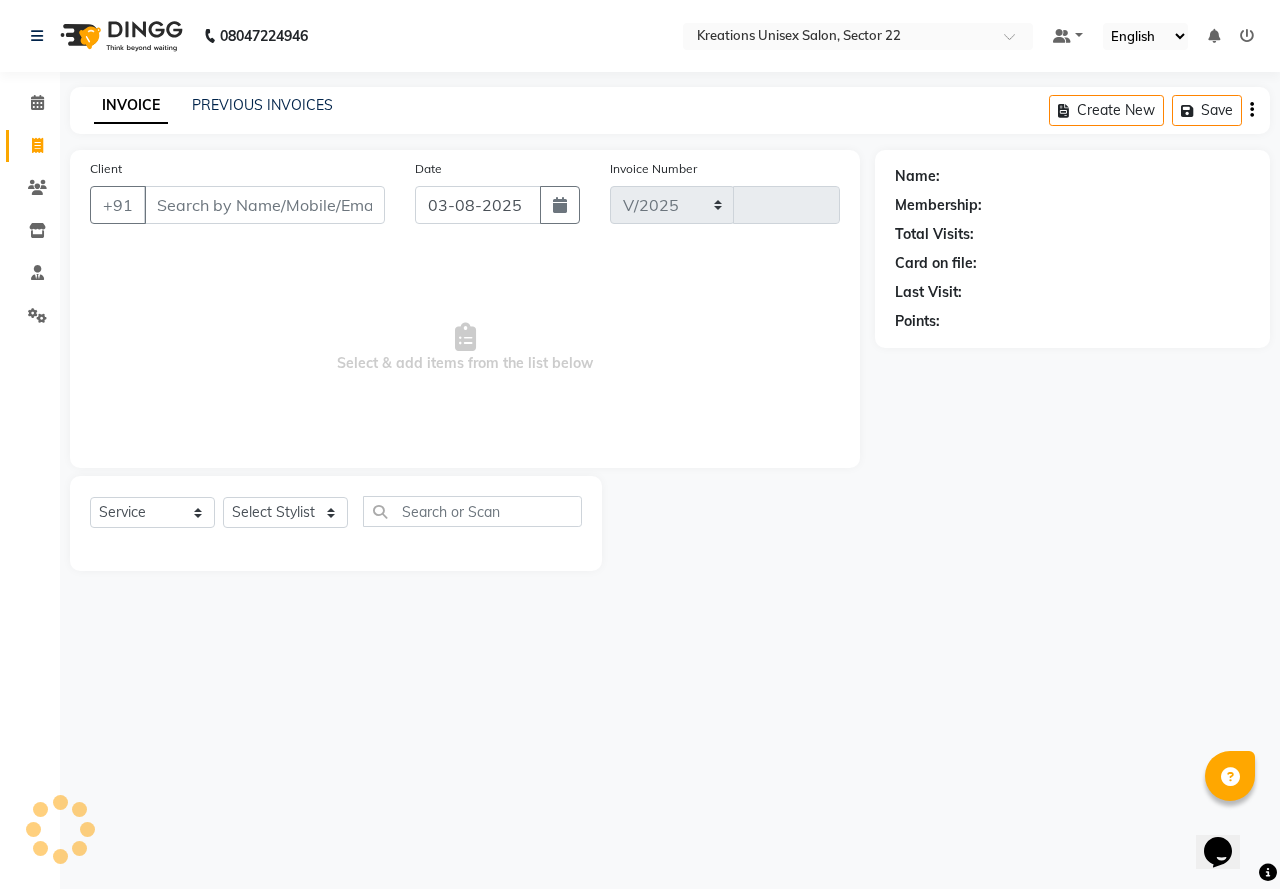 select on "6170" 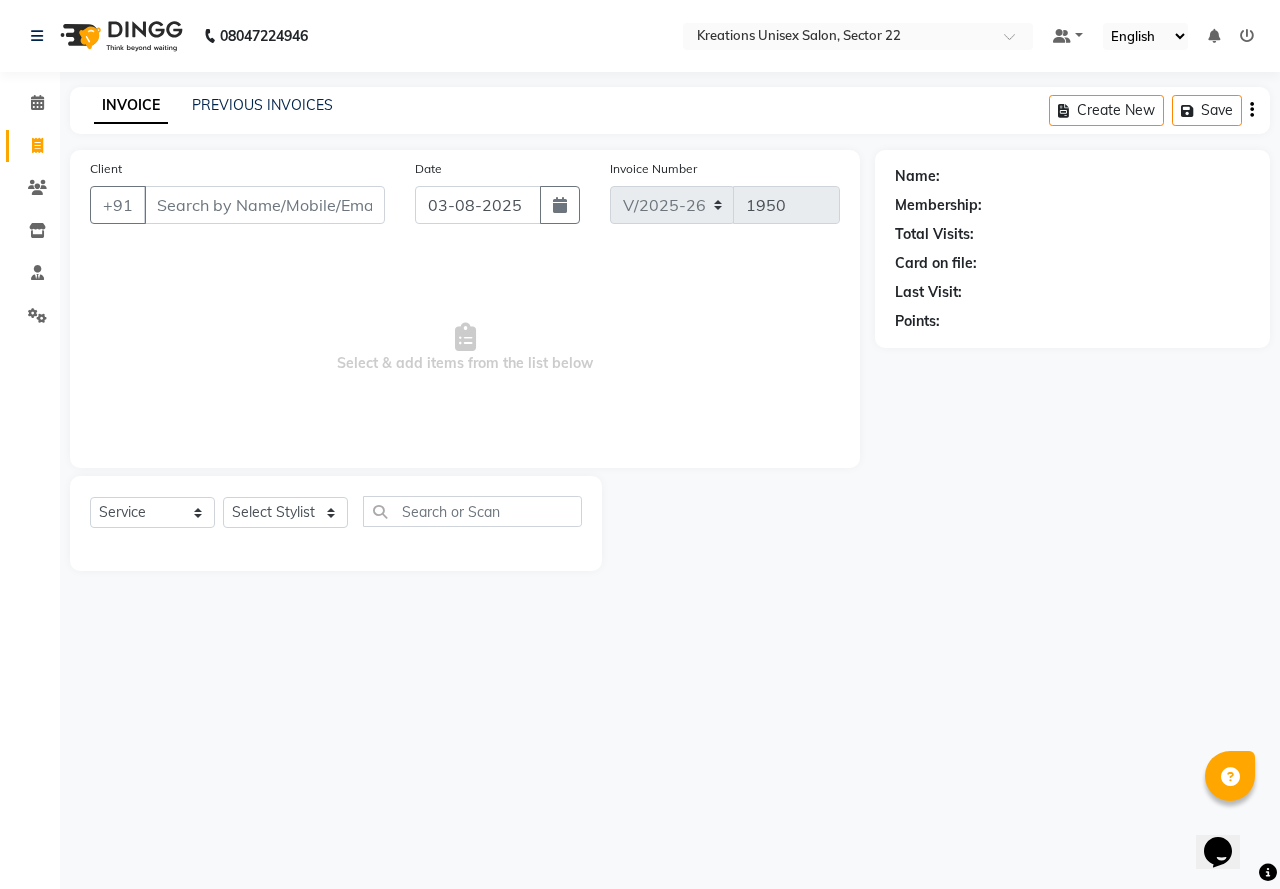 click on "Client" at bounding box center [264, 205] 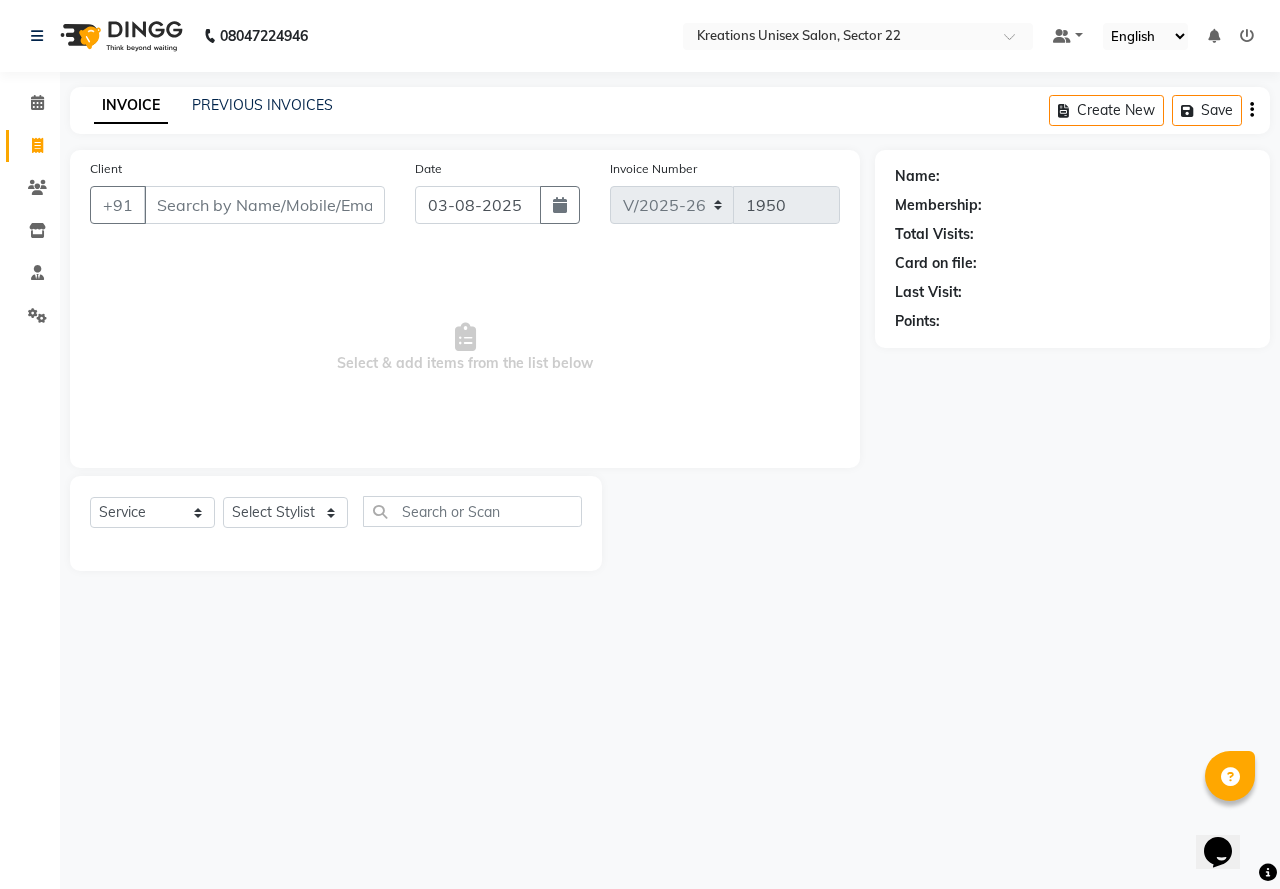 click on "Client" at bounding box center [264, 205] 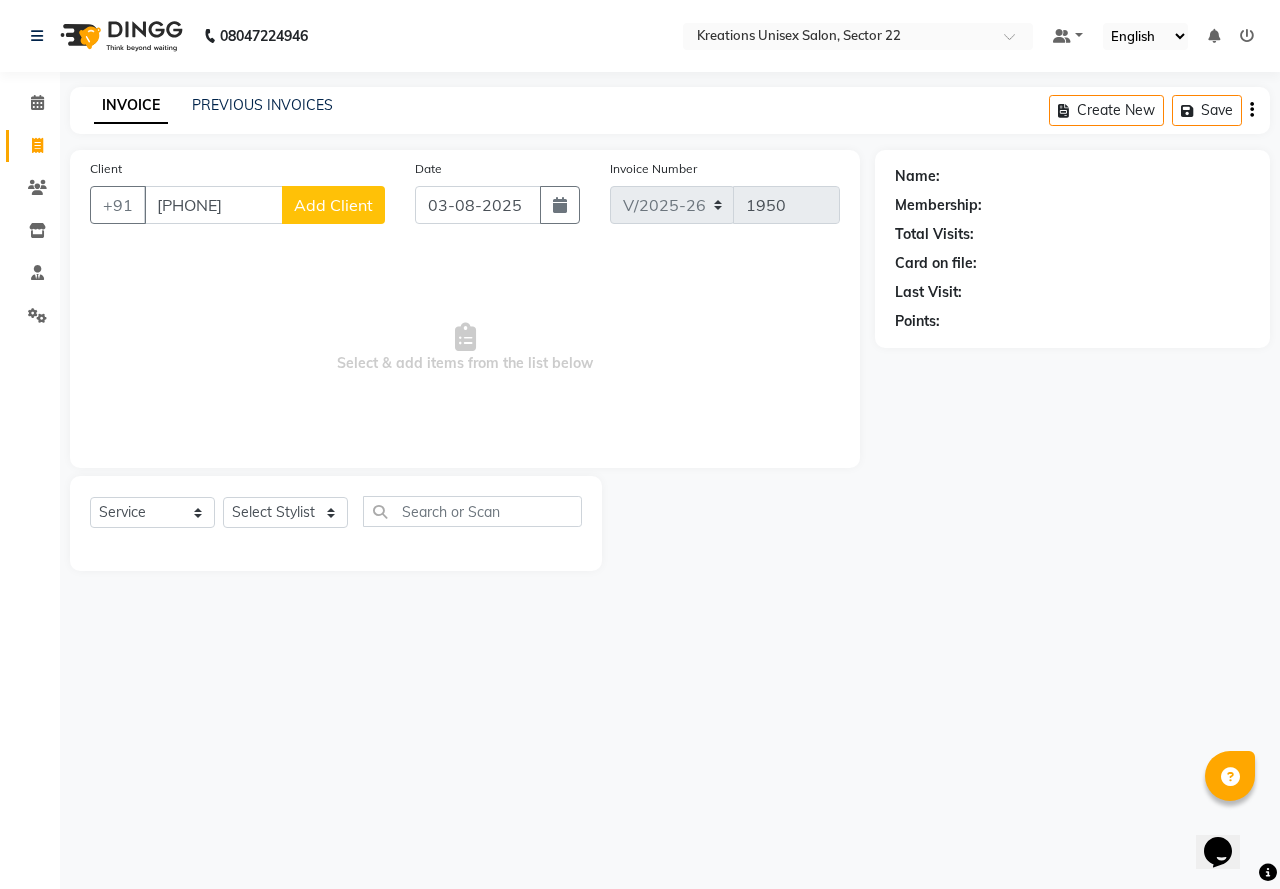 type on "[PHONE]" 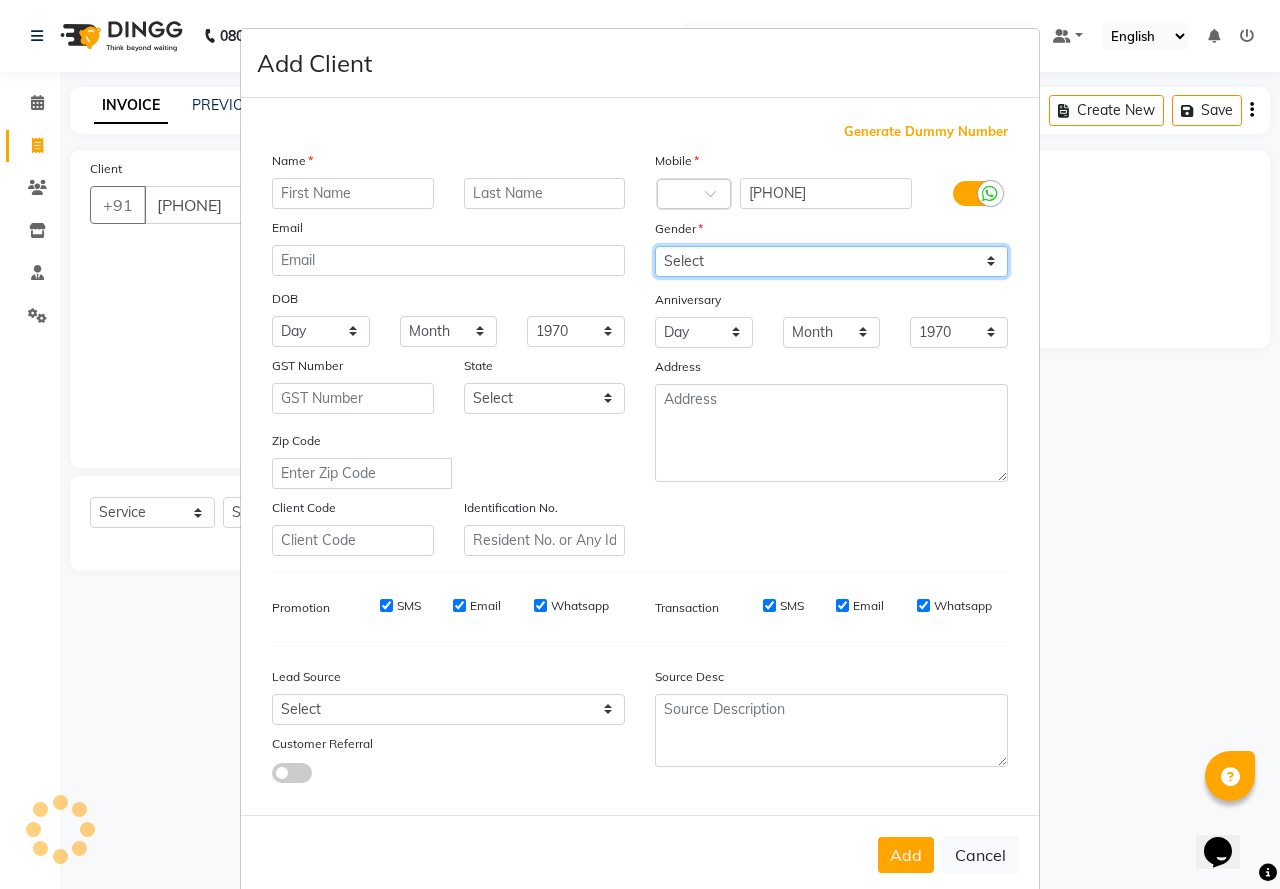 click on "Select Male Female Other Prefer Not To Say" at bounding box center (831, 261) 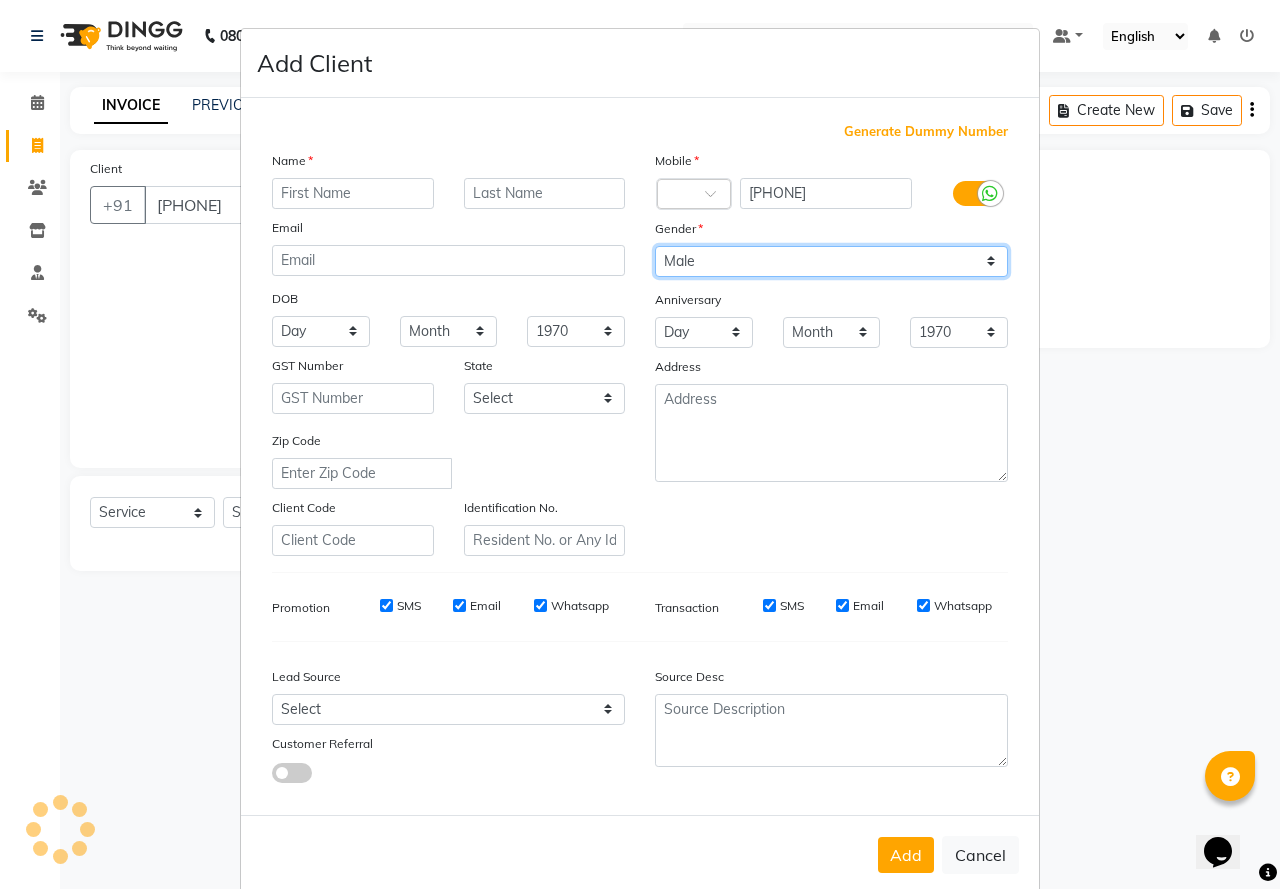 click on "Select Male Female Other Prefer Not To Say" at bounding box center [831, 261] 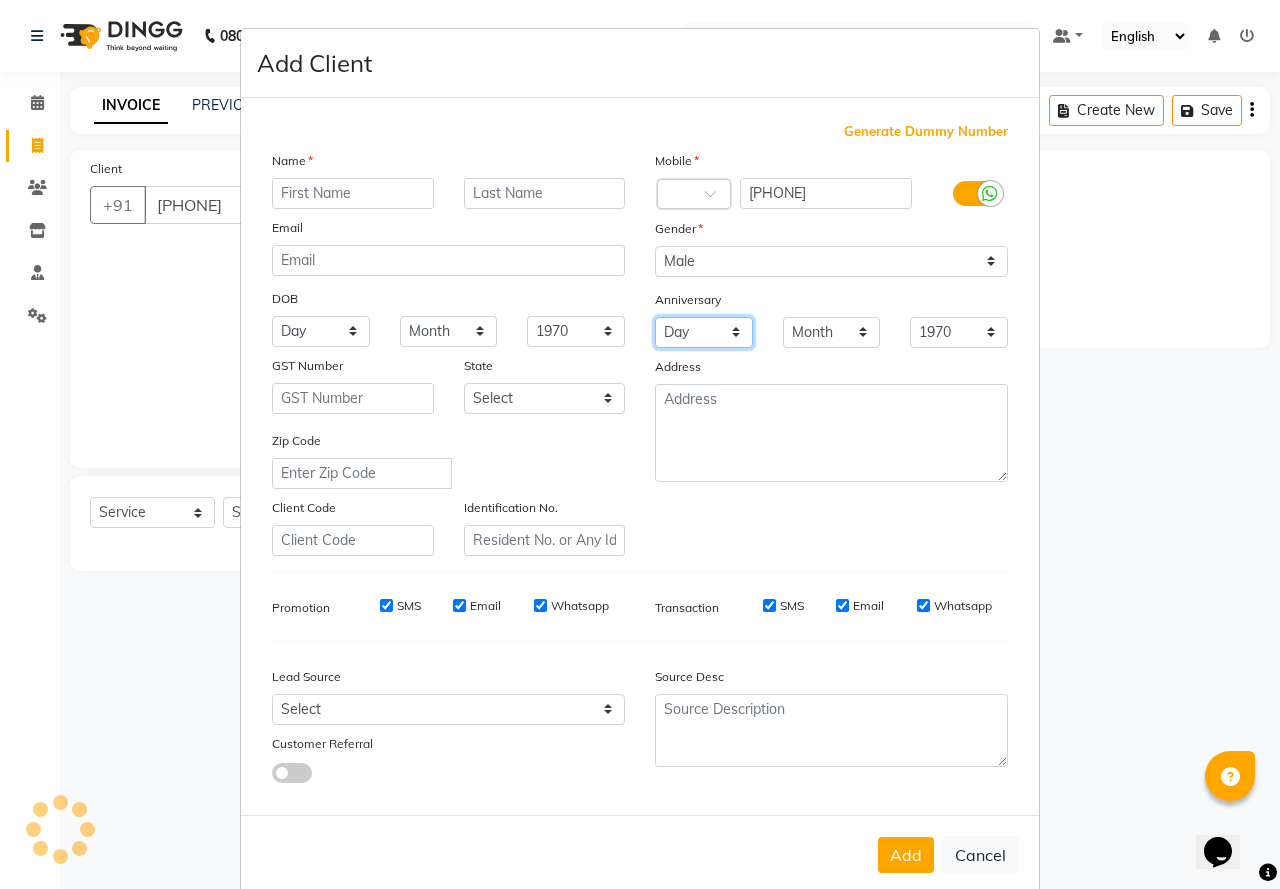 drag, startPoint x: 694, startPoint y: 275, endPoint x: 704, endPoint y: 322, distance: 48.052055 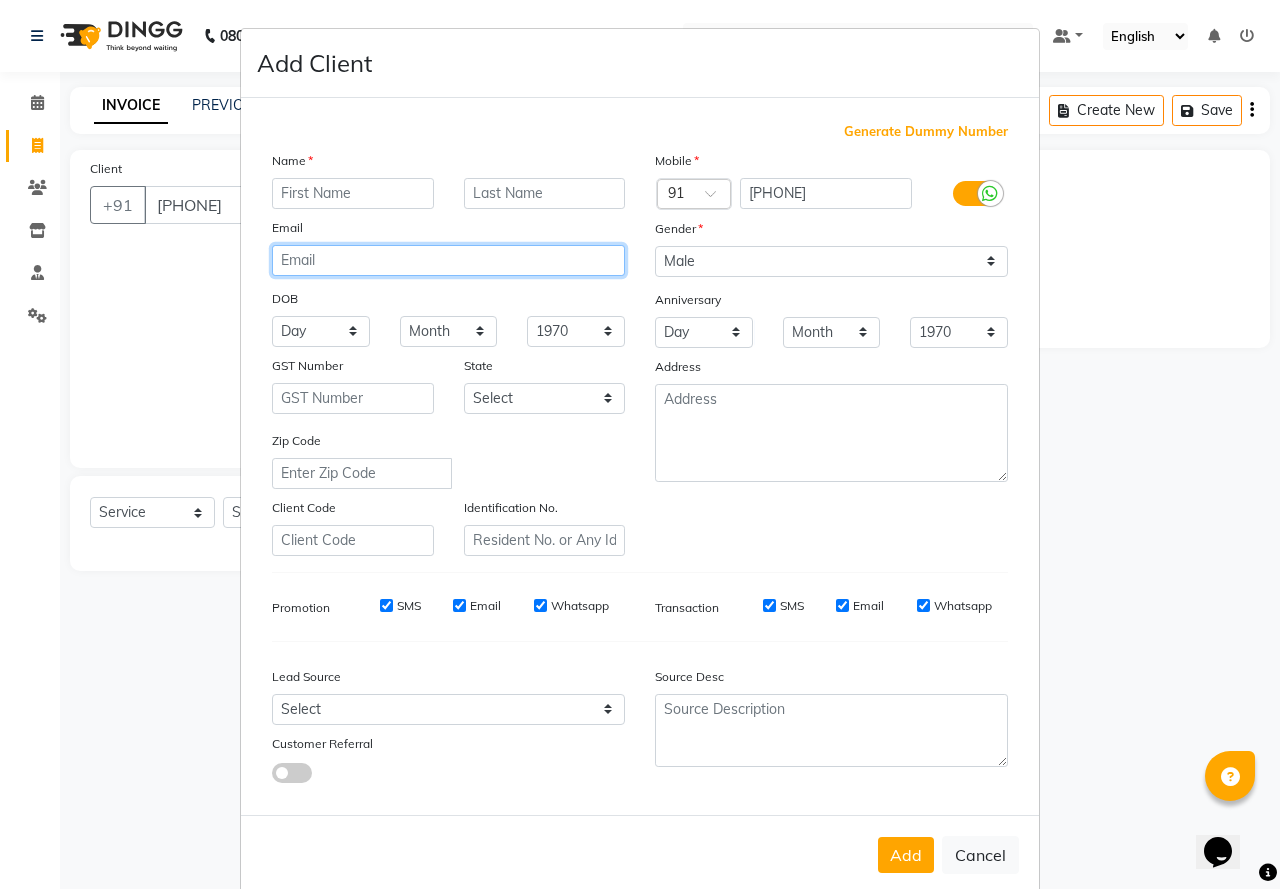 click at bounding box center [448, 260] 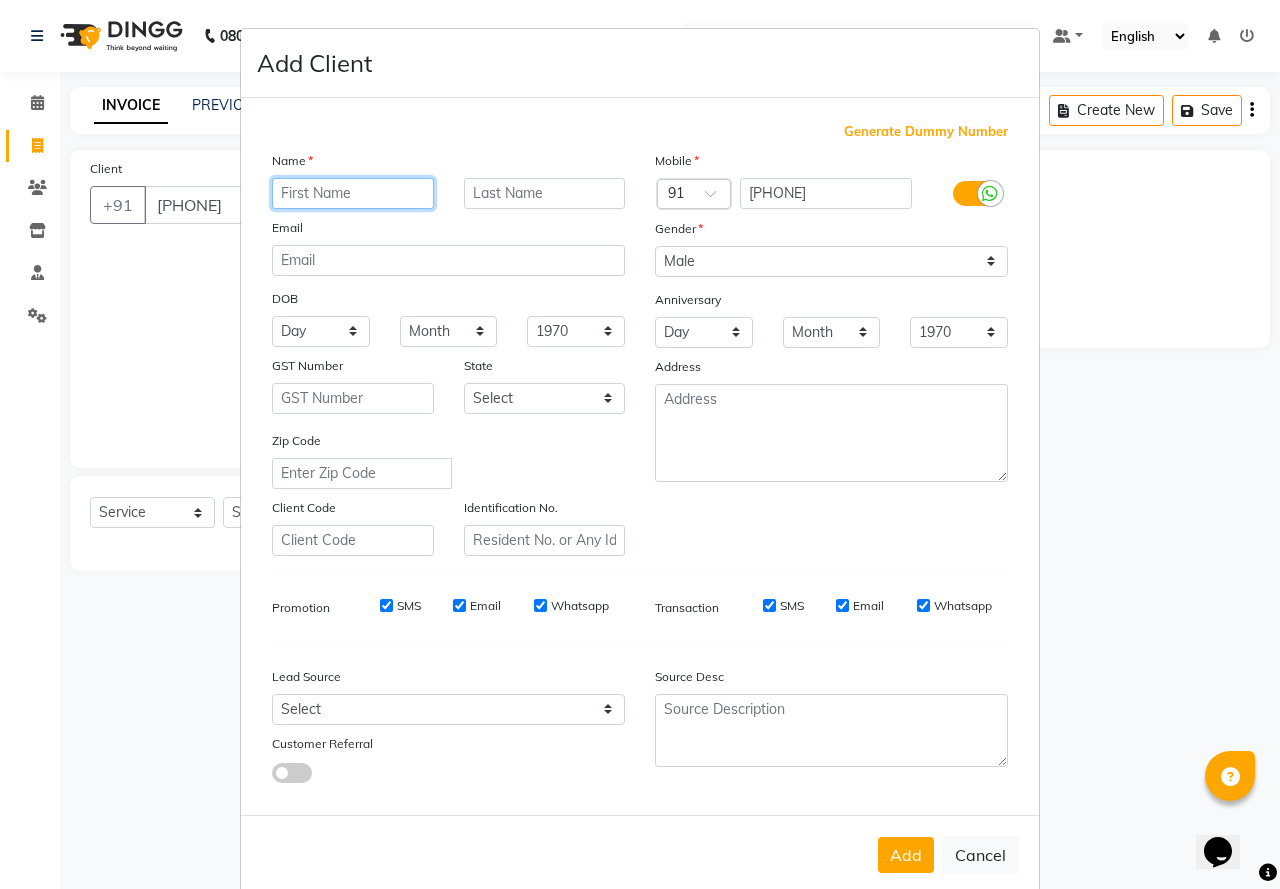 click at bounding box center [353, 193] 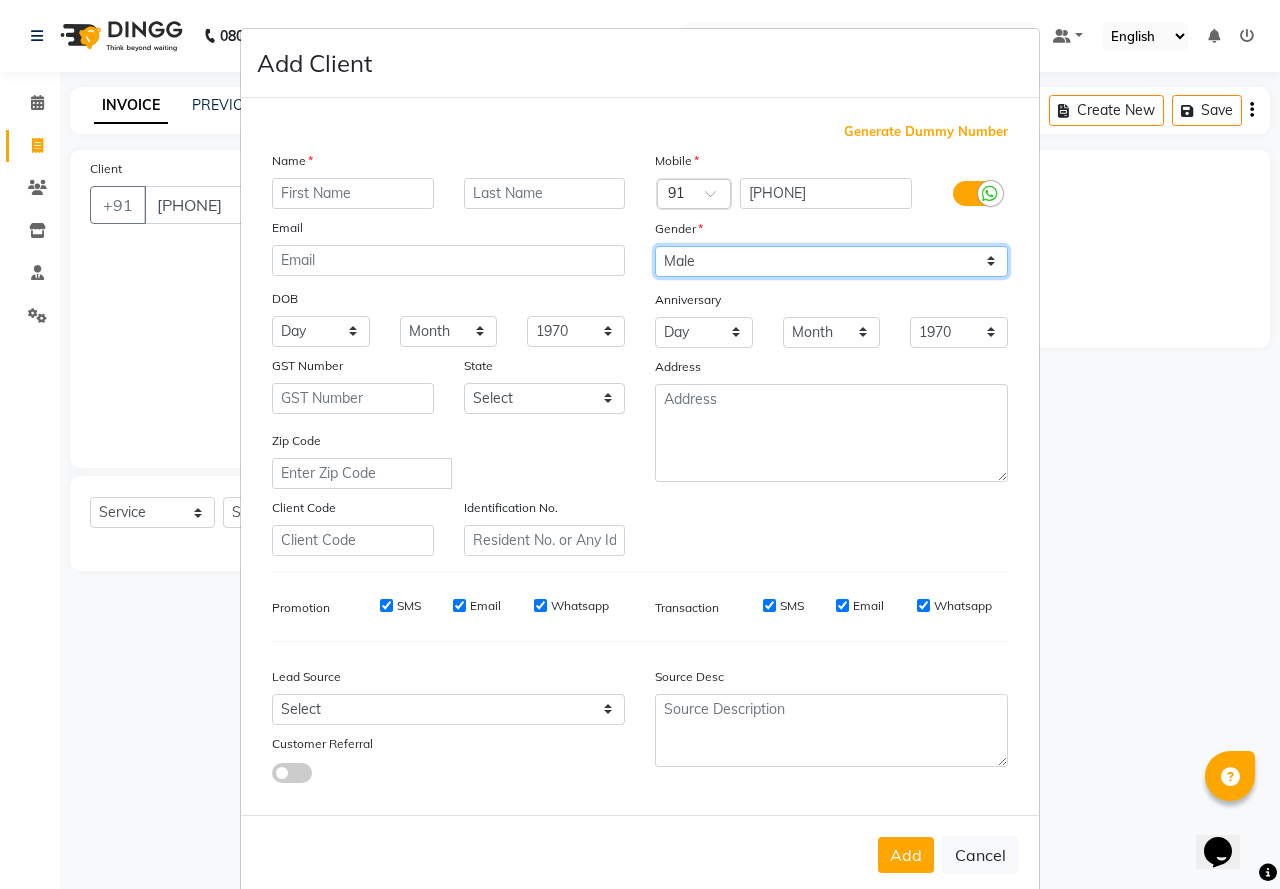 click on "Select Male Female Other Prefer Not To Say" at bounding box center [831, 261] 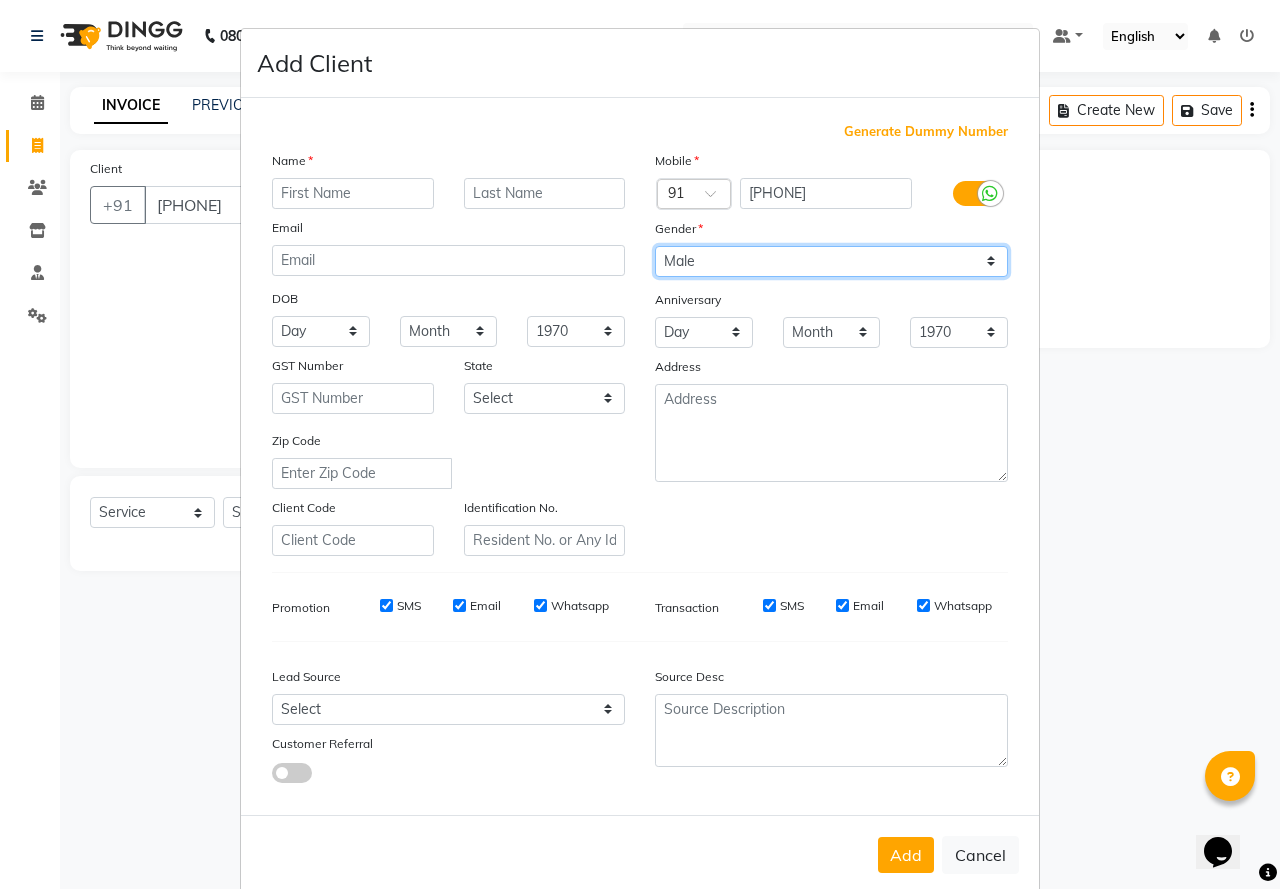 select on "female" 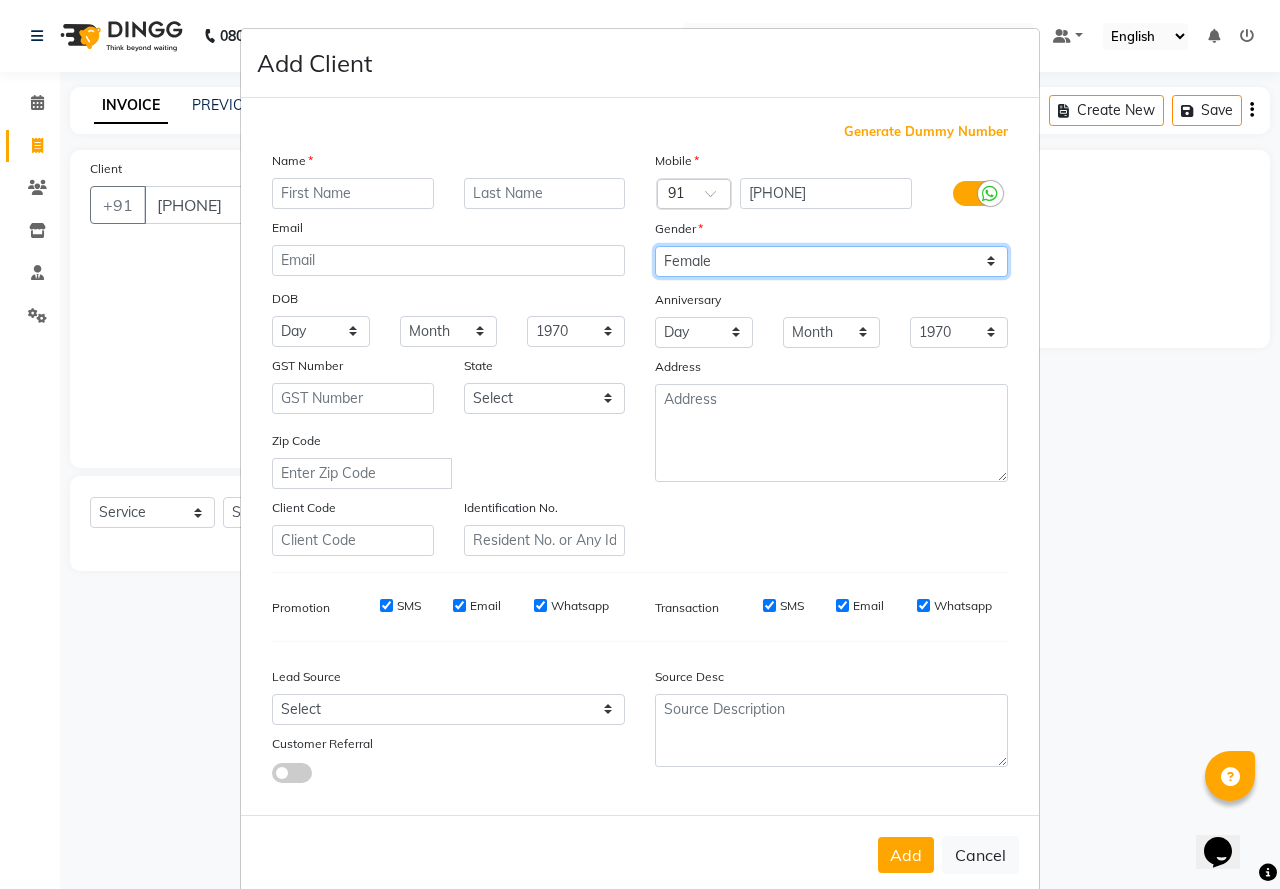 click on "Select Male Female Other Prefer Not To Say" at bounding box center (831, 261) 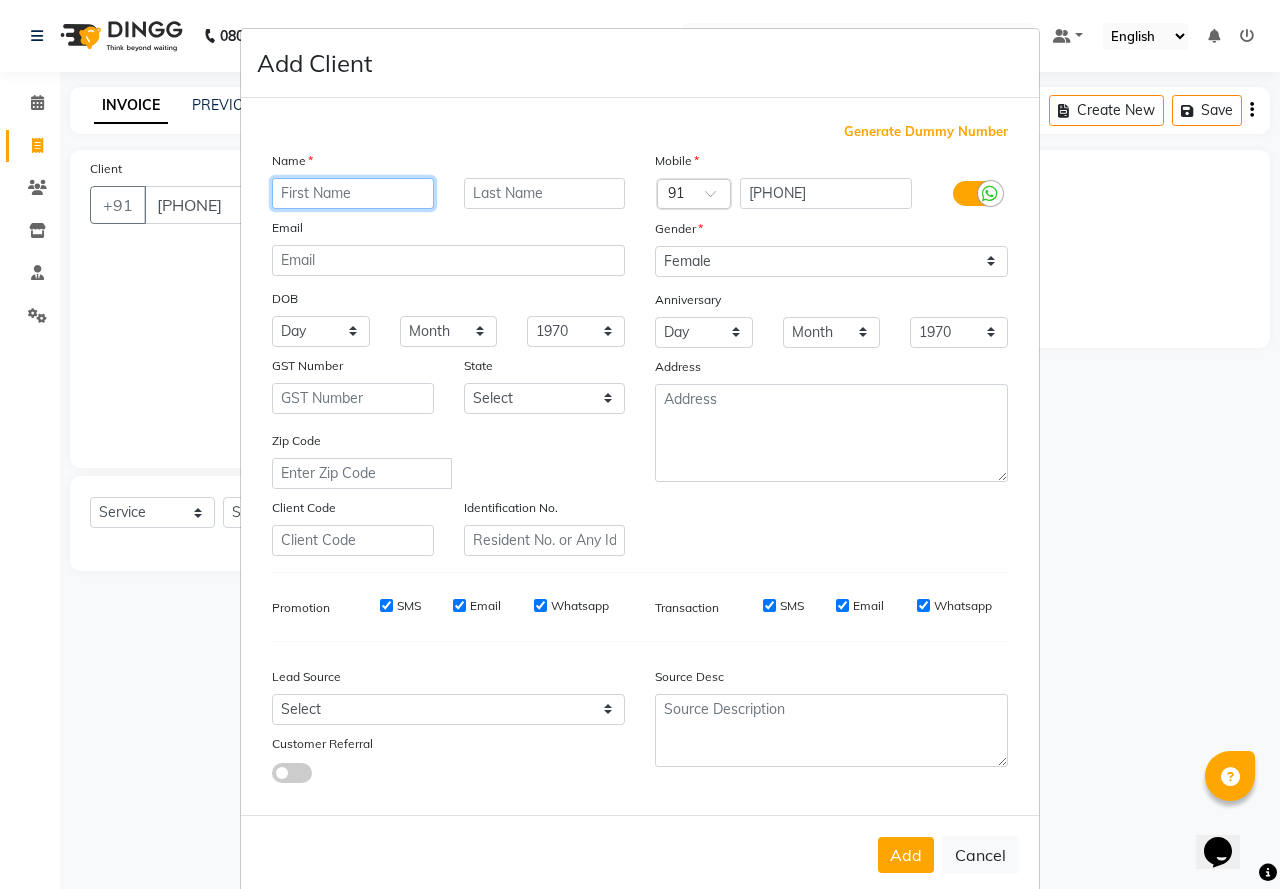 click at bounding box center [353, 193] 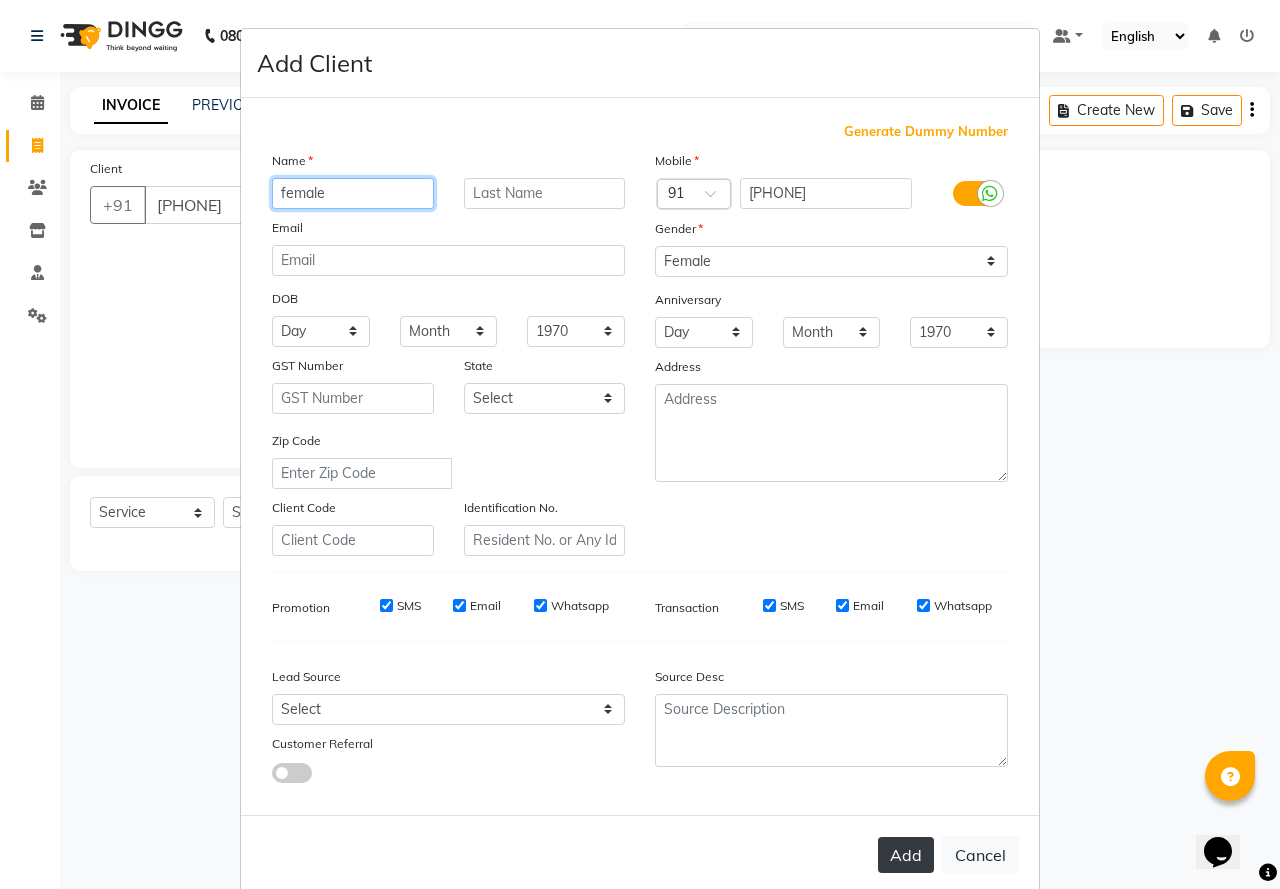 type on "female" 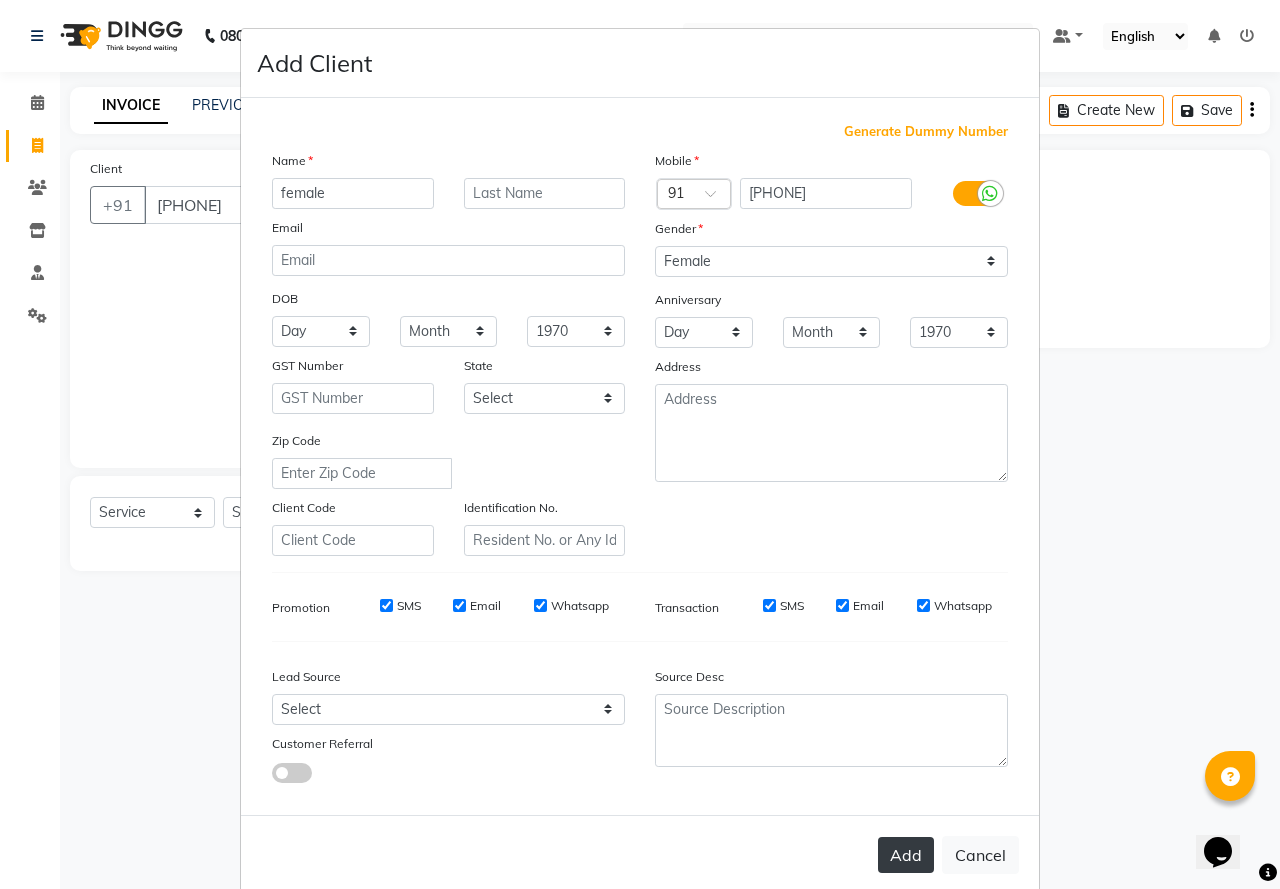 click on "Add" at bounding box center [906, 855] 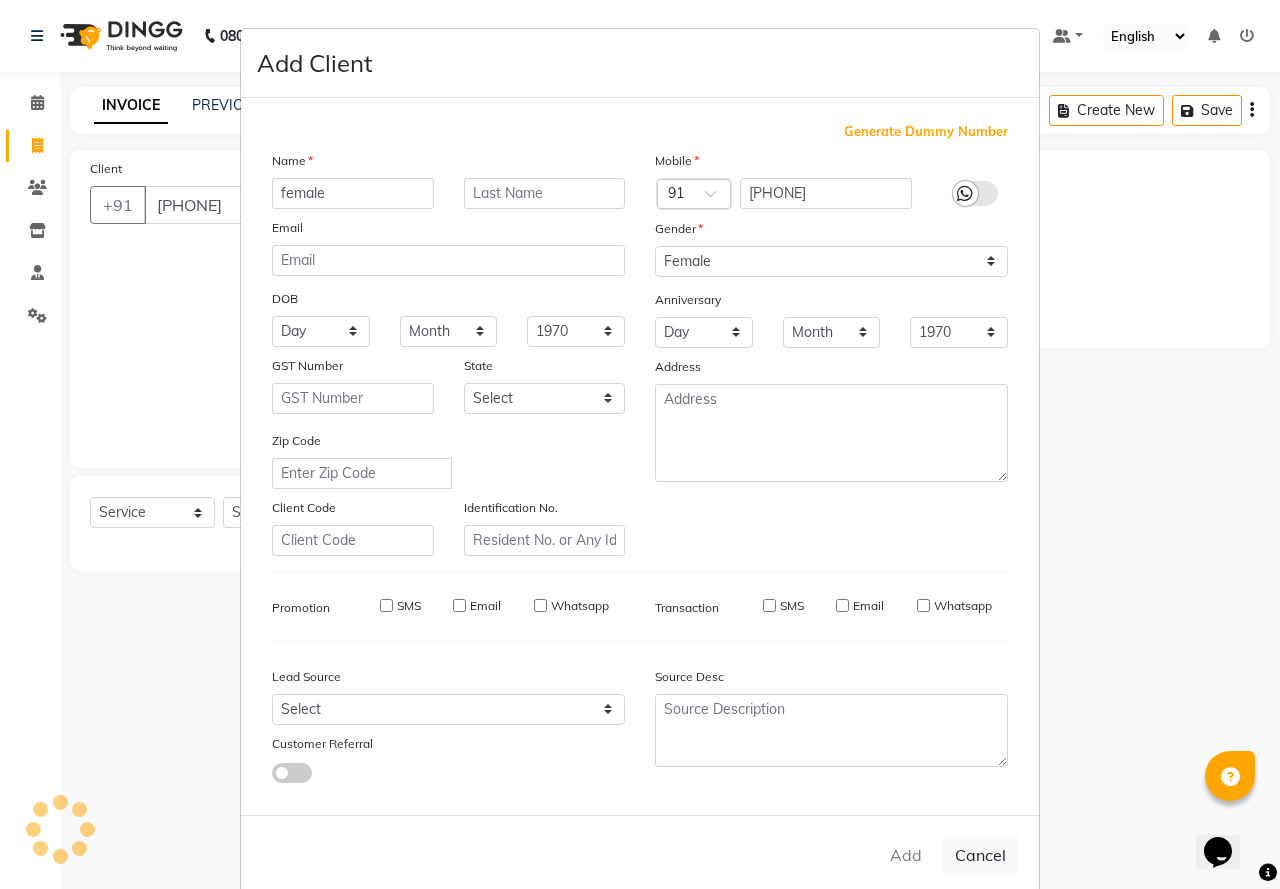 type on "99******22" 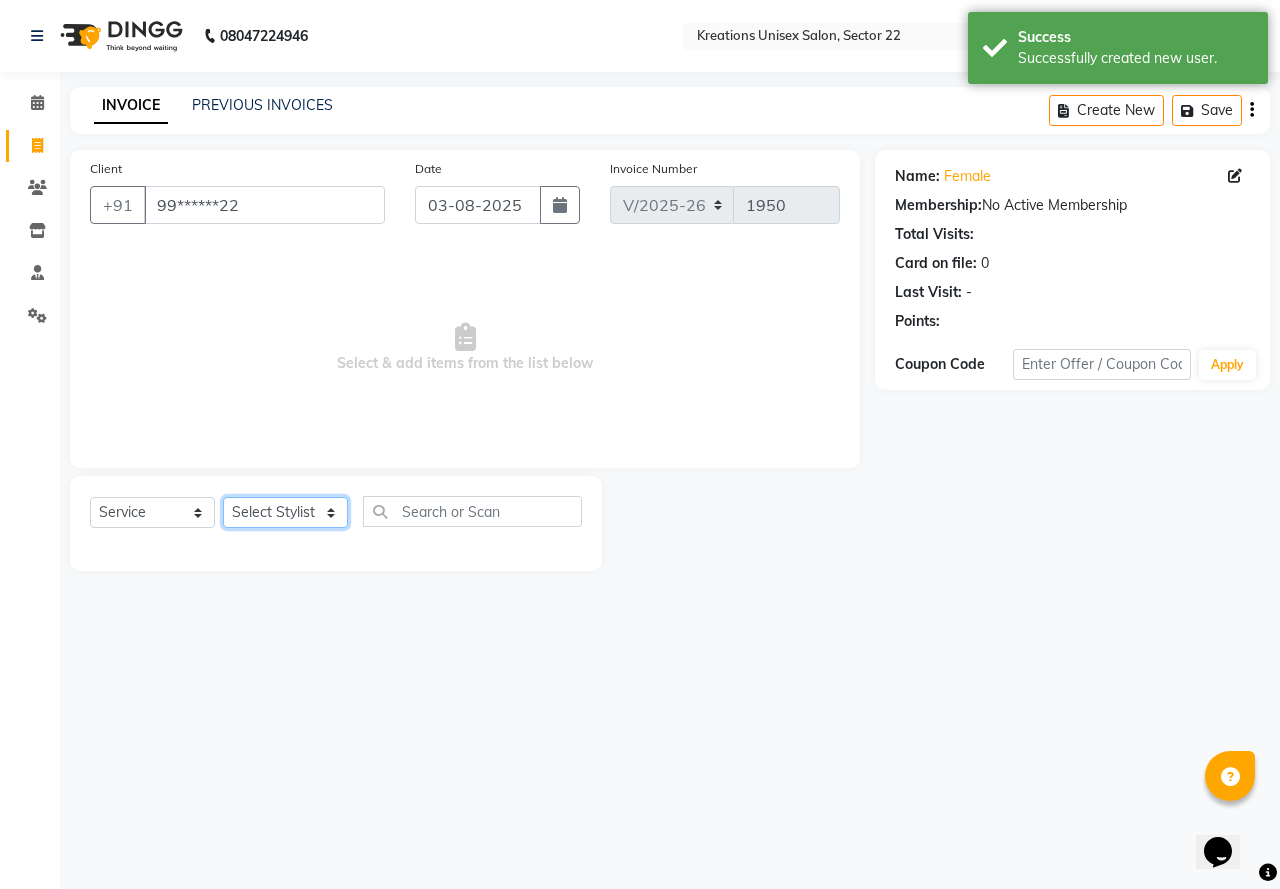 click on "Select Stylist AMAN Jeet Manager Jitender  Kapil  Kavita Manager Malik Khan  Manas Sir  rozy  Sector-23 Shaffali Maam  Shiv Kumar Sita Mehto" 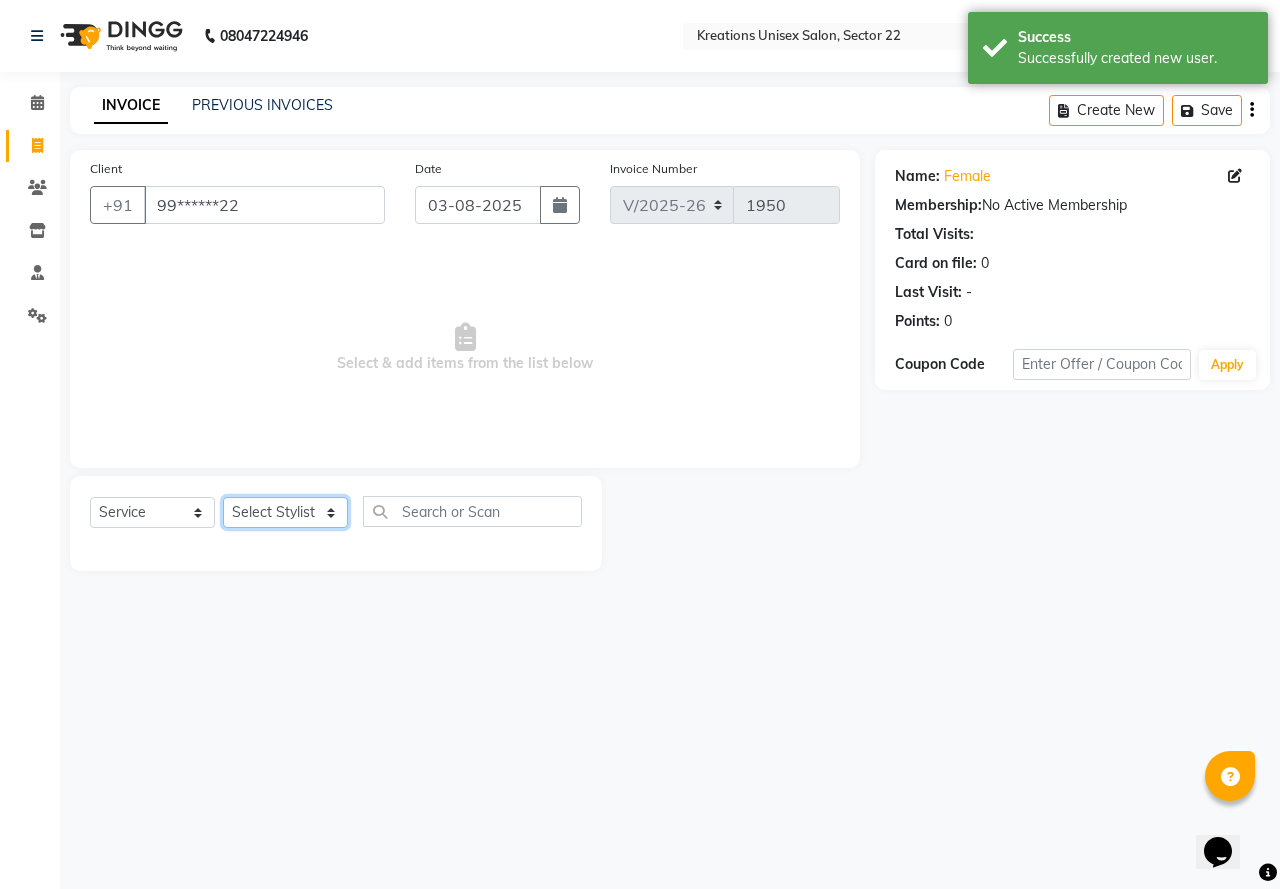 select on "65998" 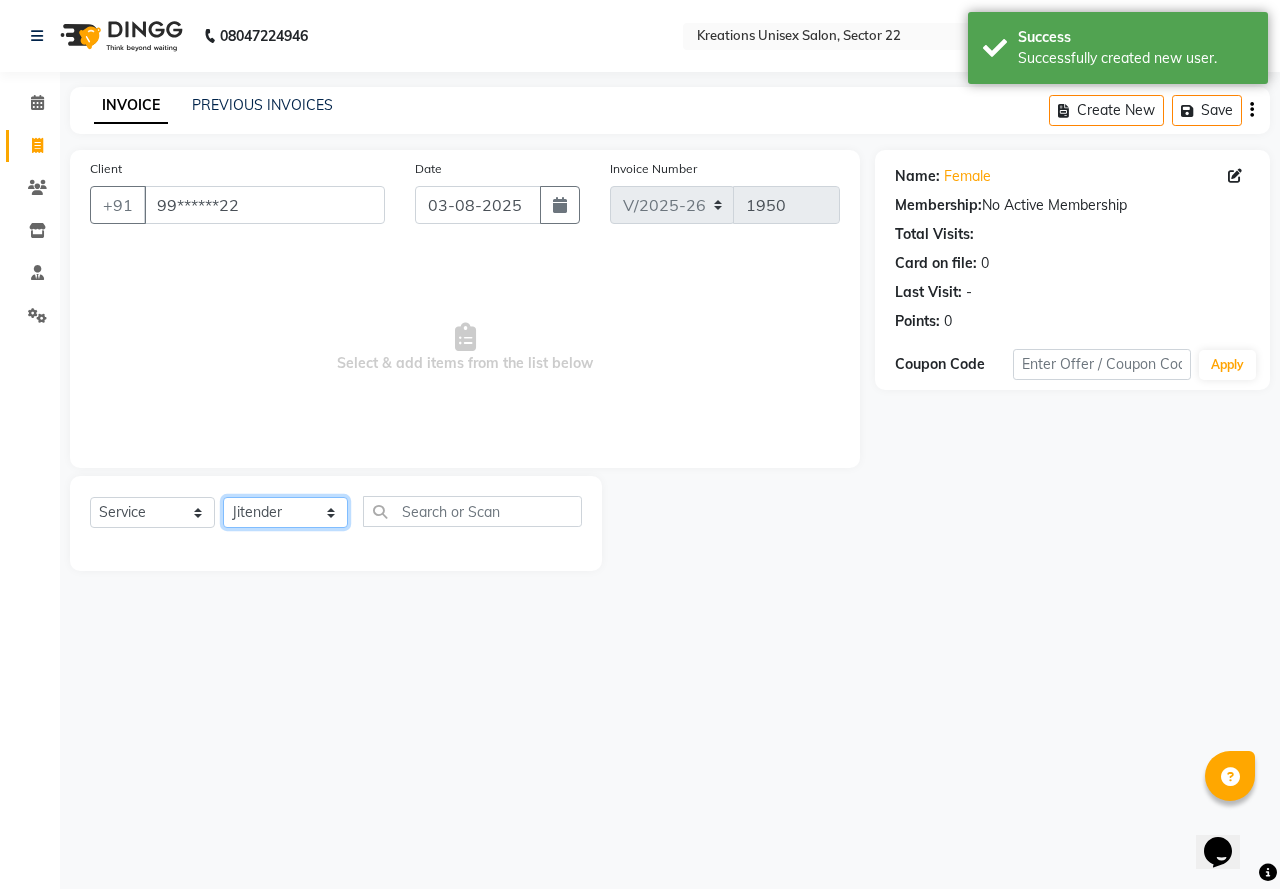 click on "Select Stylist AMAN Jeet Manager Jitender  Kapil  Kavita Manager Malik Khan  Manas Sir  rozy  Sector-23 Shaffali Maam  Shiv Kumar Sita Mehto" 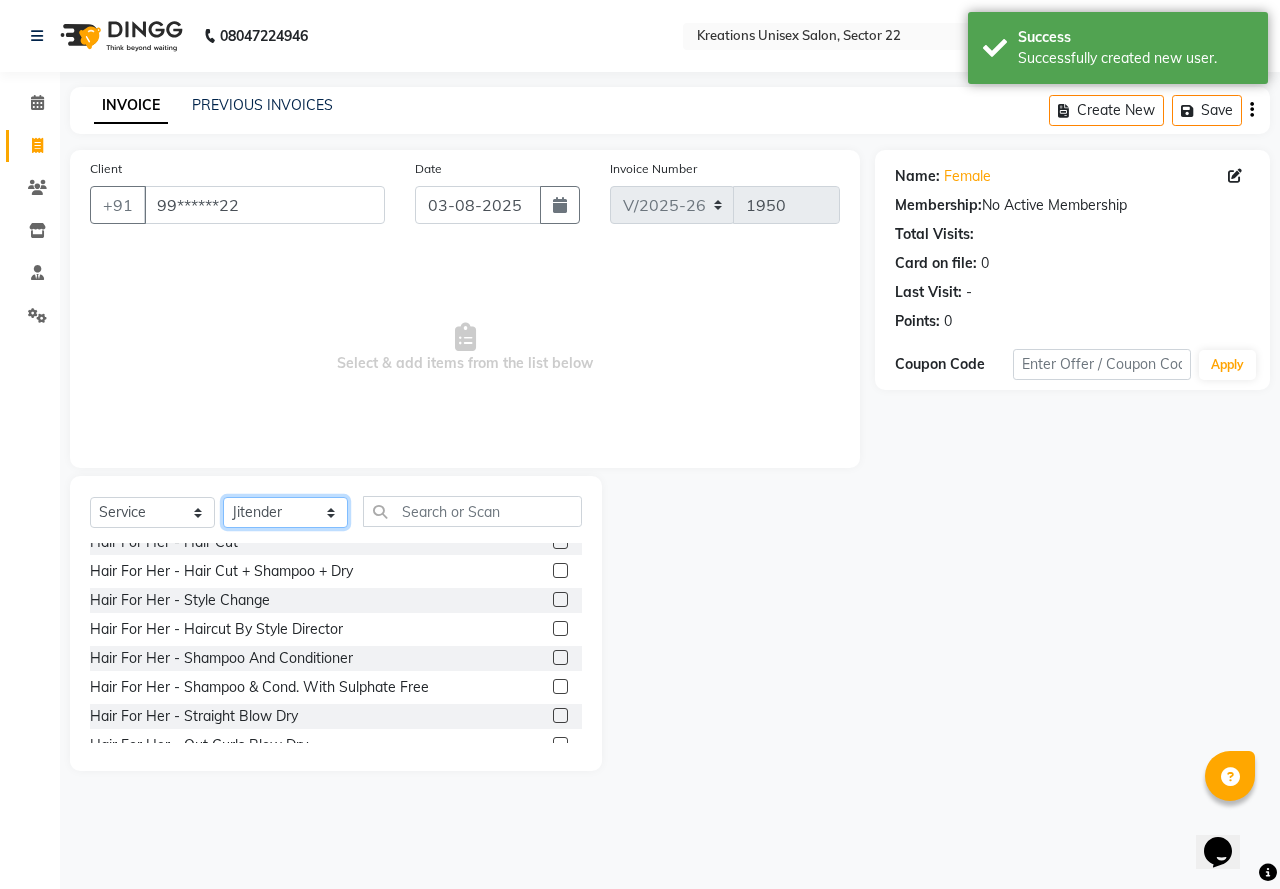 scroll, scrollTop: 600, scrollLeft: 0, axis: vertical 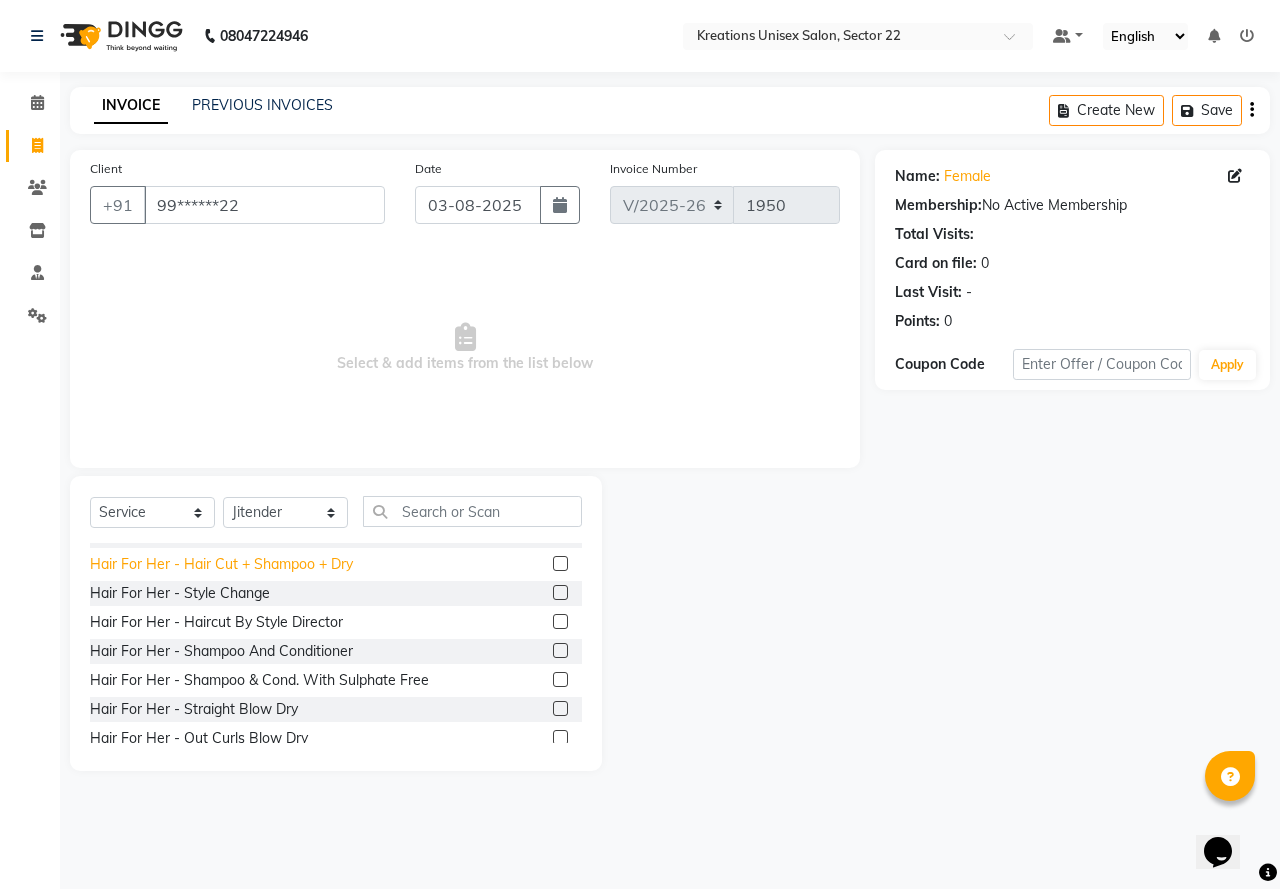 click on "Hair For Her - Hair Cut + Shampoo + Dry" 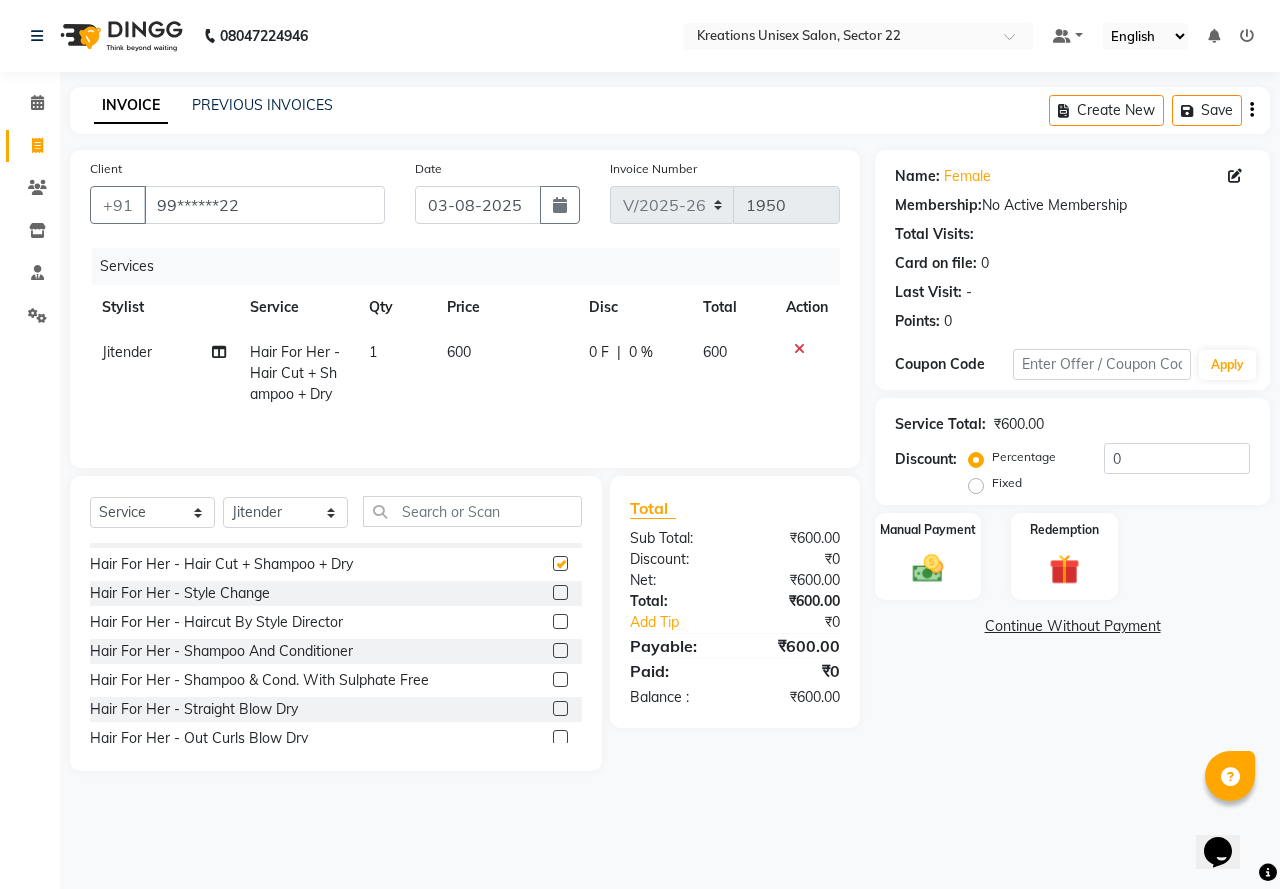 checkbox on "false" 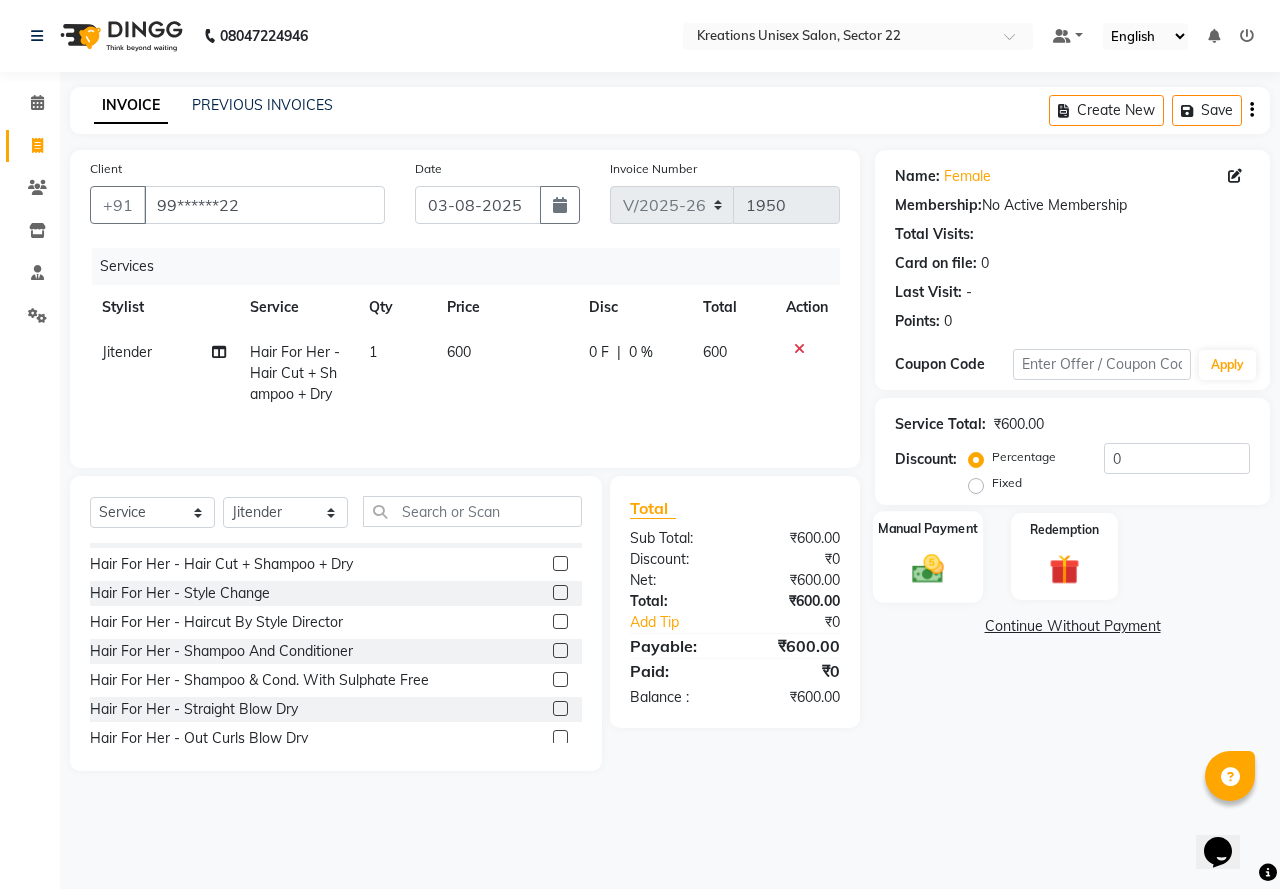 click 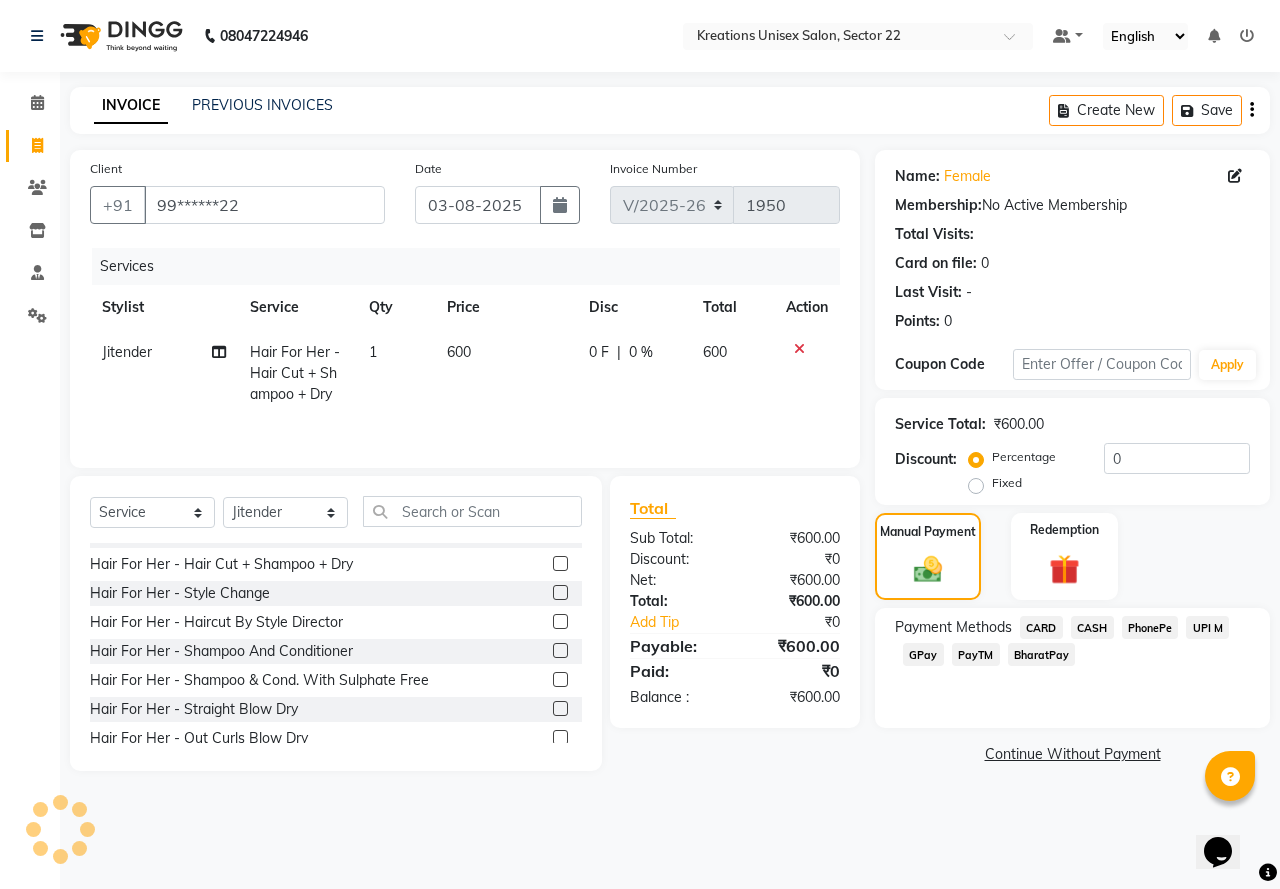 click on "PayTM" 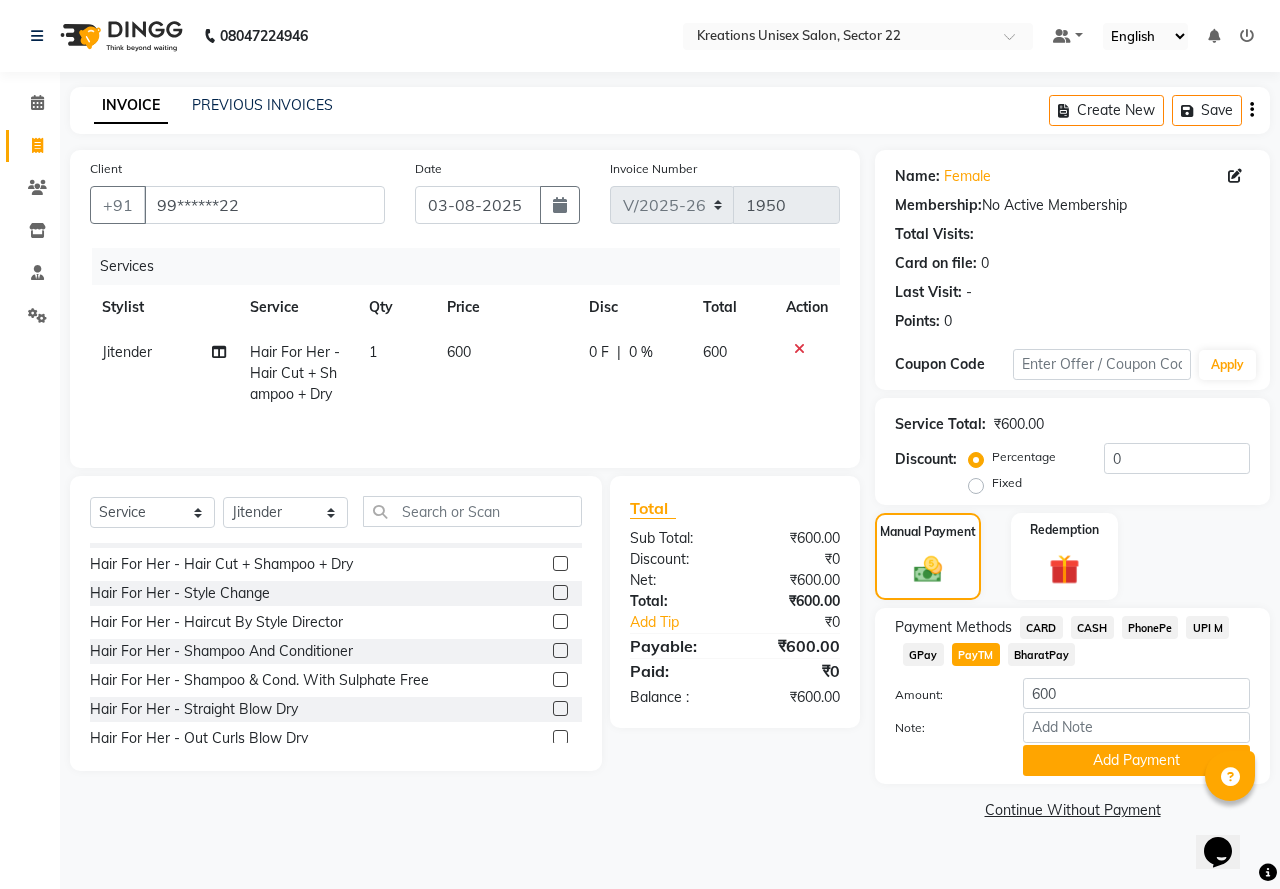 click on "Note:" 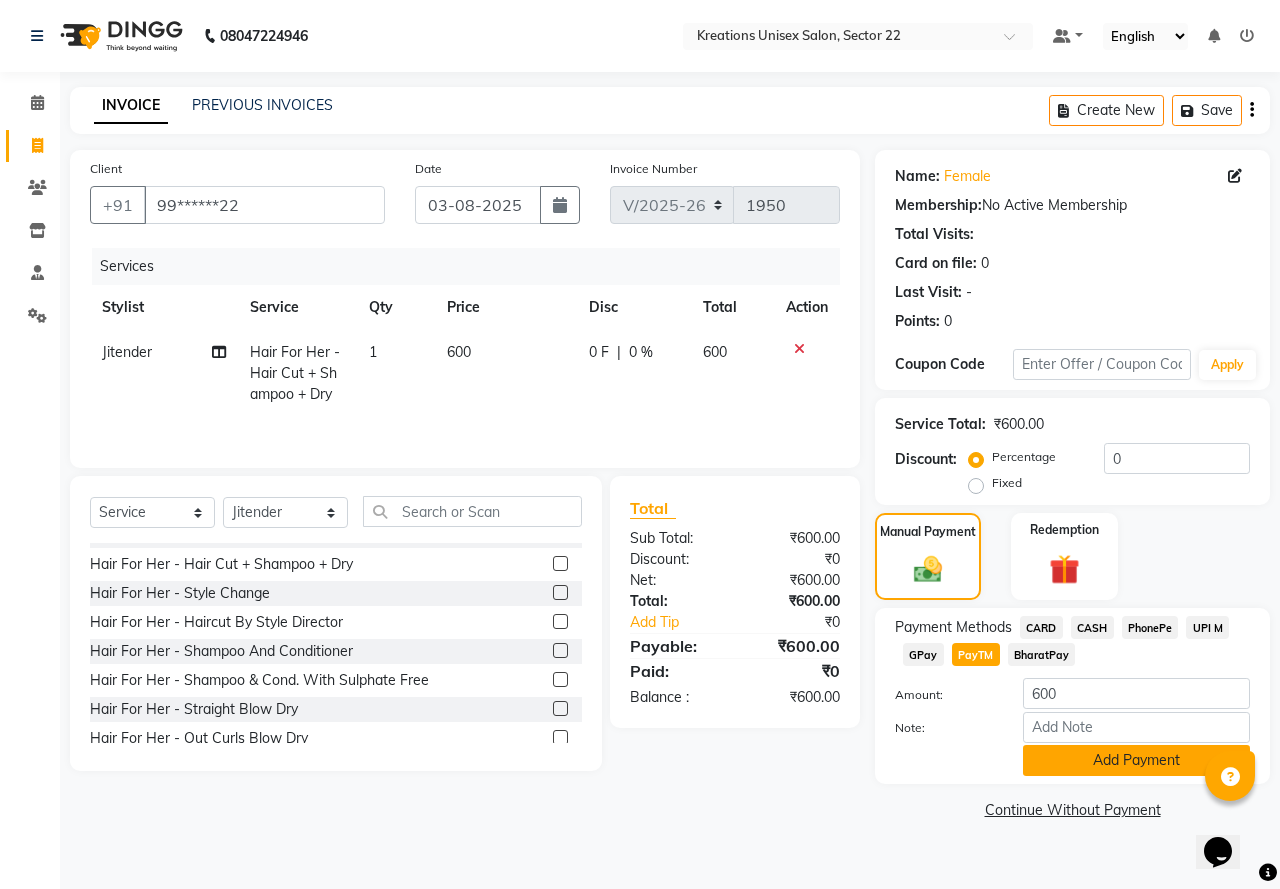 click on "Add Payment" 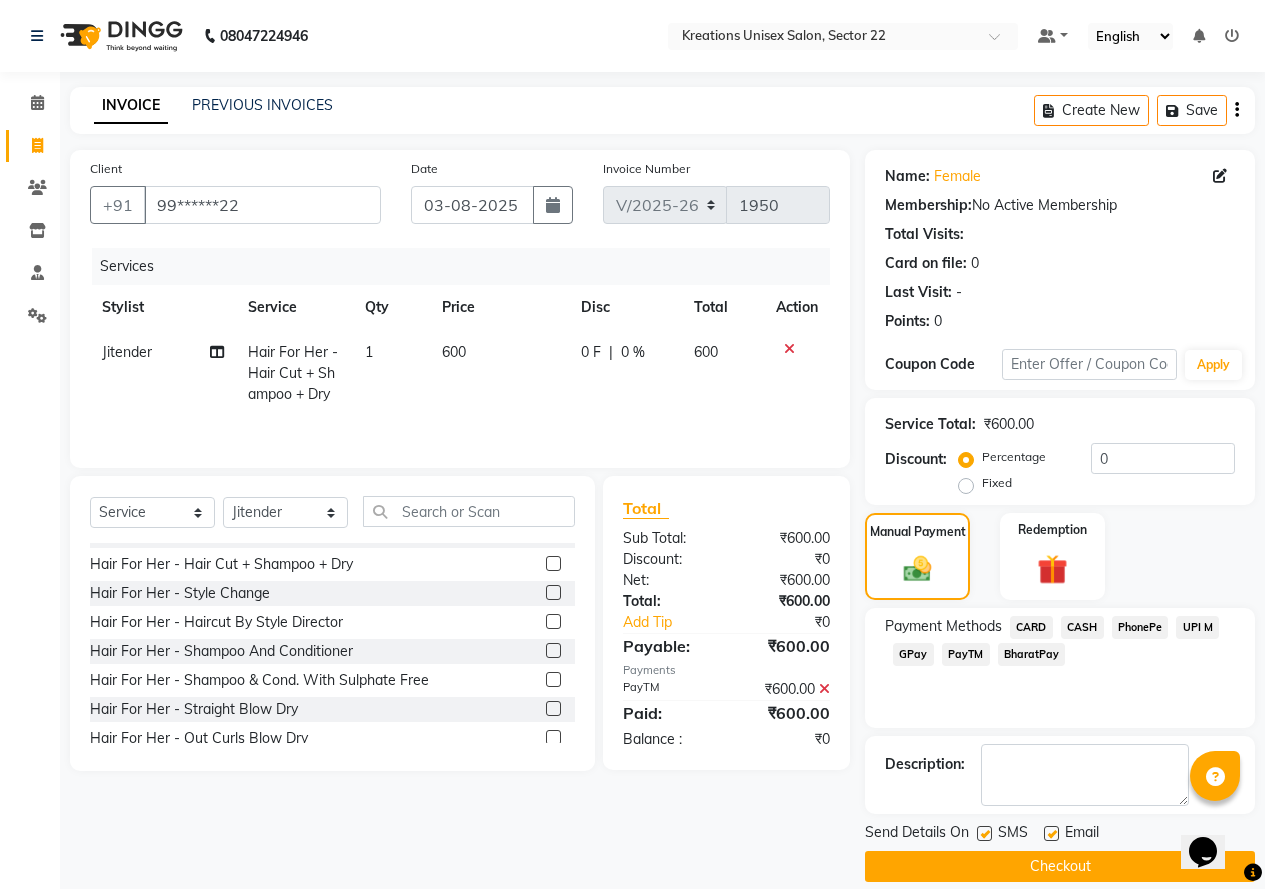 click 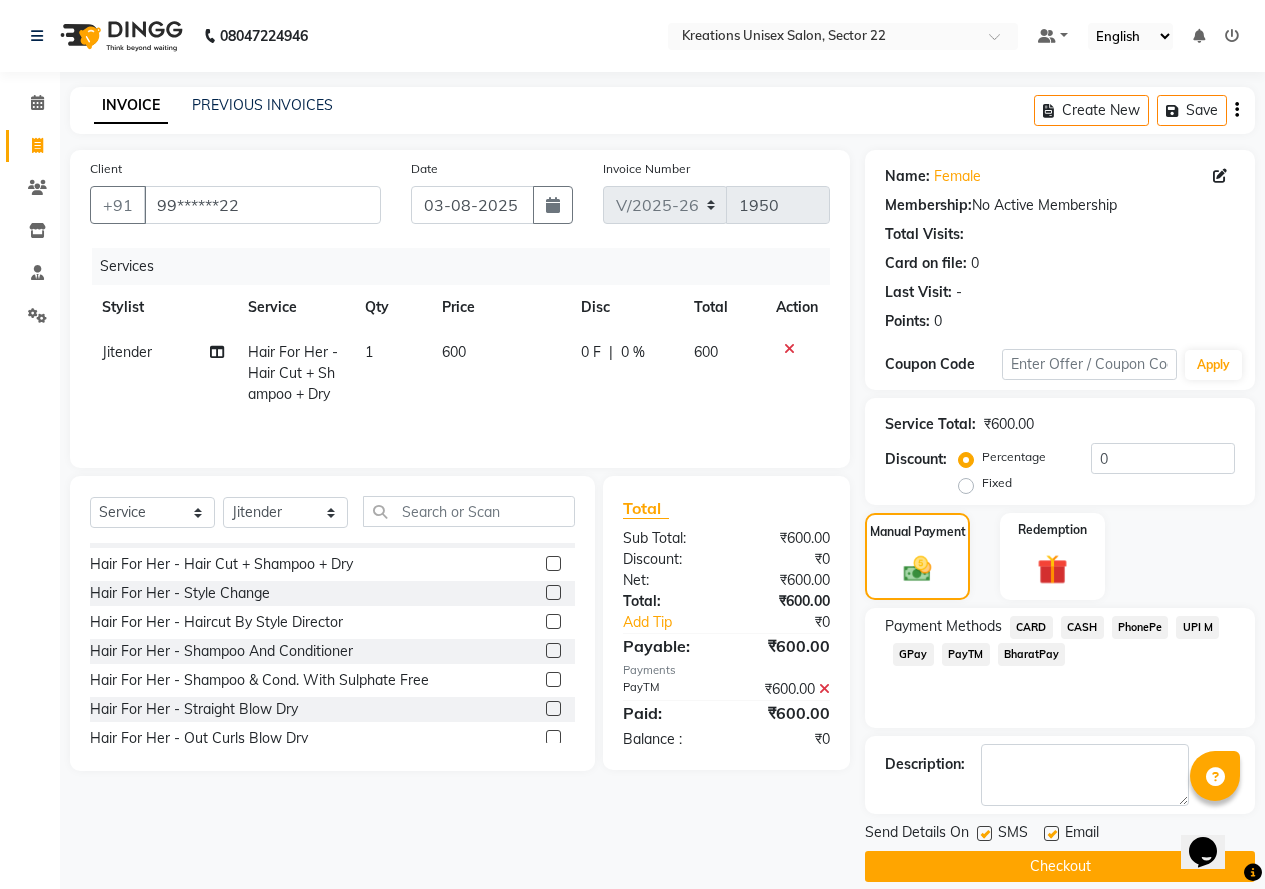 click at bounding box center [1050, 834] 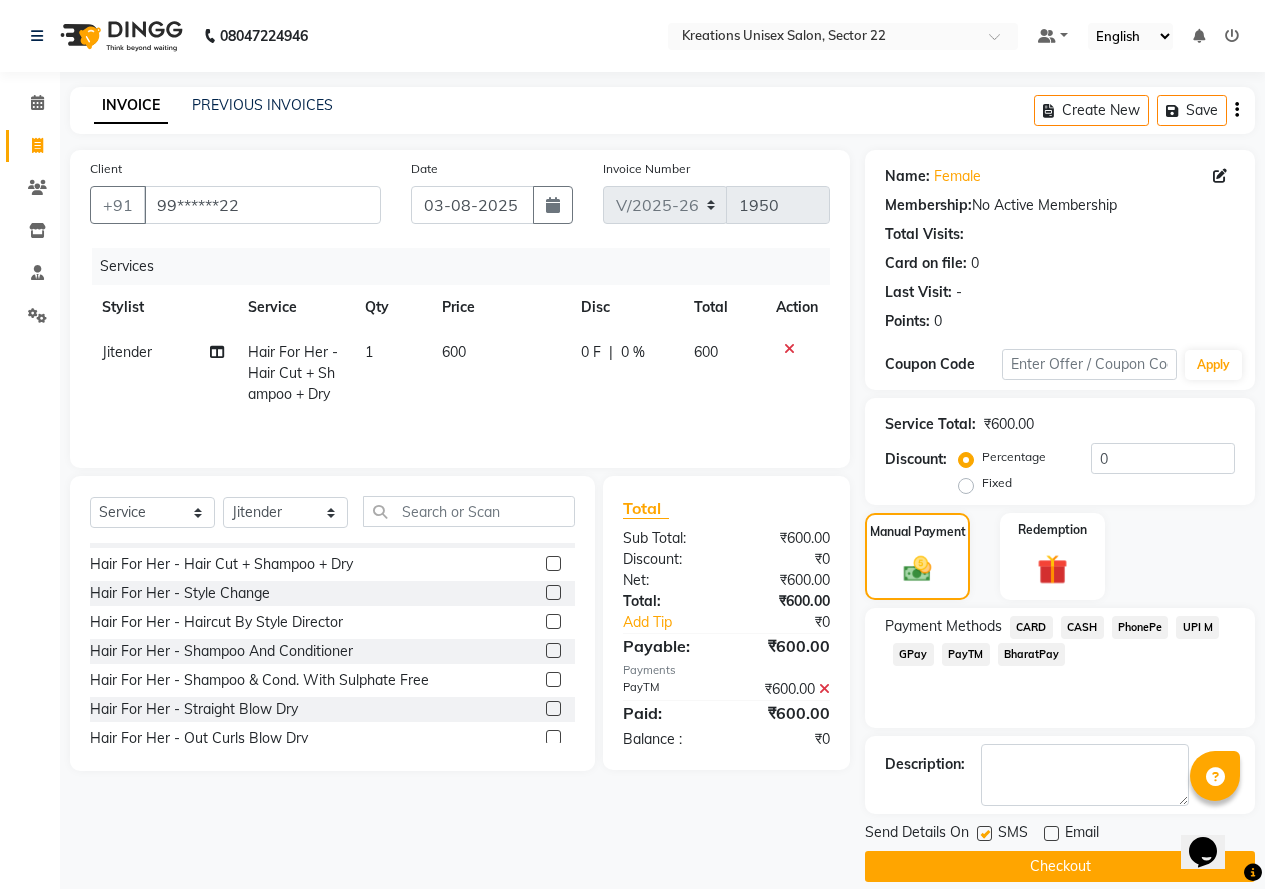 click 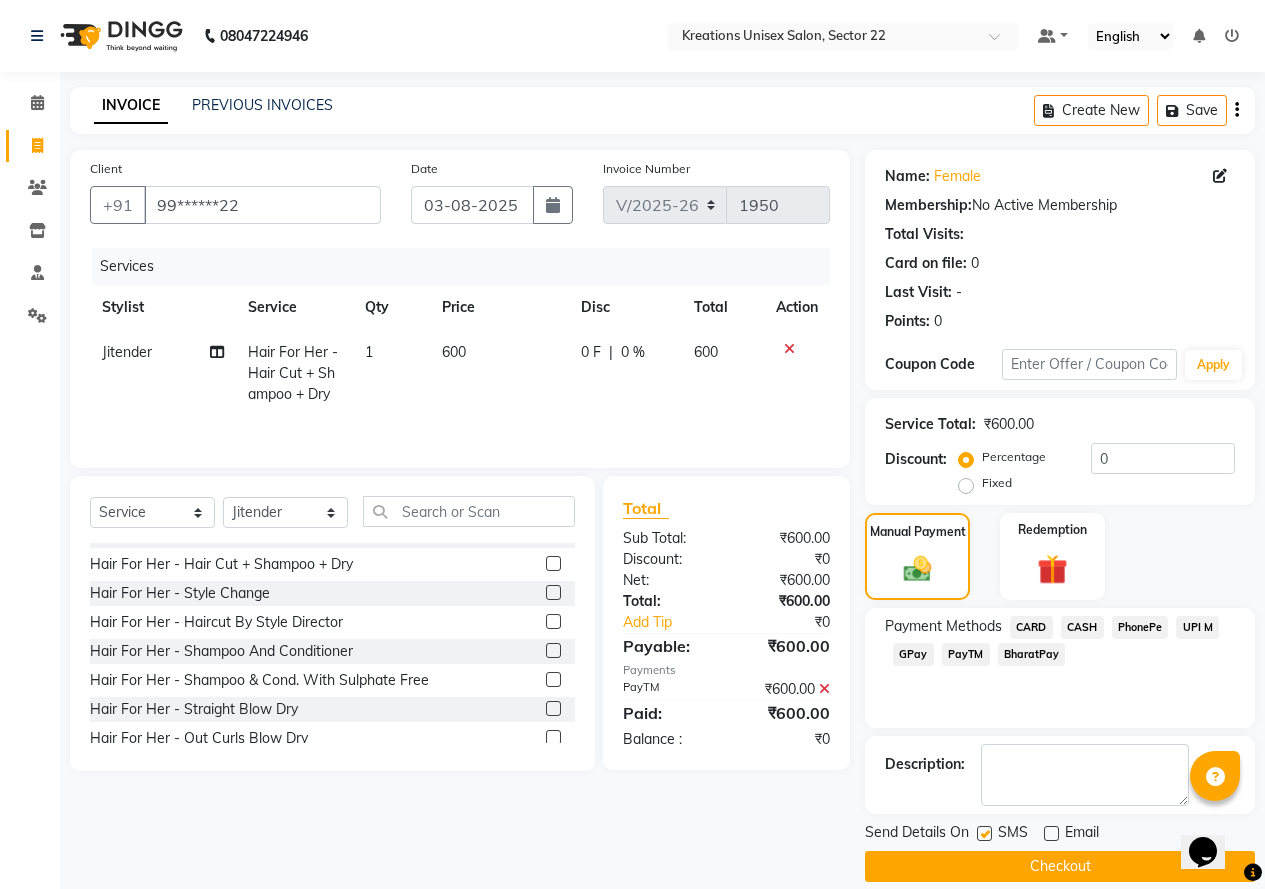 click at bounding box center [983, 834] 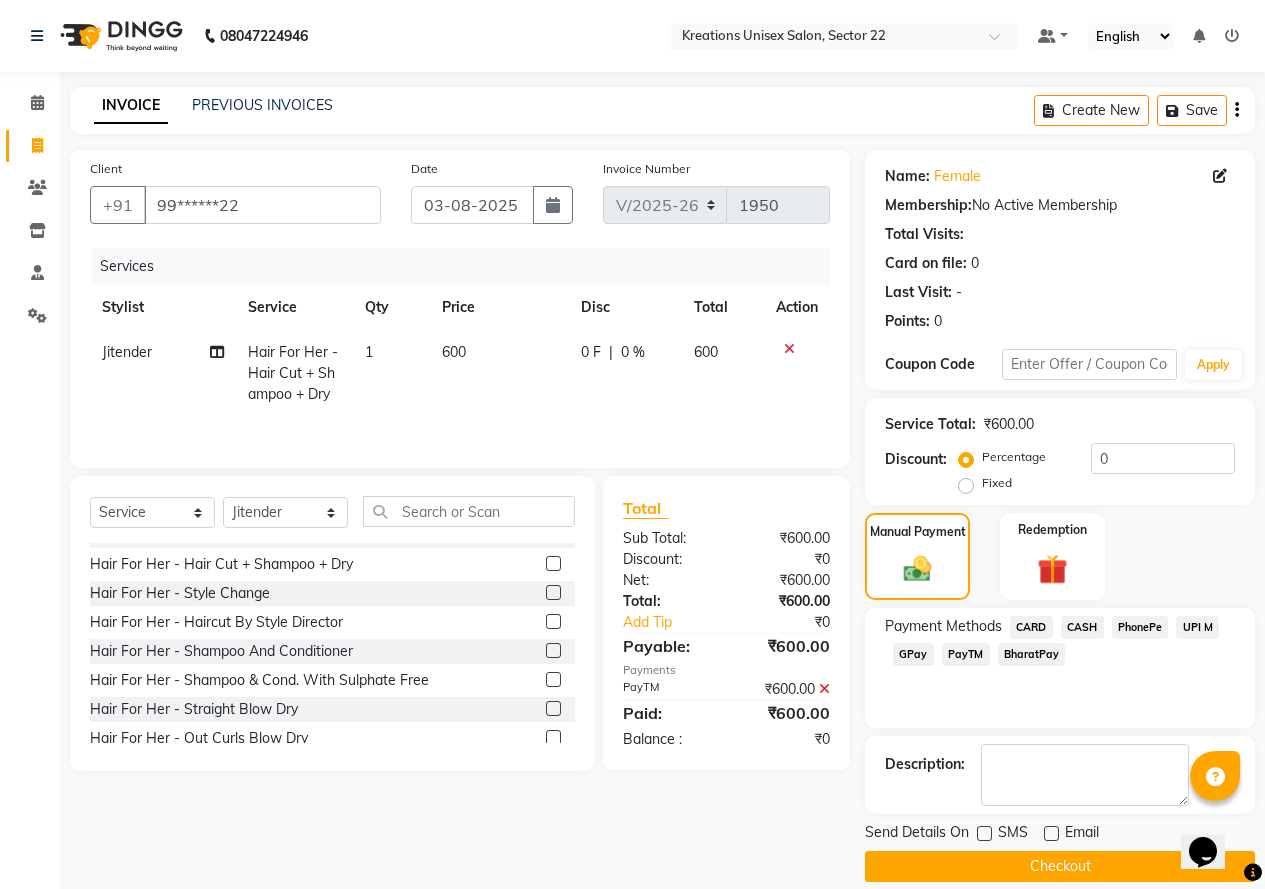 click on "Checkout" 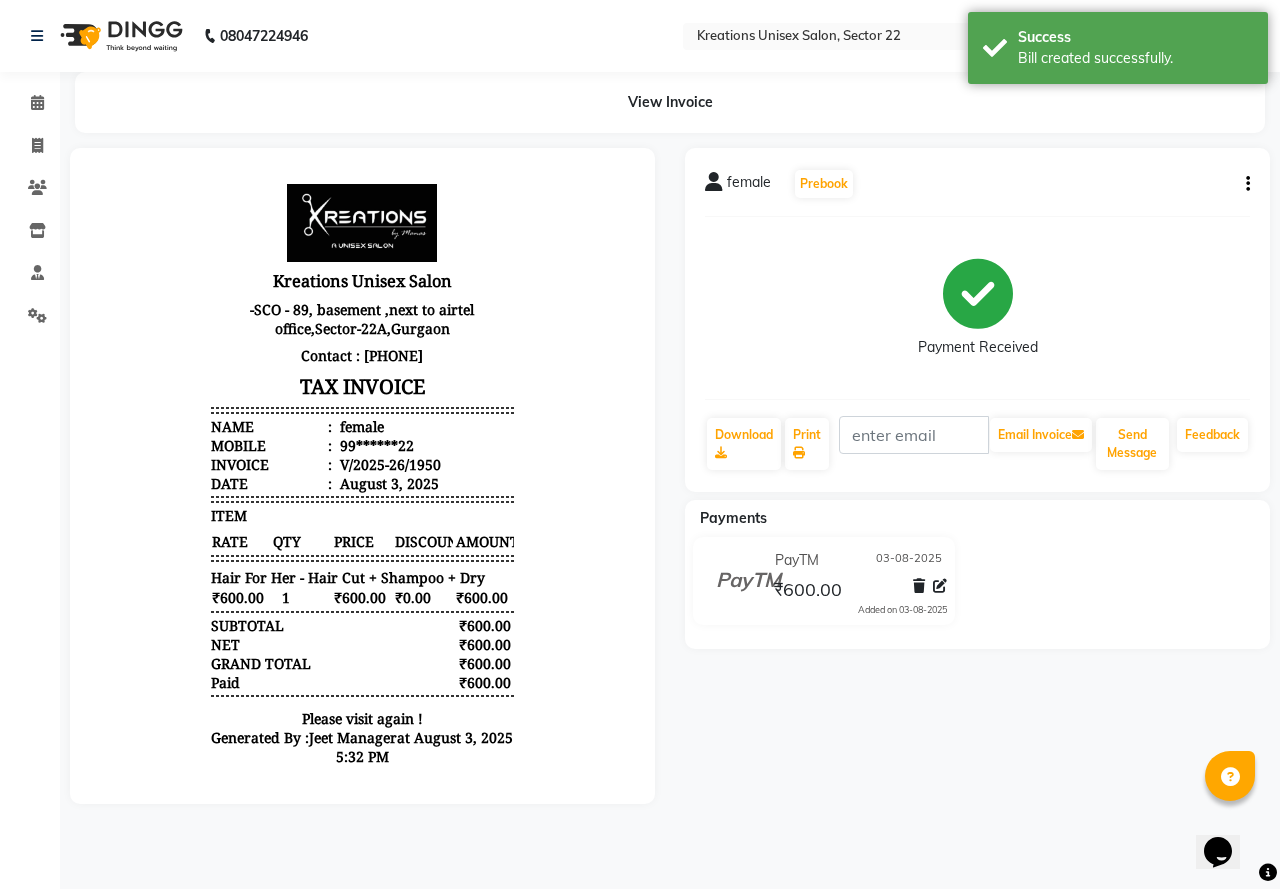 scroll, scrollTop: 0, scrollLeft: 0, axis: both 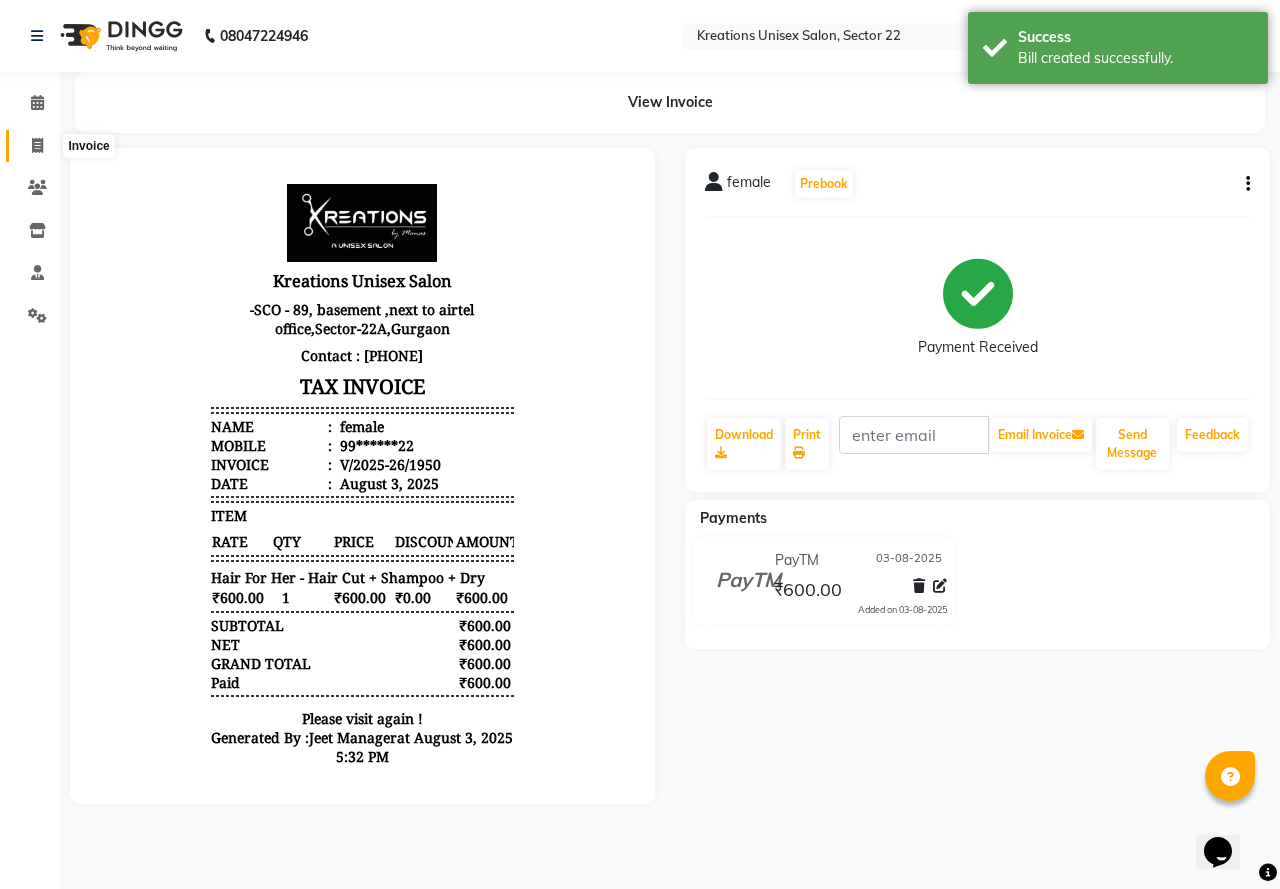 click 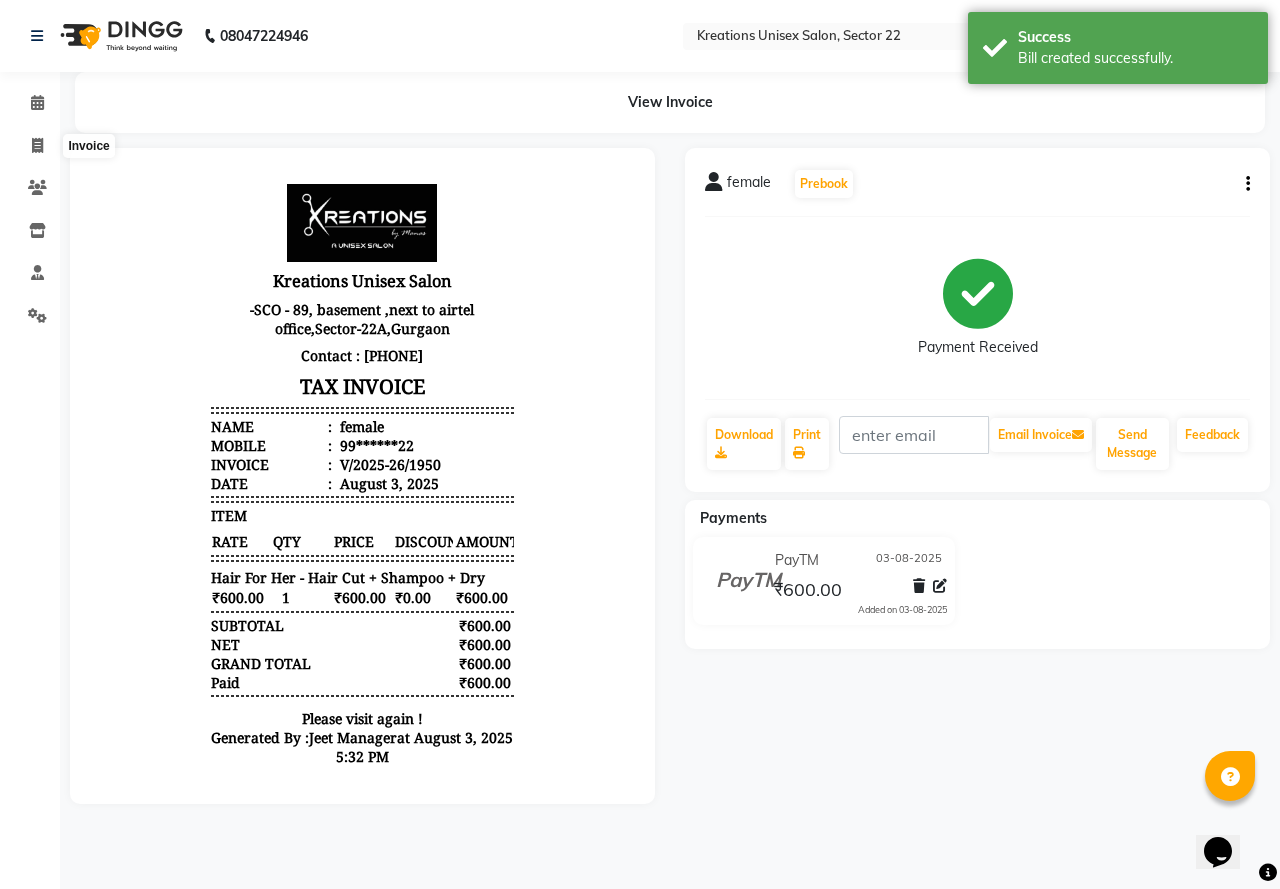 select on "service" 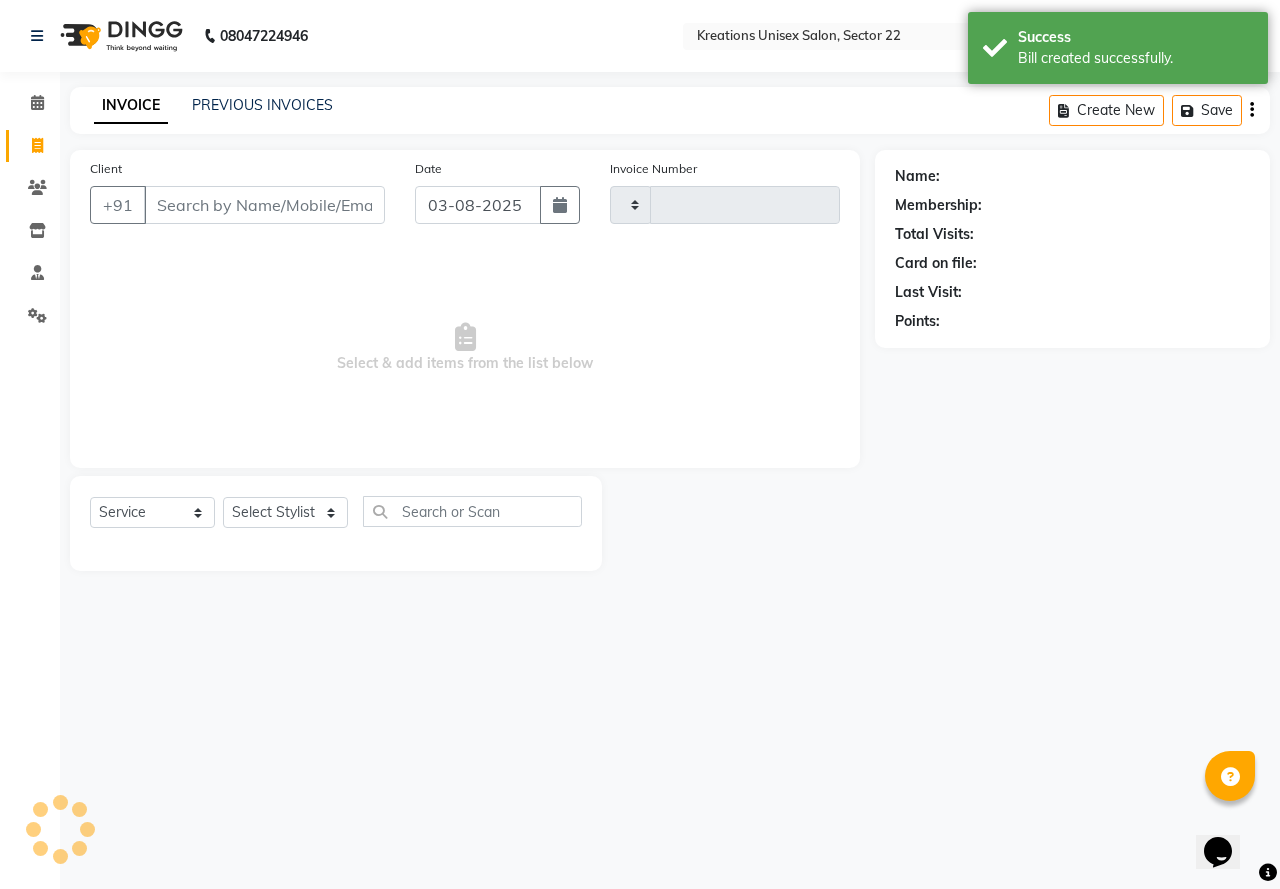 type on "1951" 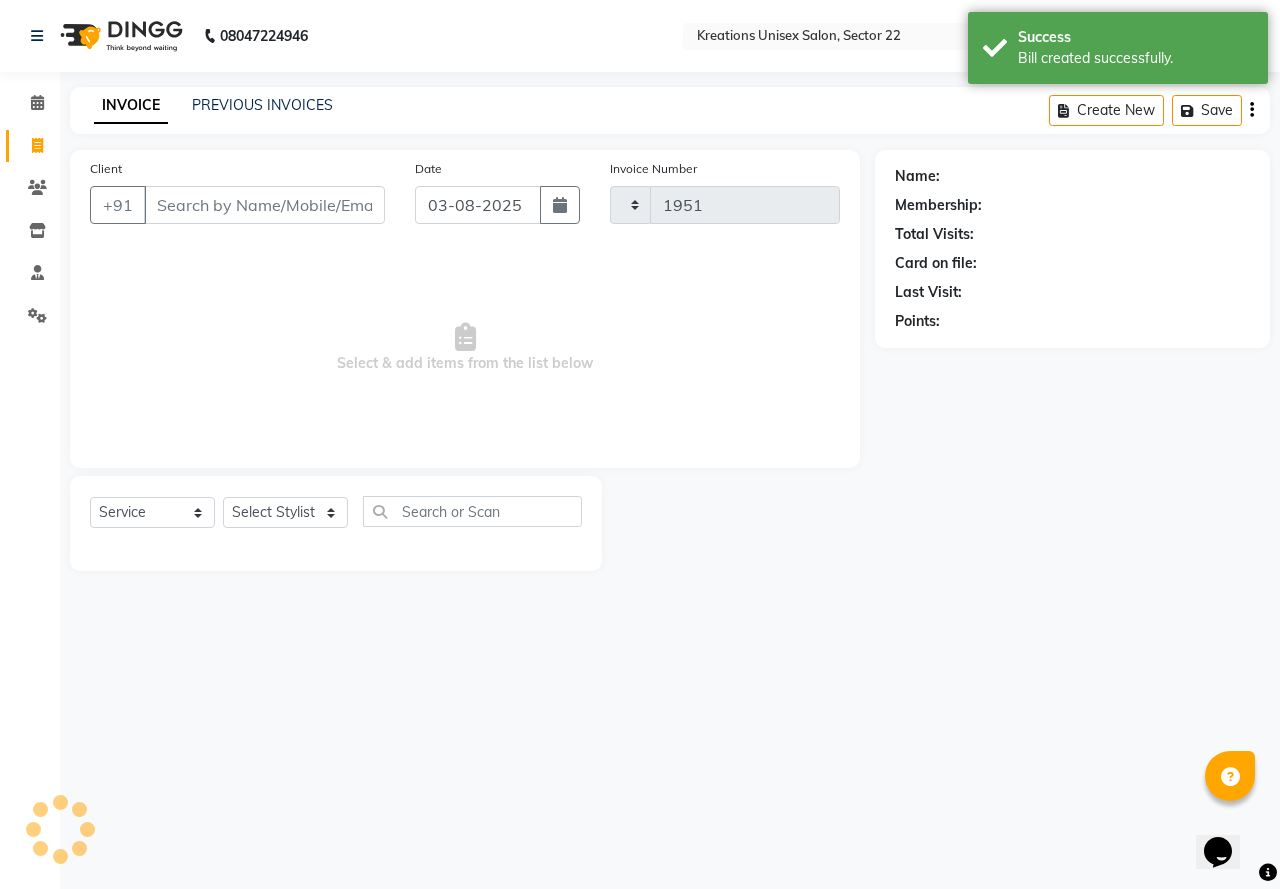 select on "6170" 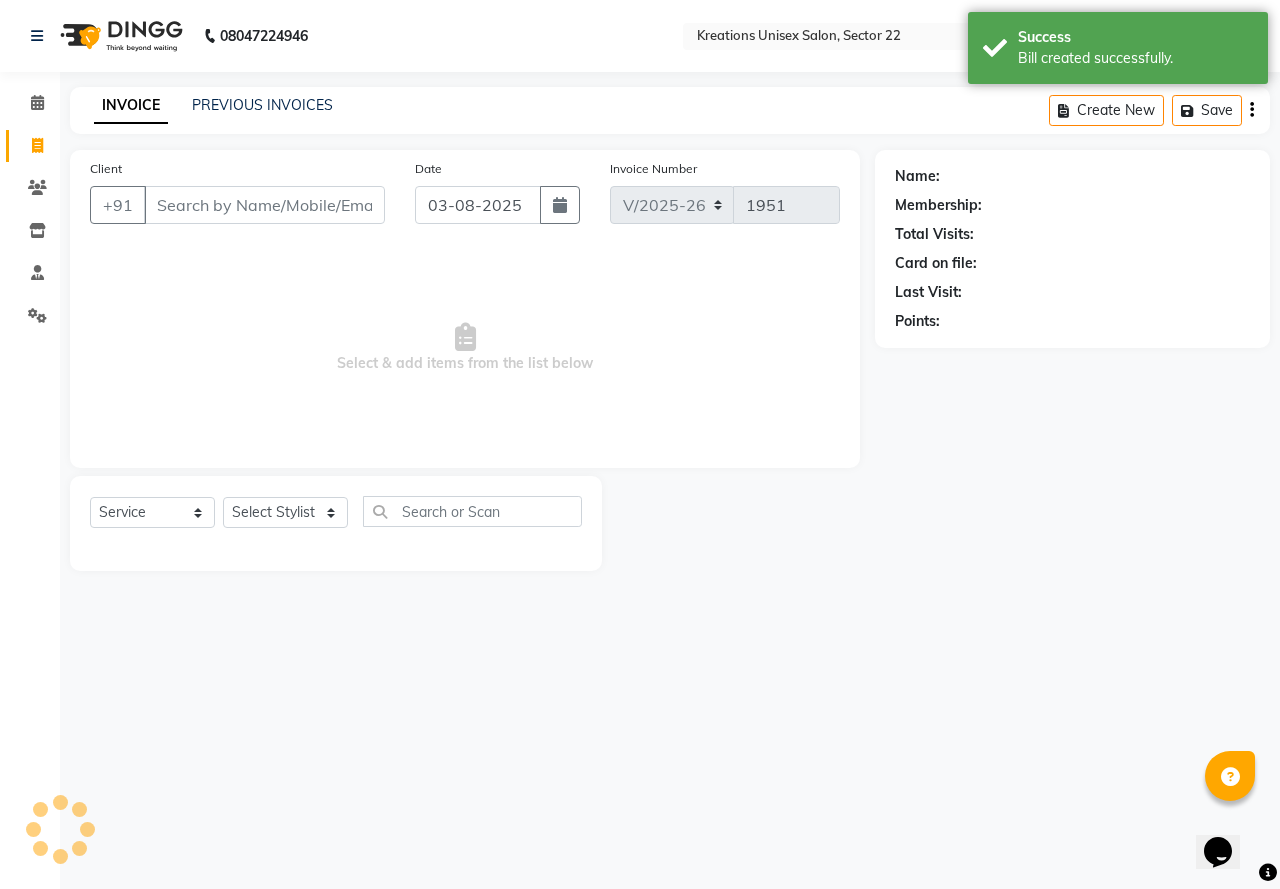 click on "Client" at bounding box center [264, 205] 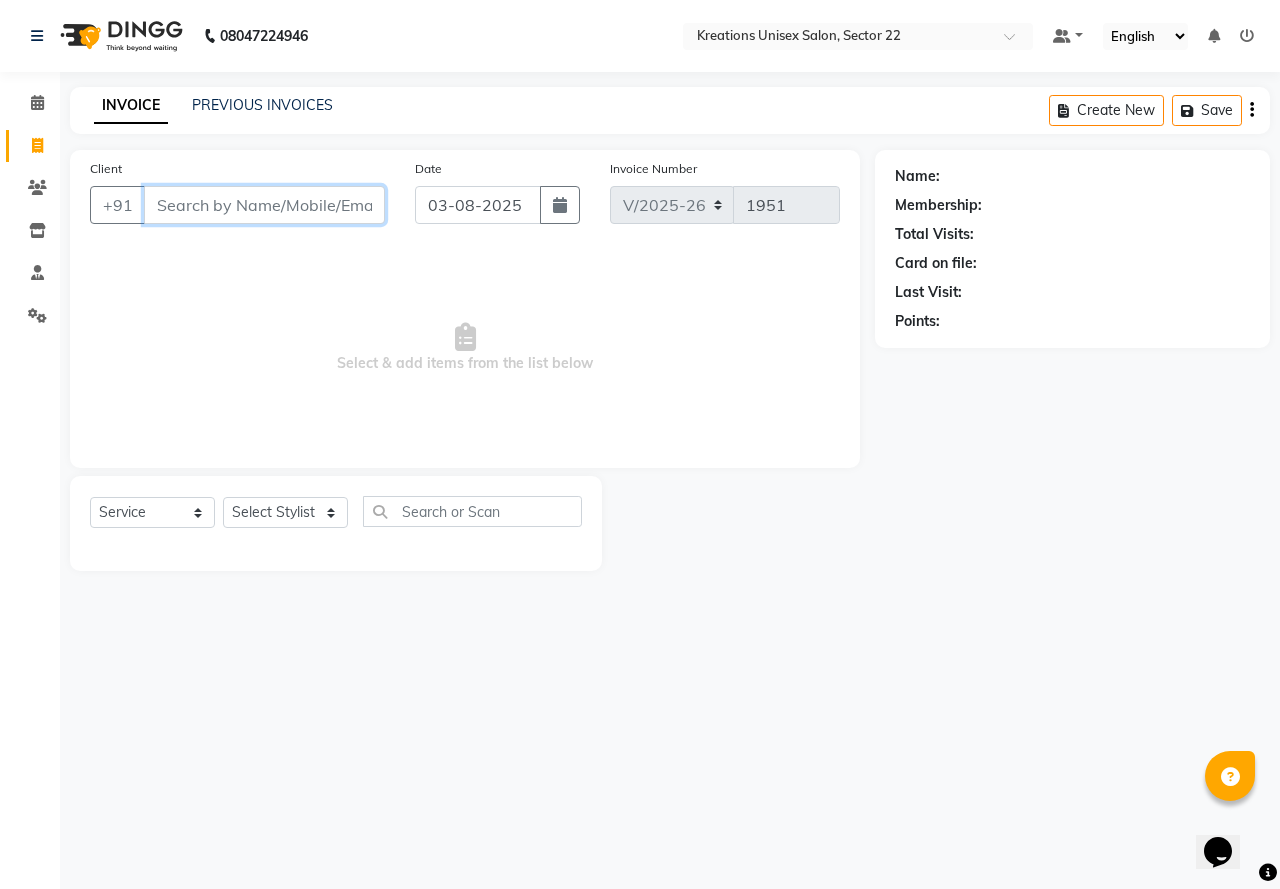 click on "Client" at bounding box center [264, 205] 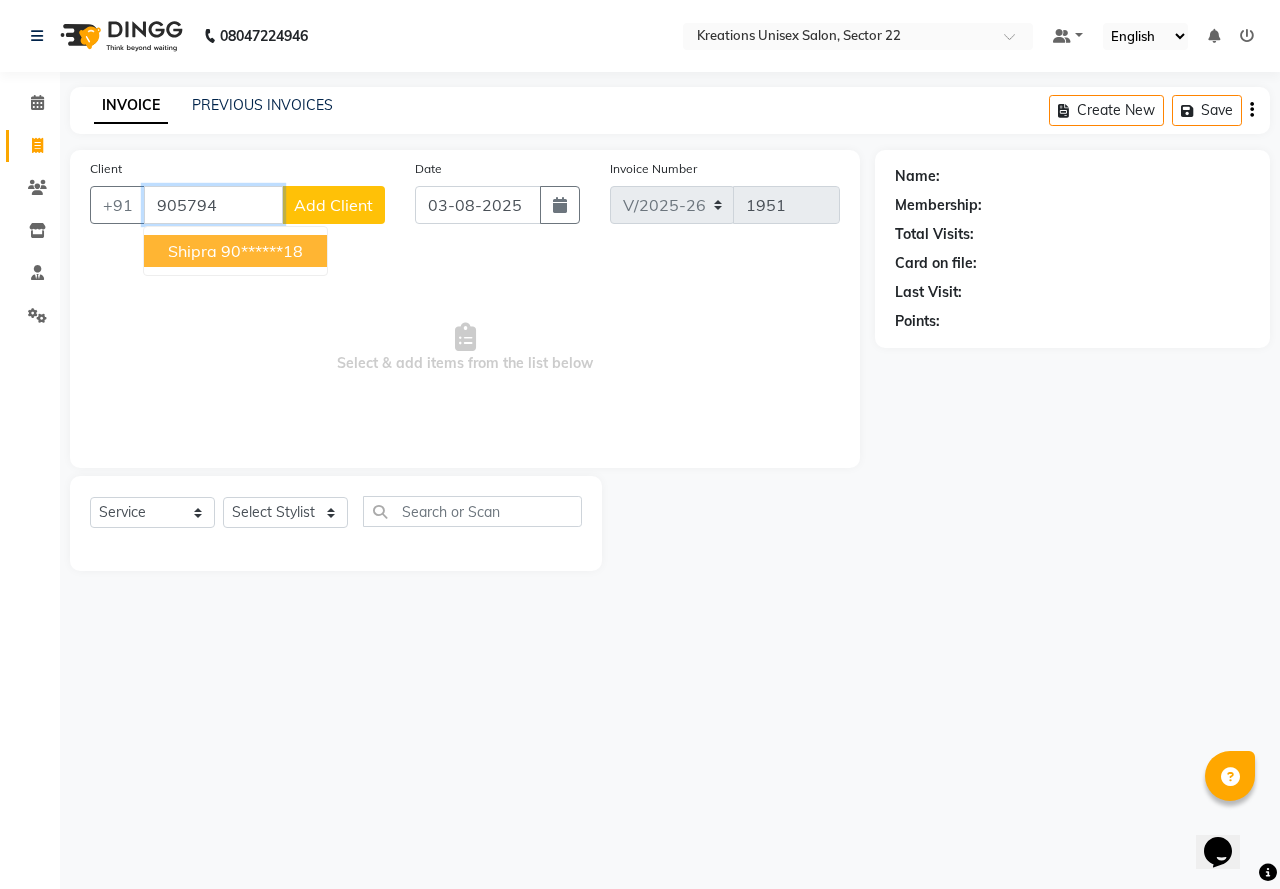 click on "90******18" at bounding box center (262, 251) 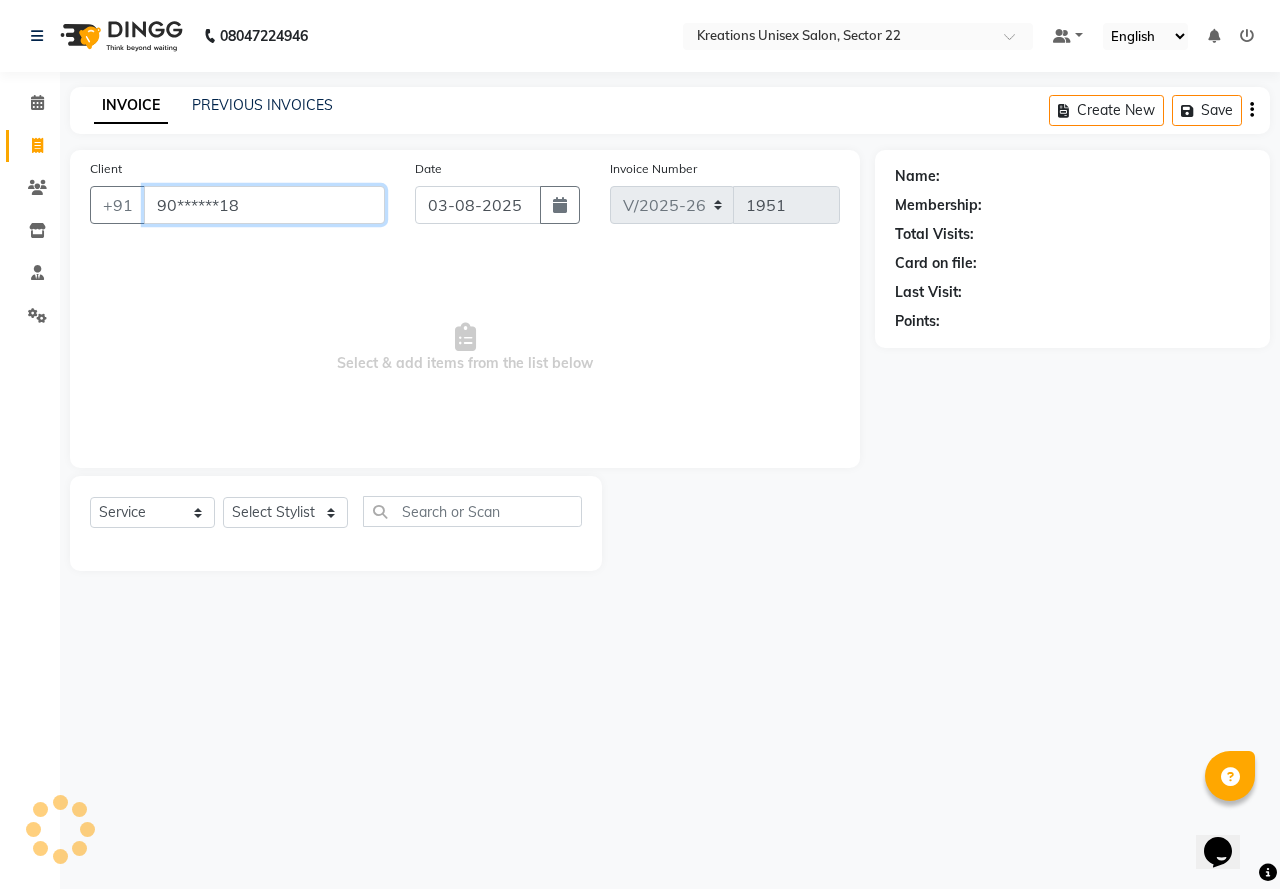 type on "90******18" 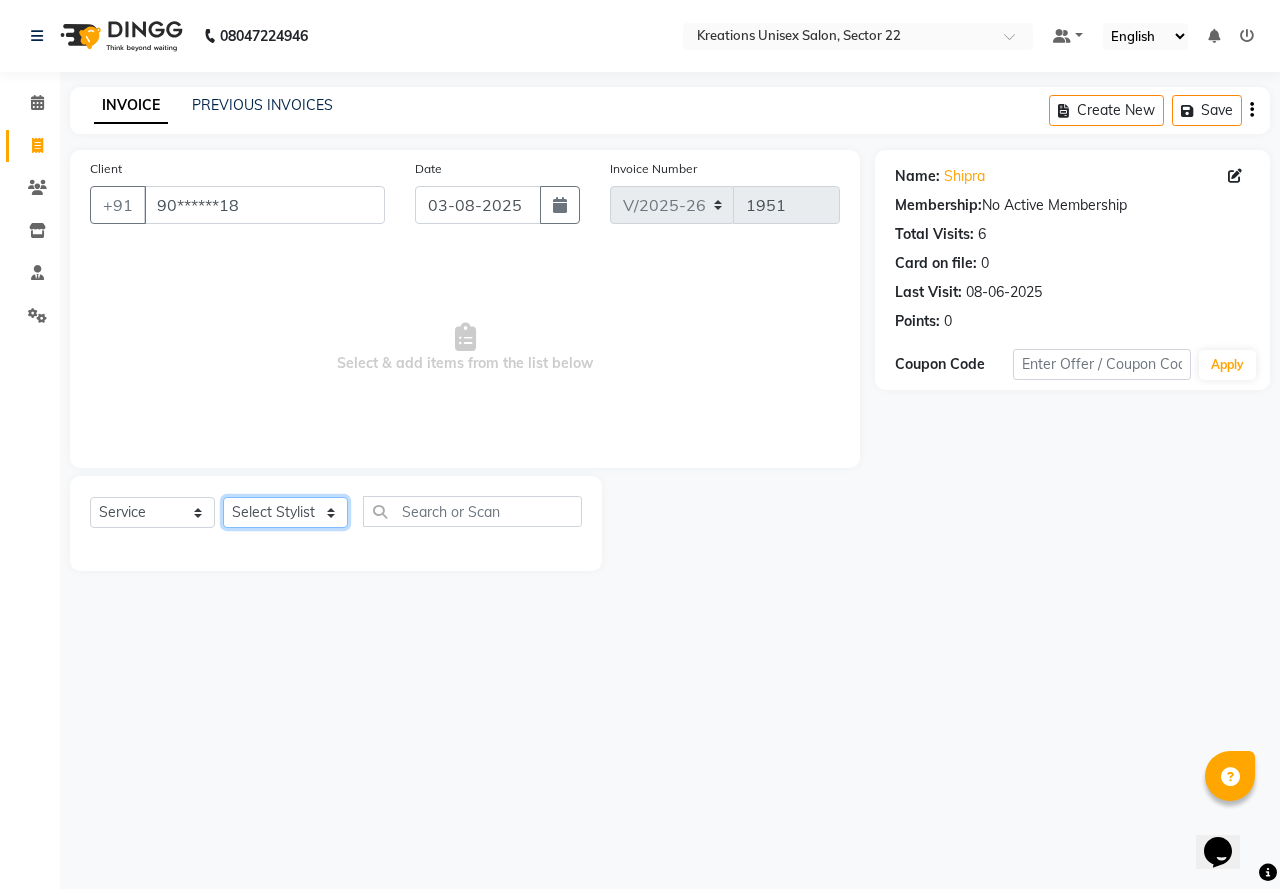 click on "Select Stylist AMAN Jeet Manager Jitender  Kapil  Kavita Manager Malik Khan  Manas Sir  rozy  Sector-23 Shaffali Maam  Shiv Kumar Sita Mehto" 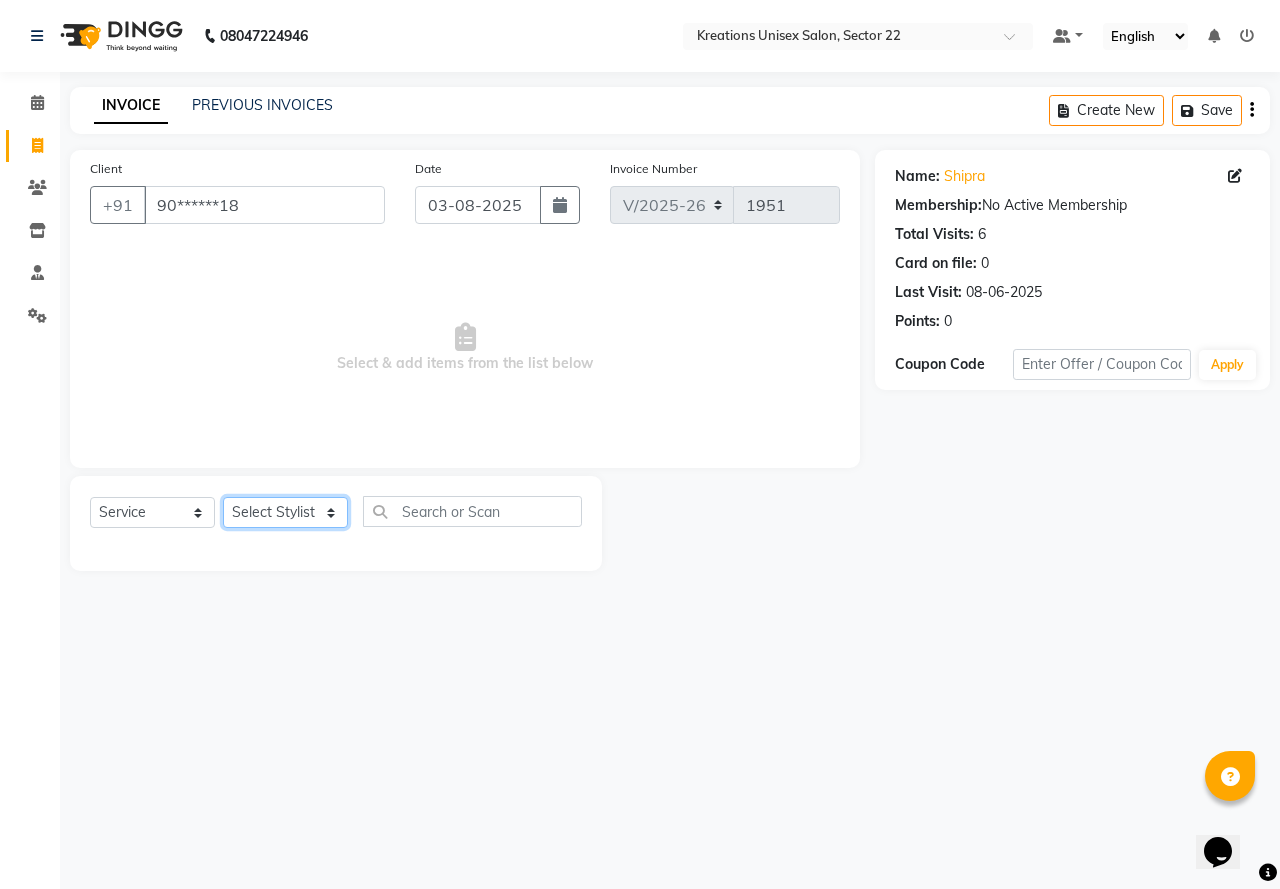 select on "69539" 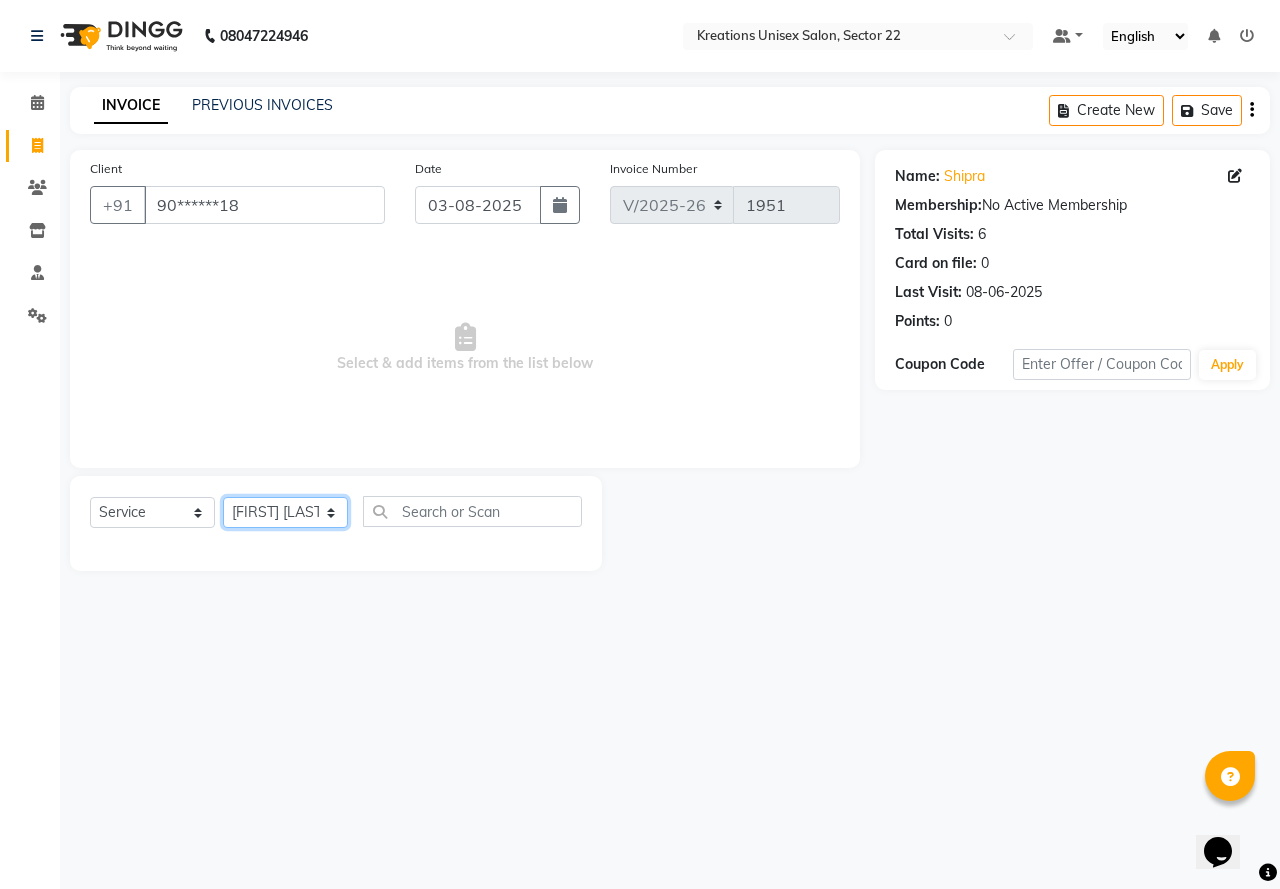 click on "Select Stylist AMAN Jeet Manager Jitender  Kapil  Kavita Manager Malik Khan  Manas Sir  rozy  Sector-23 Shaffali Maam  Shiv Kumar Sita Mehto" 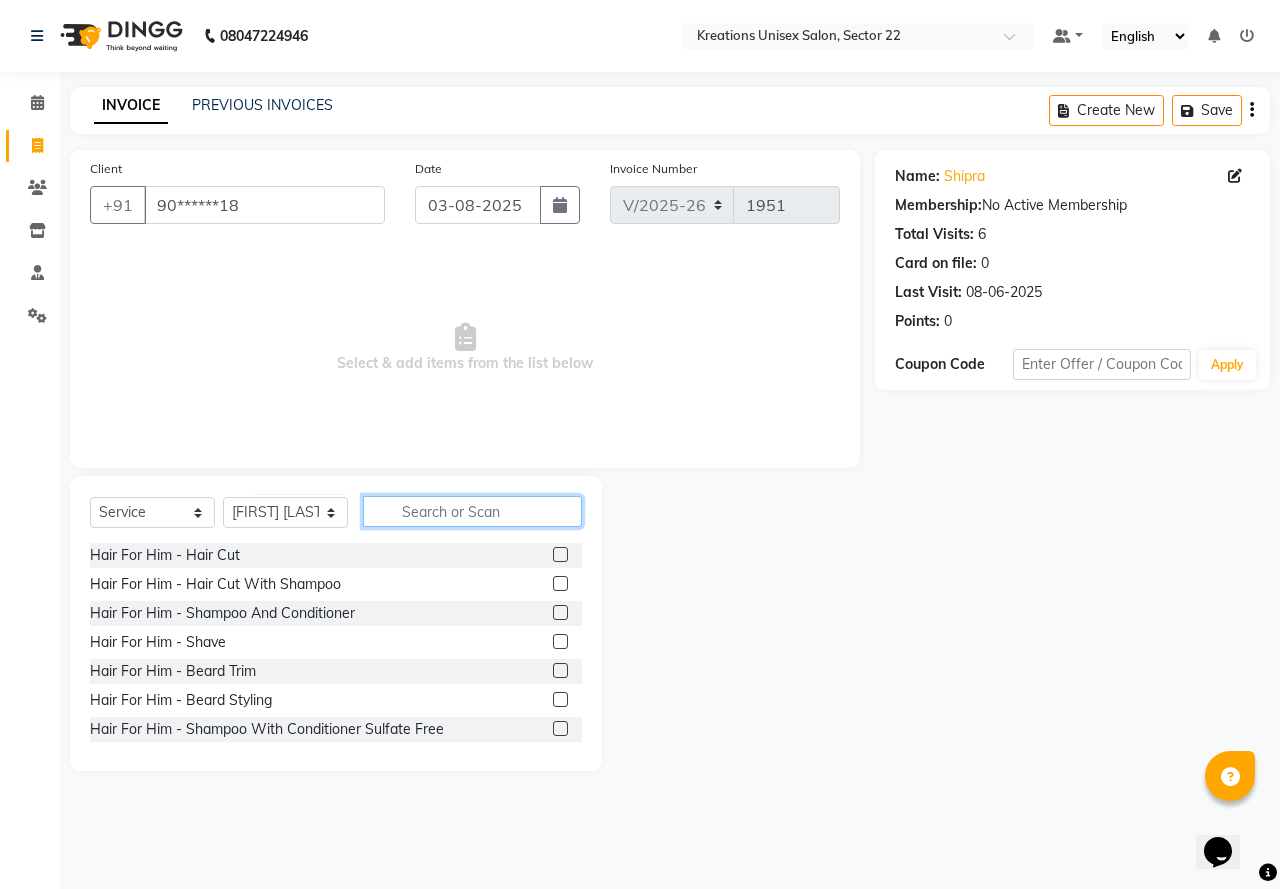 click 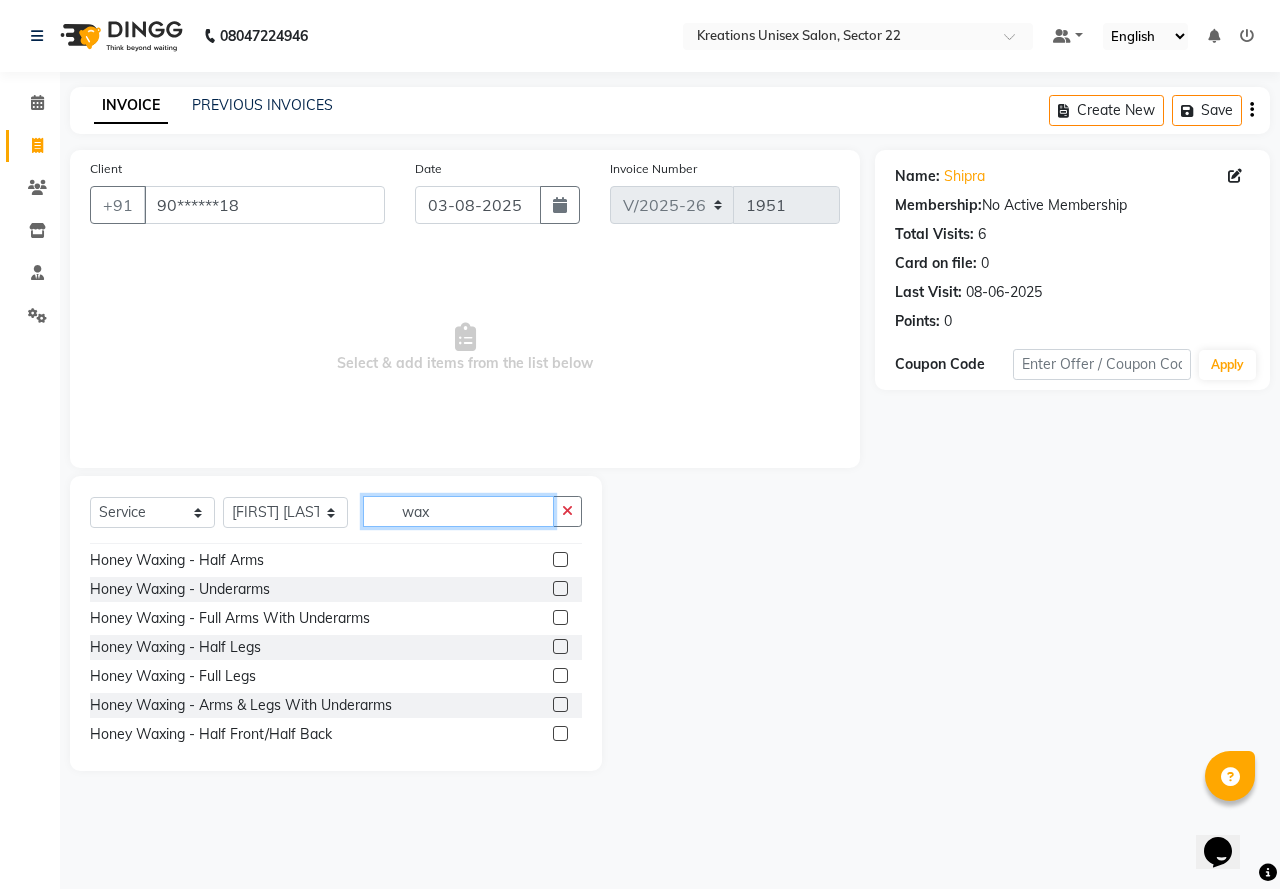 scroll, scrollTop: 300, scrollLeft: 0, axis: vertical 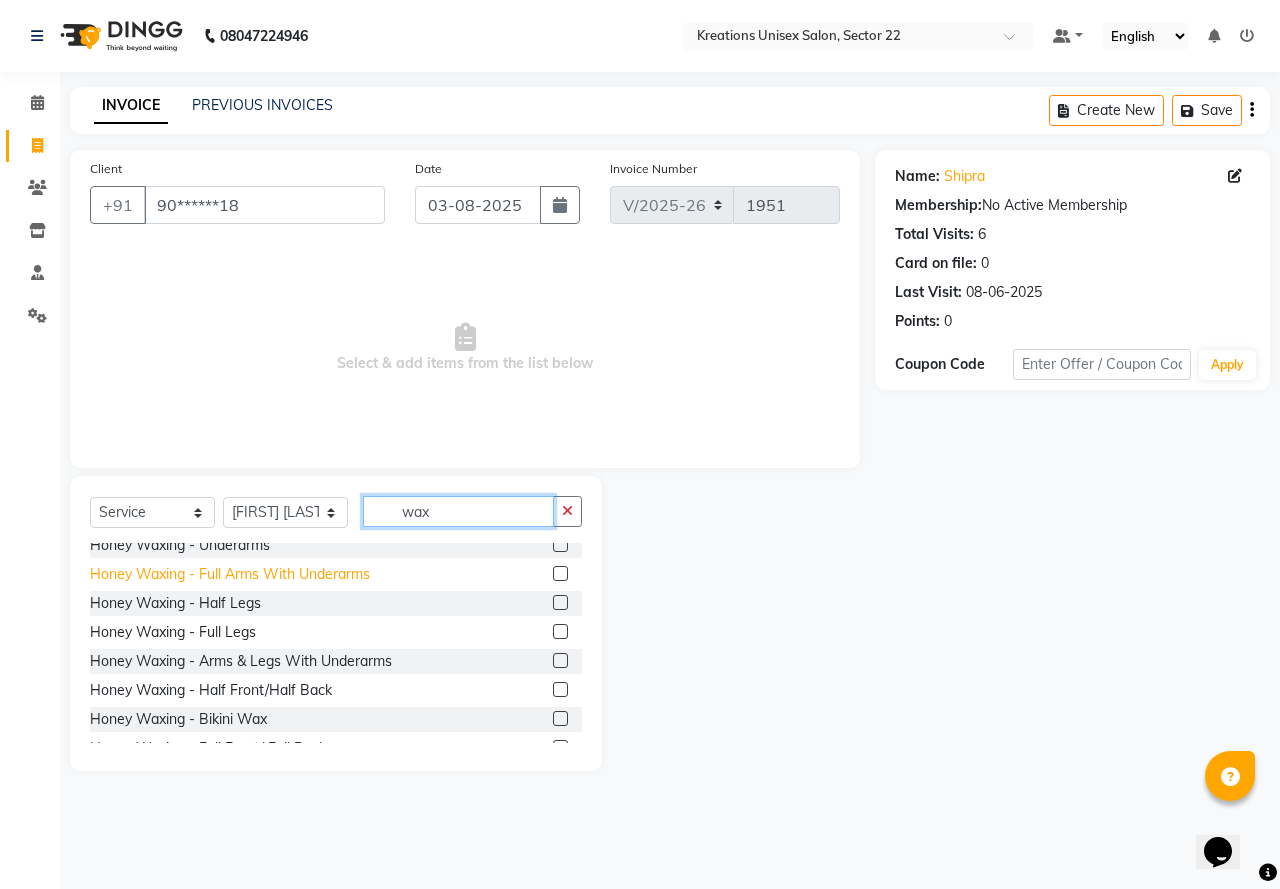 type on "wax" 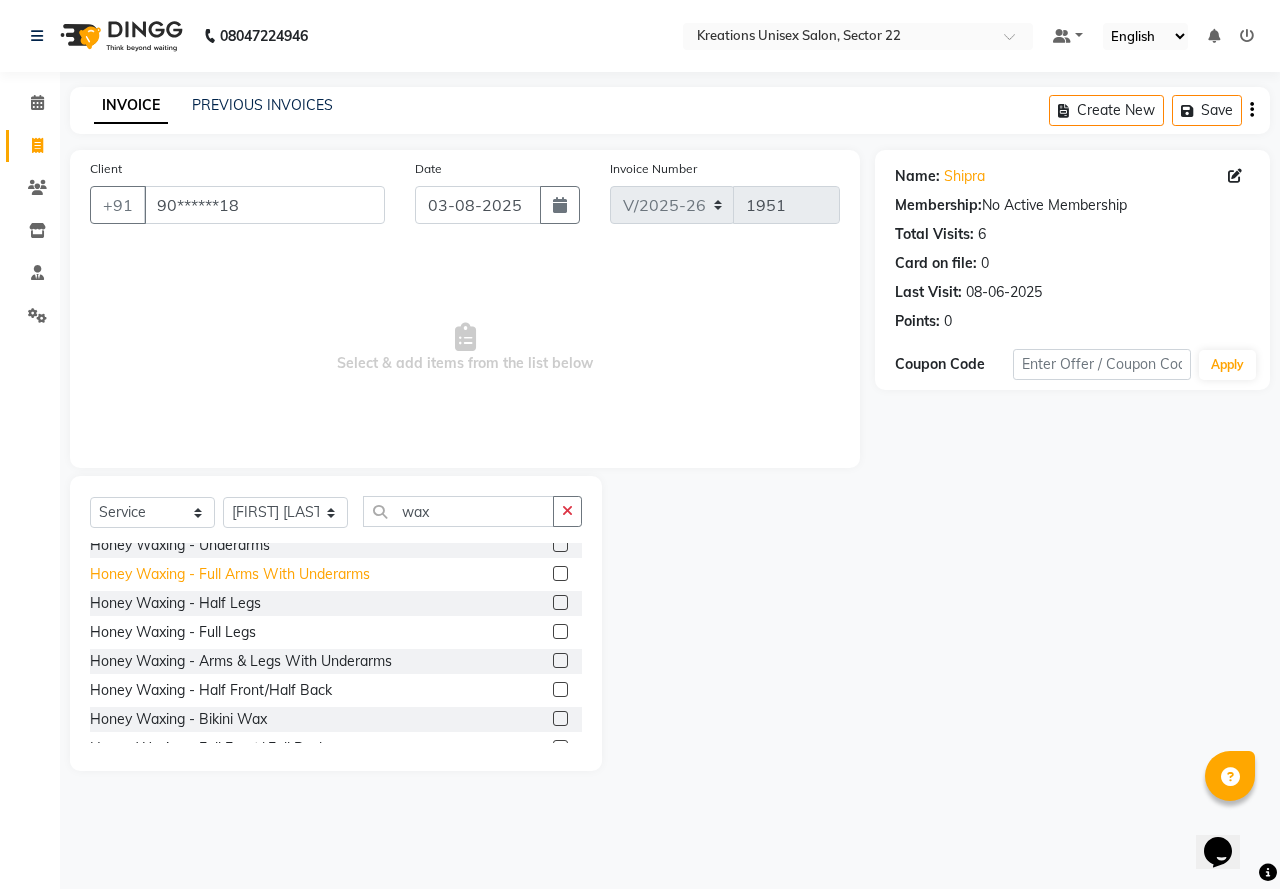 click on "Honey Waxing  - Full Arms With Underarms" 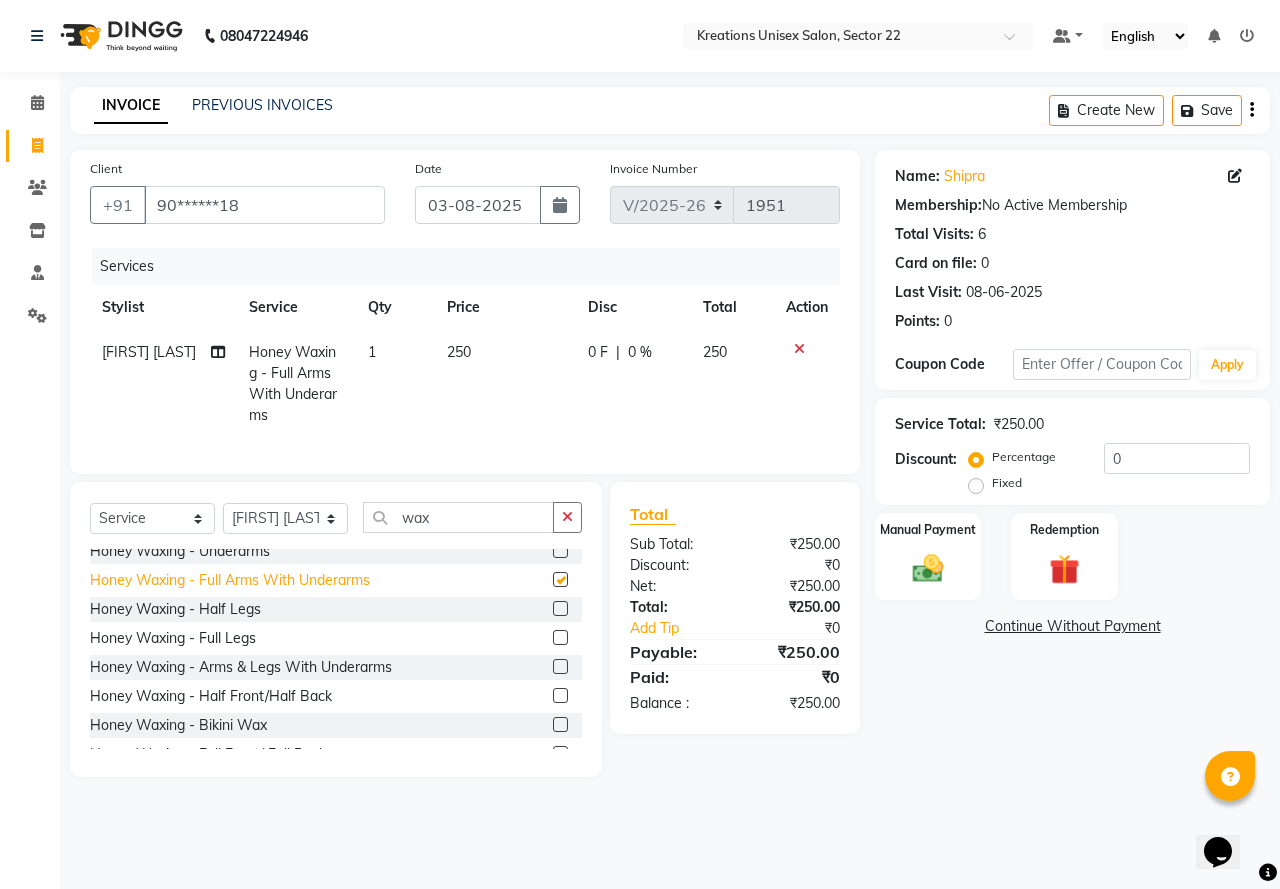 checkbox on "false" 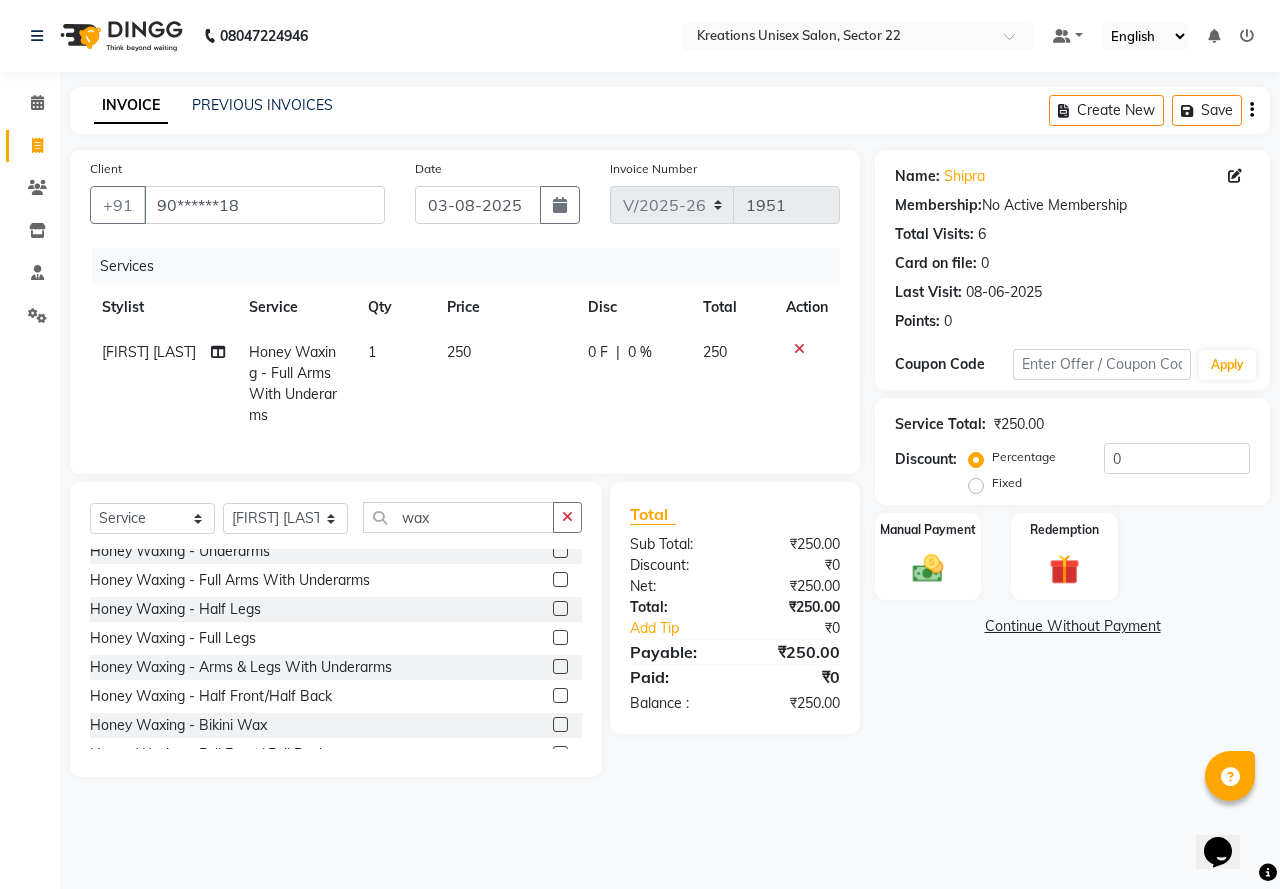 drag, startPoint x: 568, startPoint y: 528, endPoint x: 554, endPoint y: 532, distance: 14.56022 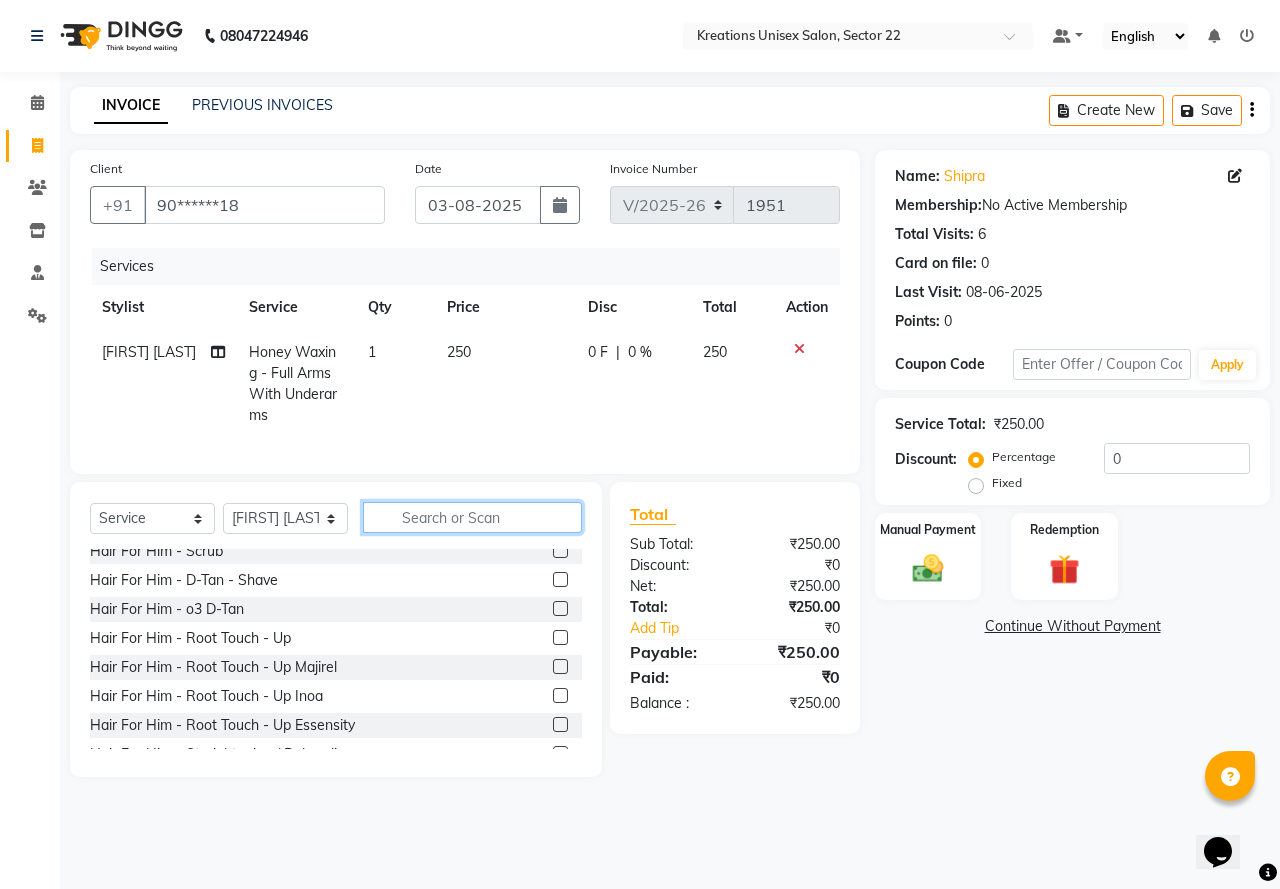click 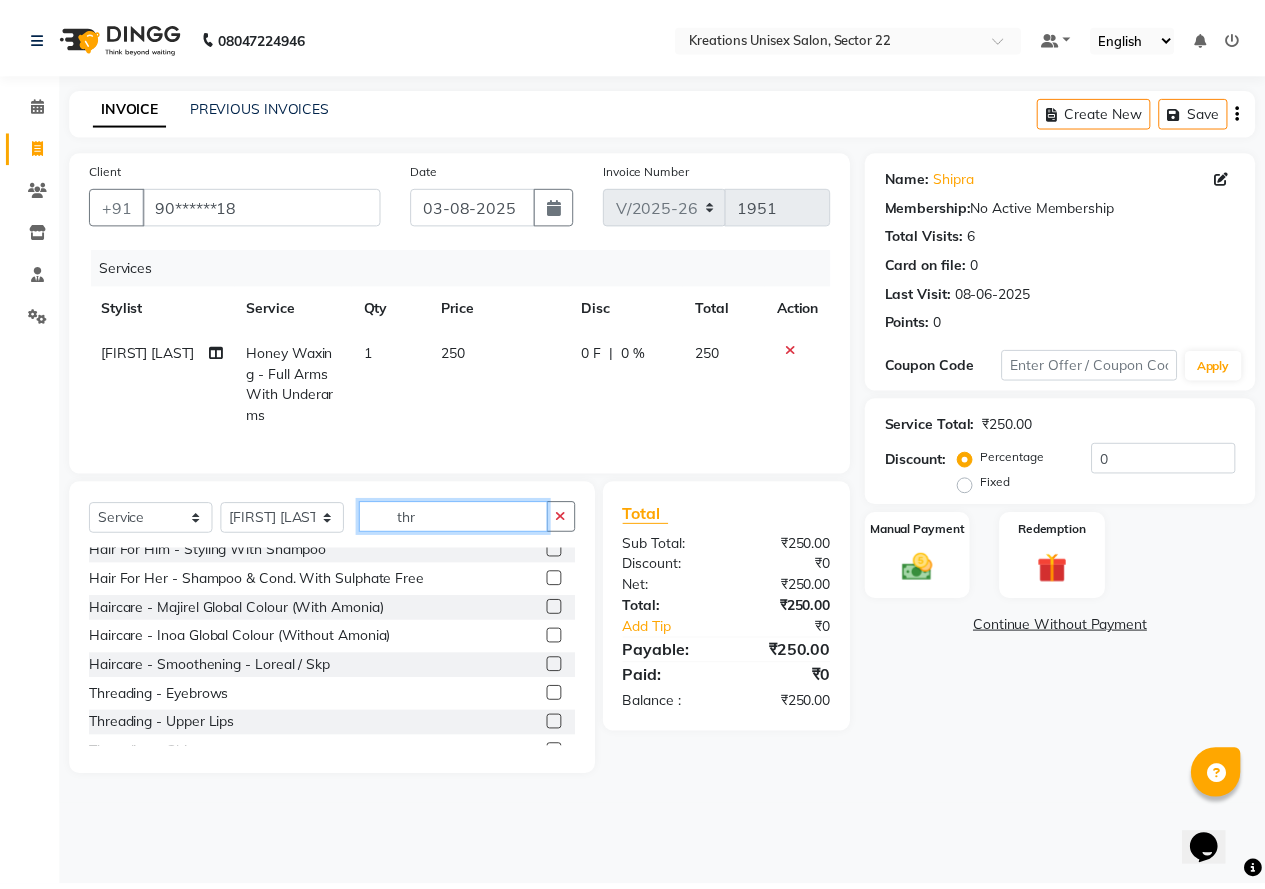 scroll, scrollTop: 0, scrollLeft: 0, axis: both 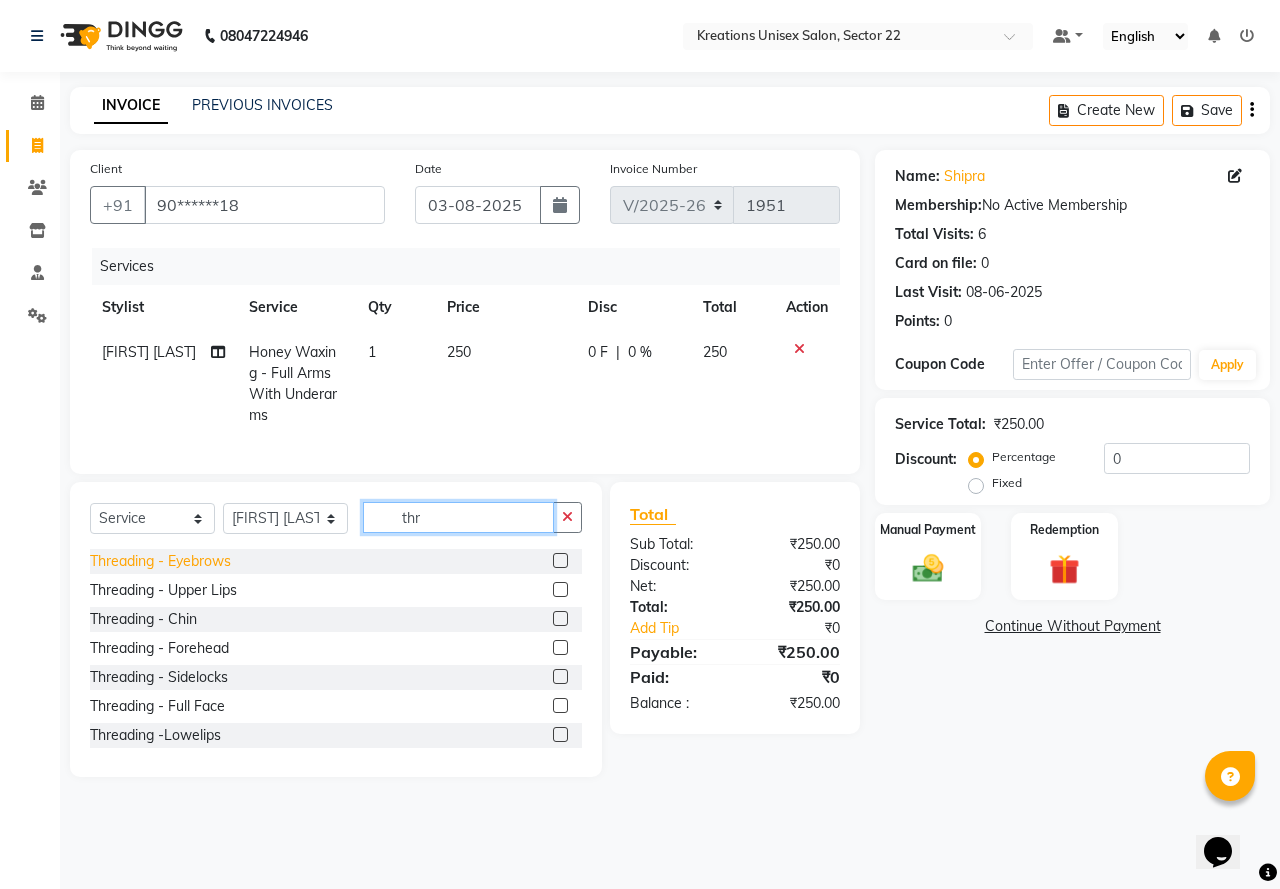 type on "thr" 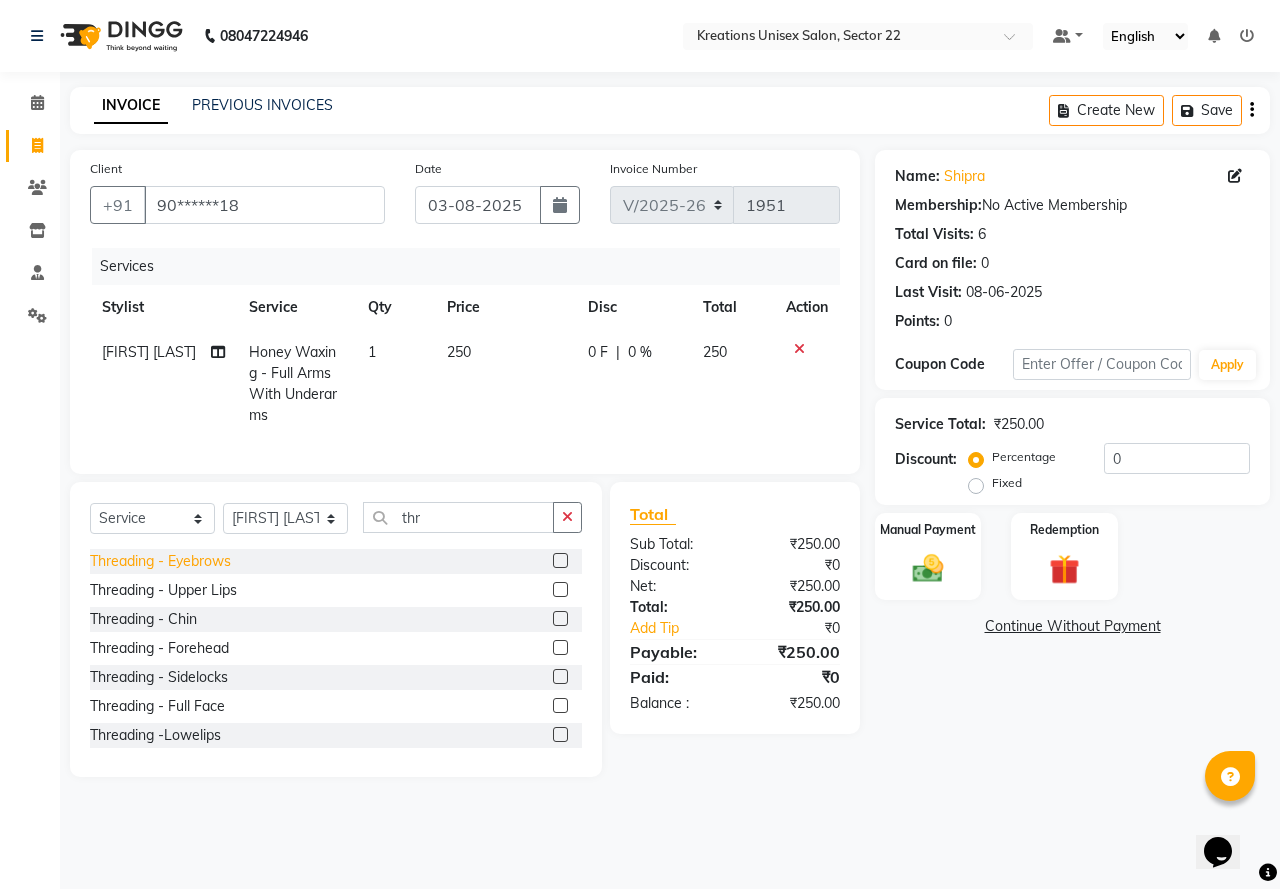 click on "Threading  - Eyebrows" 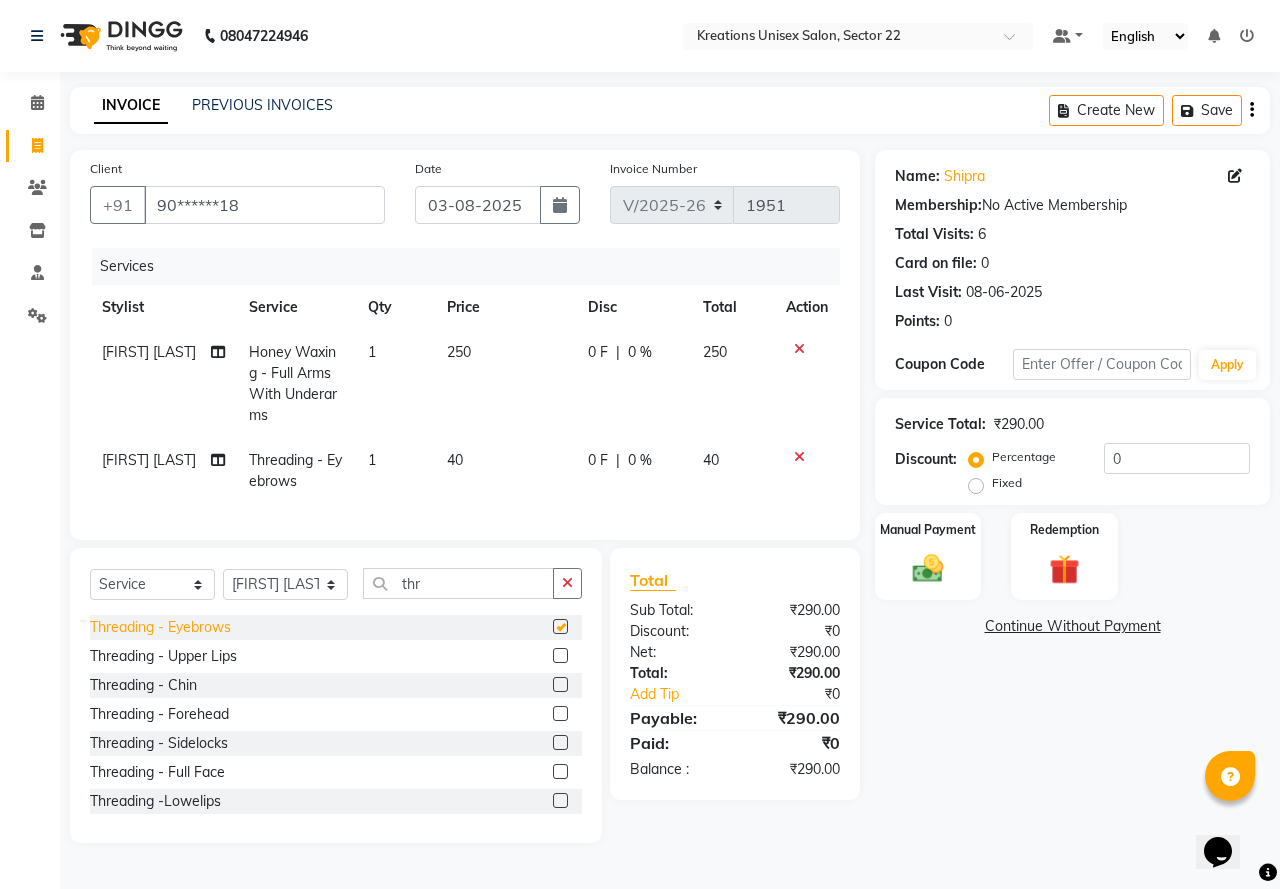 checkbox on "false" 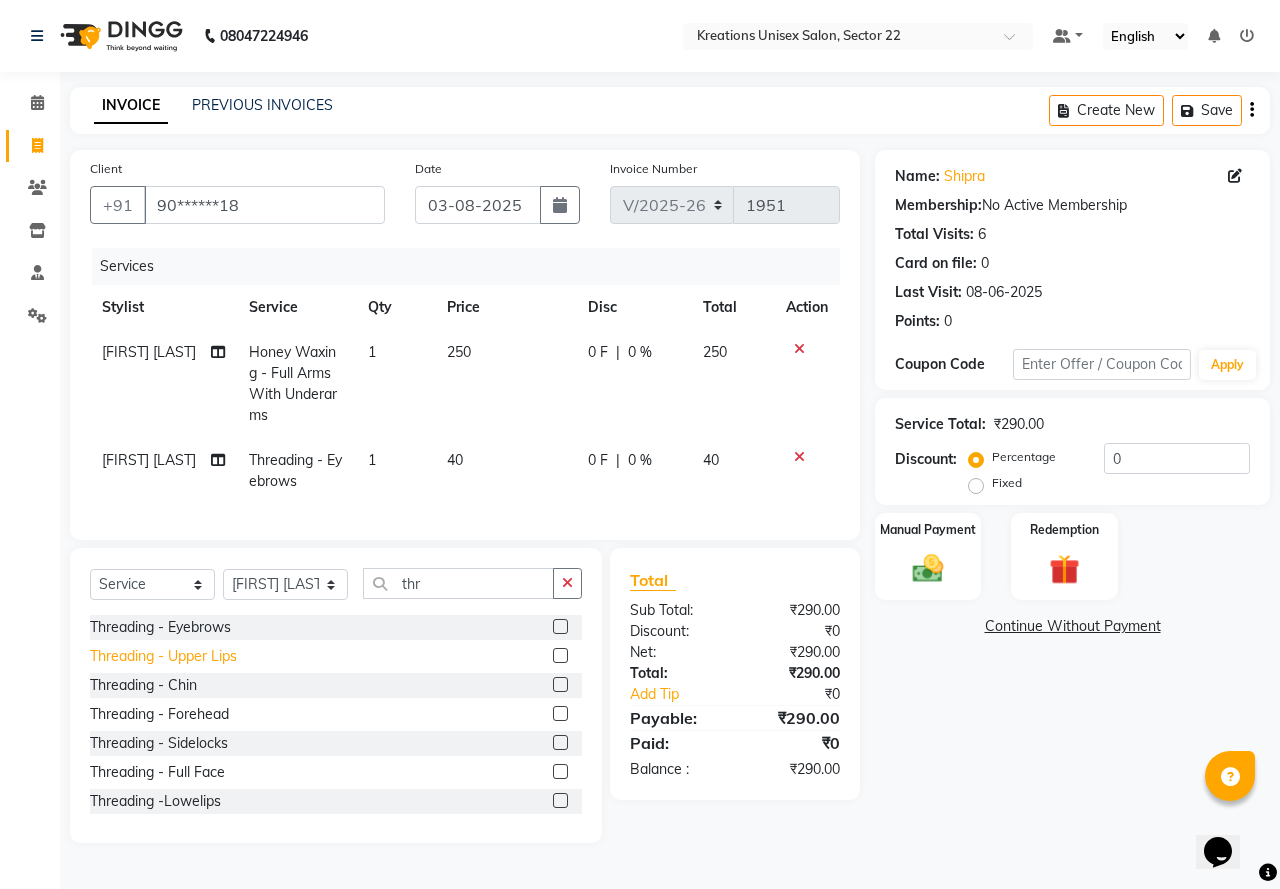 click on "Threading  - Upper Lips" 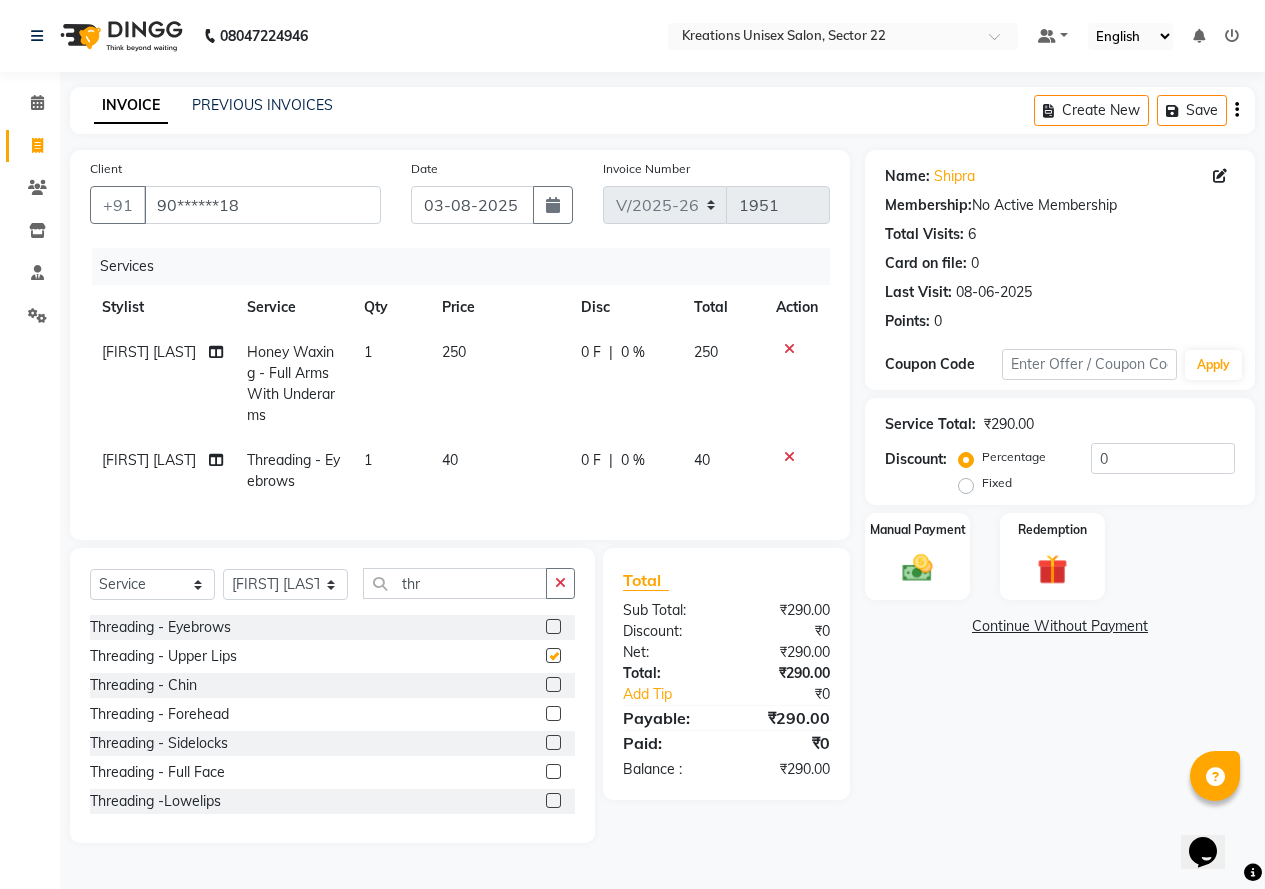 checkbox on "false" 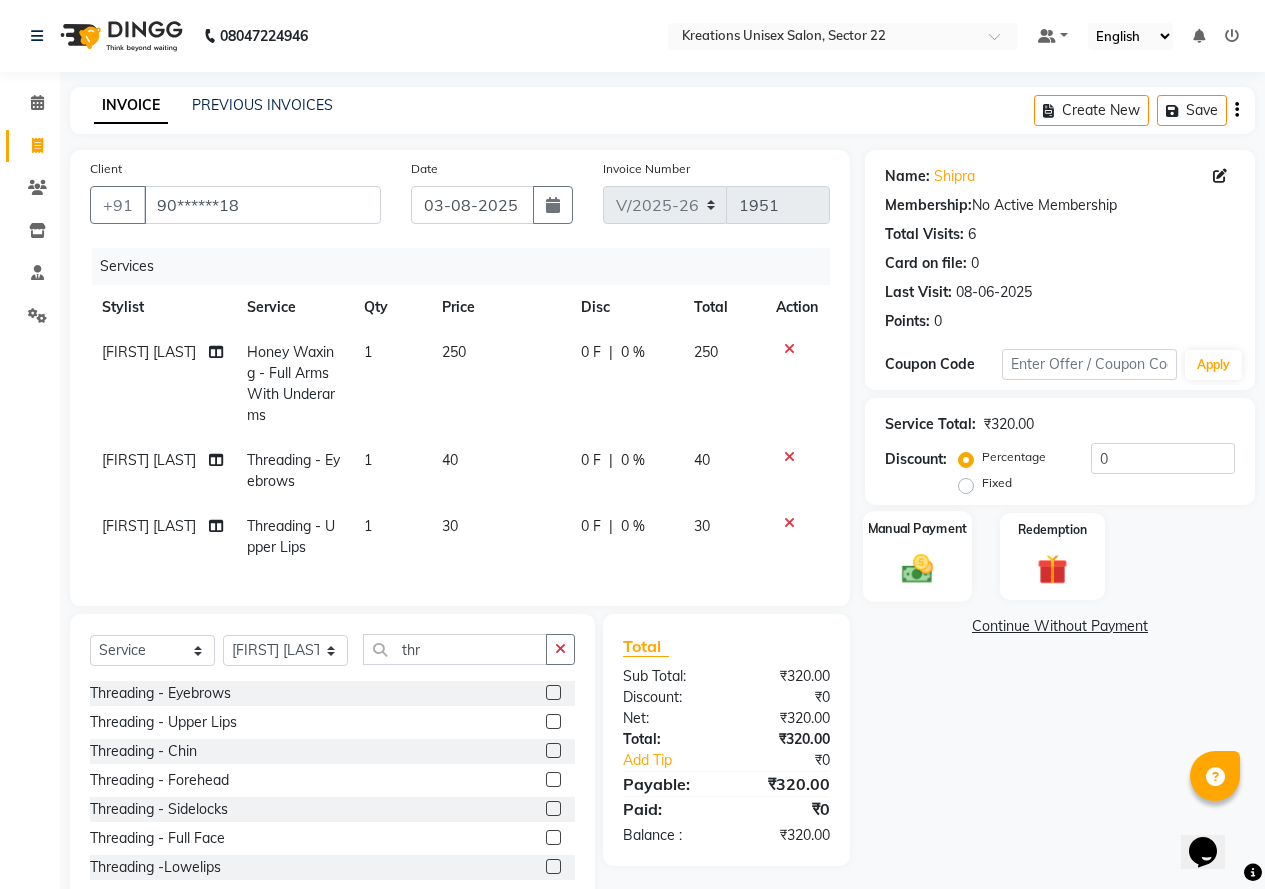 click 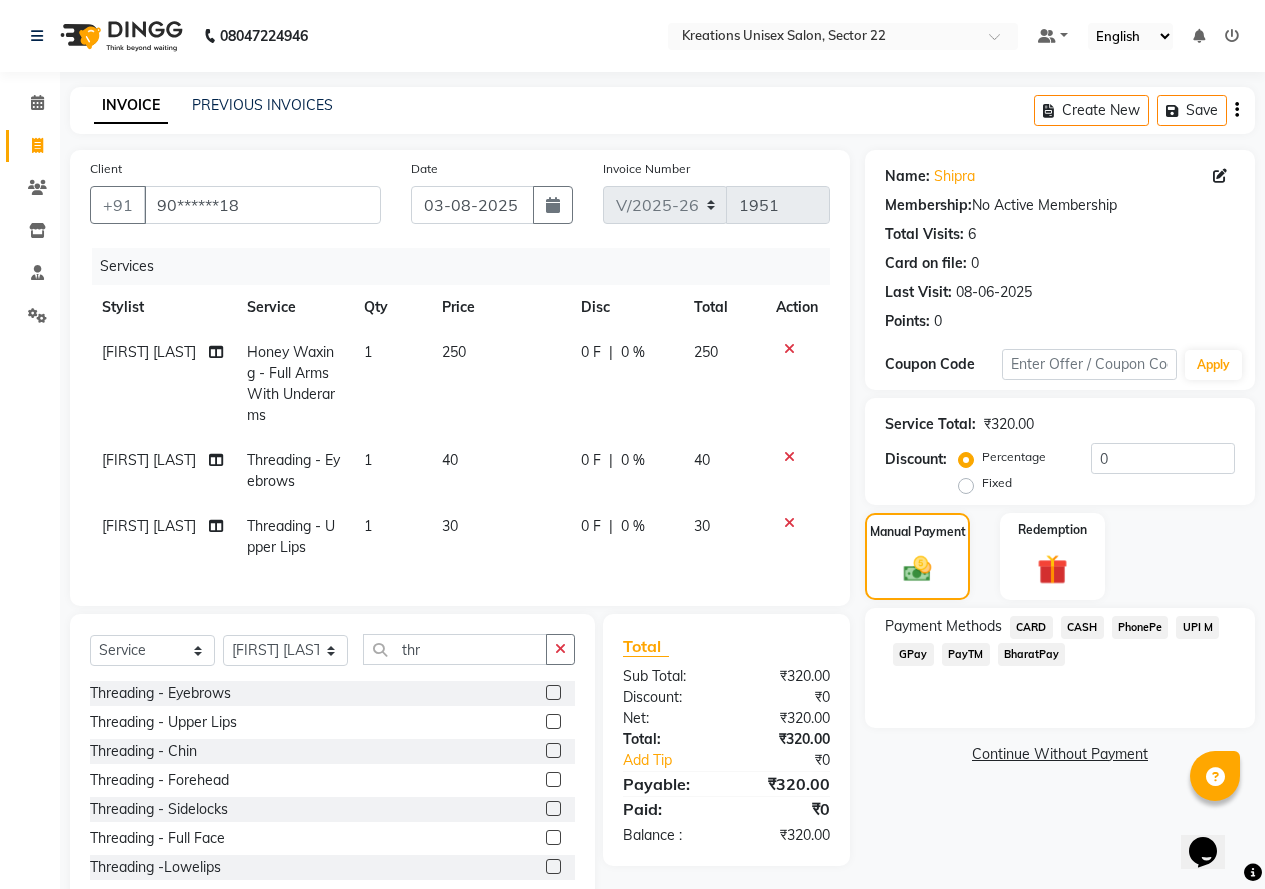 click on "PayTM" 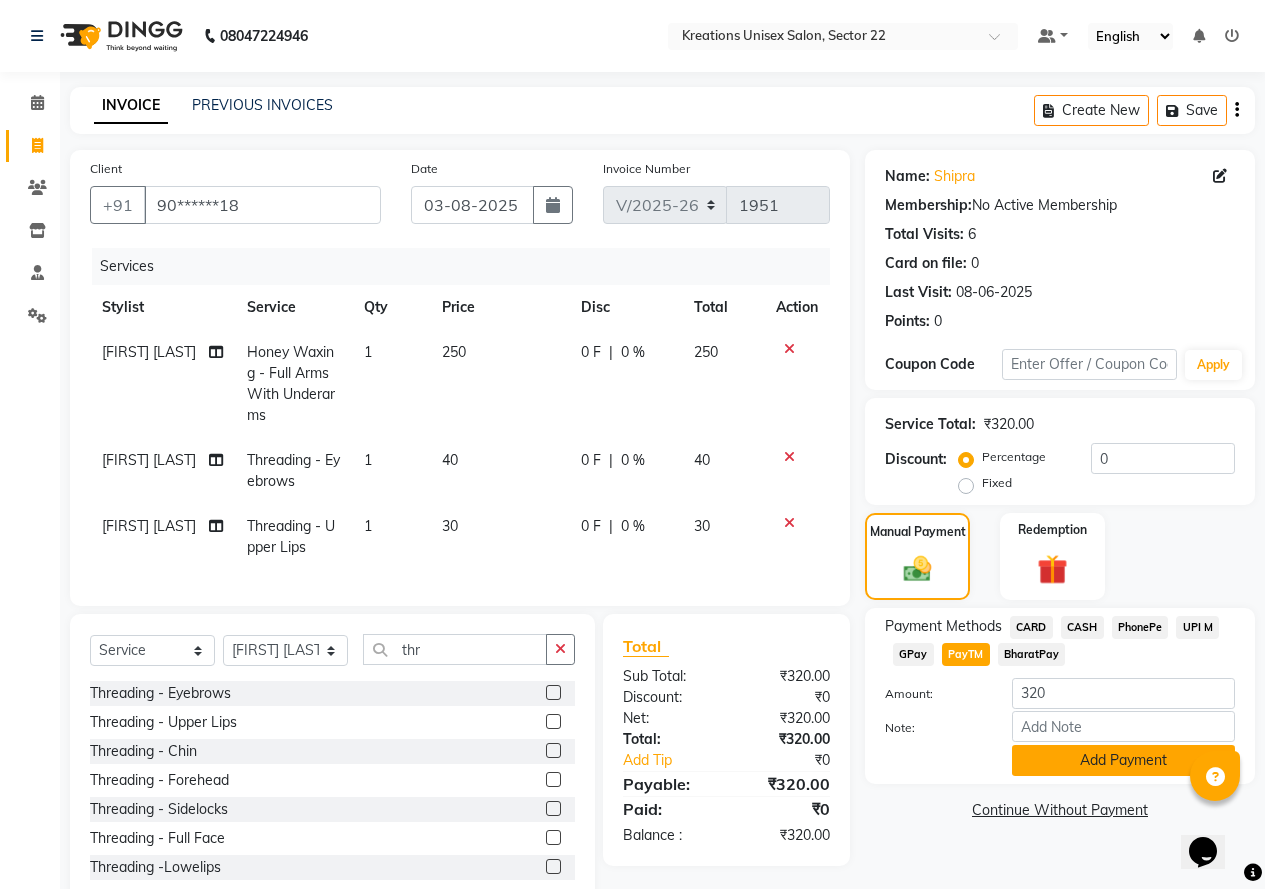 click on "Add Payment" 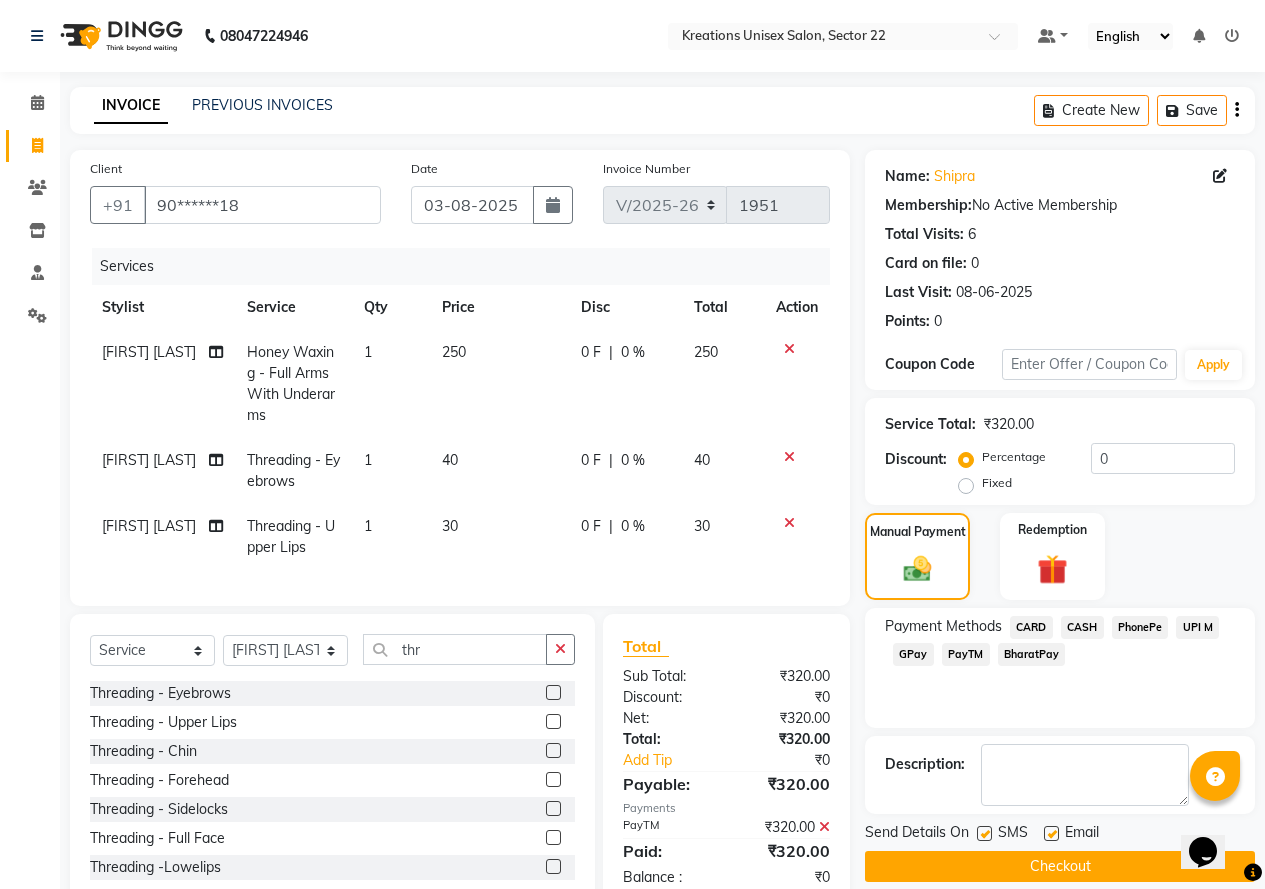 click 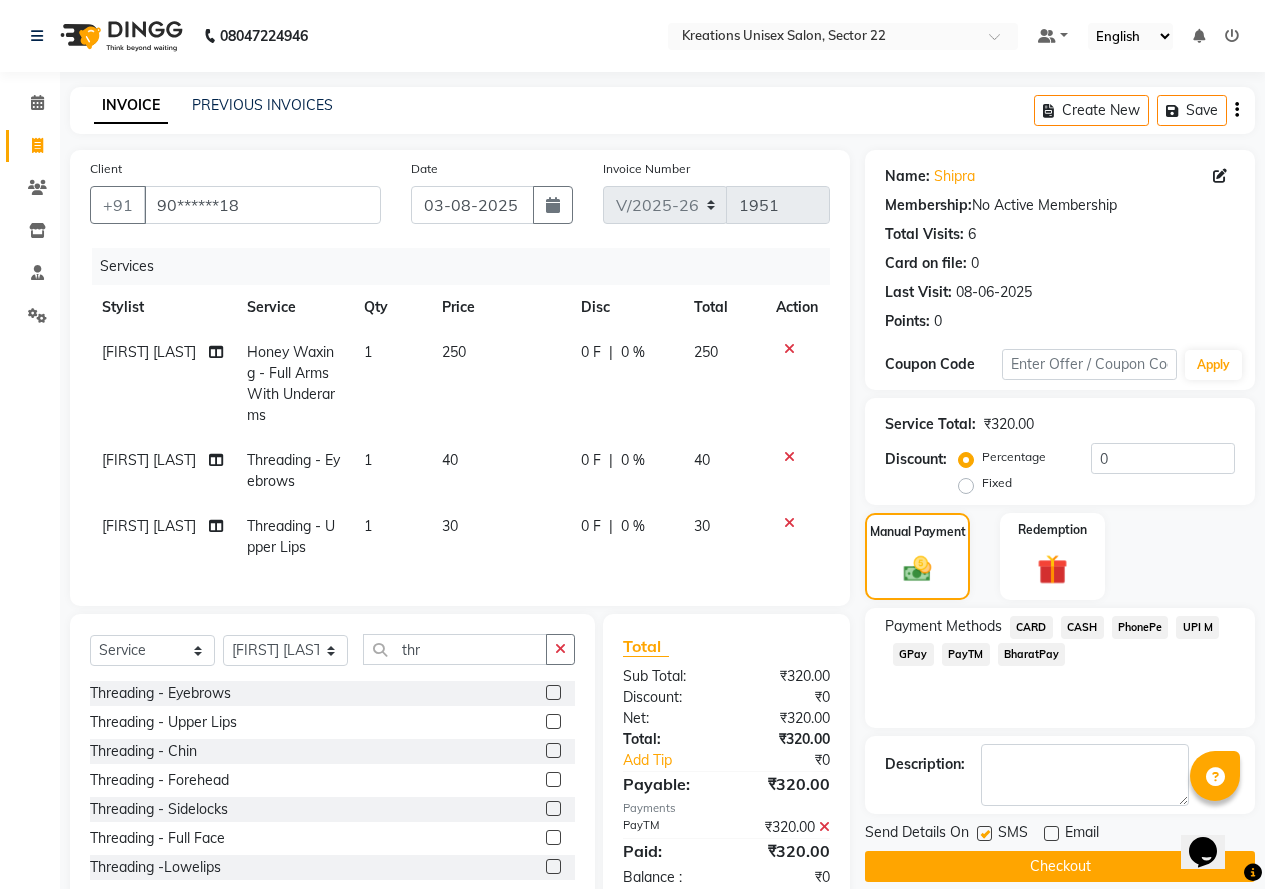 click on "Send Details On SMS Email" 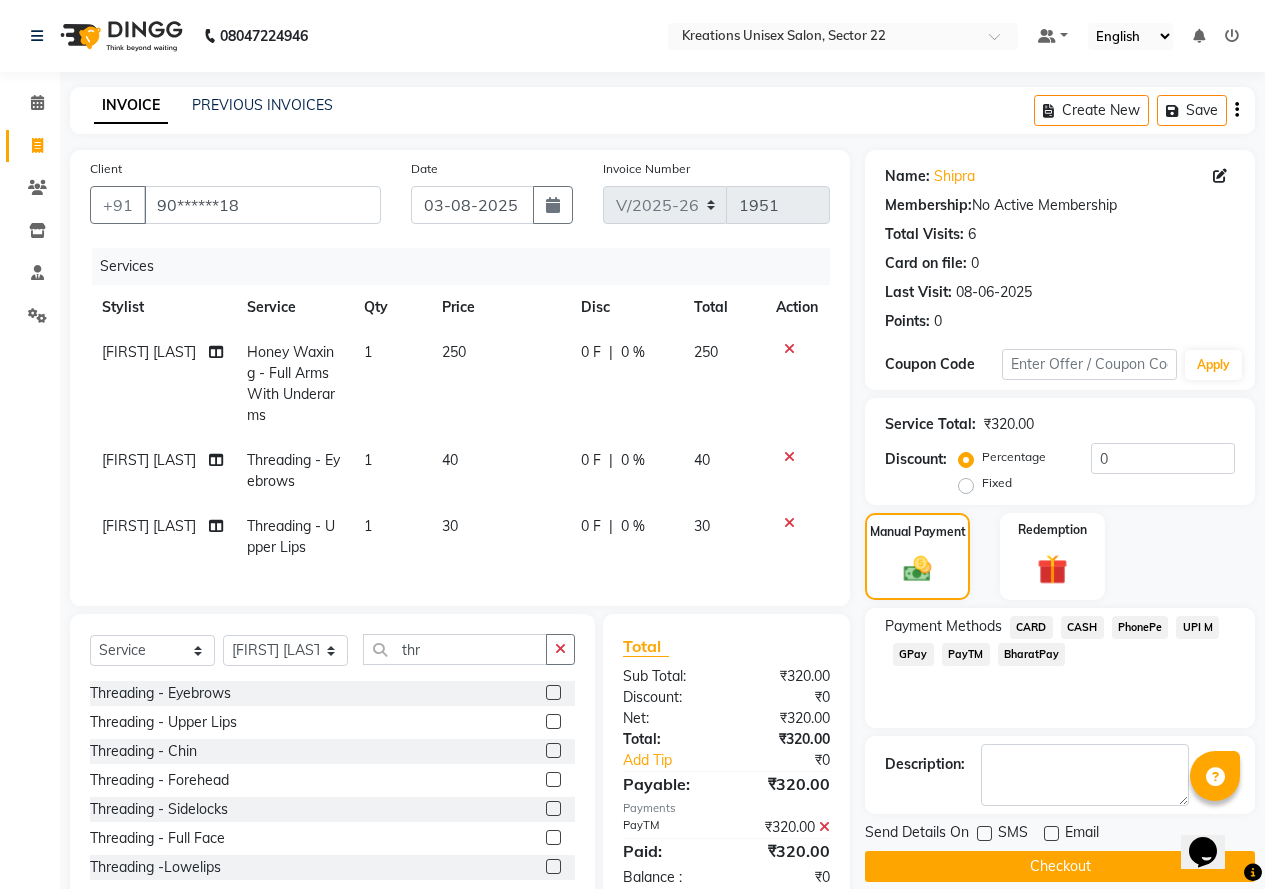 click on "Checkout" 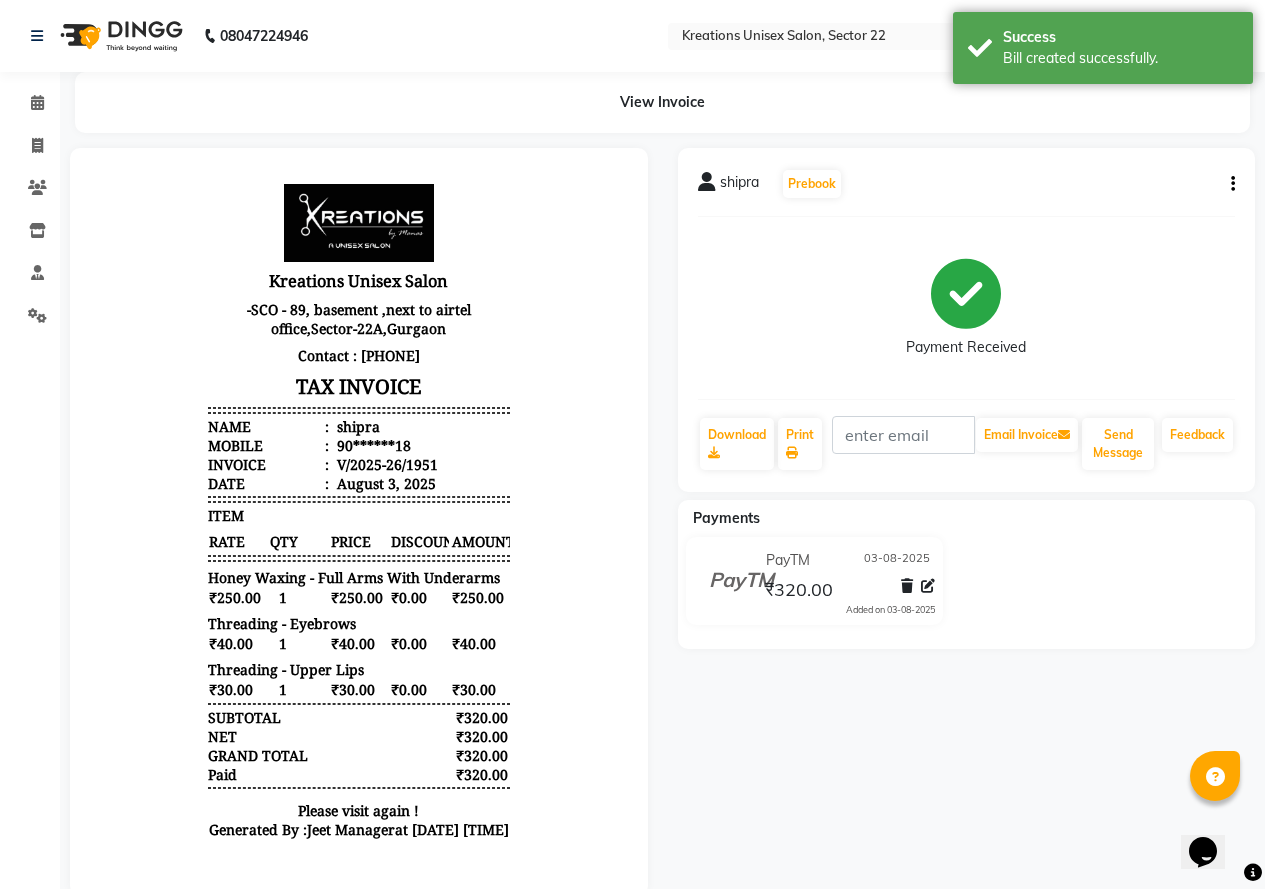 scroll, scrollTop: 0, scrollLeft: 0, axis: both 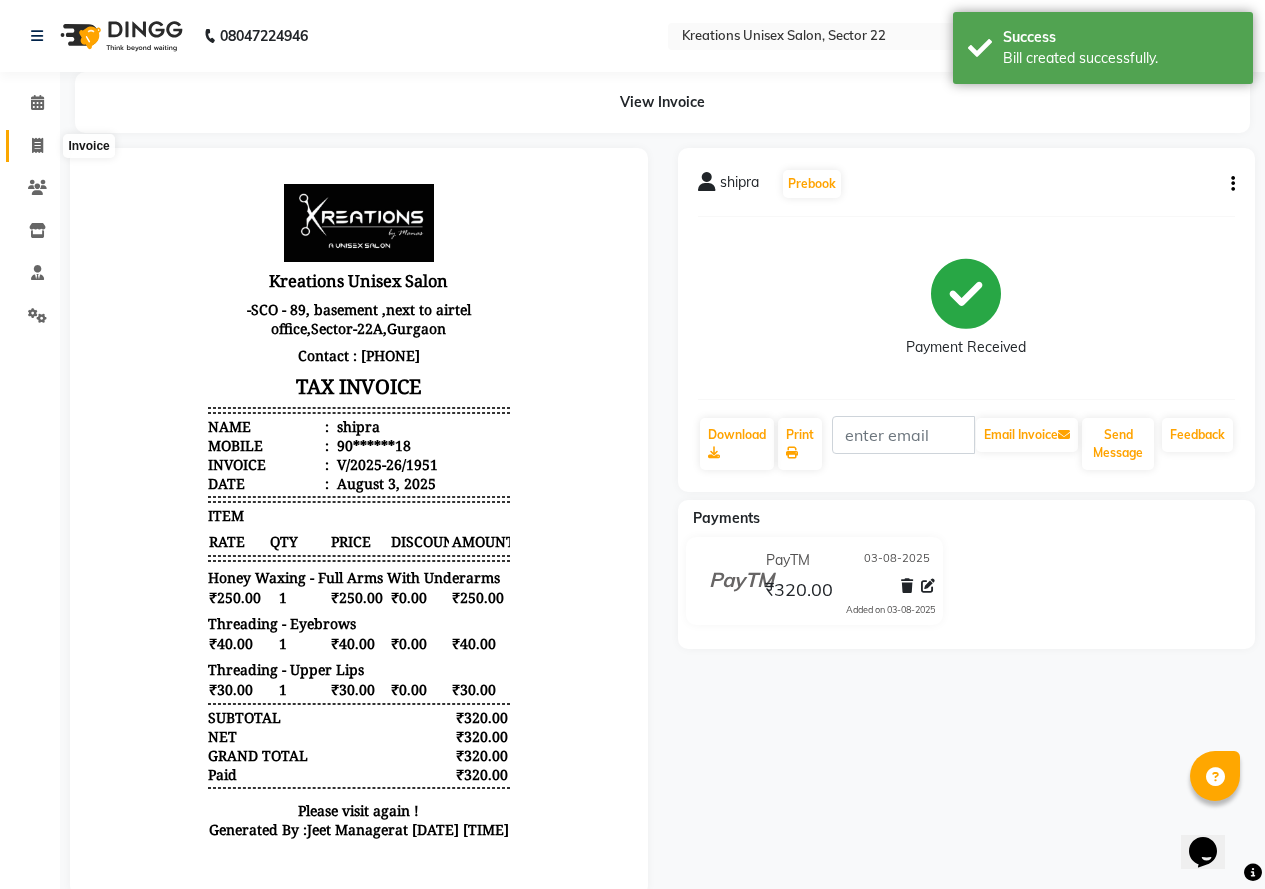 click 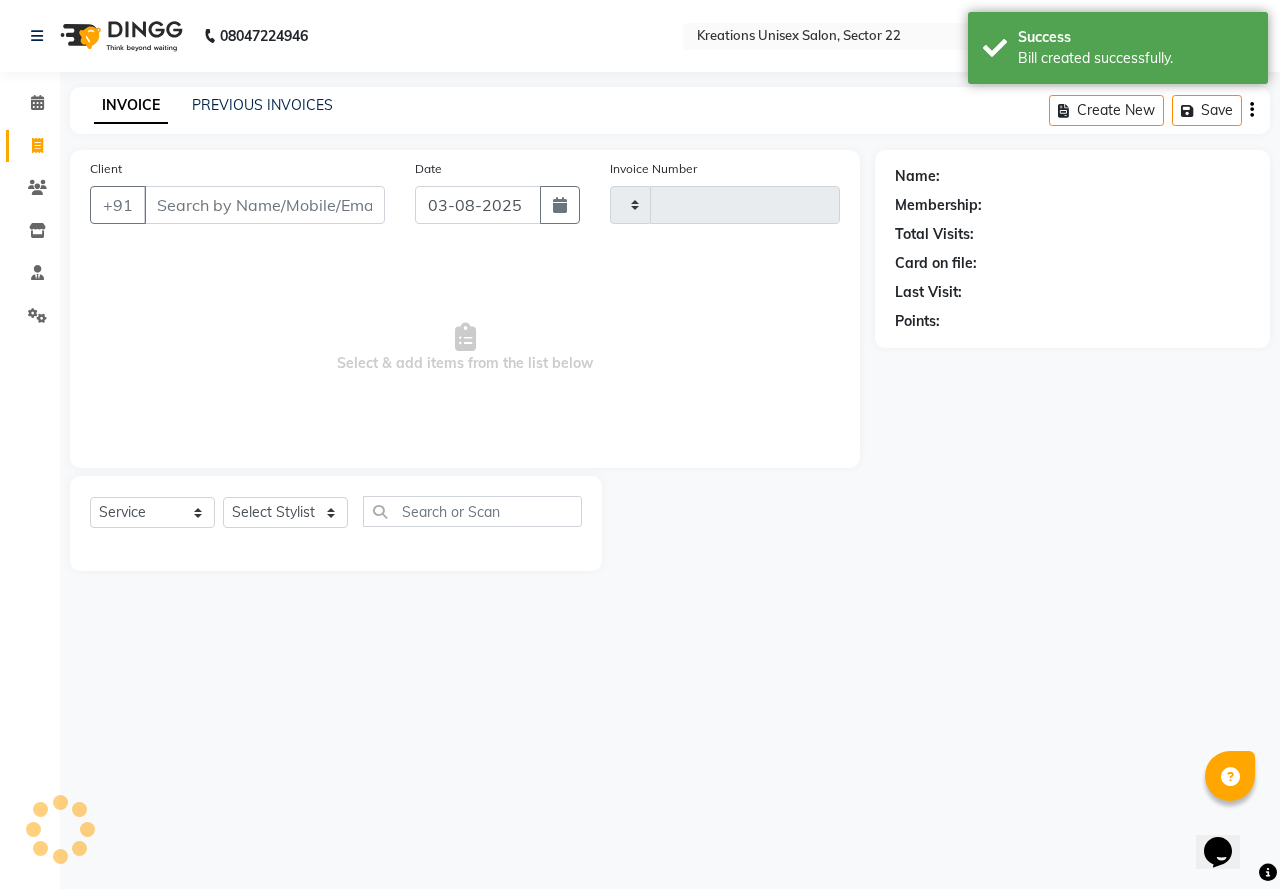 type on "1952" 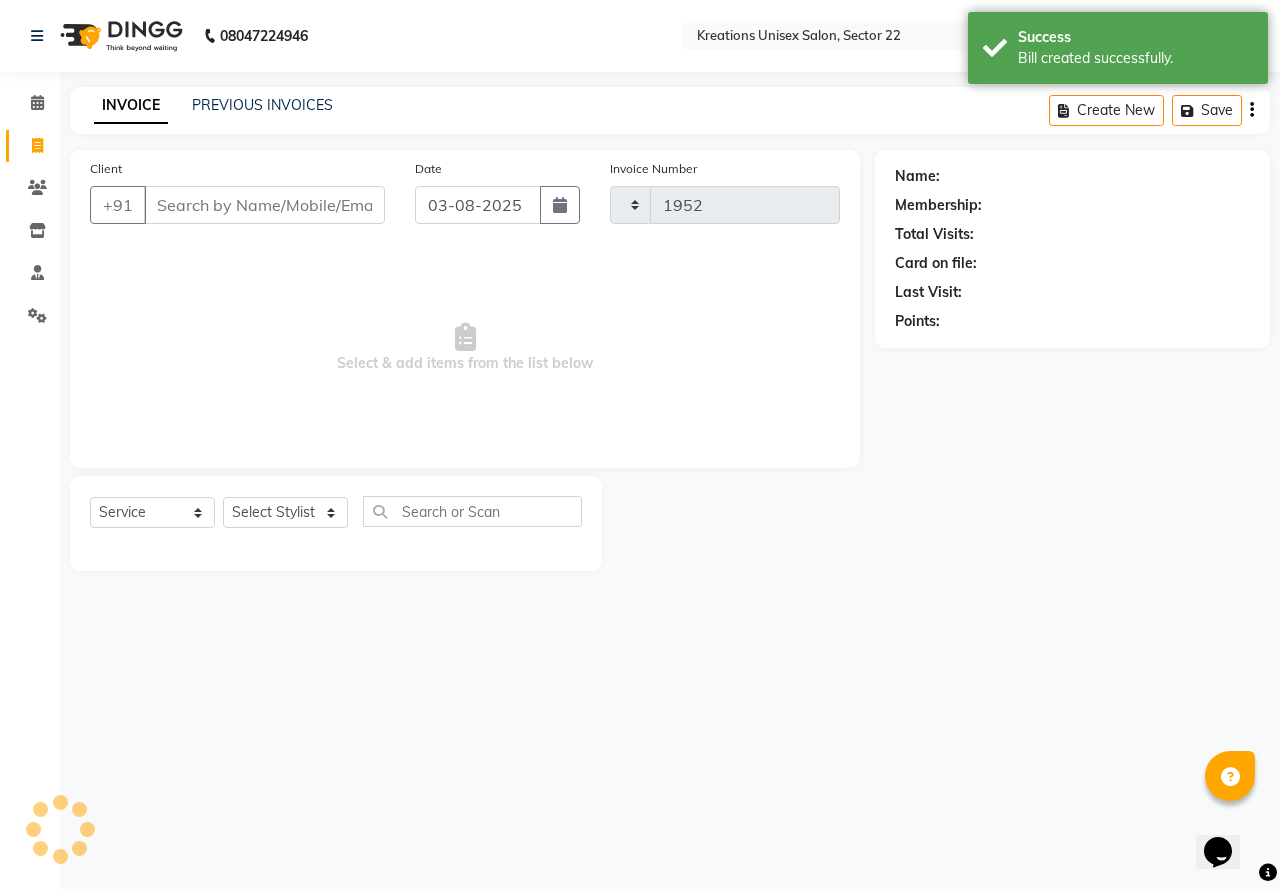 click on "Client" at bounding box center (264, 205) 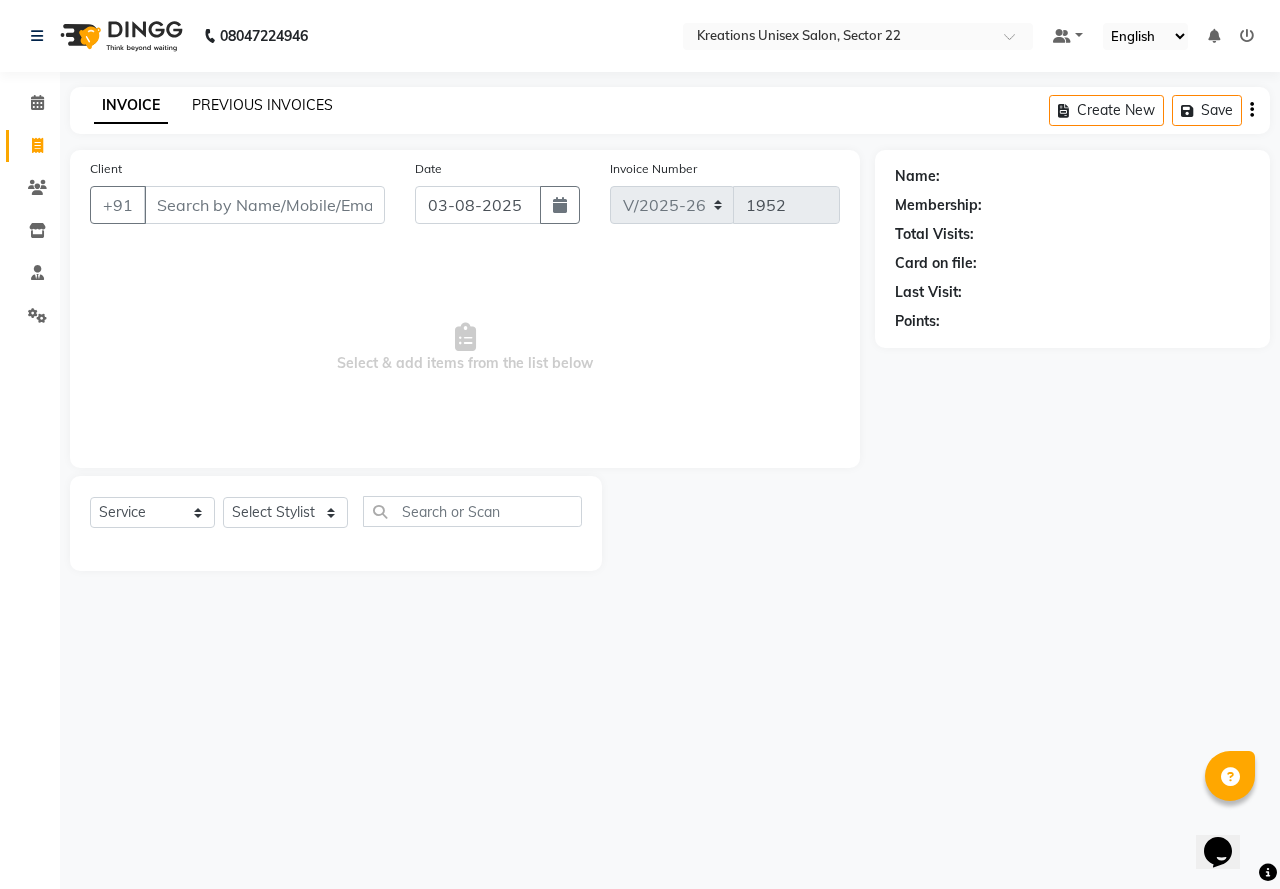 click on "PREVIOUS INVOICES" 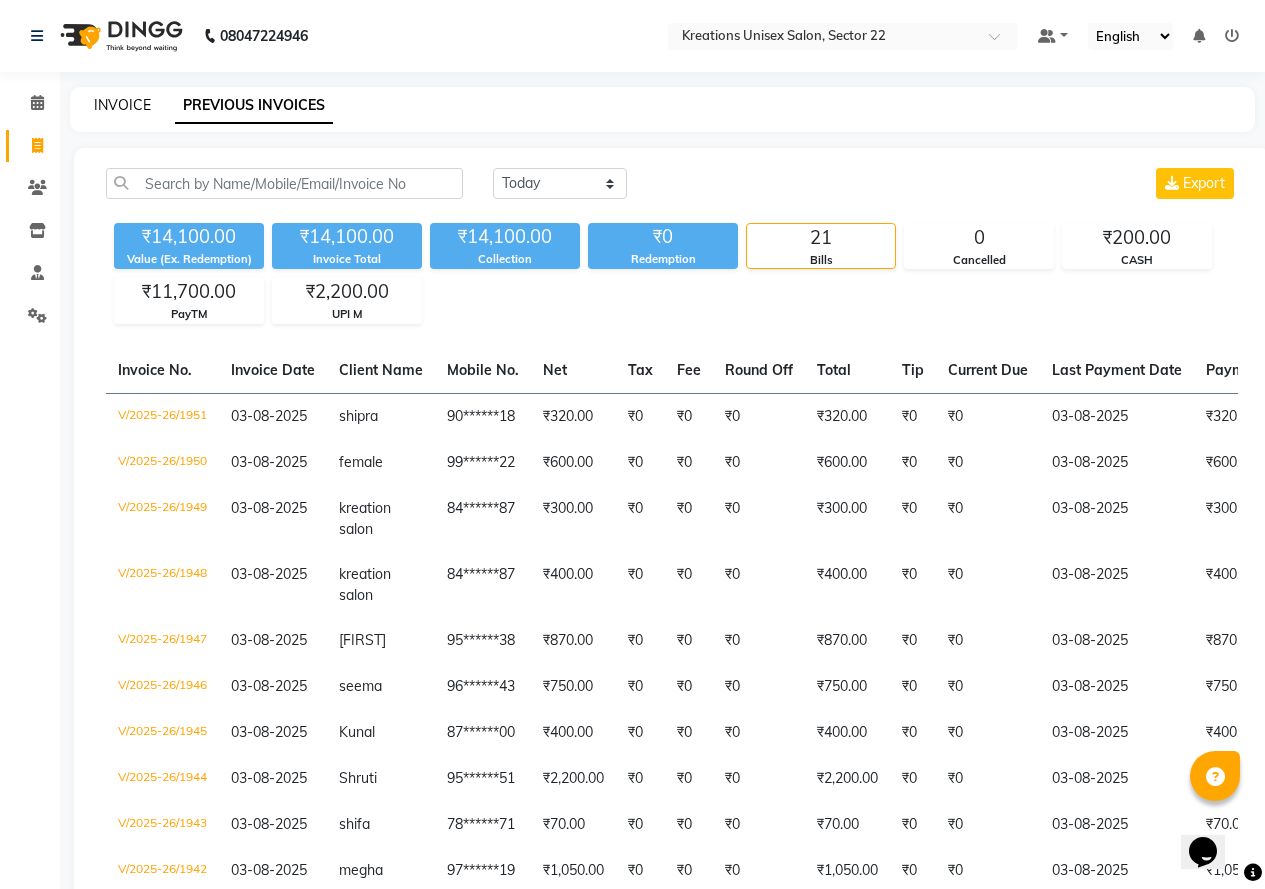 click on "INVOICE" 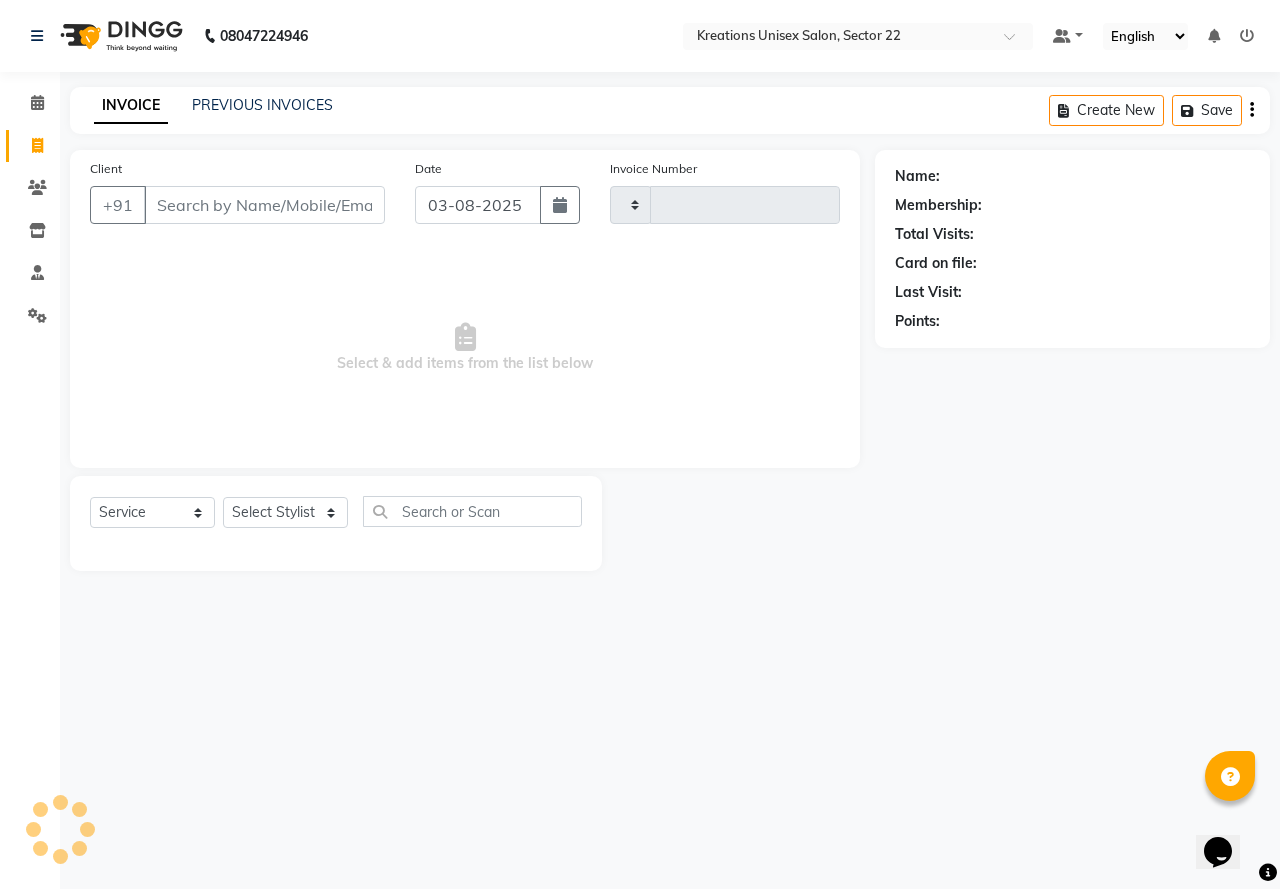 type on "1952" 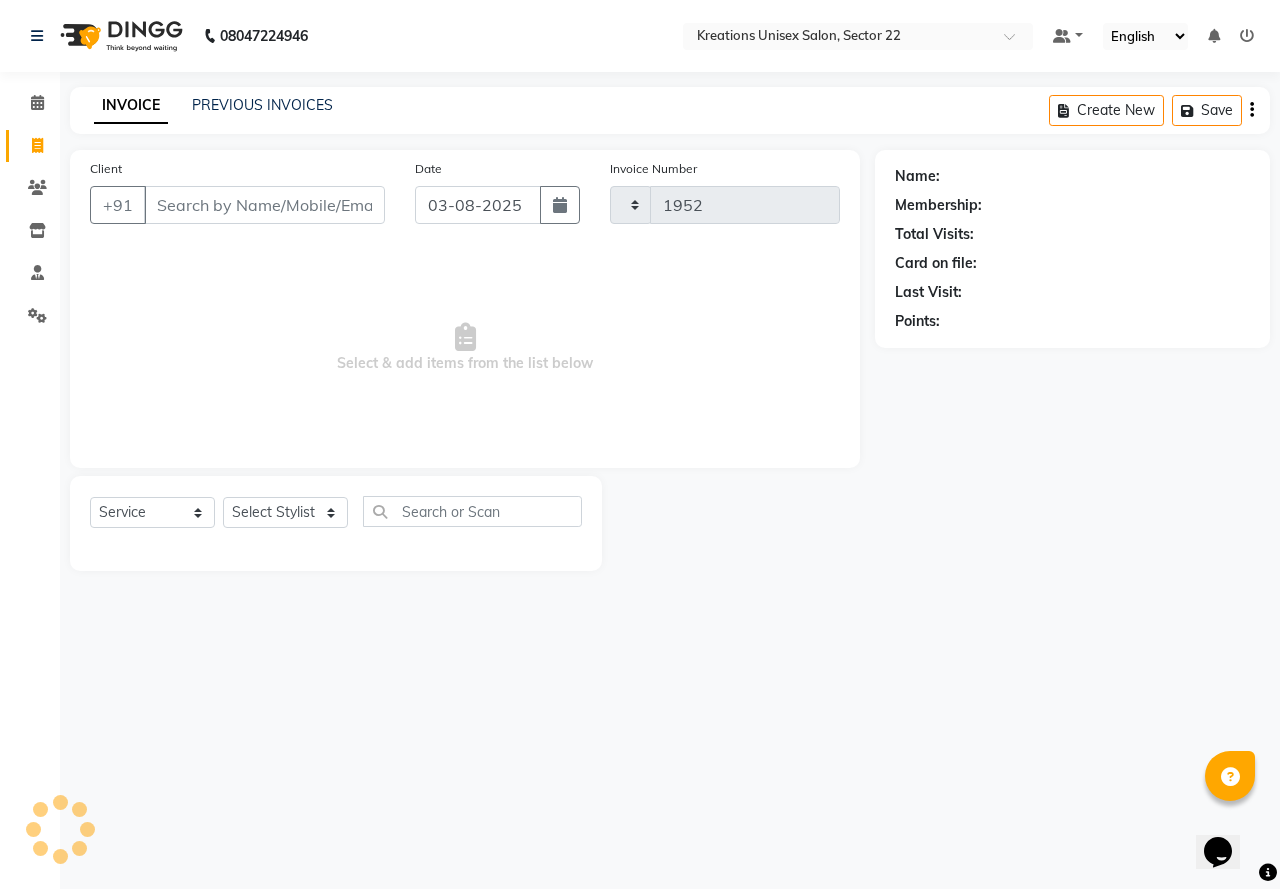 select on "6170" 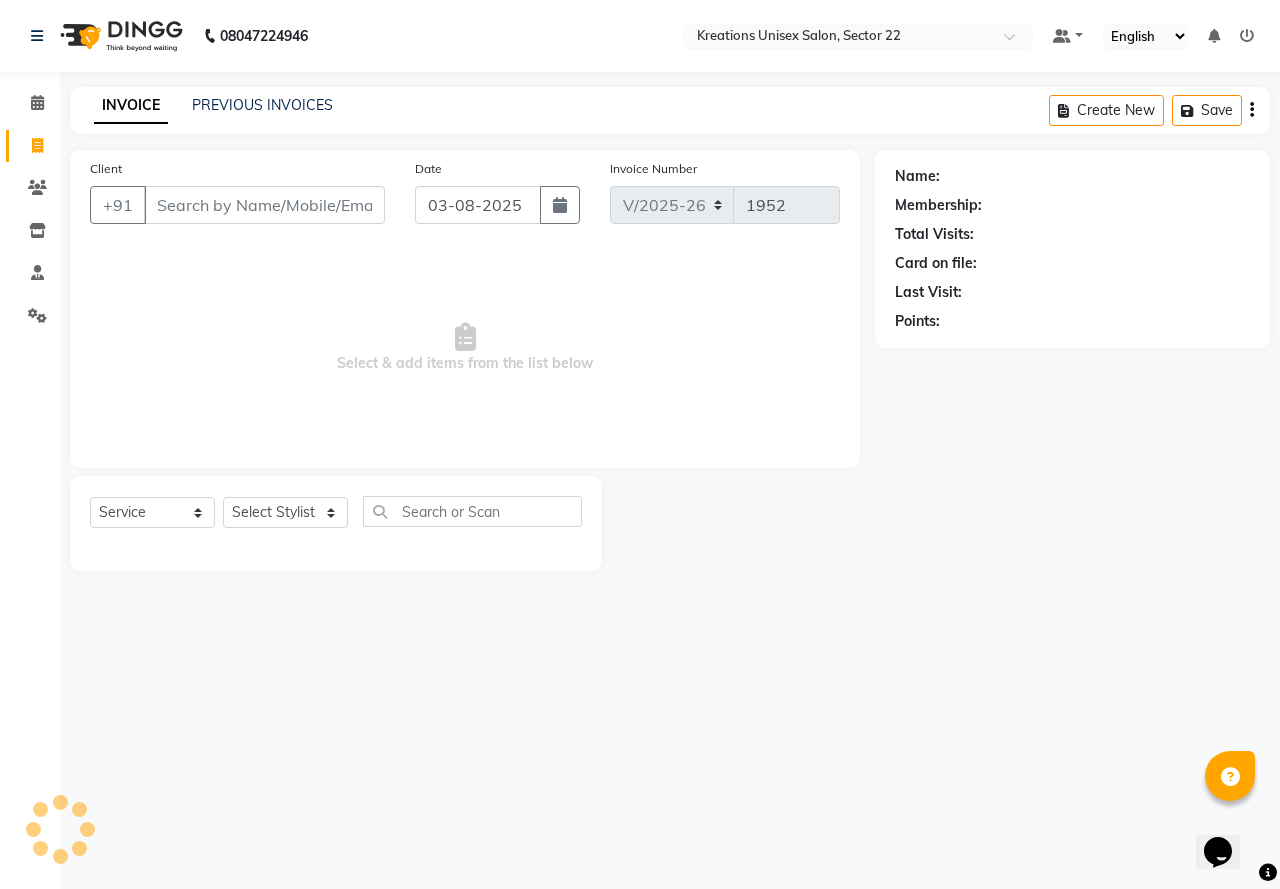 click on "Client" at bounding box center (264, 205) 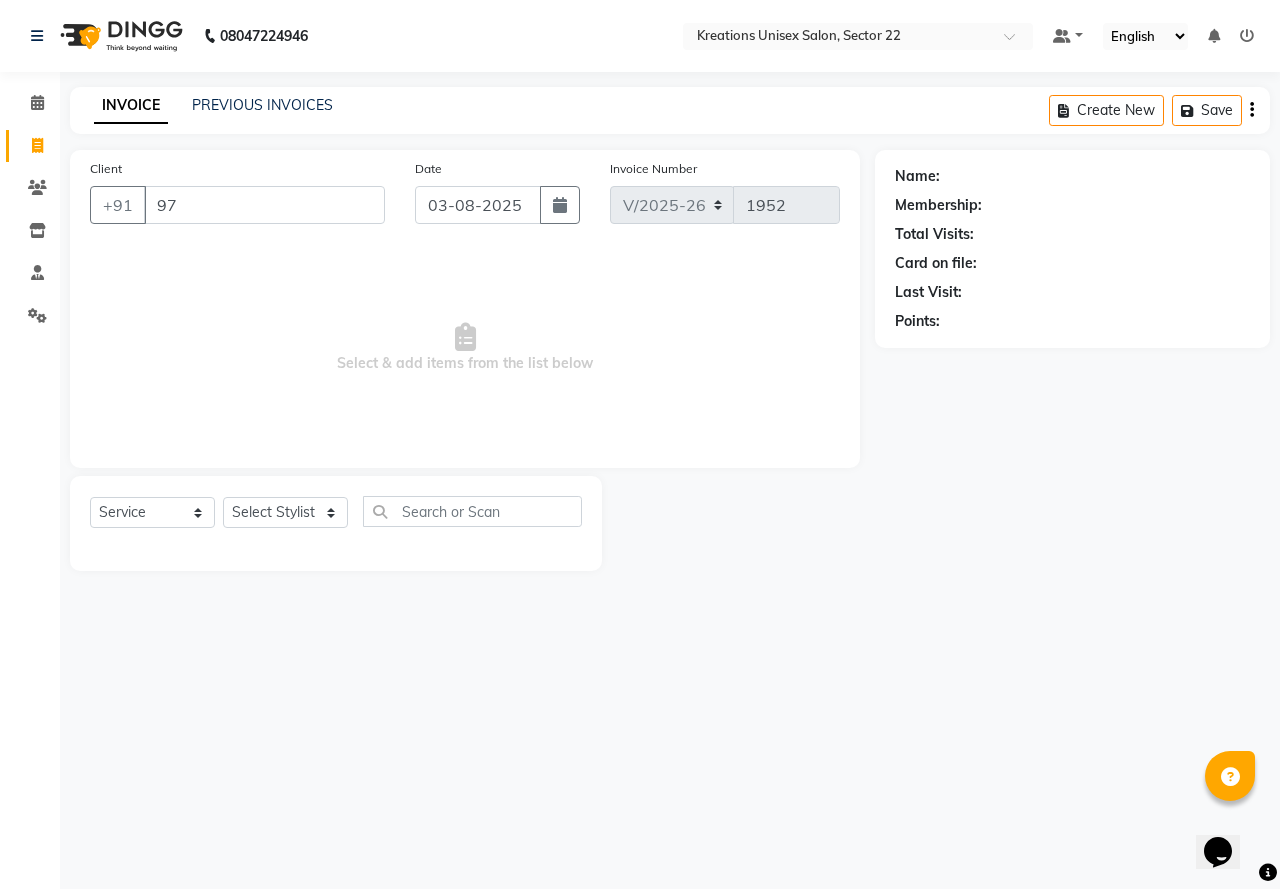 type on "9" 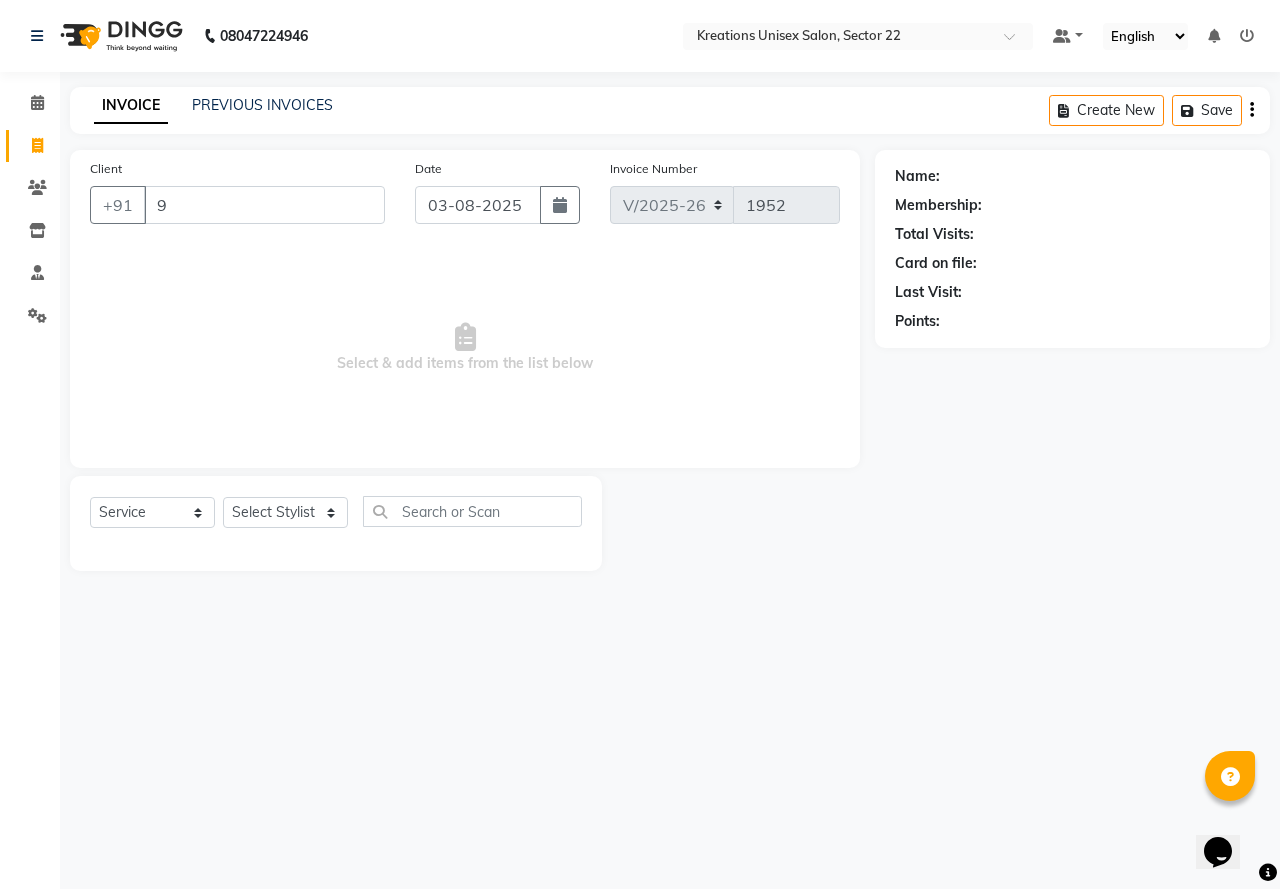 type 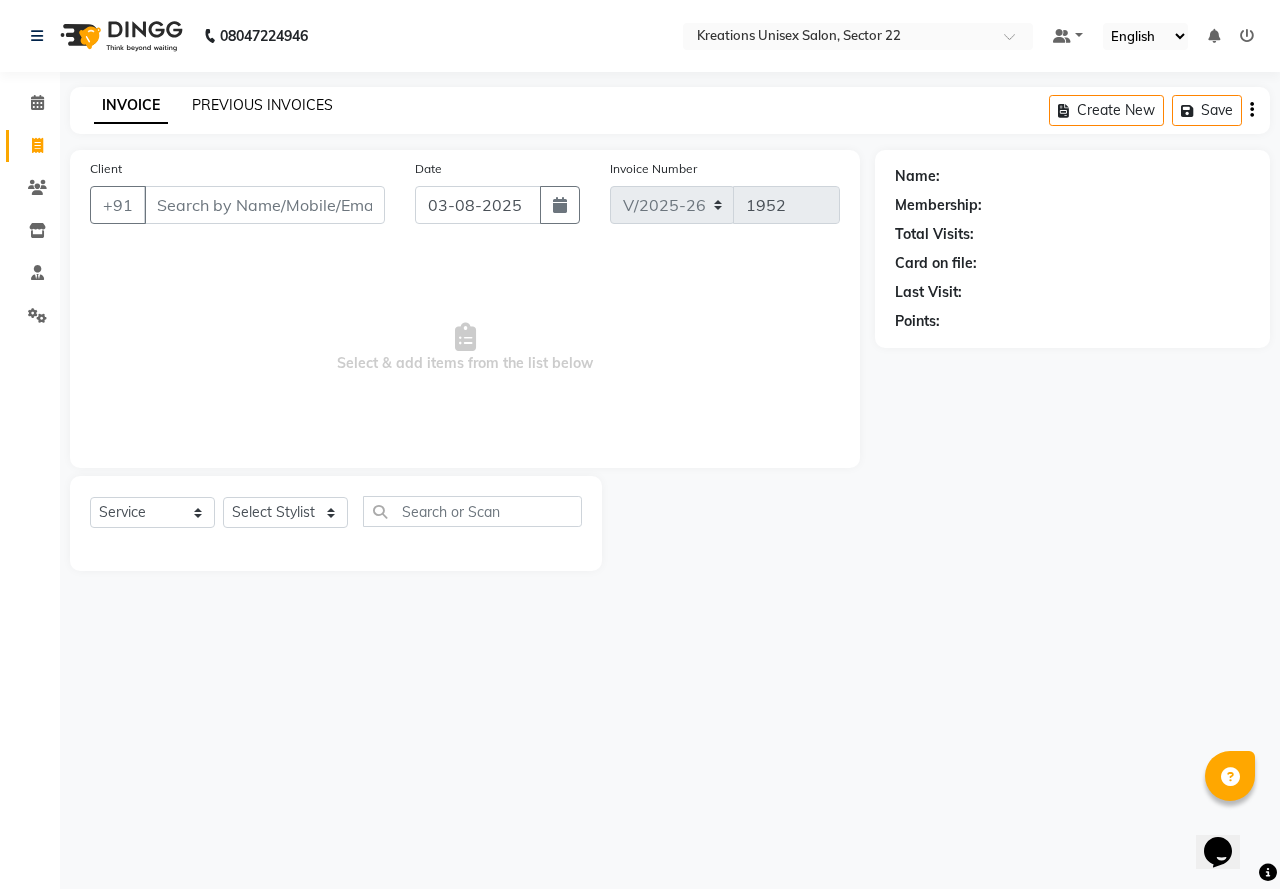 click on "PREVIOUS INVOICES" 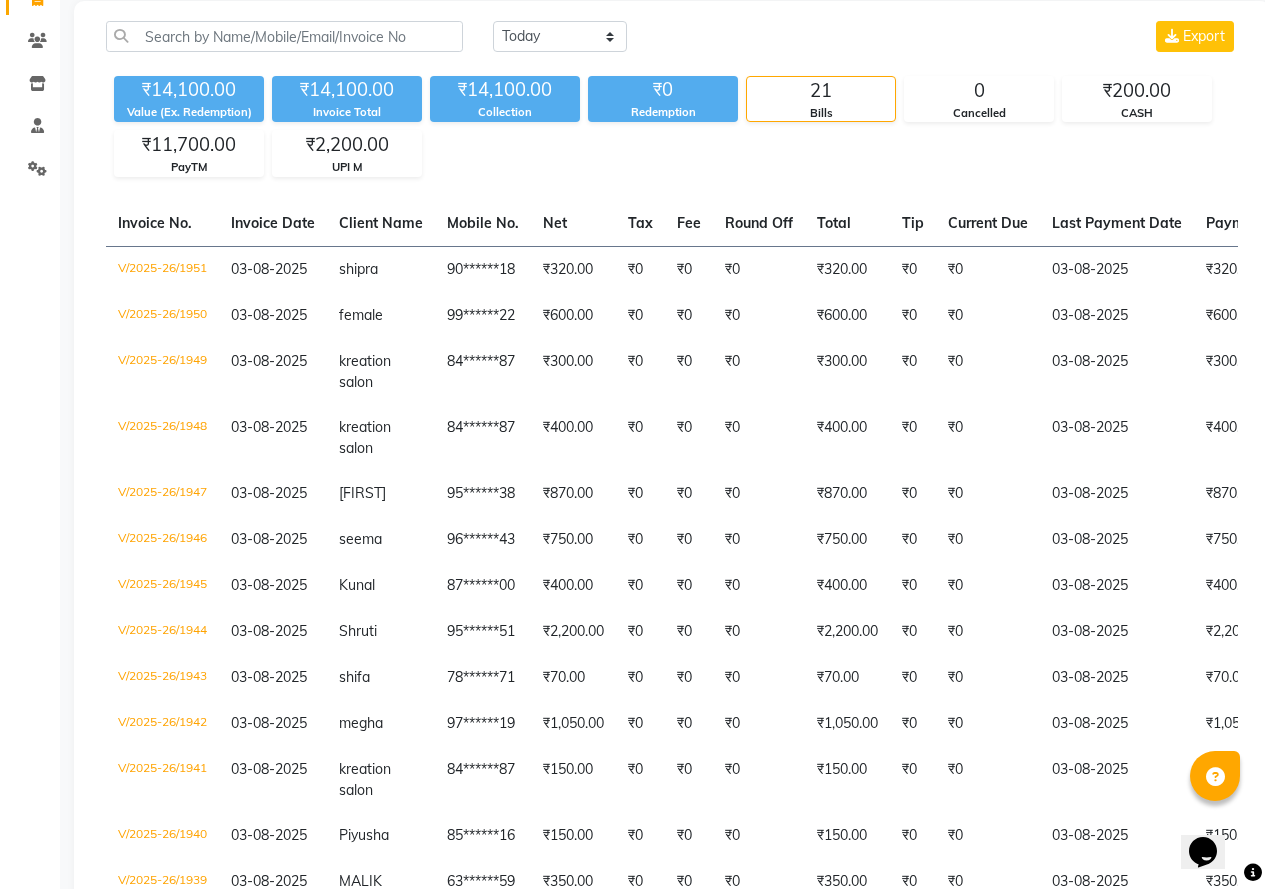 scroll, scrollTop: 200, scrollLeft: 0, axis: vertical 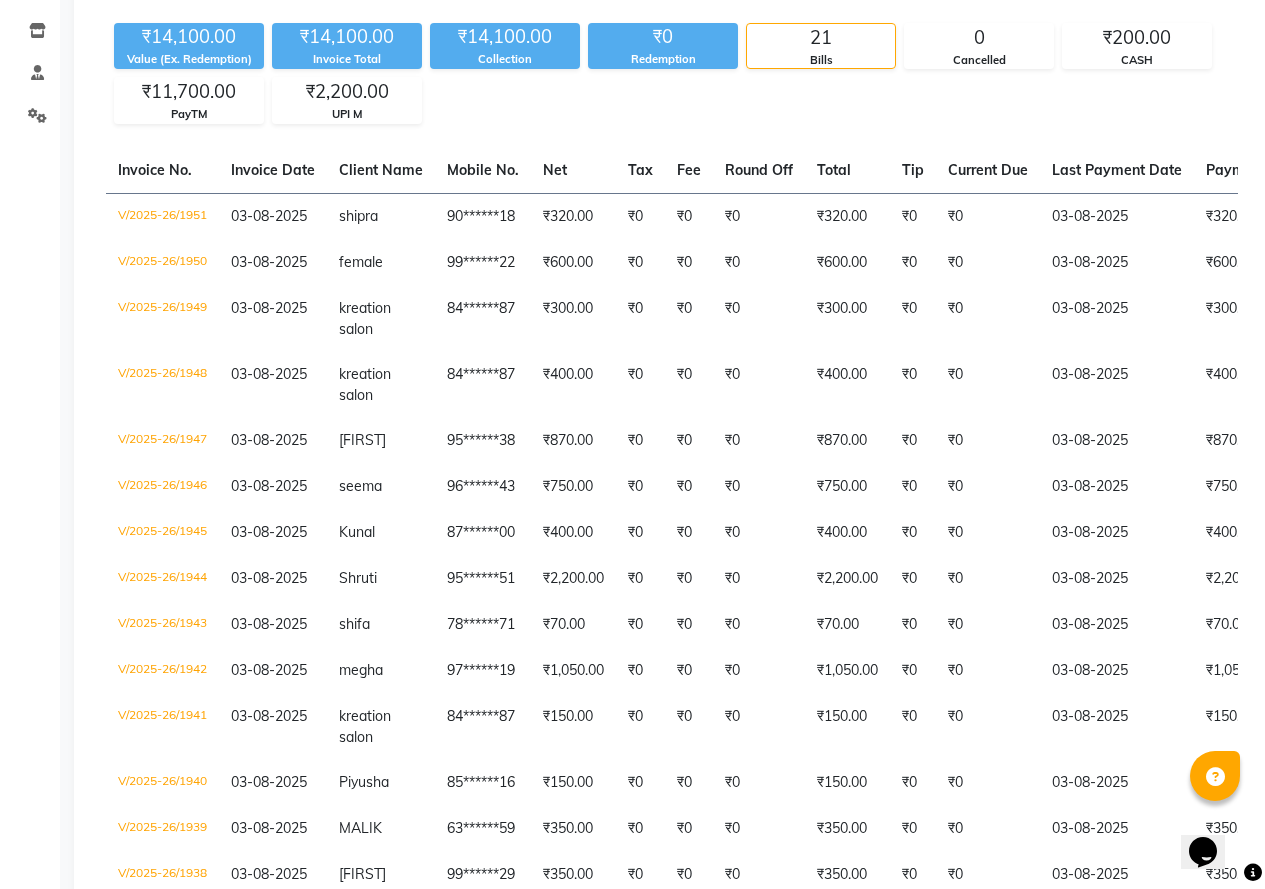 drag, startPoint x: 1234, startPoint y: 714, endPoint x: 1022, endPoint y: 75, distance: 673.2496 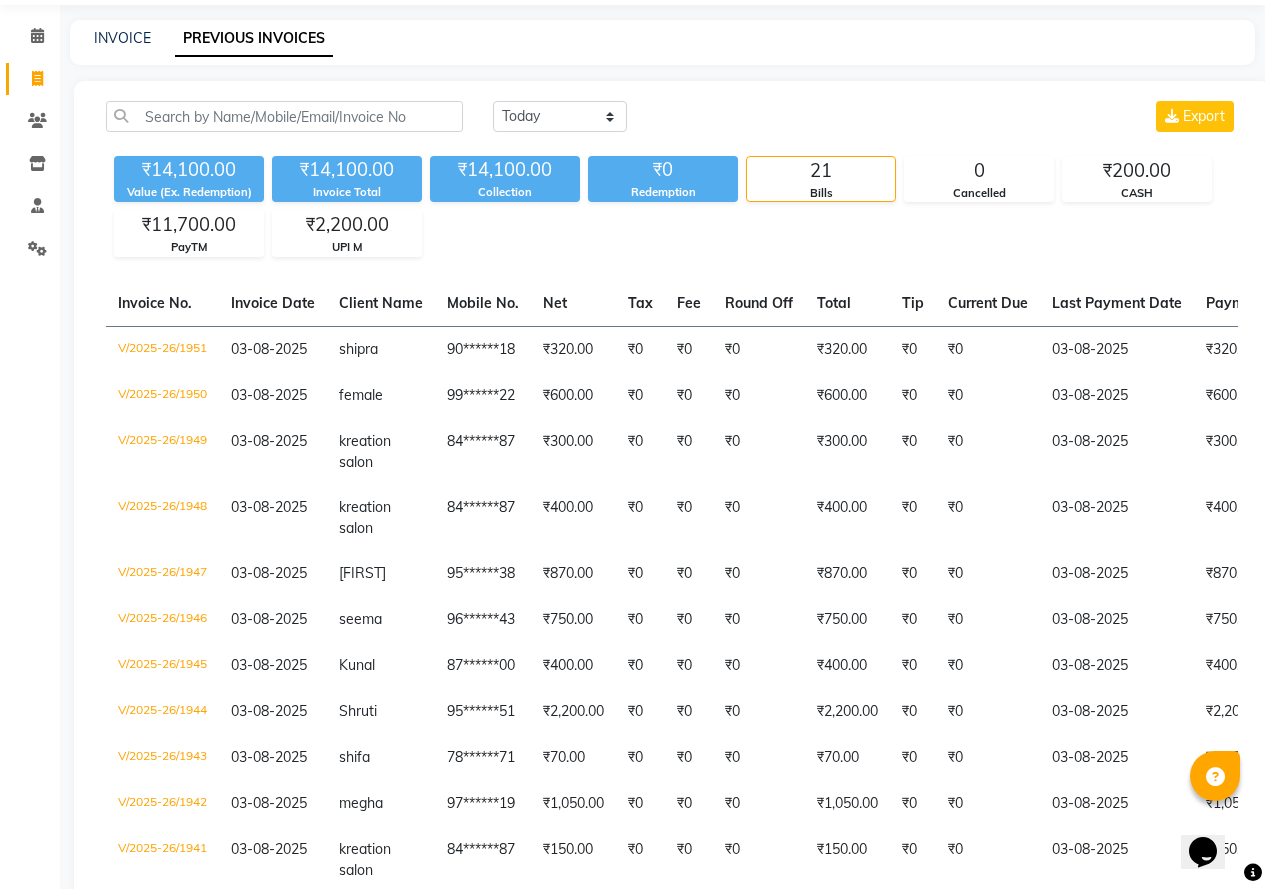 scroll, scrollTop: 0, scrollLeft: 0, axis: both 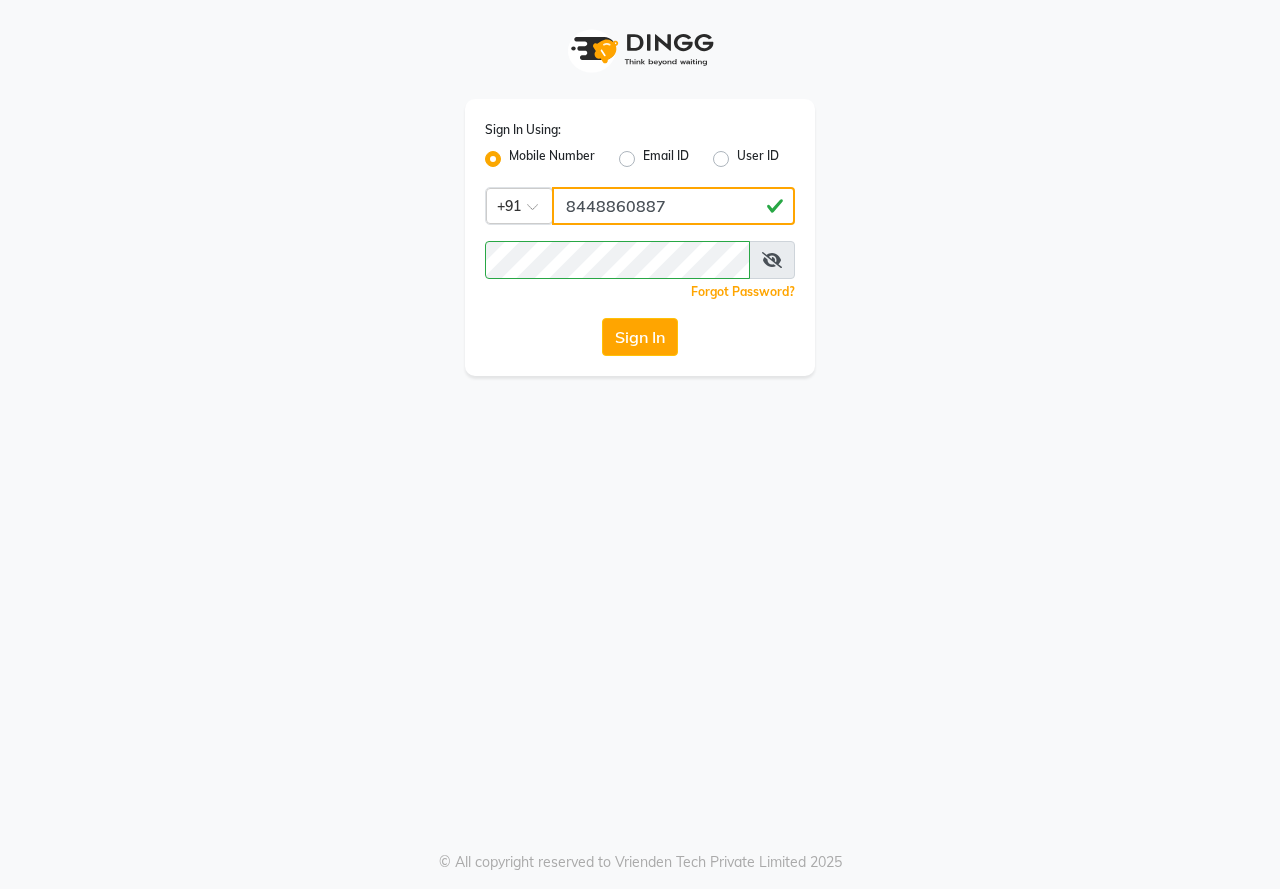 drag, startPoint x: 573, startPoint y: 217, endPoint x: 668, endPoint y: 234, distance: 96.50906 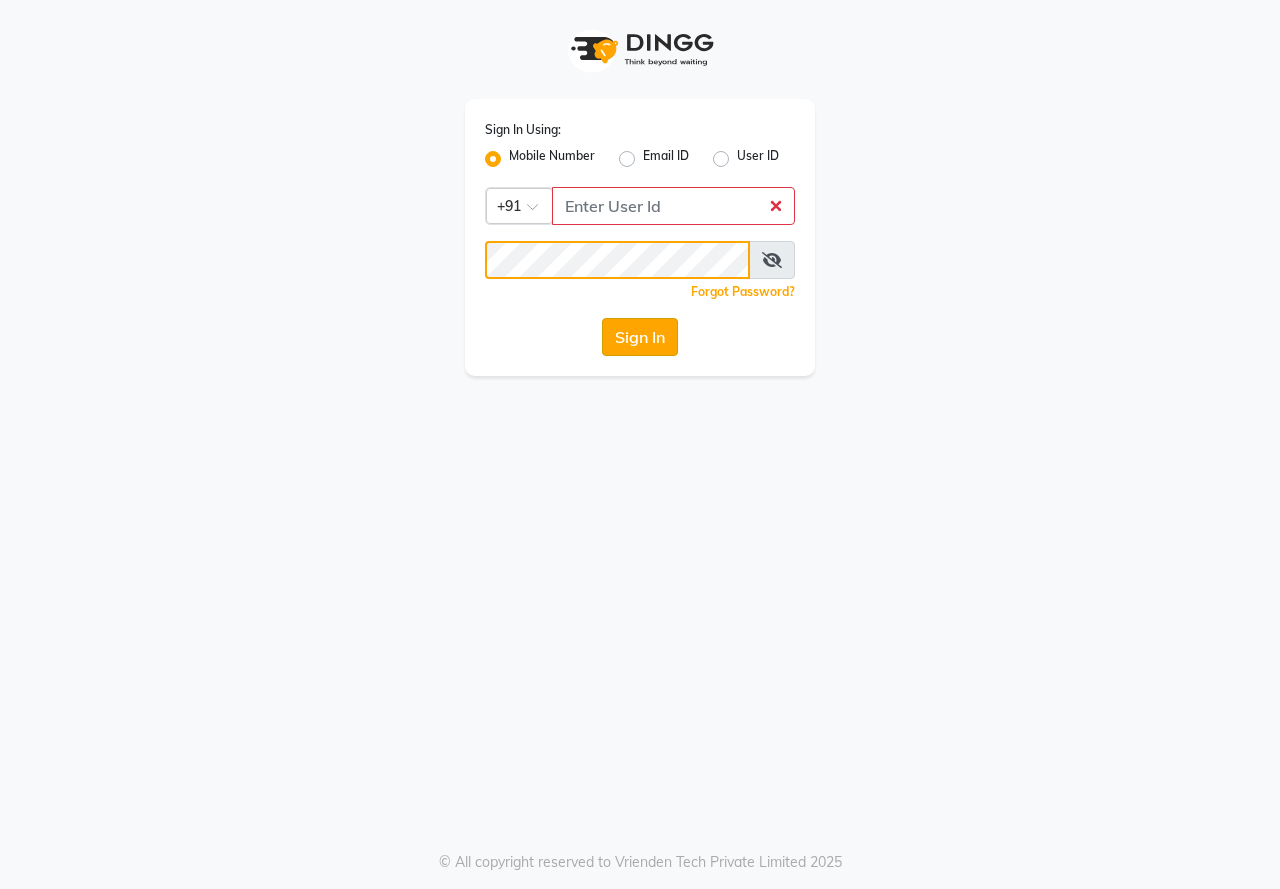 click on "Sign In Using: Mobile Number Email ID User ID Country Code × +91  Remember me Forgot Password?  Sign In" 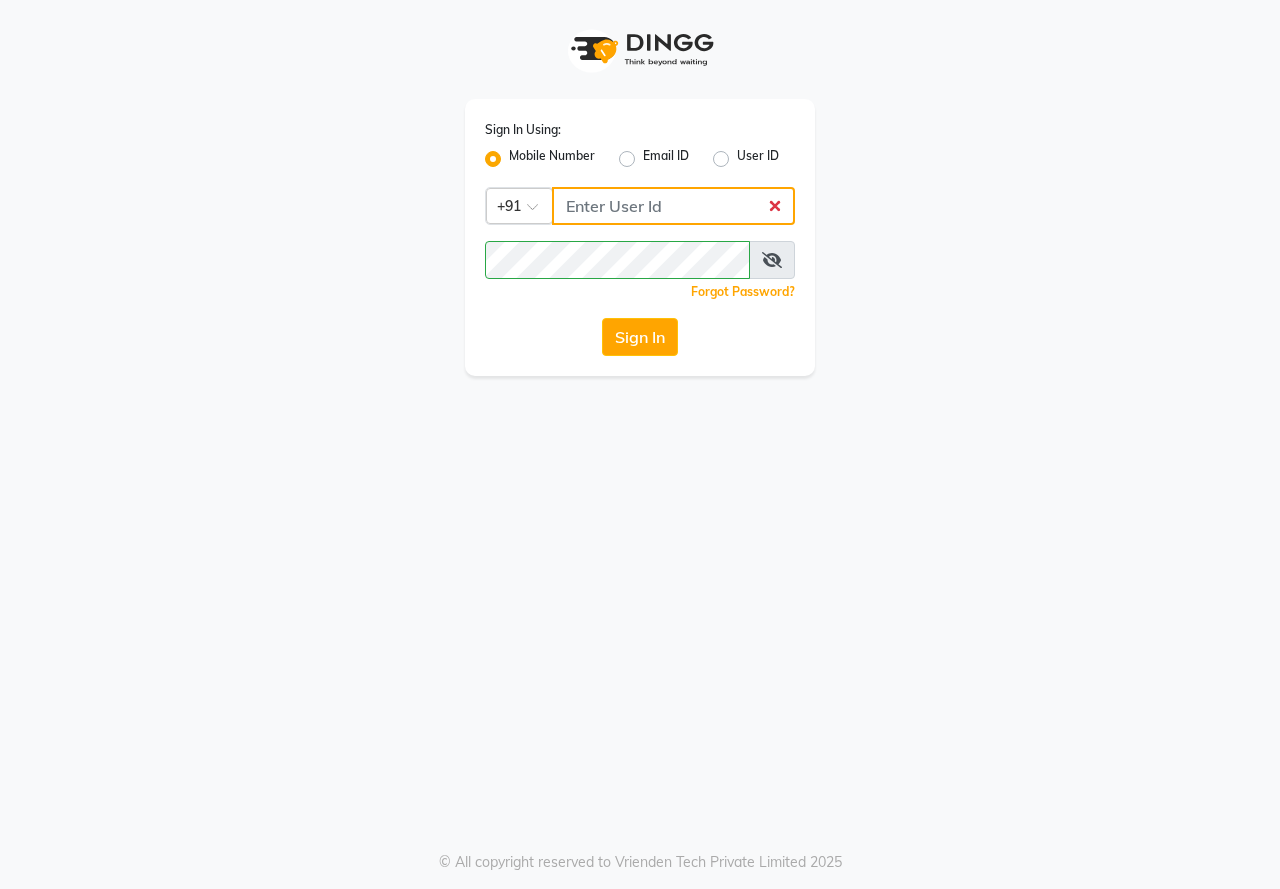 drag, startPoint x: 653, startPoint y: 190, endPoint x: 660, endPoint y: 205, distance: 16.552946 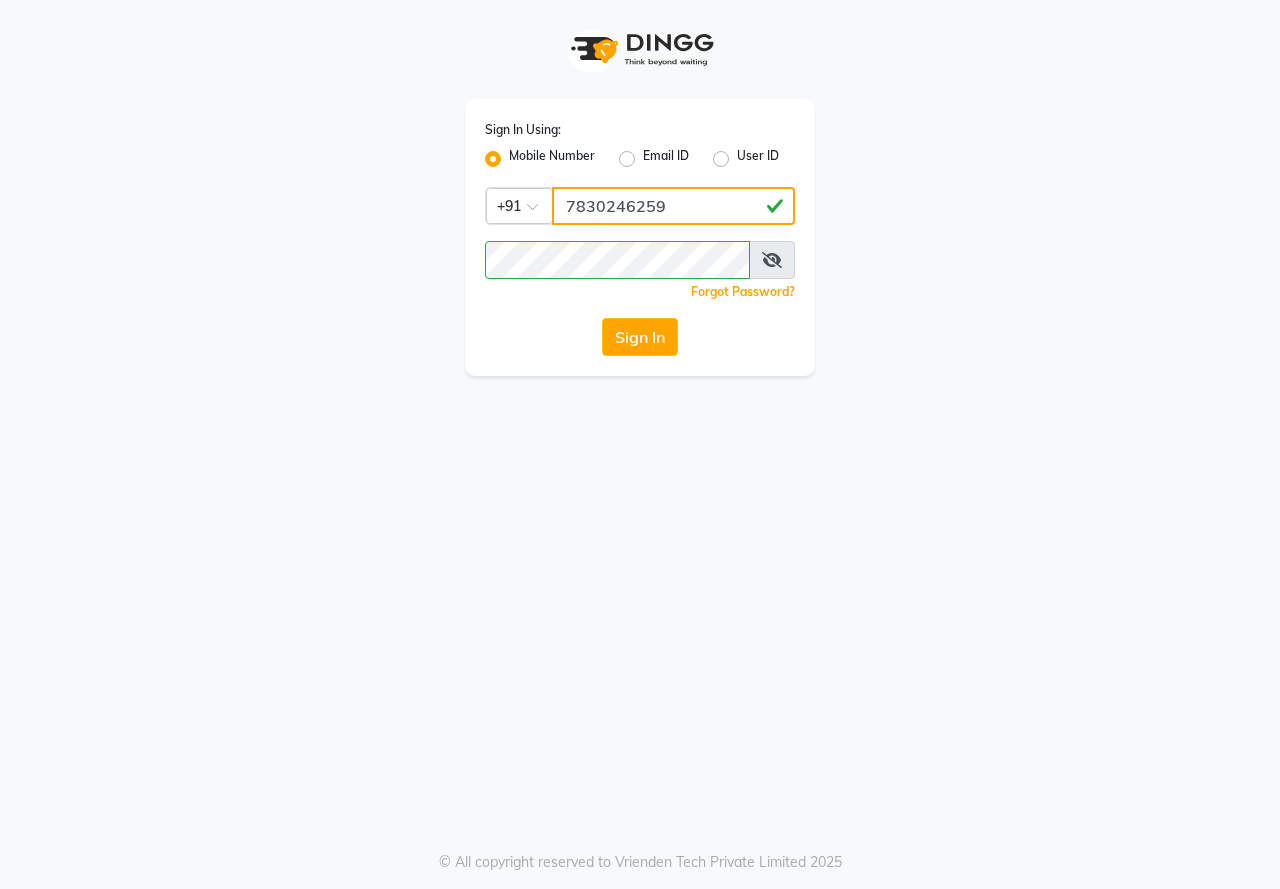 type on "7830246259" 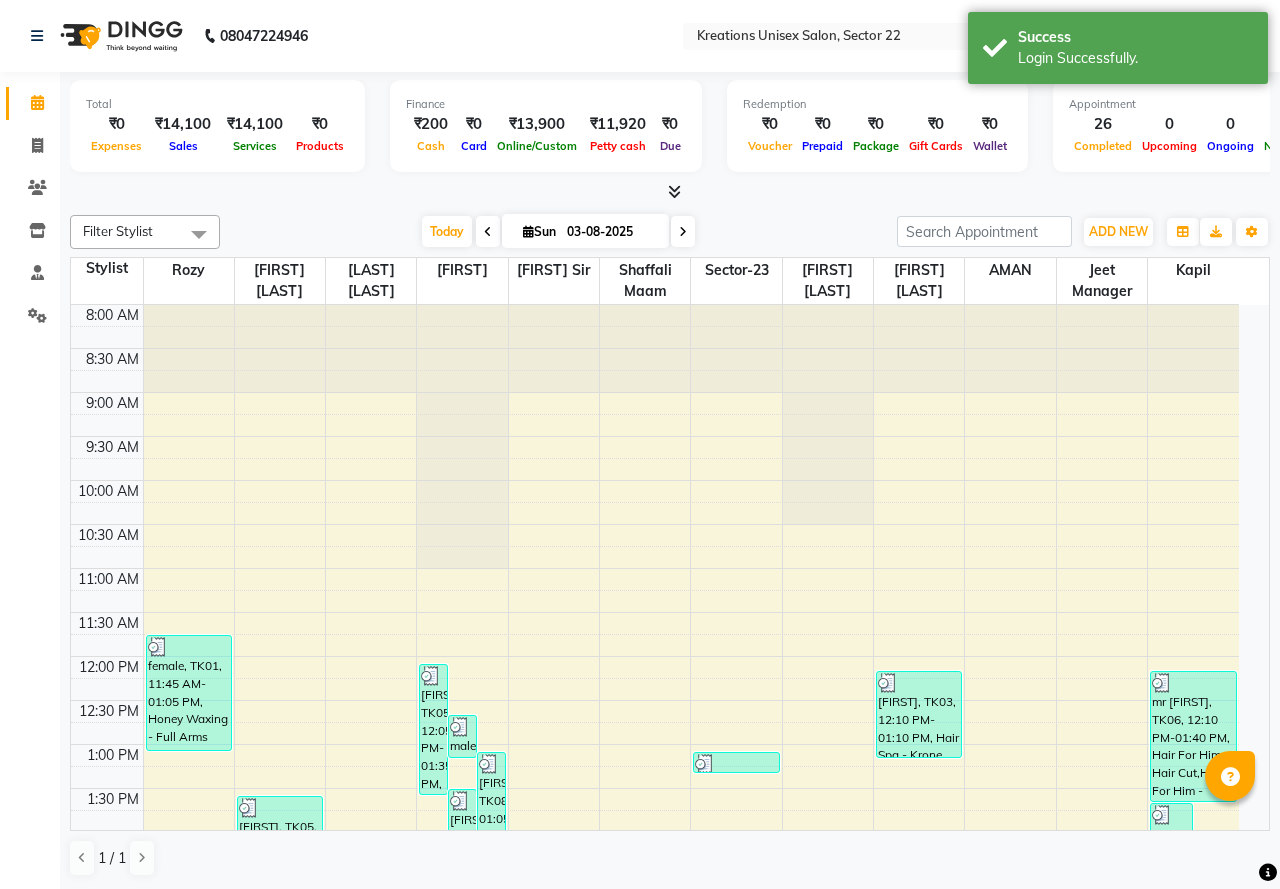 select on "en" 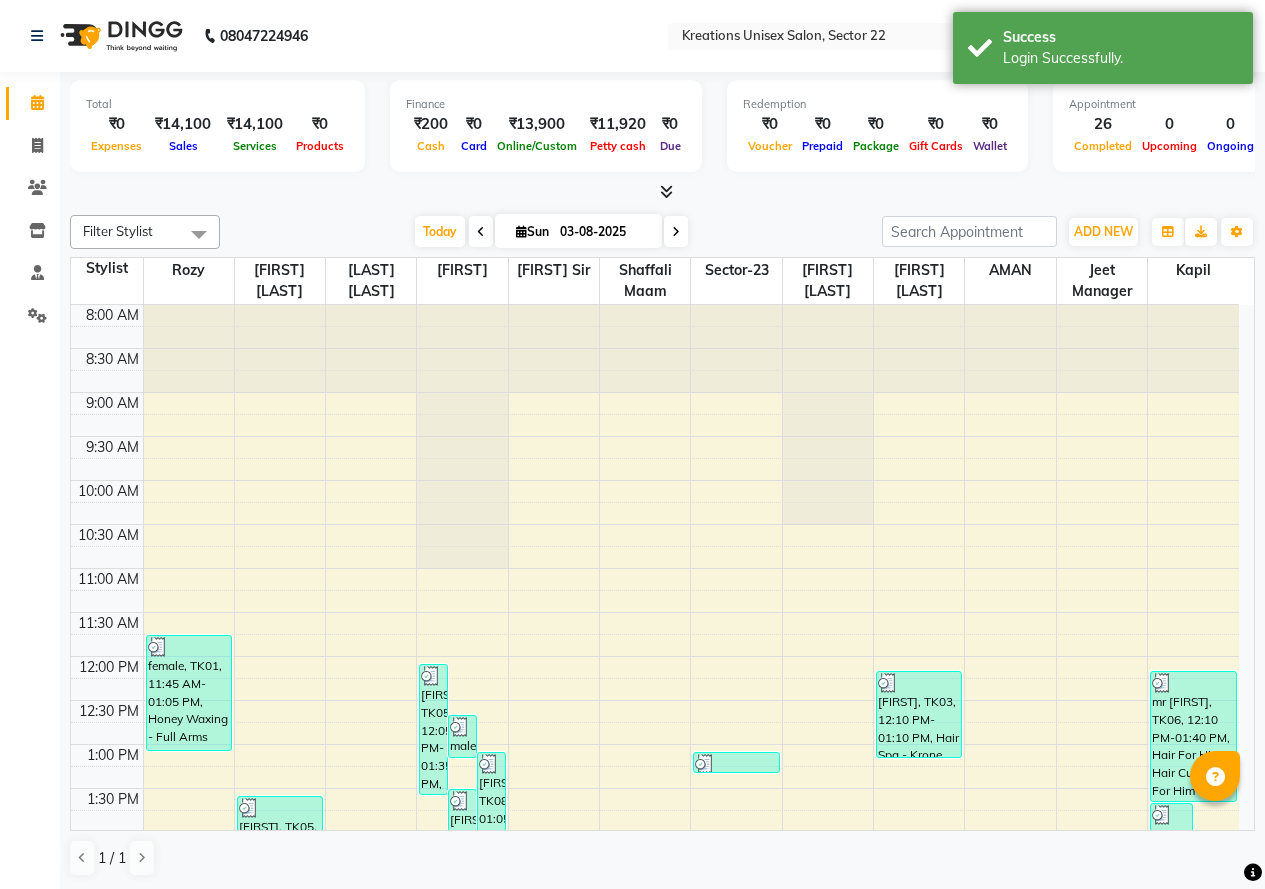 scroll, scrollTop: 0, scrollLeft: 0, axis: both 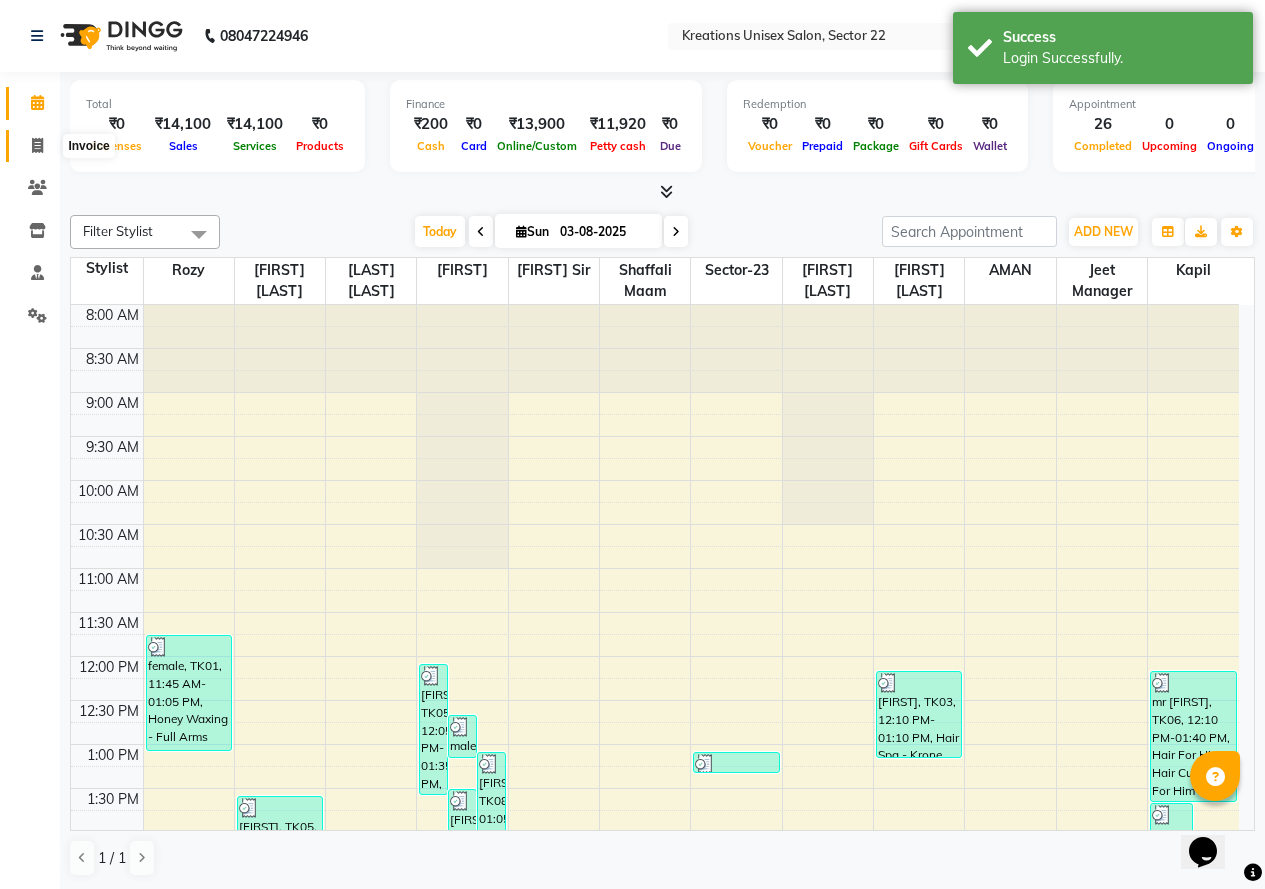 click 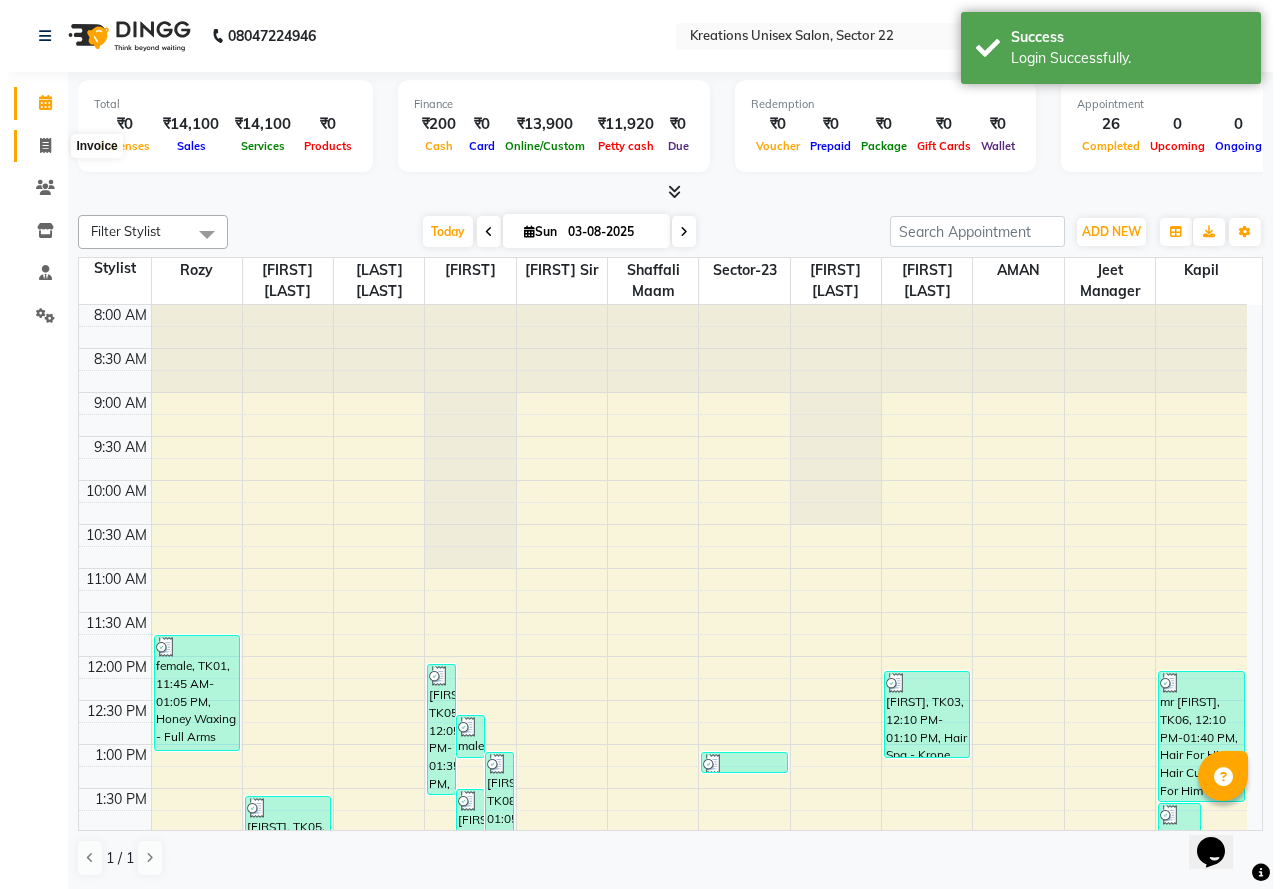 scroll, scrollTop: 0, scrollLeft: 0, axis: both 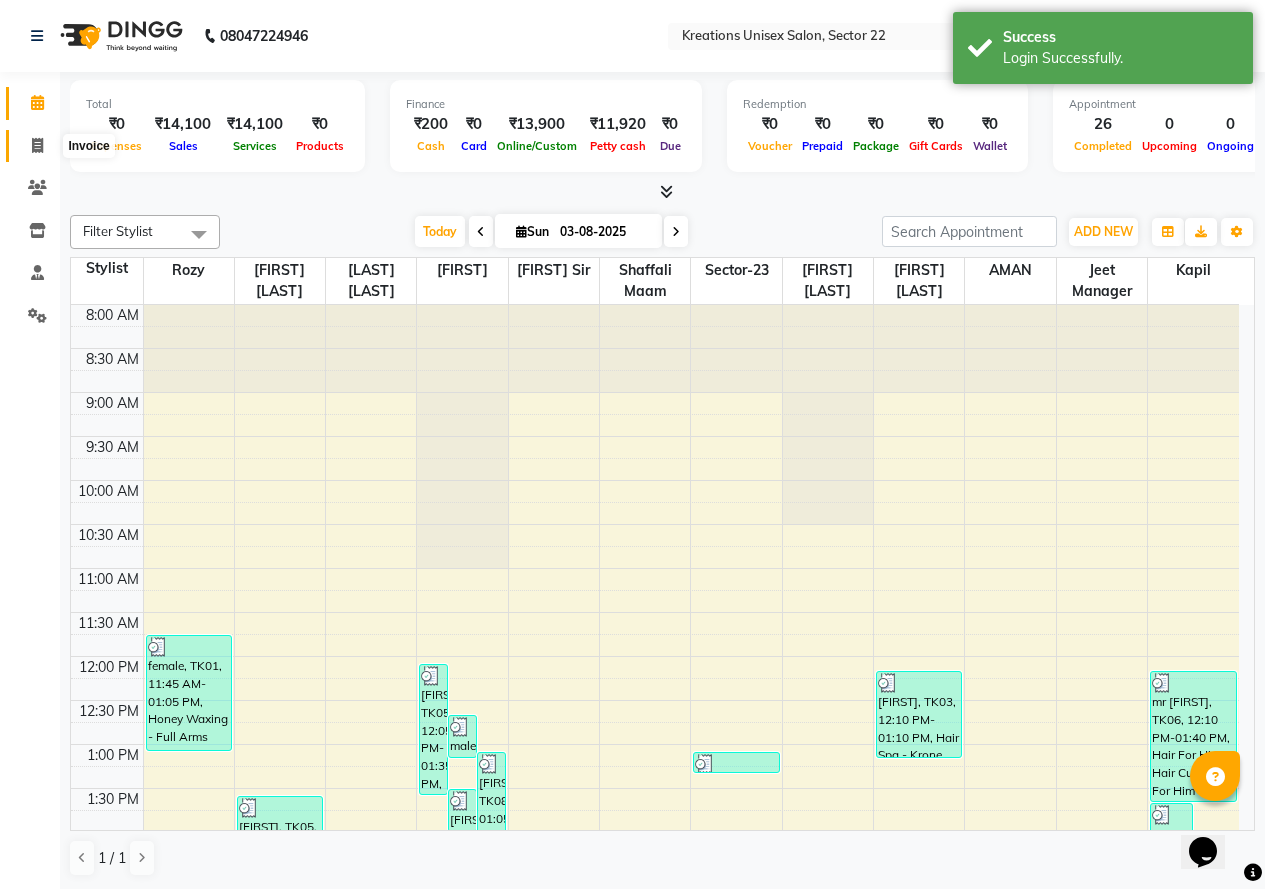 select on "6170" 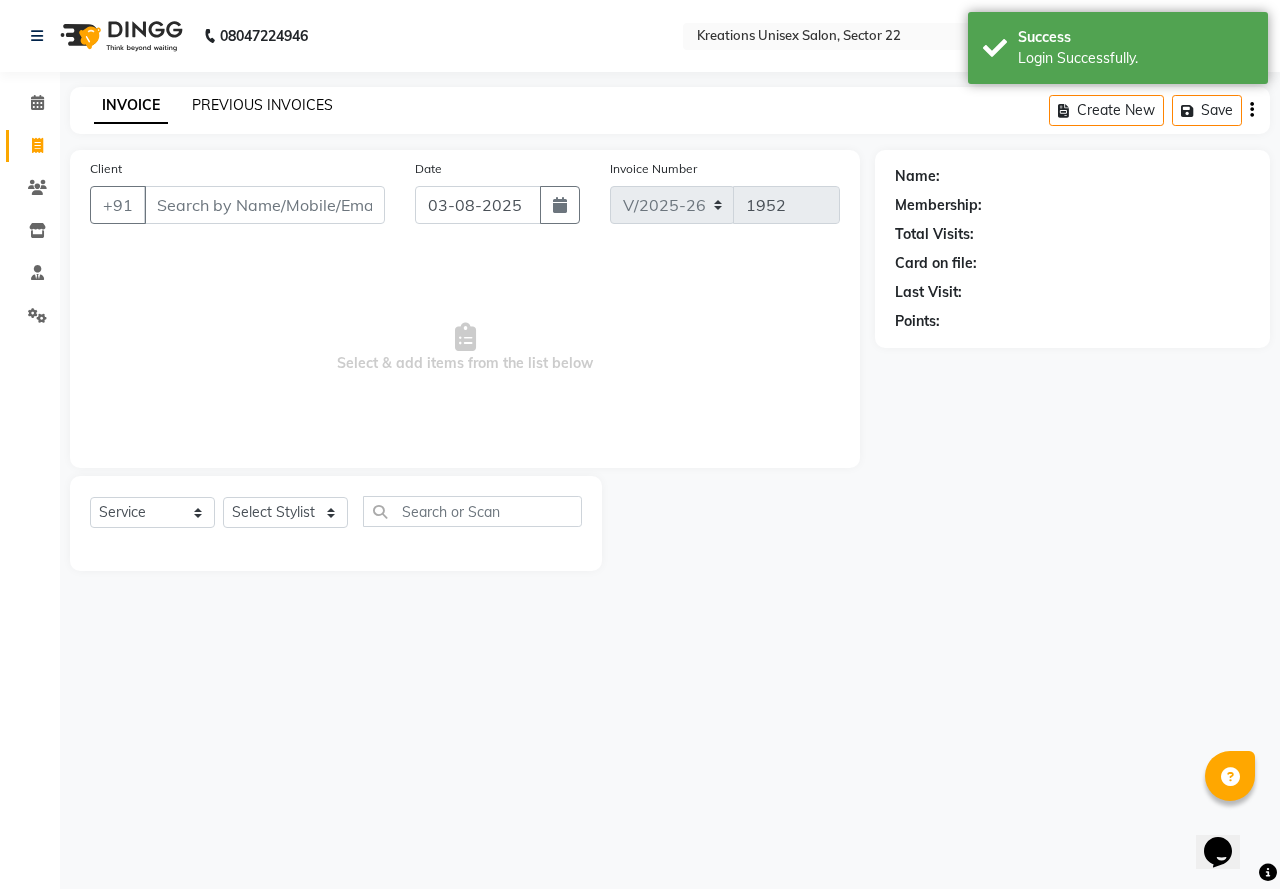 click on "PREVIOUS INVOICES" 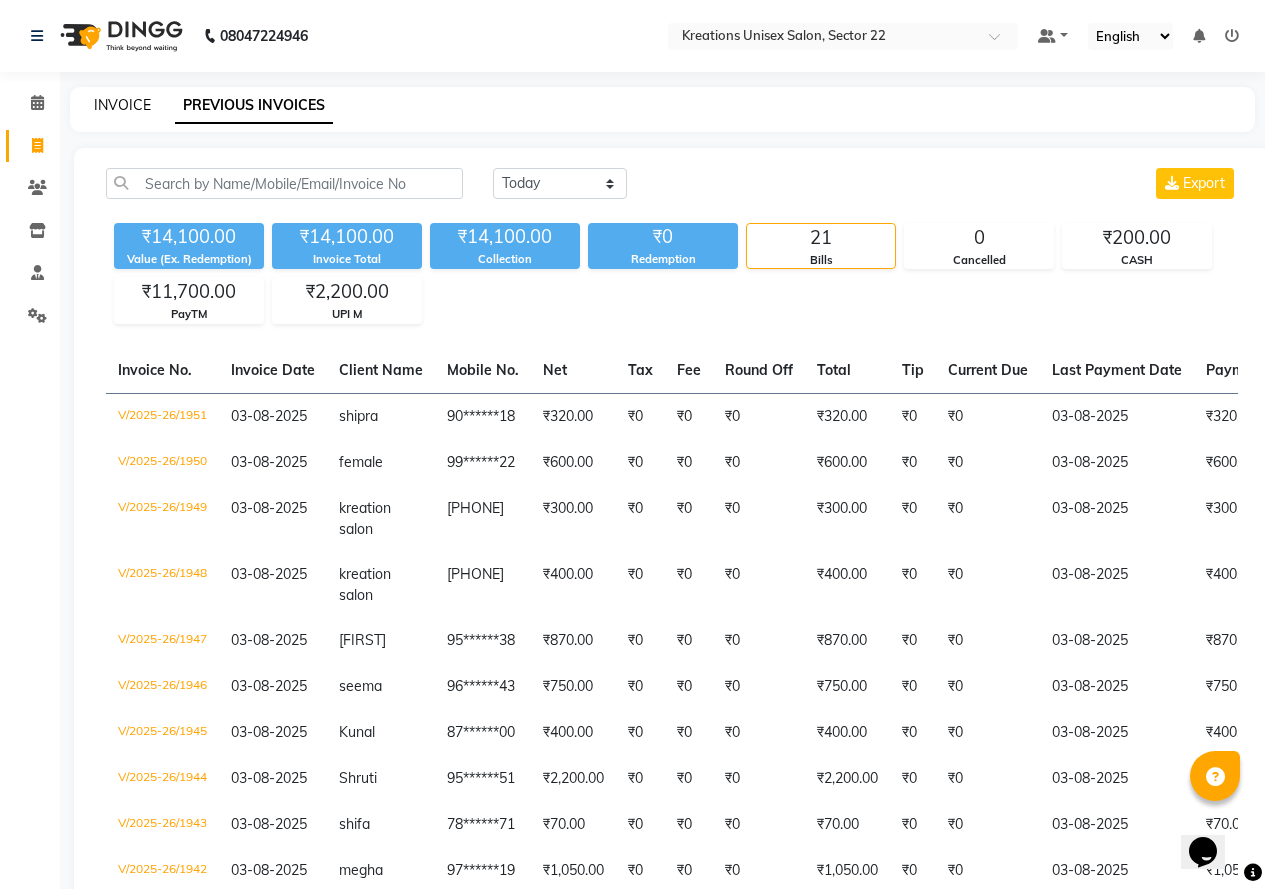 click on "INVOICE" 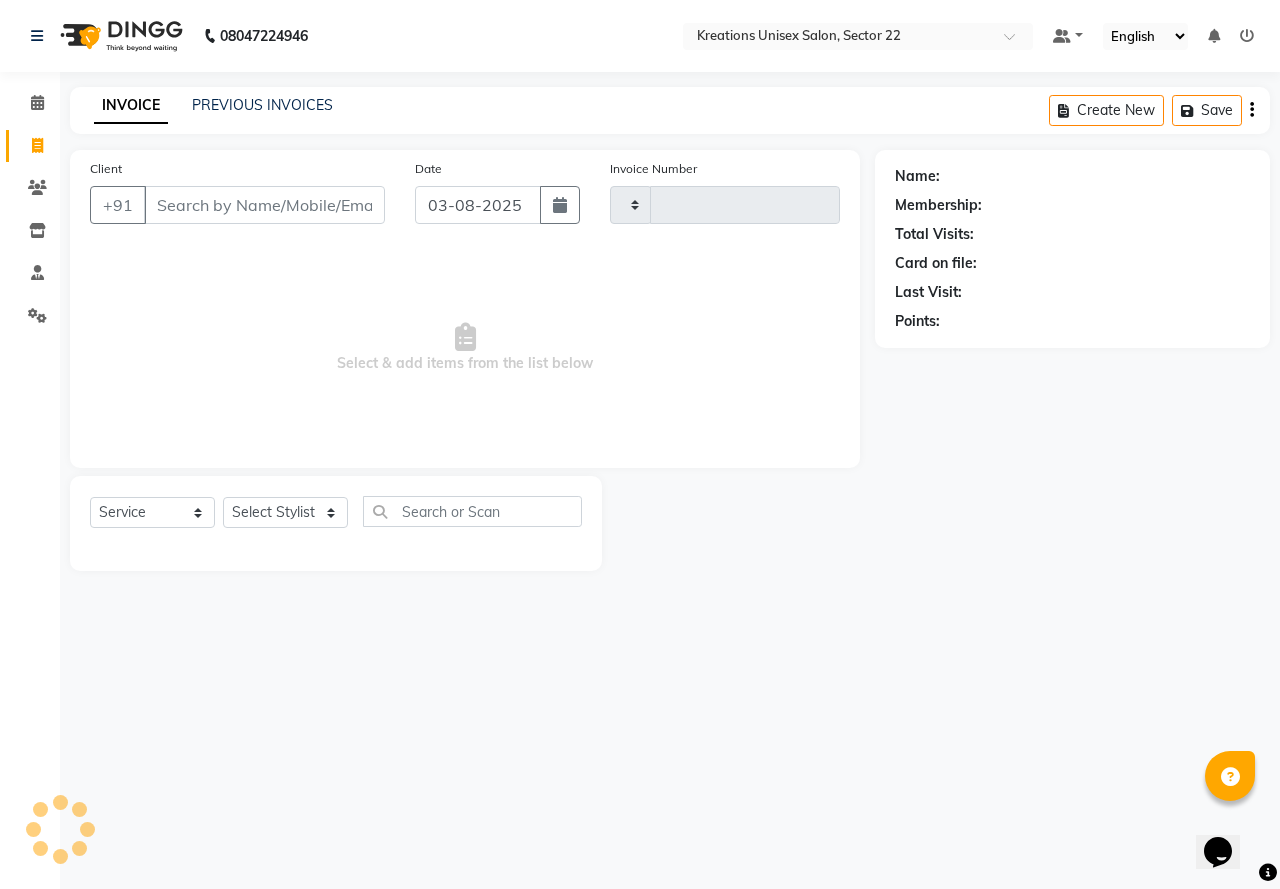 type on "1952" 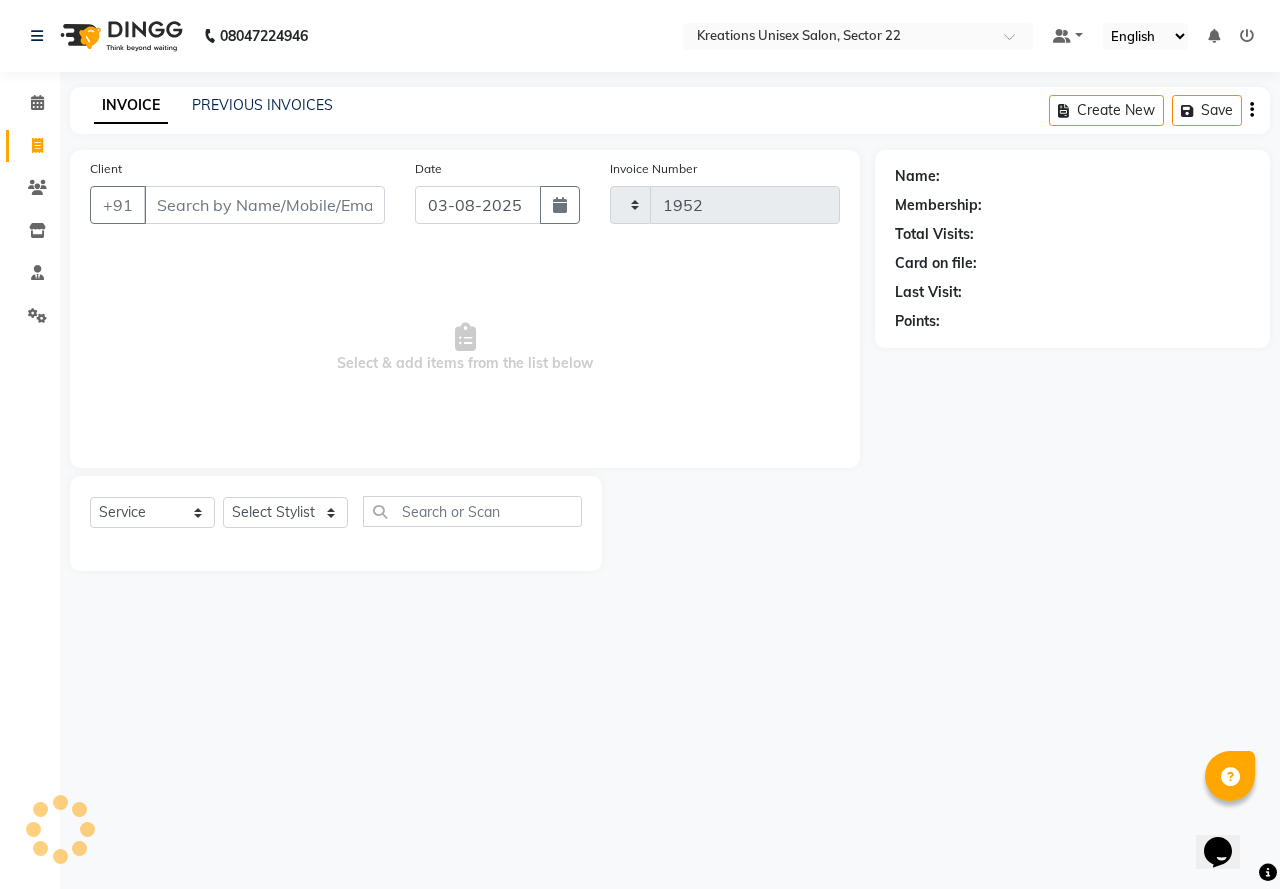select on "6170" 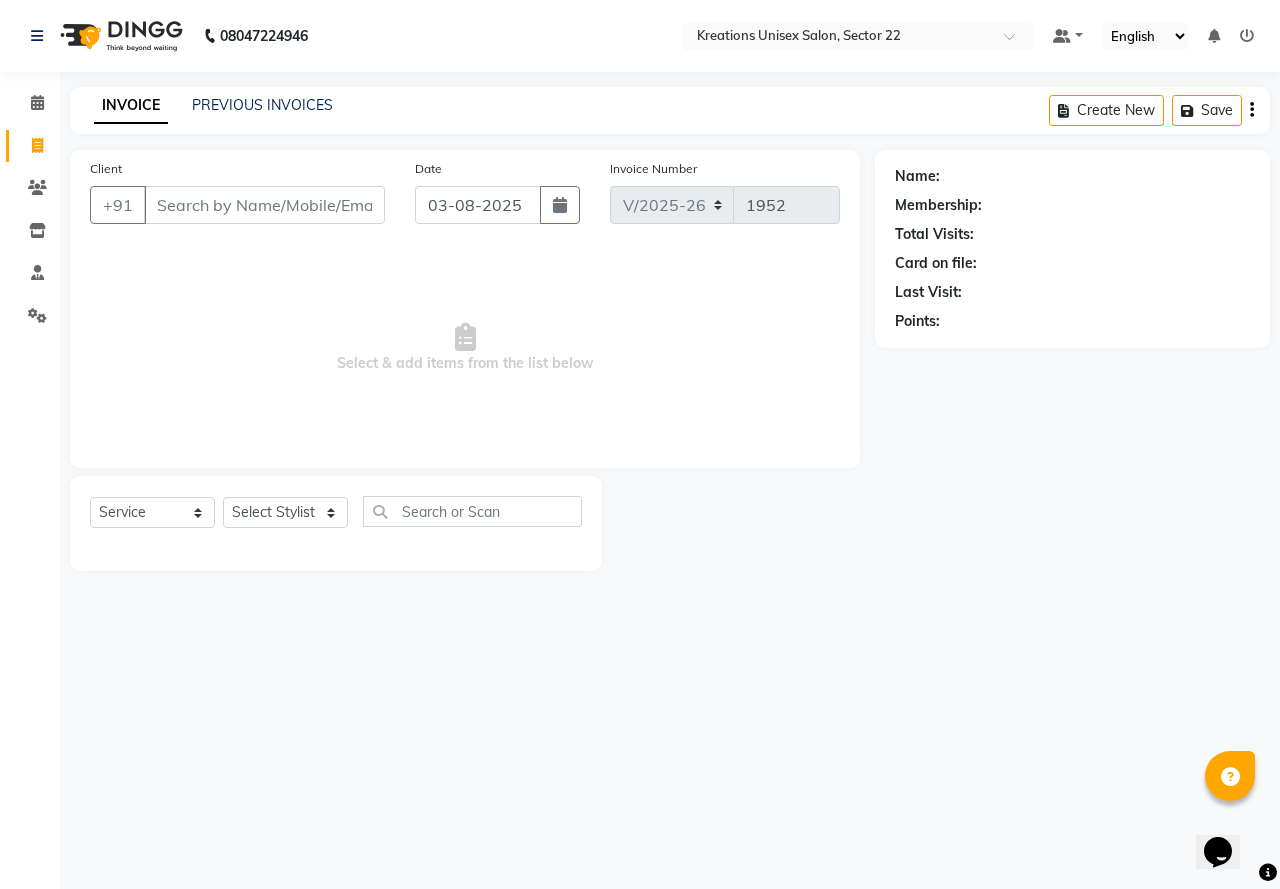 click on "Client" at bounding box center [264, 205] 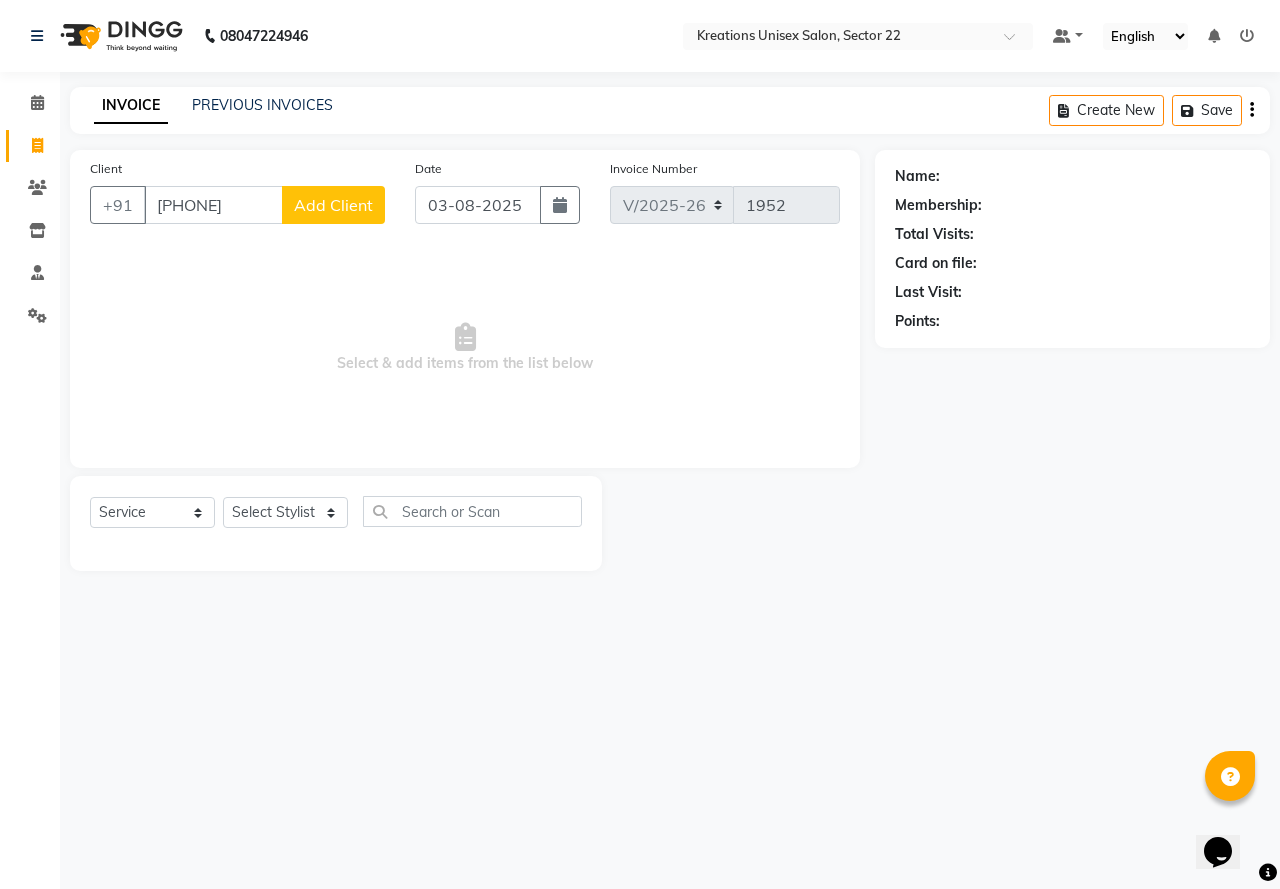 type on "9717007291" 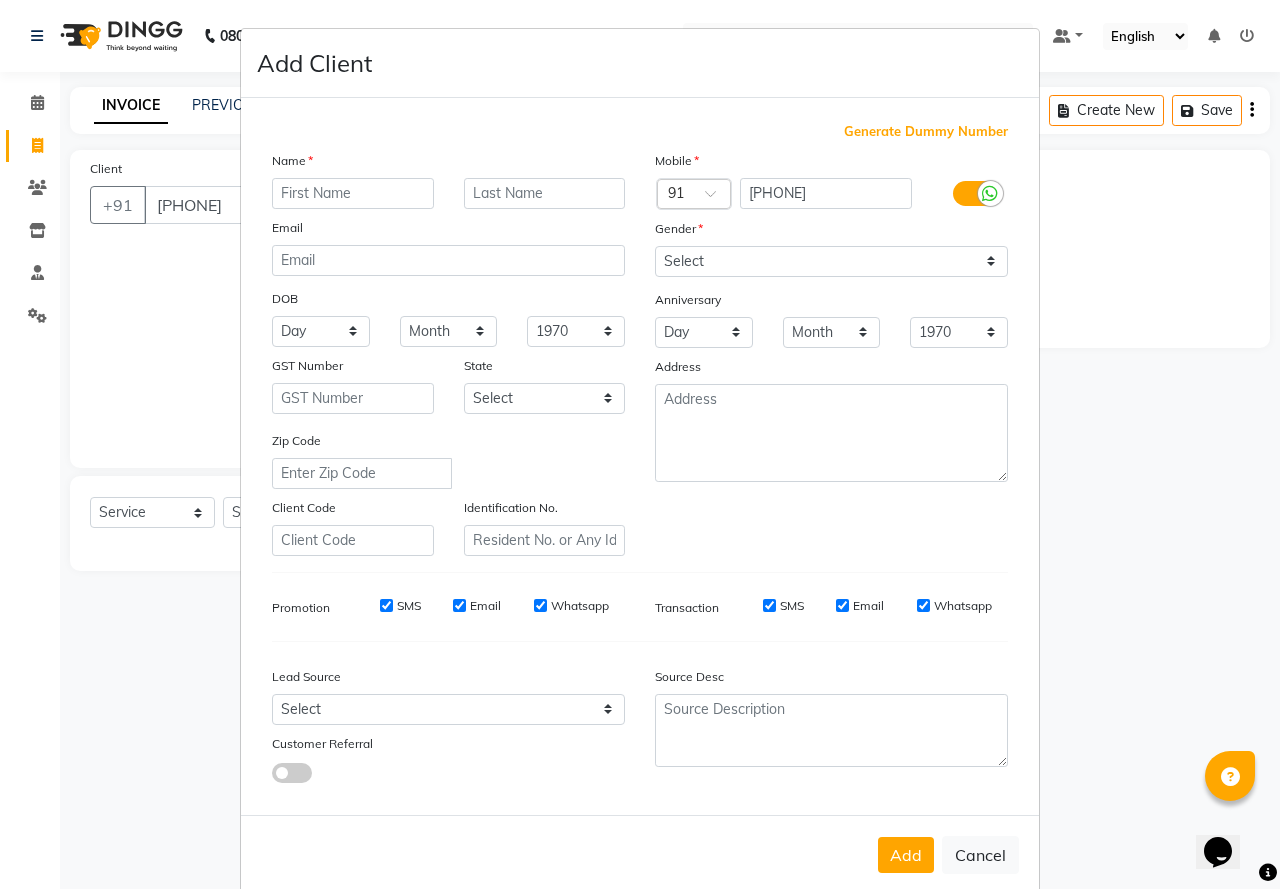 click at bounding box center [353, 193] 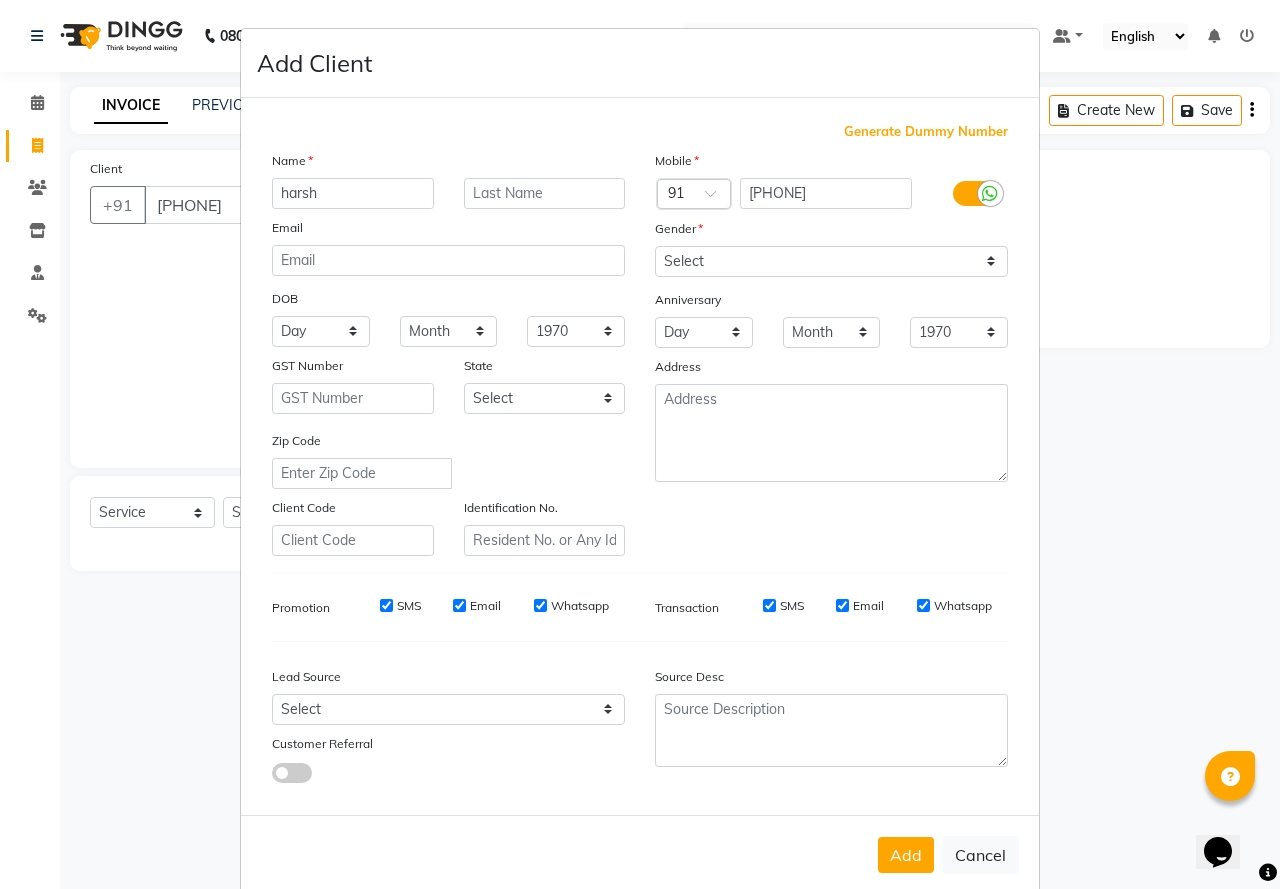 type on "harsh" 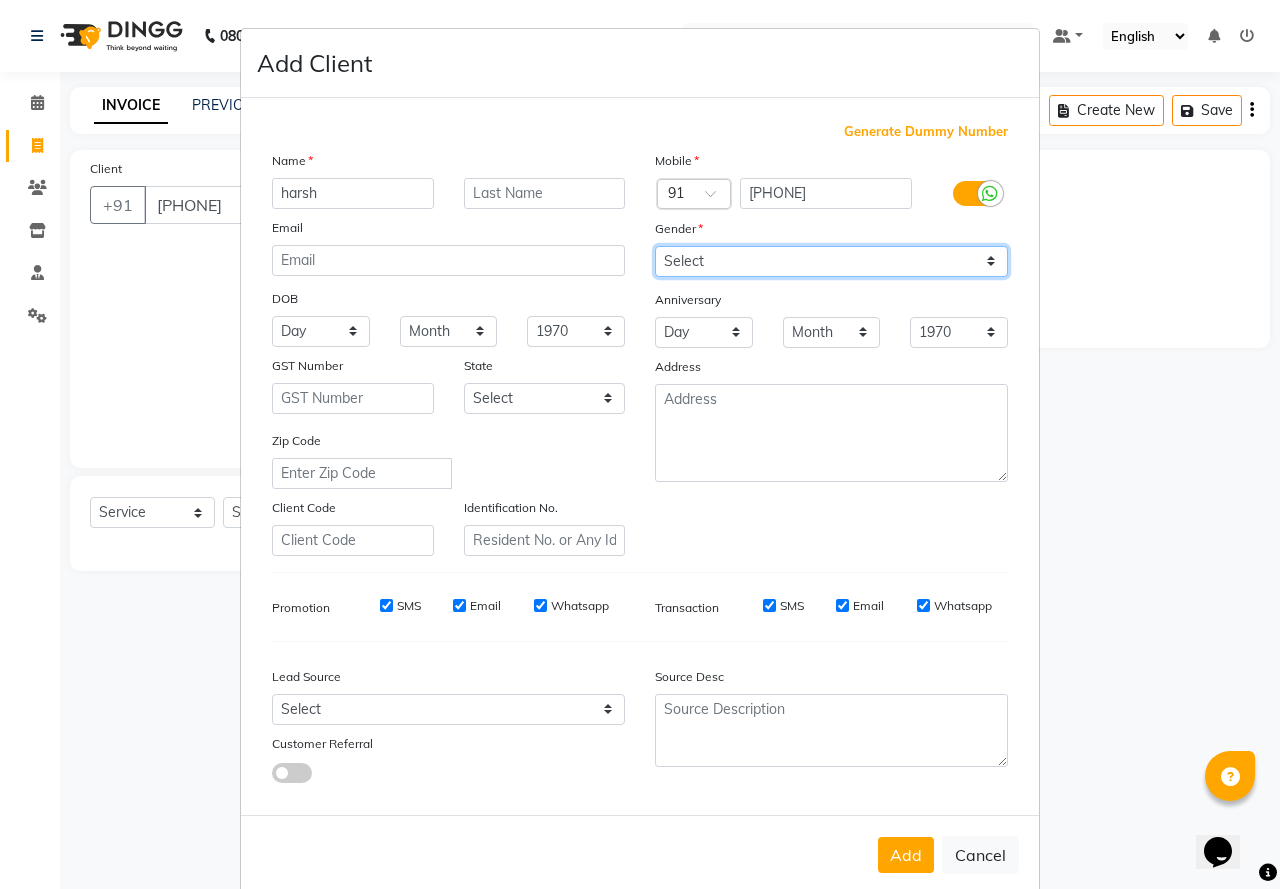 click on "Select Male Female Other Prefer Not To Say" at bounding box center [831, 261] 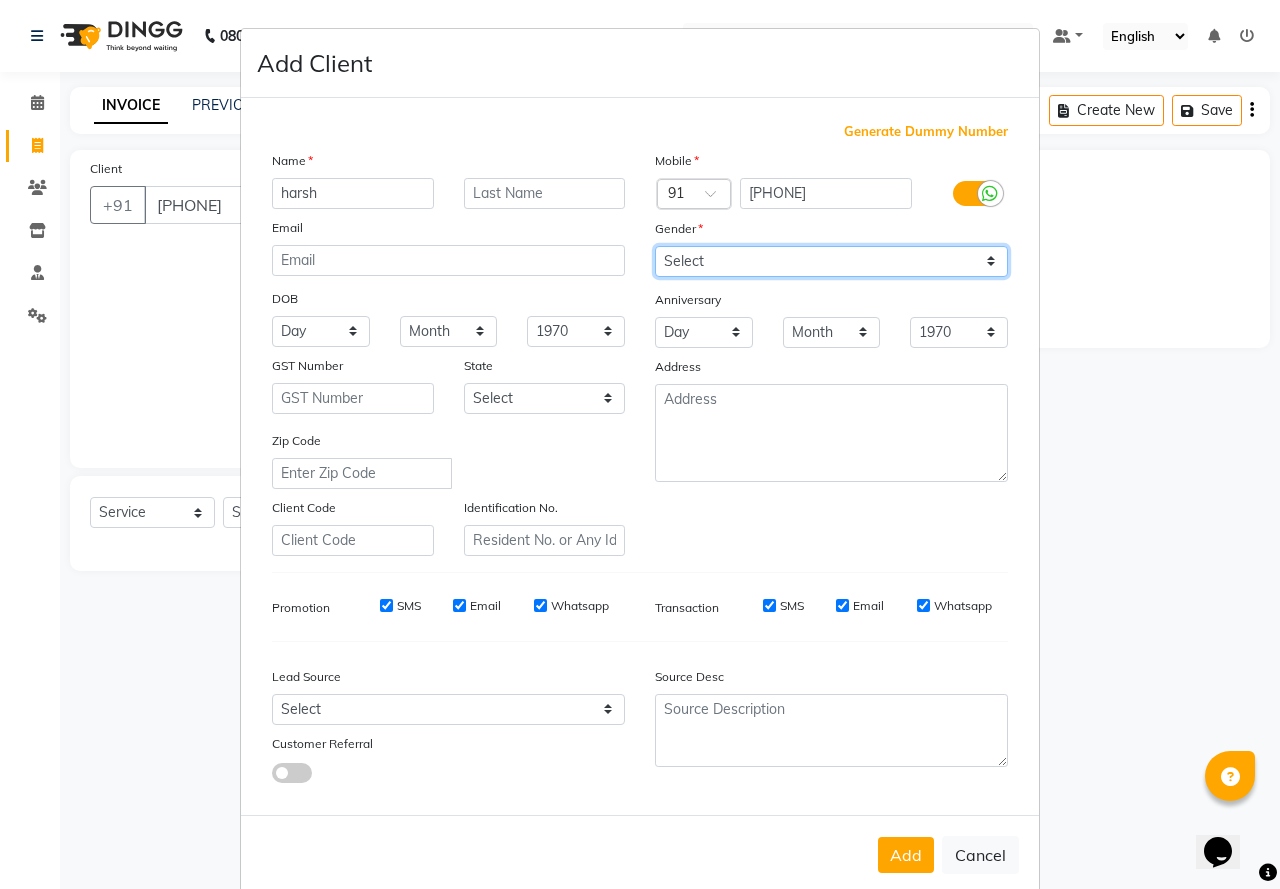 select on "male" 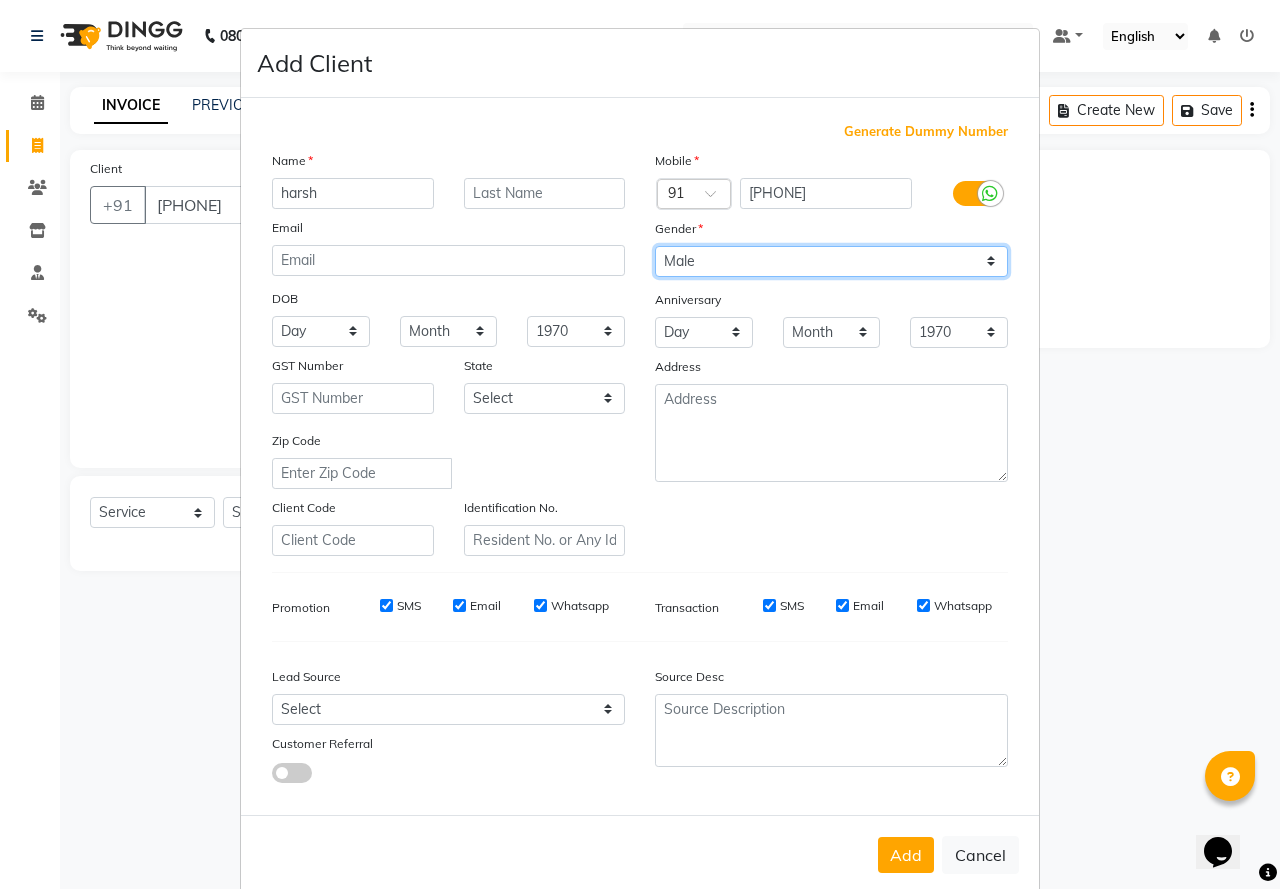 click on "Select Male Female Other Prefer Not To Say" at bounding box center [831, 261] 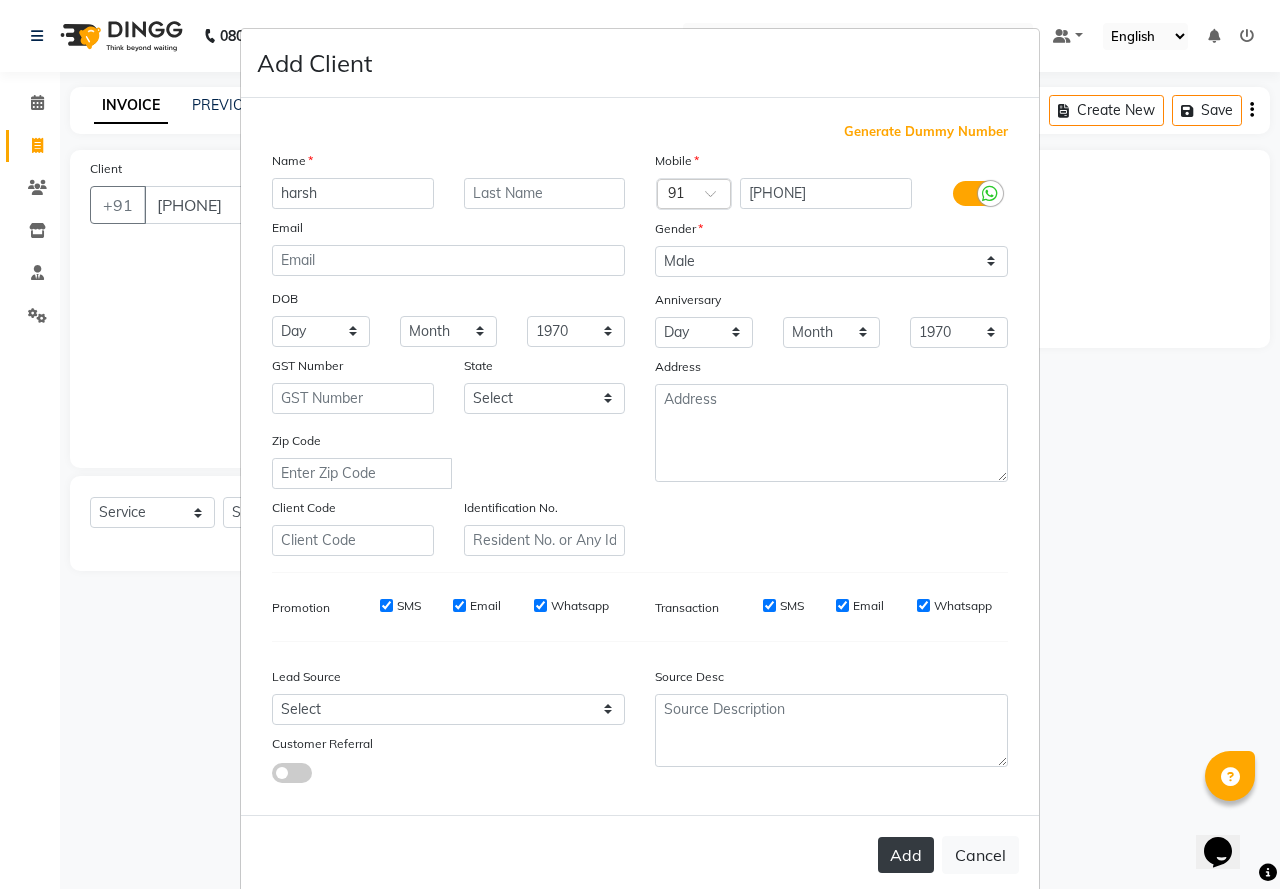 click on "Add" at bounding box center (906, 855) 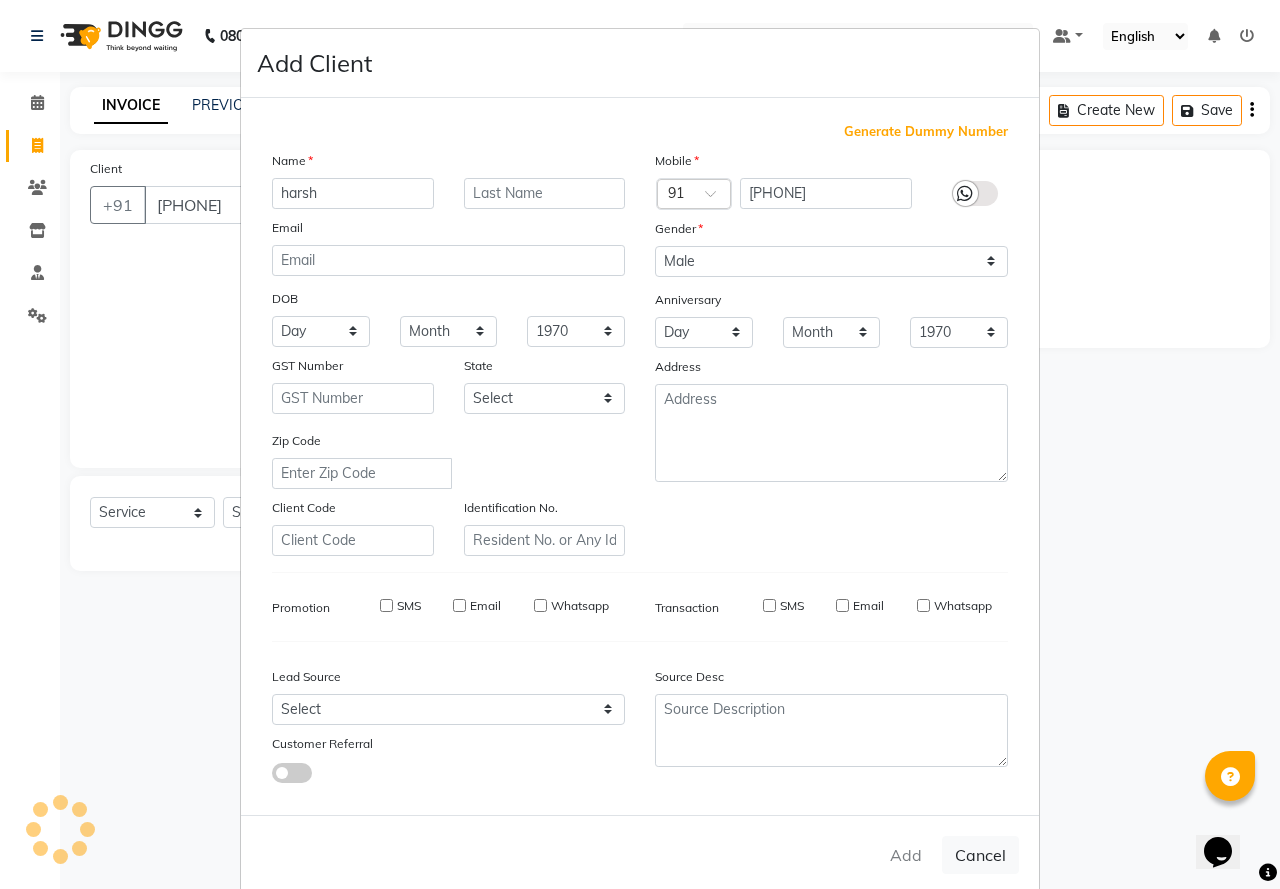 type on "97******91" 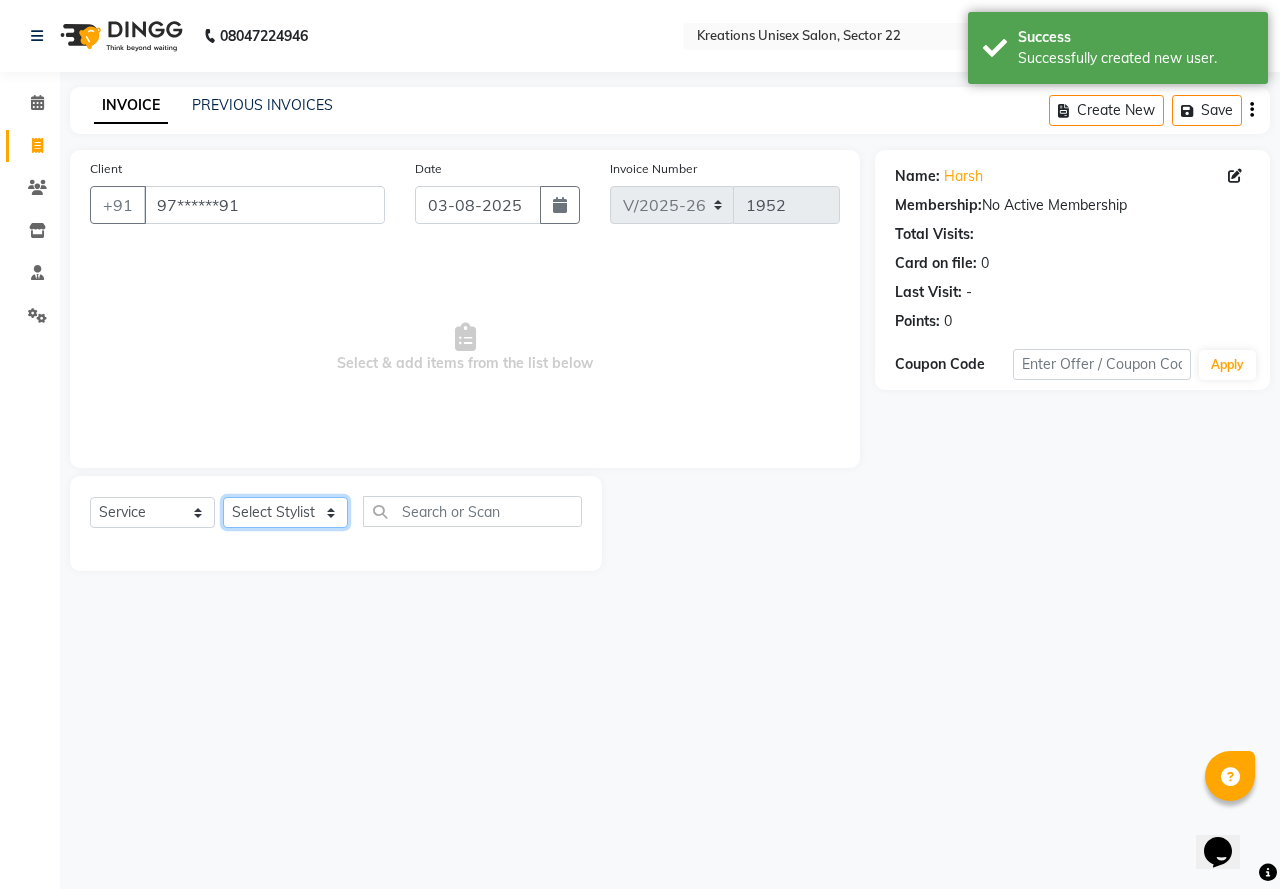 drag, startPoint x: 307, startPoint y: 508, endPoint x: 314, endPoint y: 526, distance: 19.313208 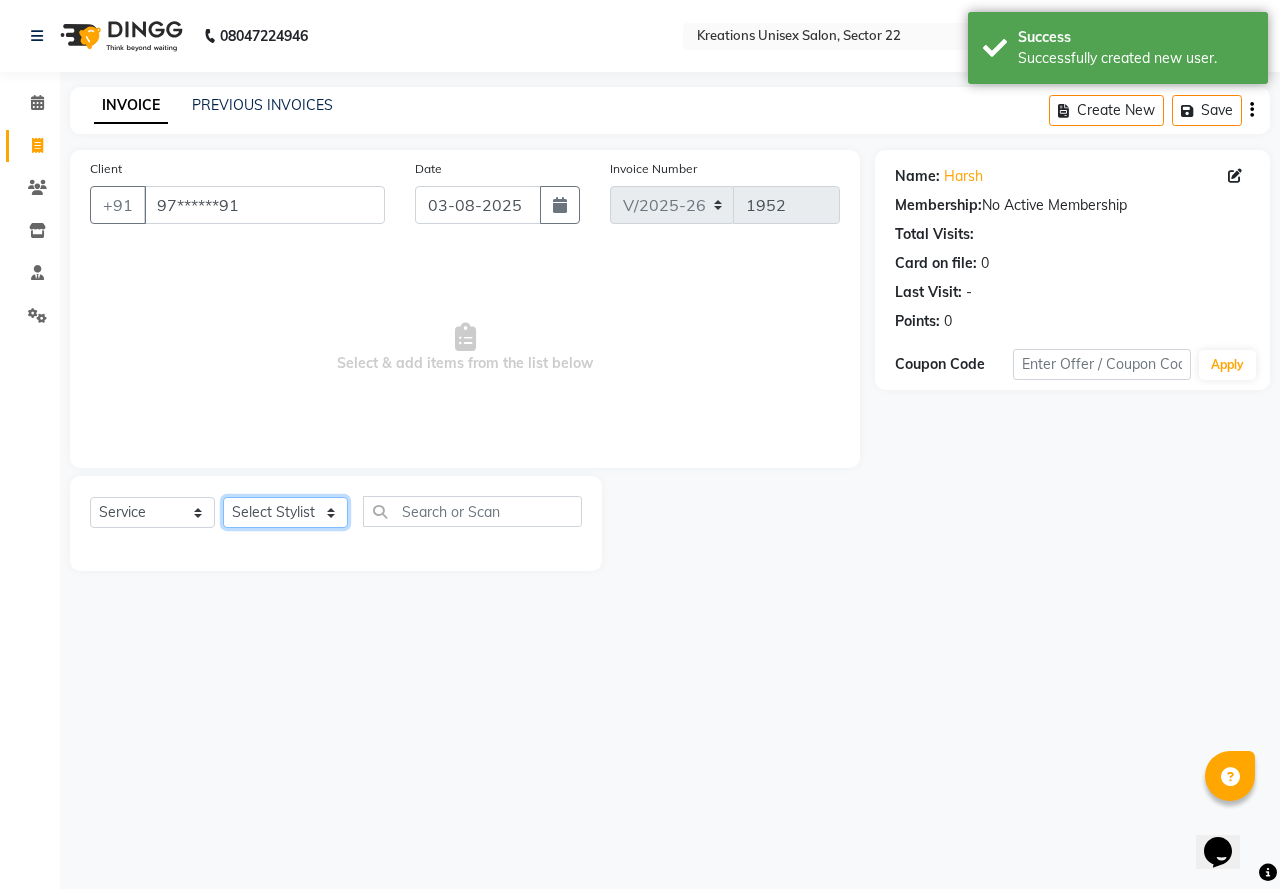 select on "65998" 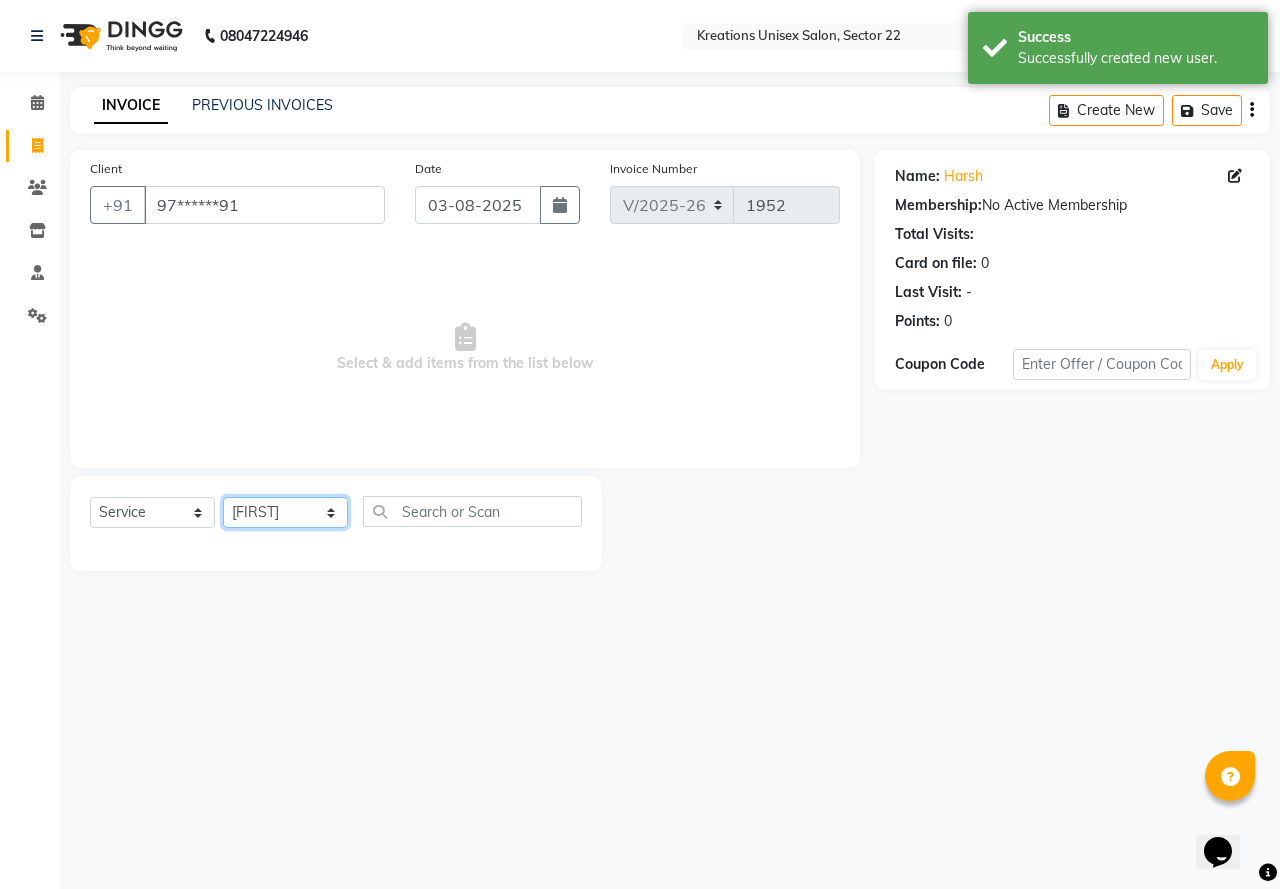 click on "Select Stylist AMAN Jeet Manager Jitender  Kapil  Kavita Manager Malik Khan  Manas Sir  rozy  Sector-23 Shaffali Maam  Shiv Kumar Sita Mehto" 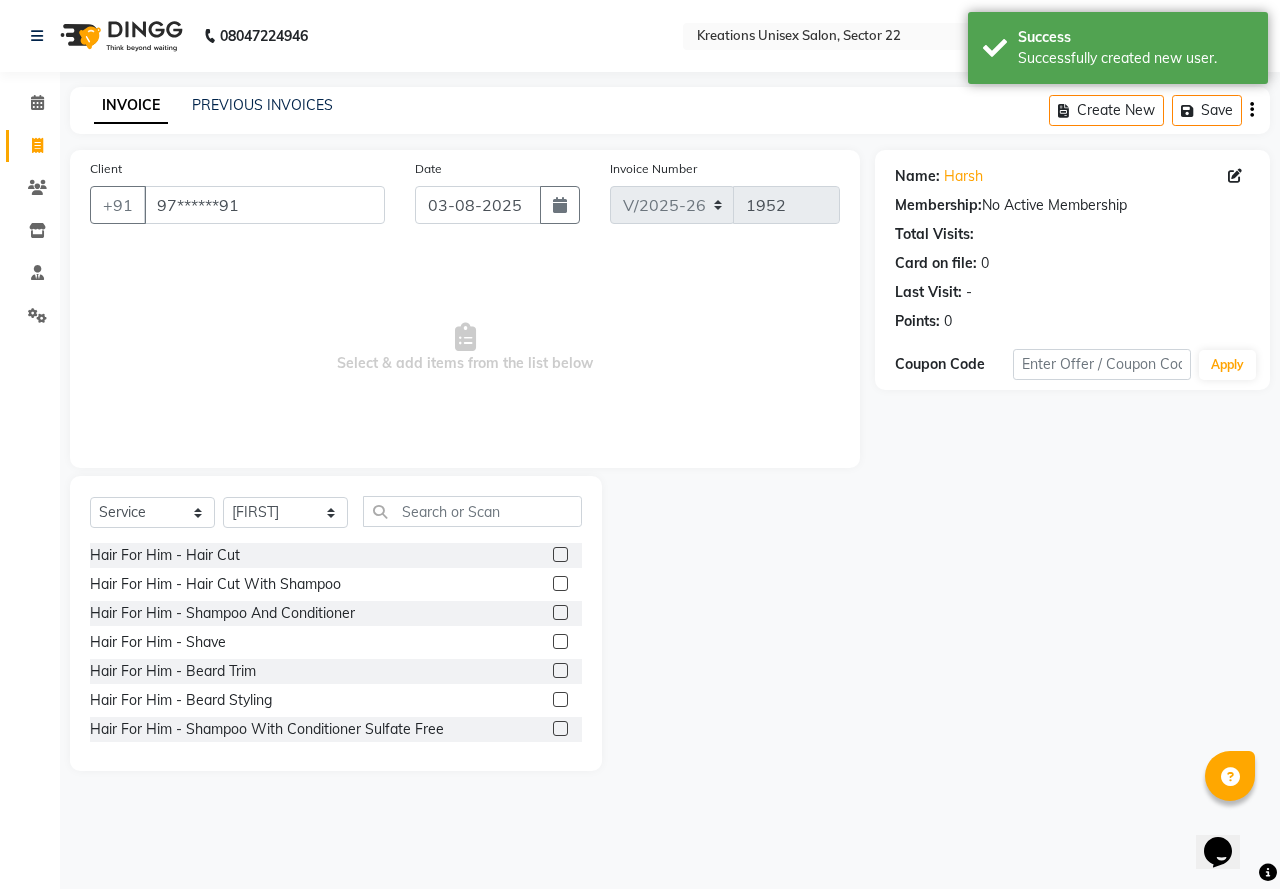 click on "Hair For Him - Beard Trim" 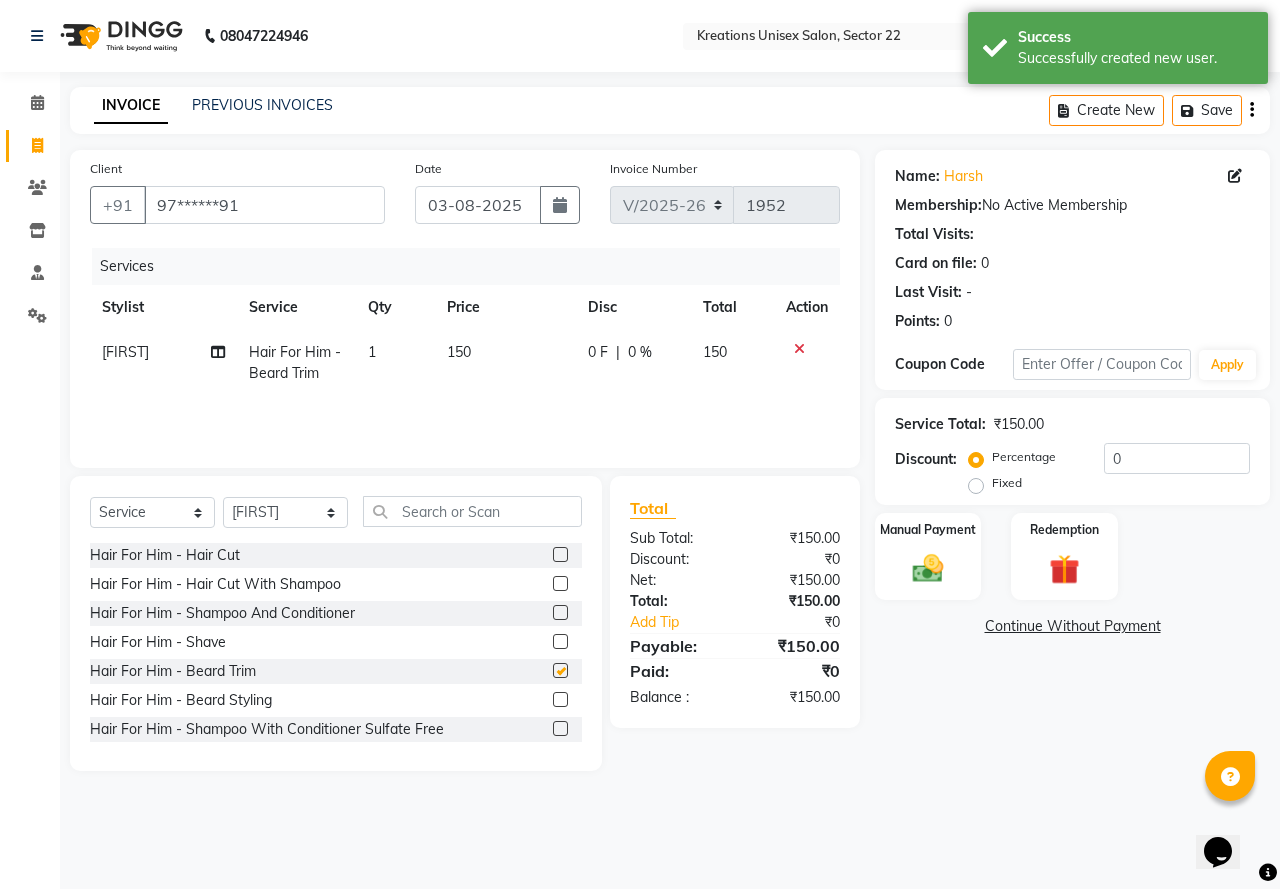 checkbox on "false" 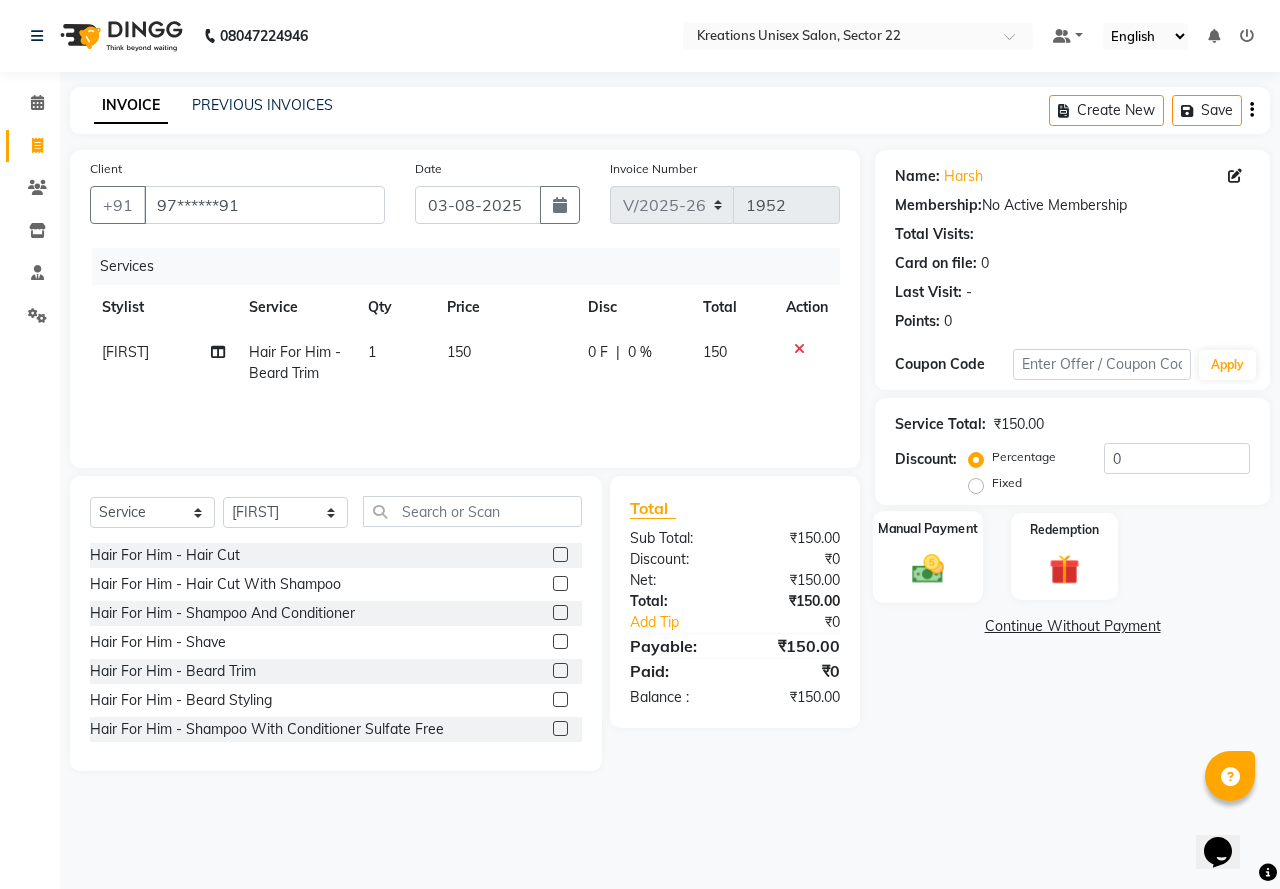 click 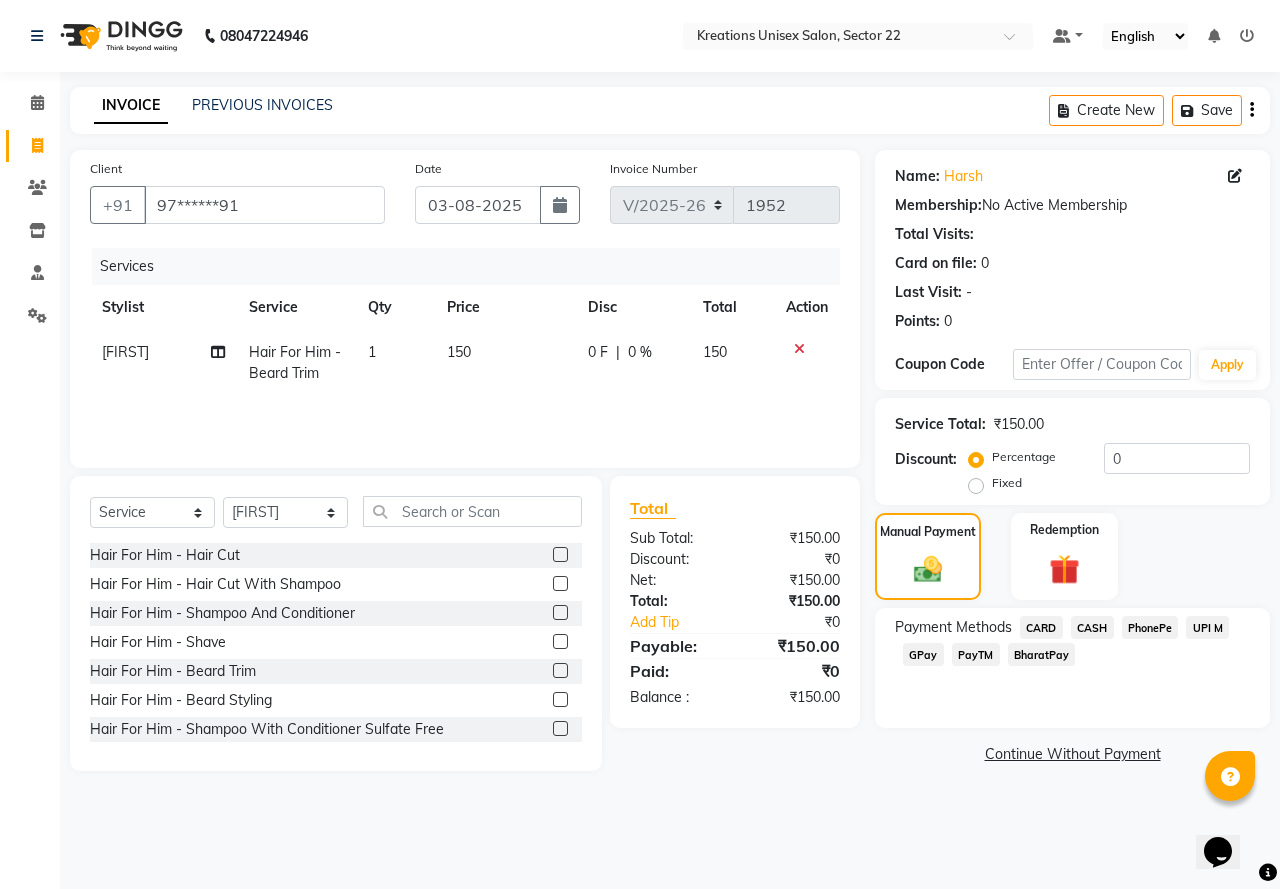 click on "PayTM" 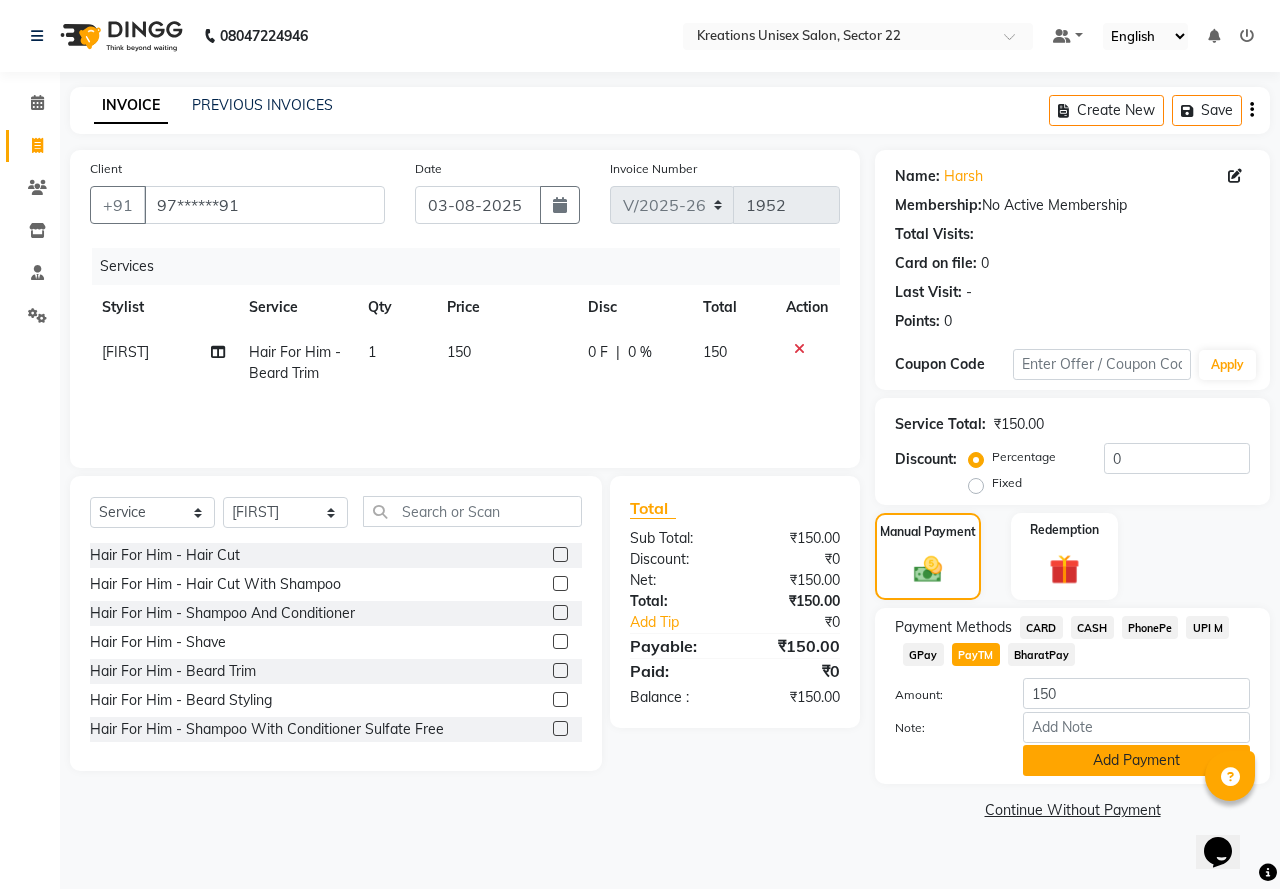 click on "Add Payment" 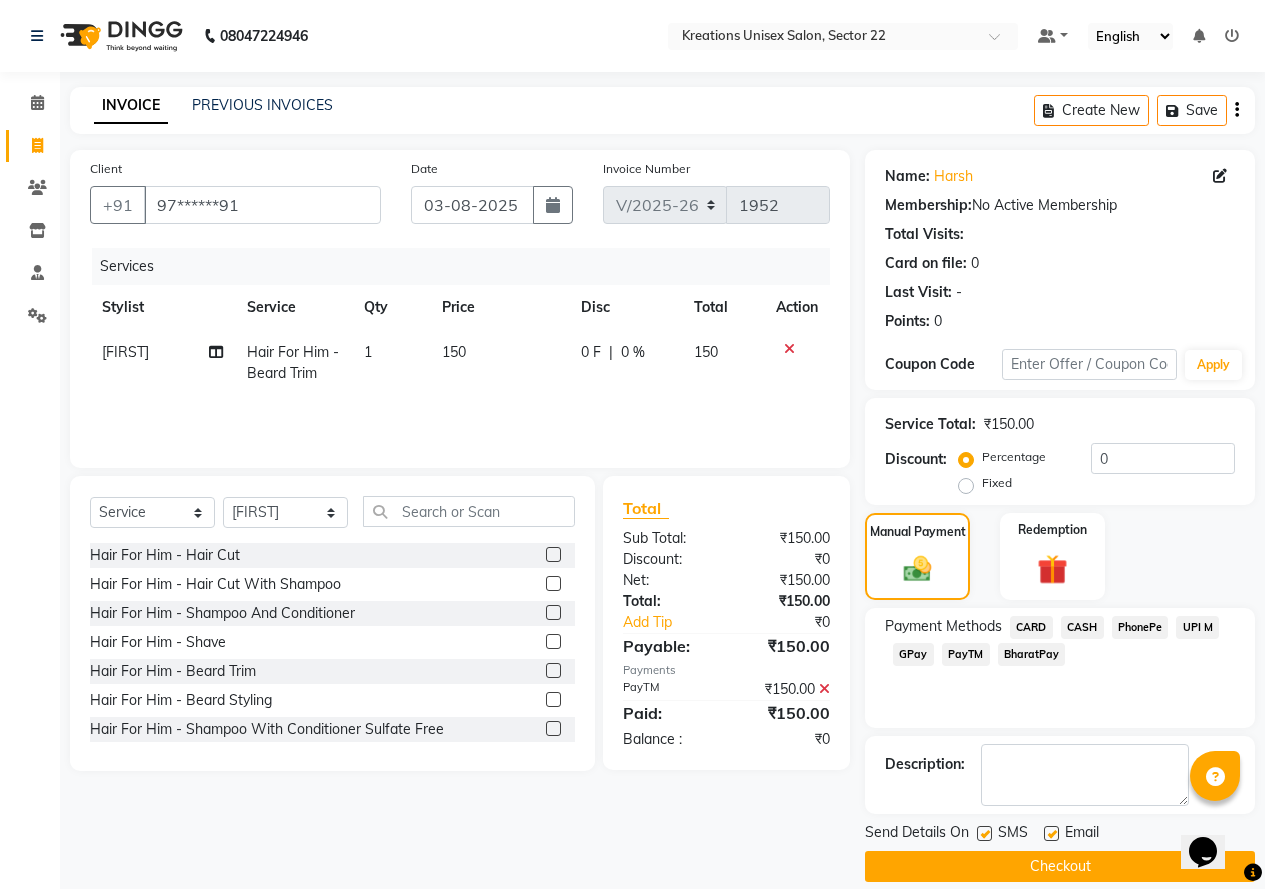 click 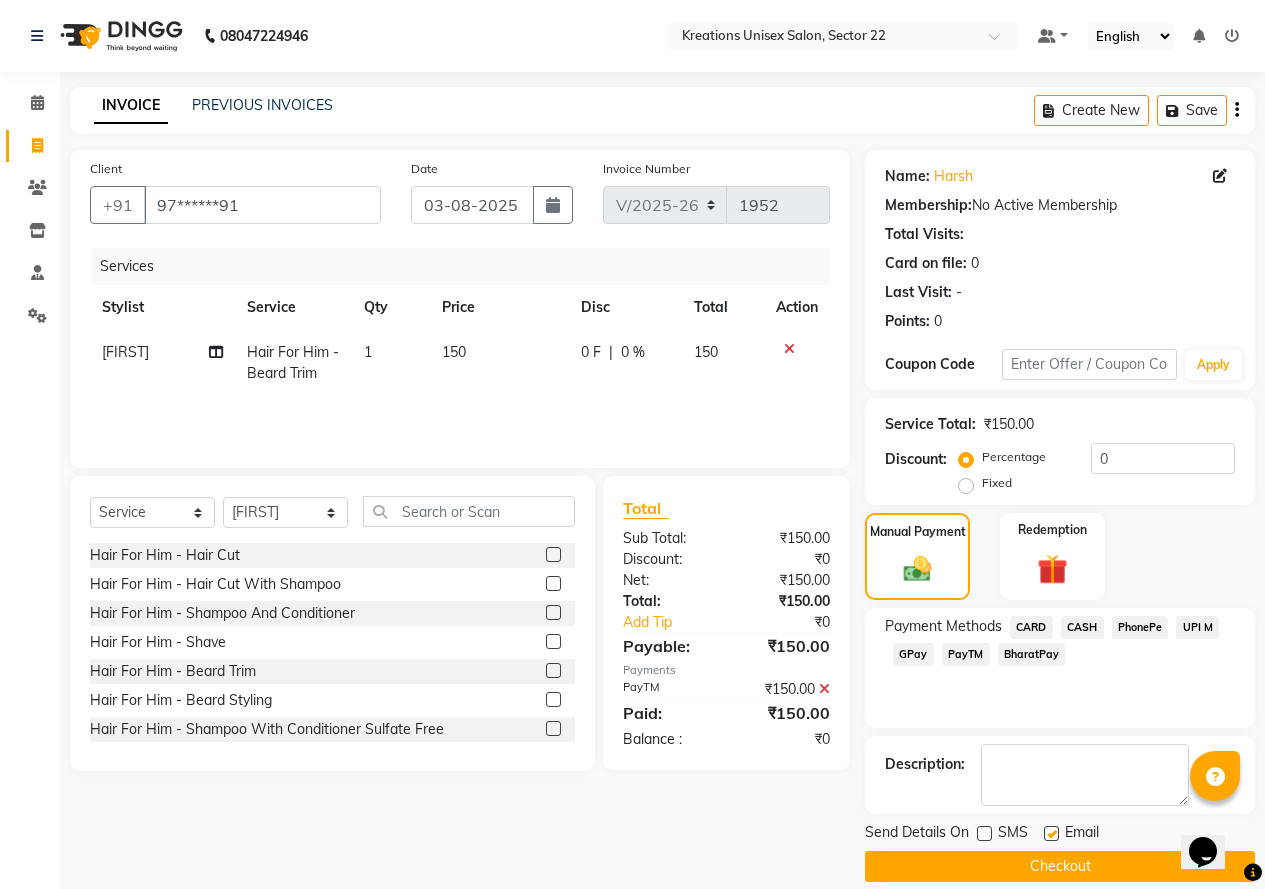 click 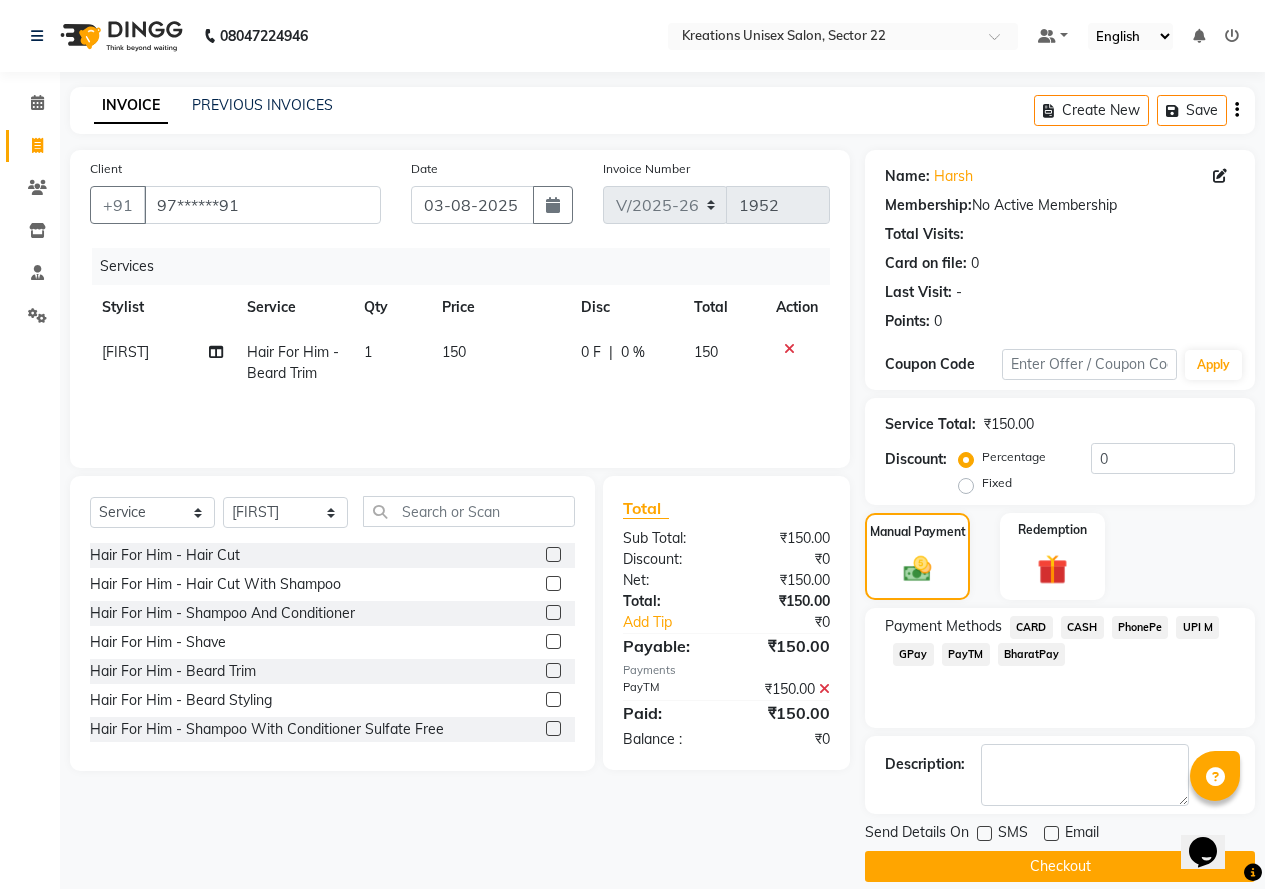 click on "Checkout" 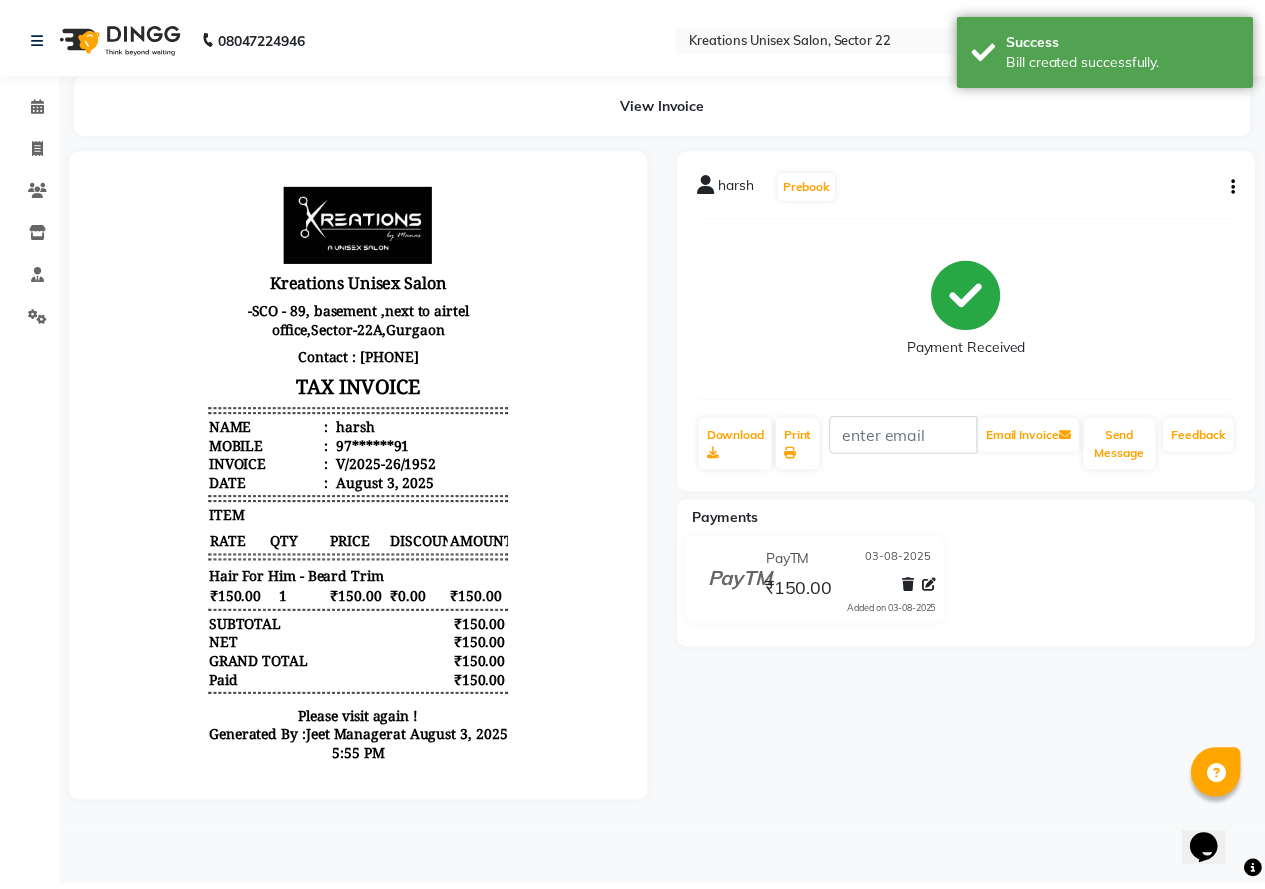 scroll, scrollTop: 0, scrollLeft: 0, axis: both 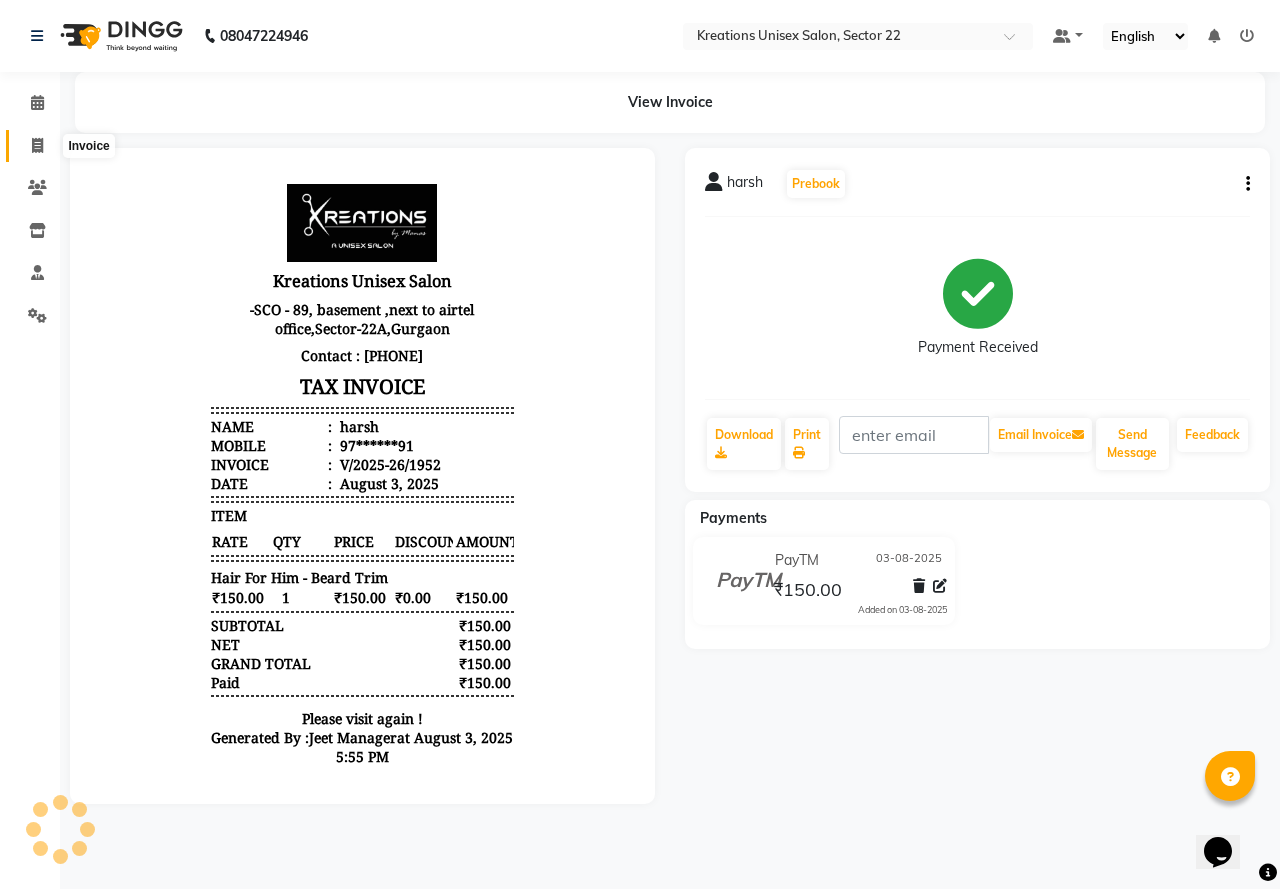 click 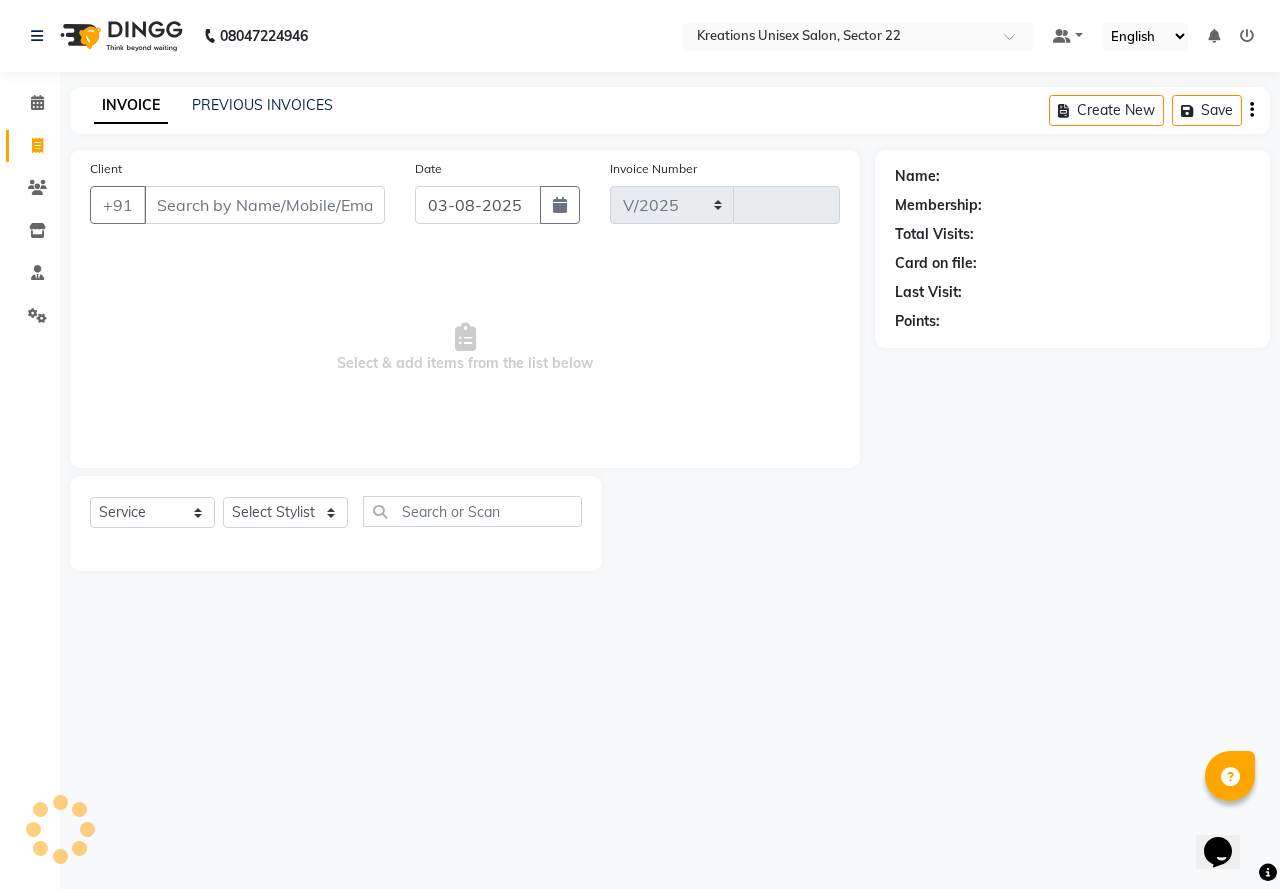 select on "6170" 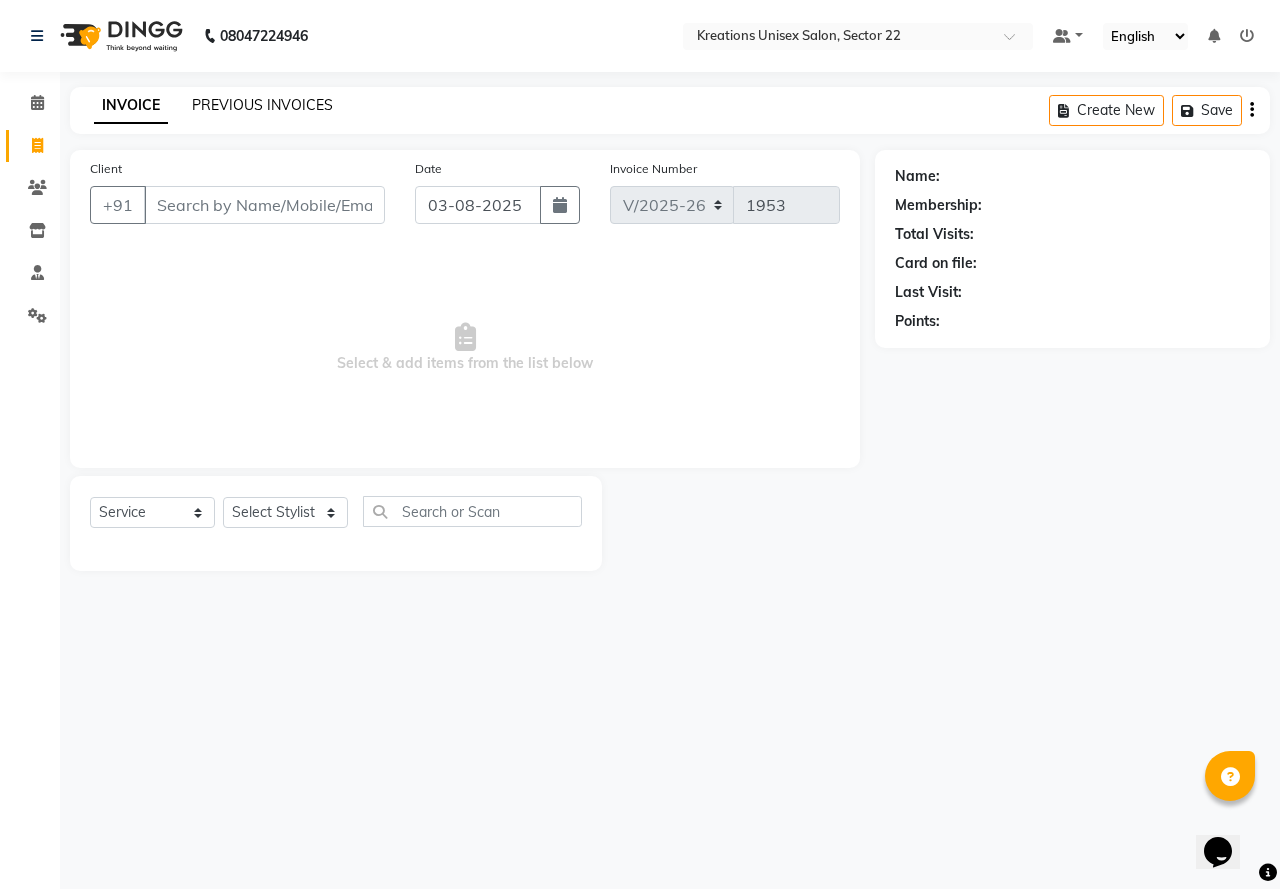 click on "PREVIOUS INVOICES" 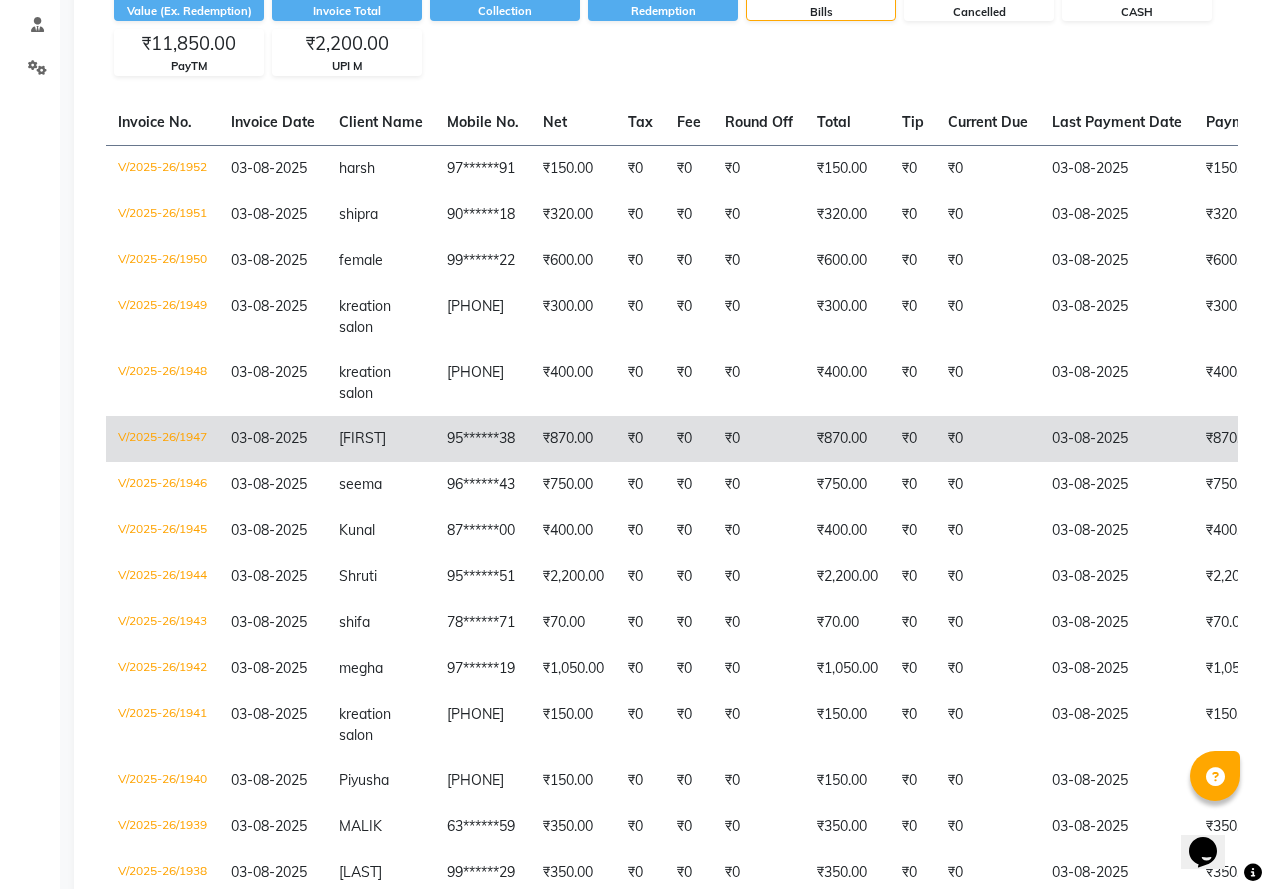 scroll, scrollTop: 201, scrollLeft: 0, axis: vertical 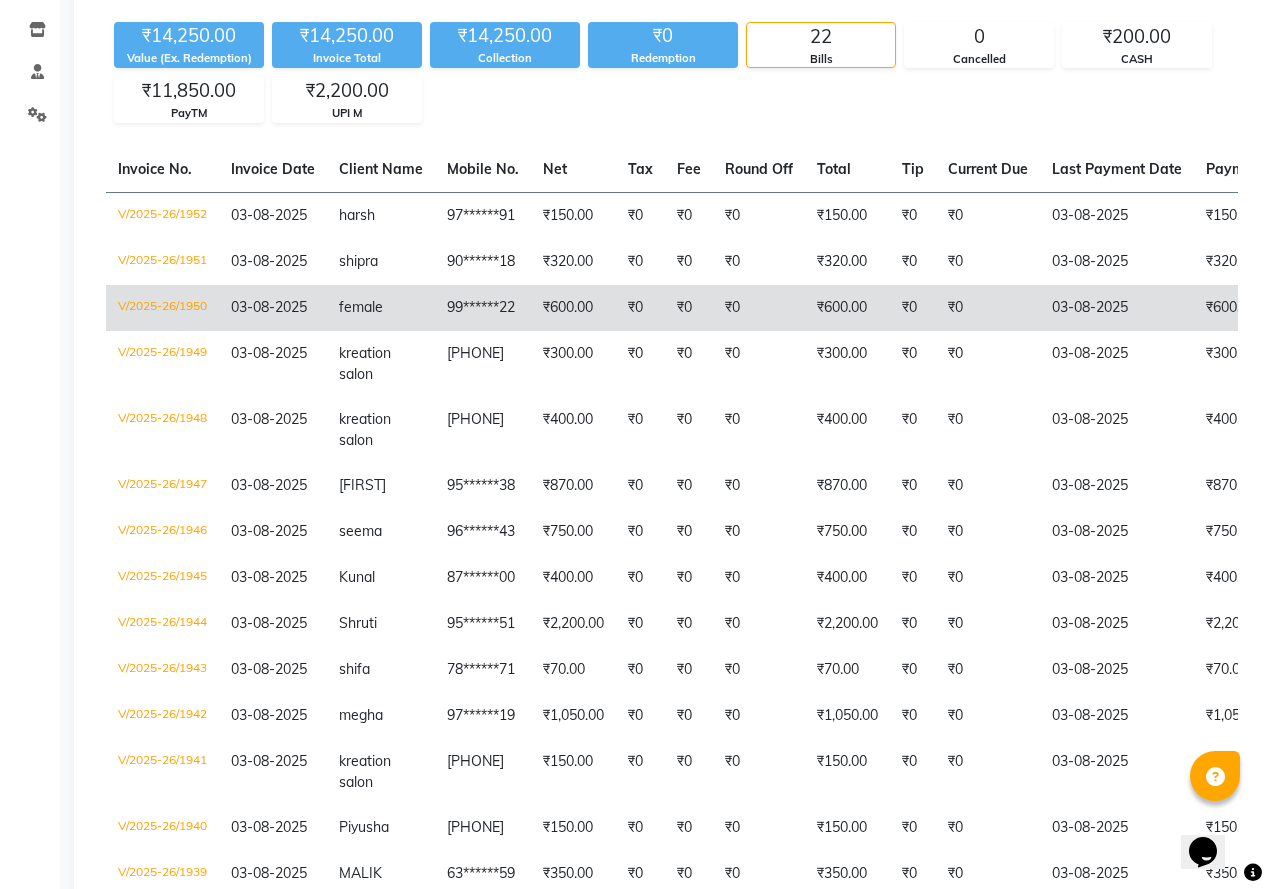 click on "₹600.00" 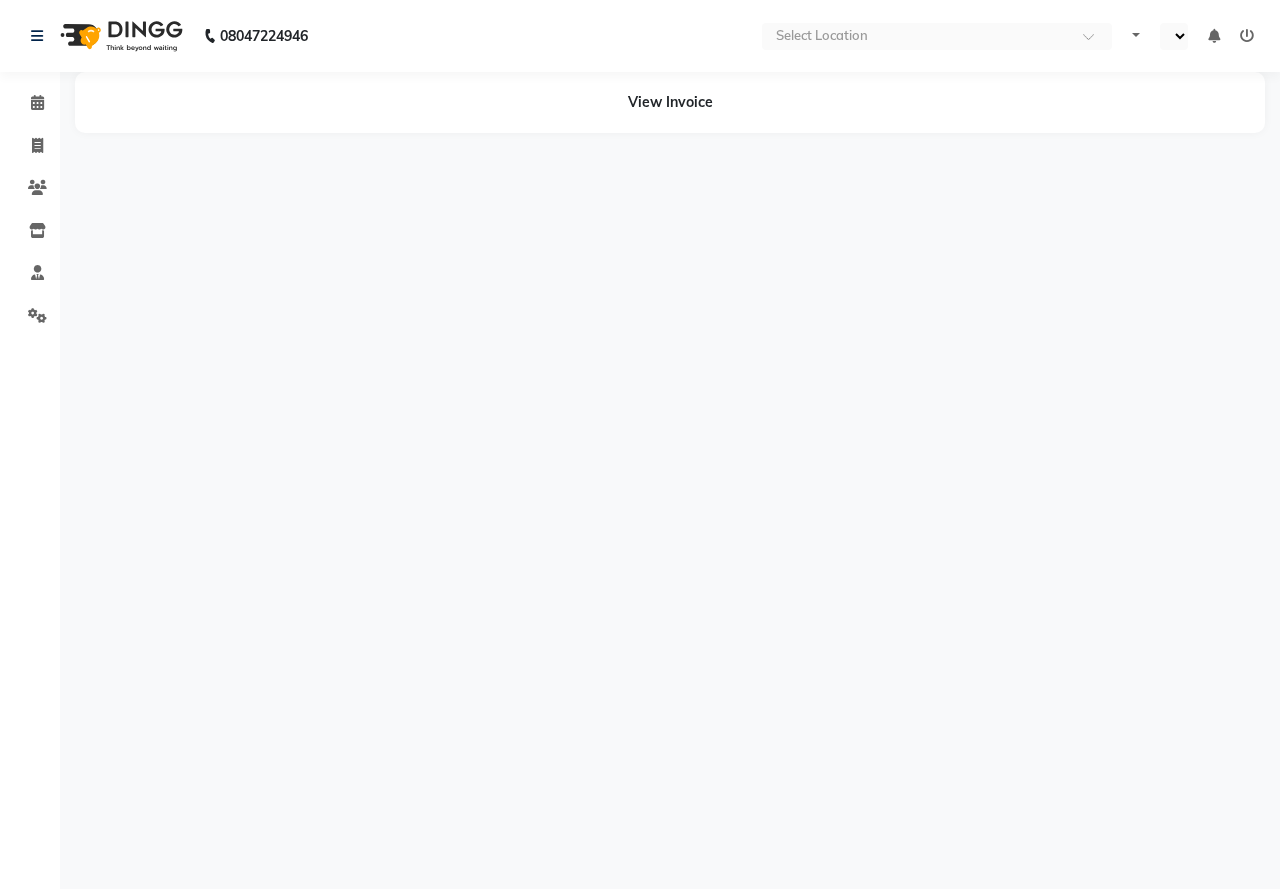 scroll, scrollTop: 0, scrollLeft: 0, axis: both 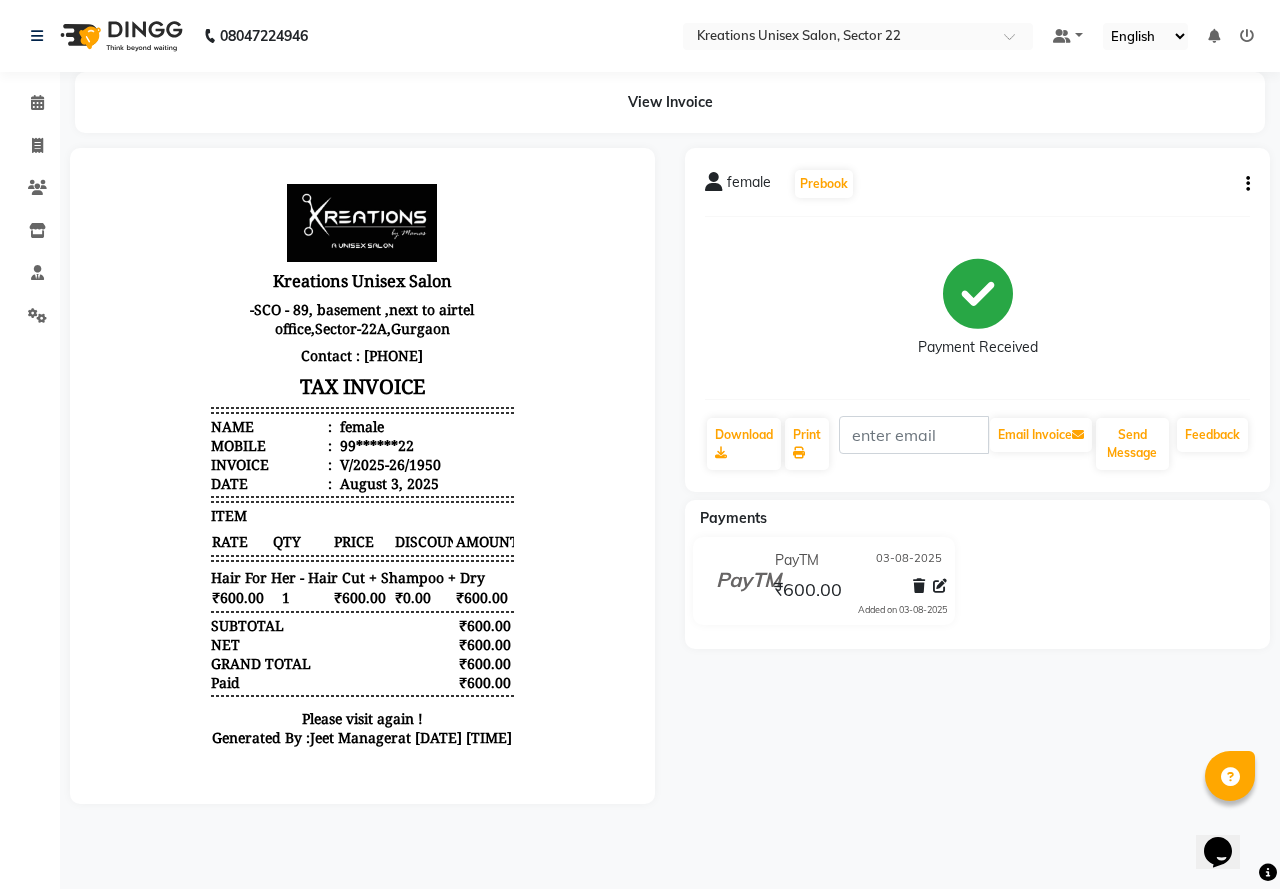 click on "female   Prebook   Payment Received  Download  Print   Email Invoice   Send Message Feedback" 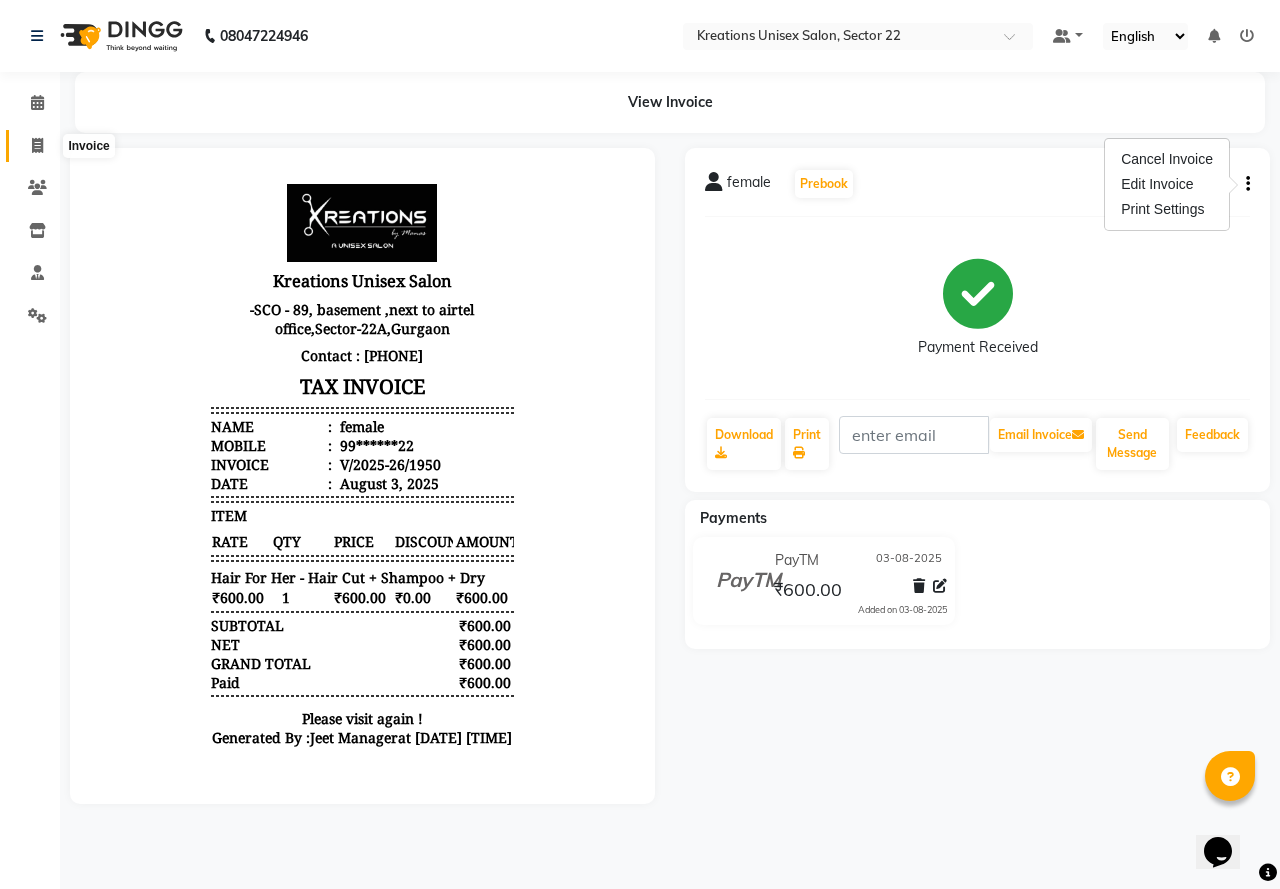 click 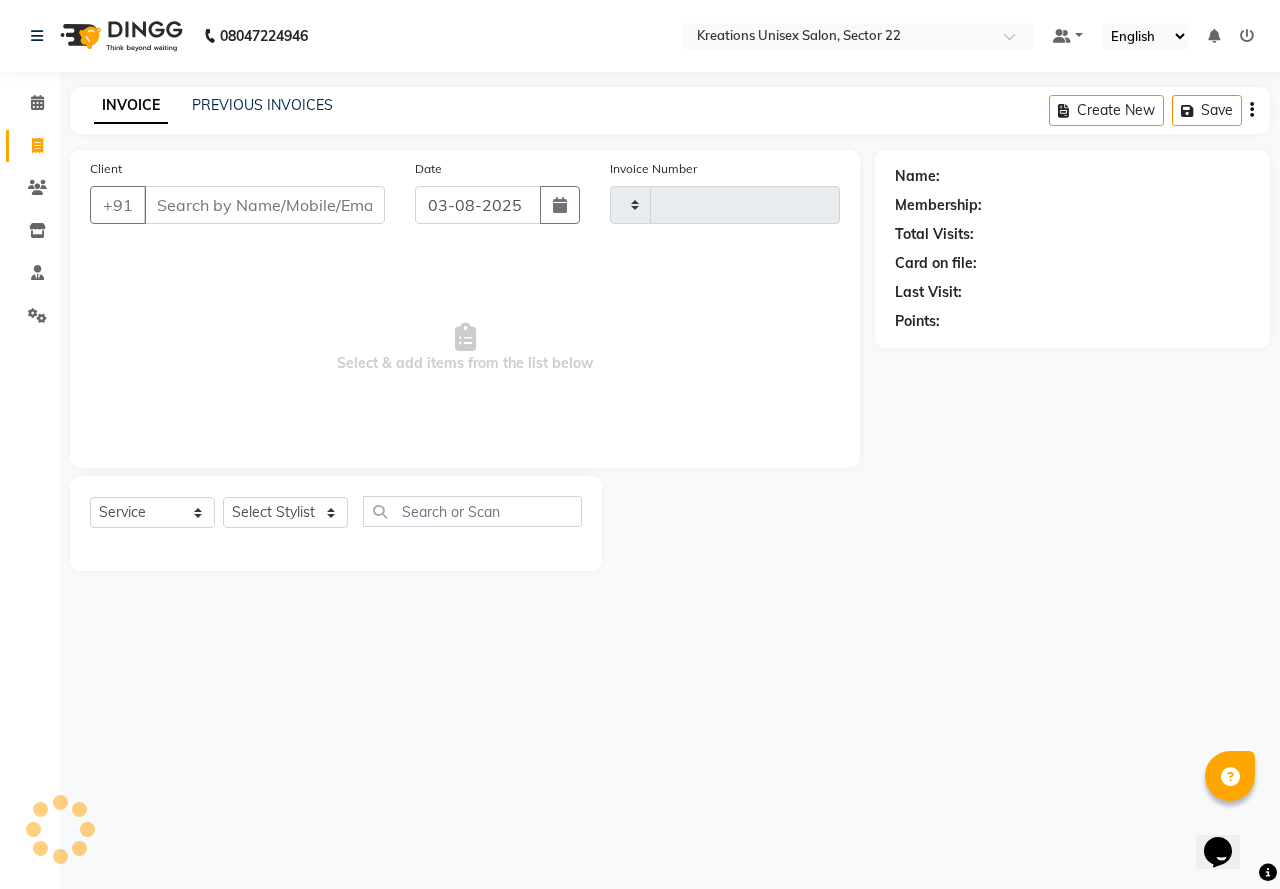 type on "1953" 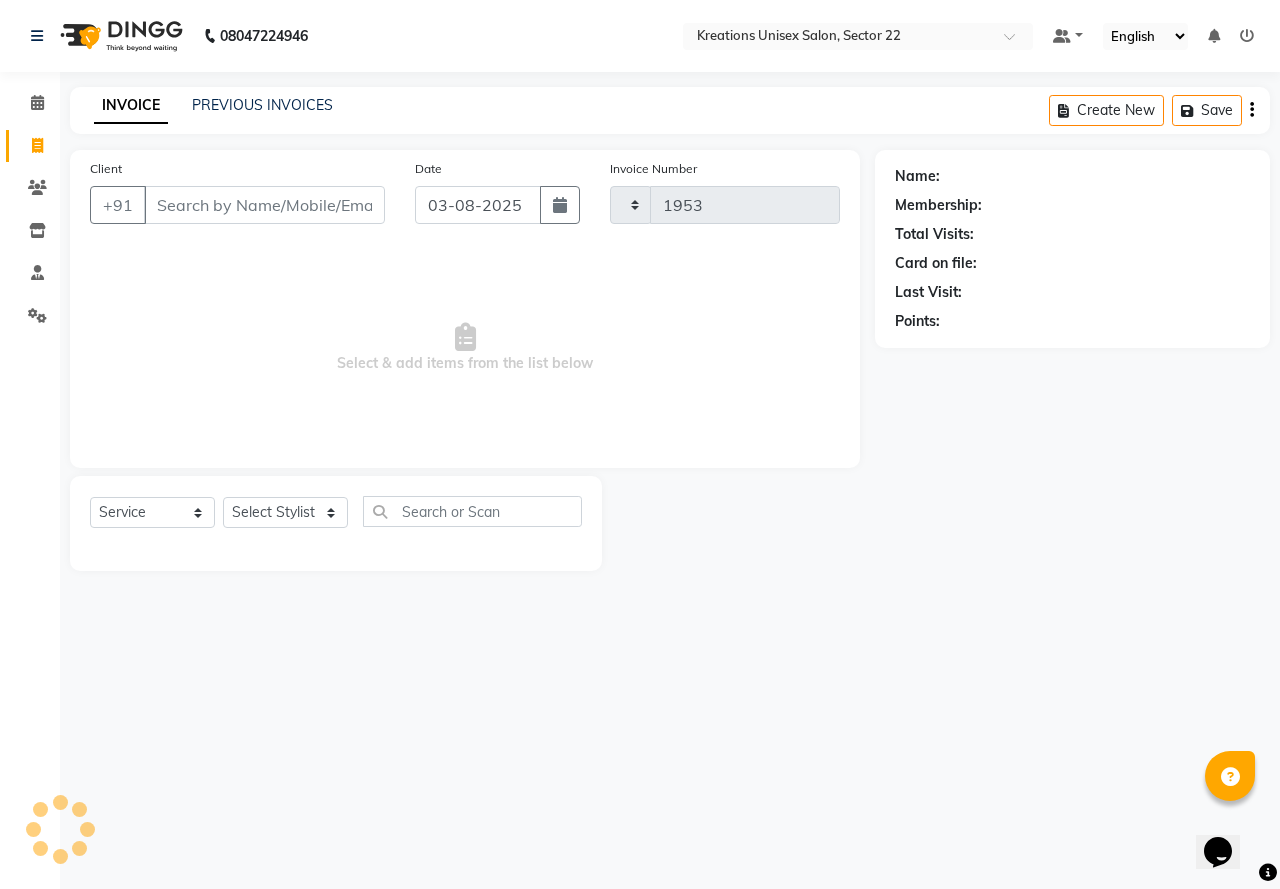 select on "6170" 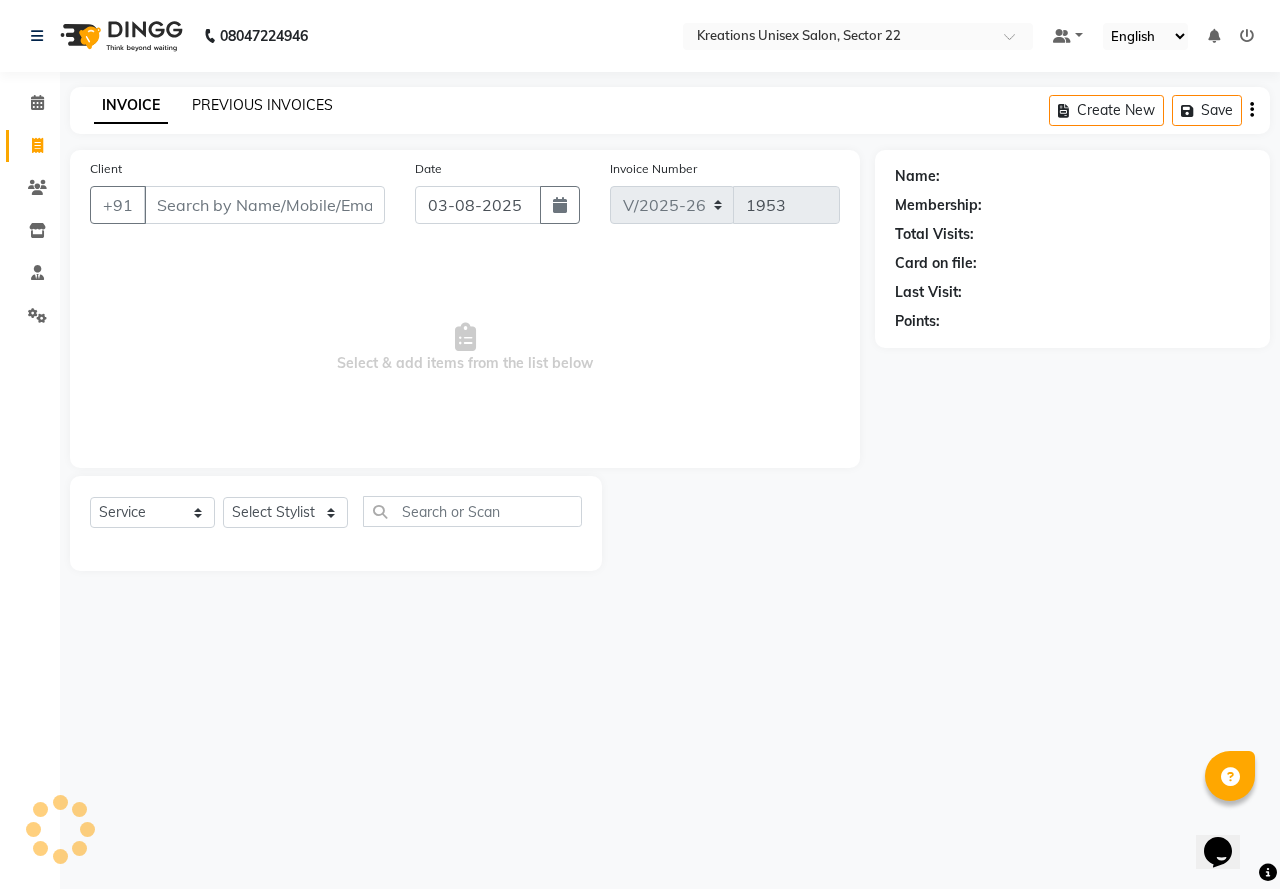 click on "PREVIOUS INVOICES" 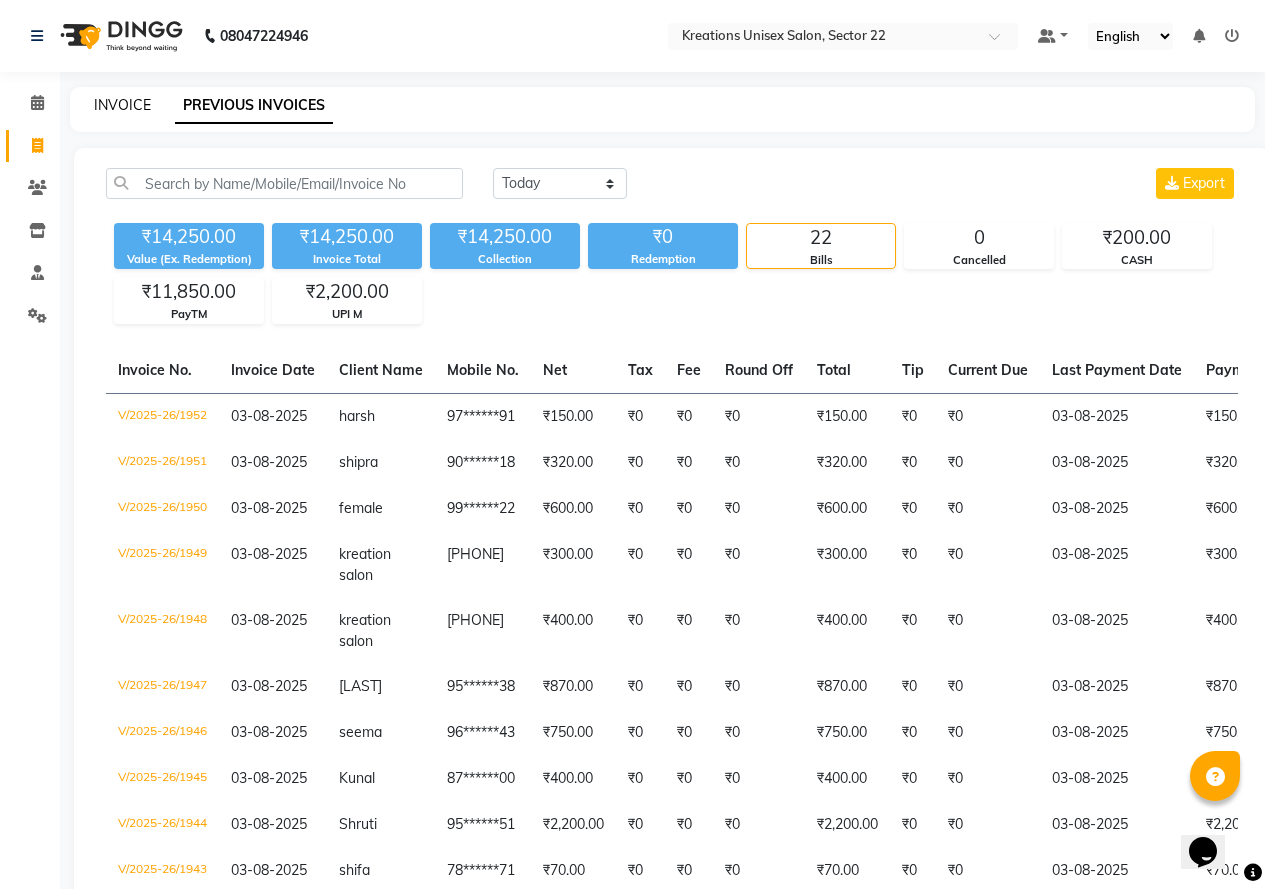 click on "INVOICE" 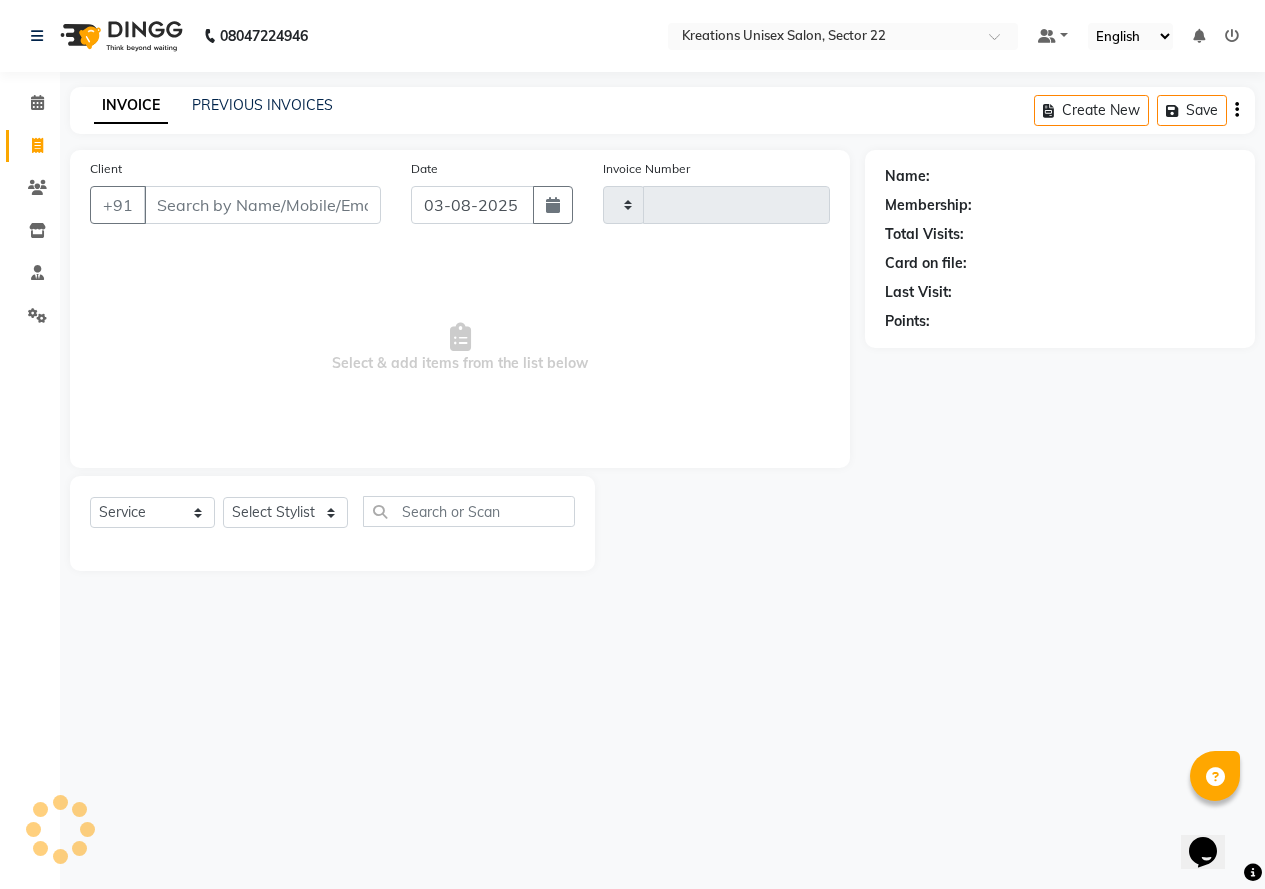 type on "1953" 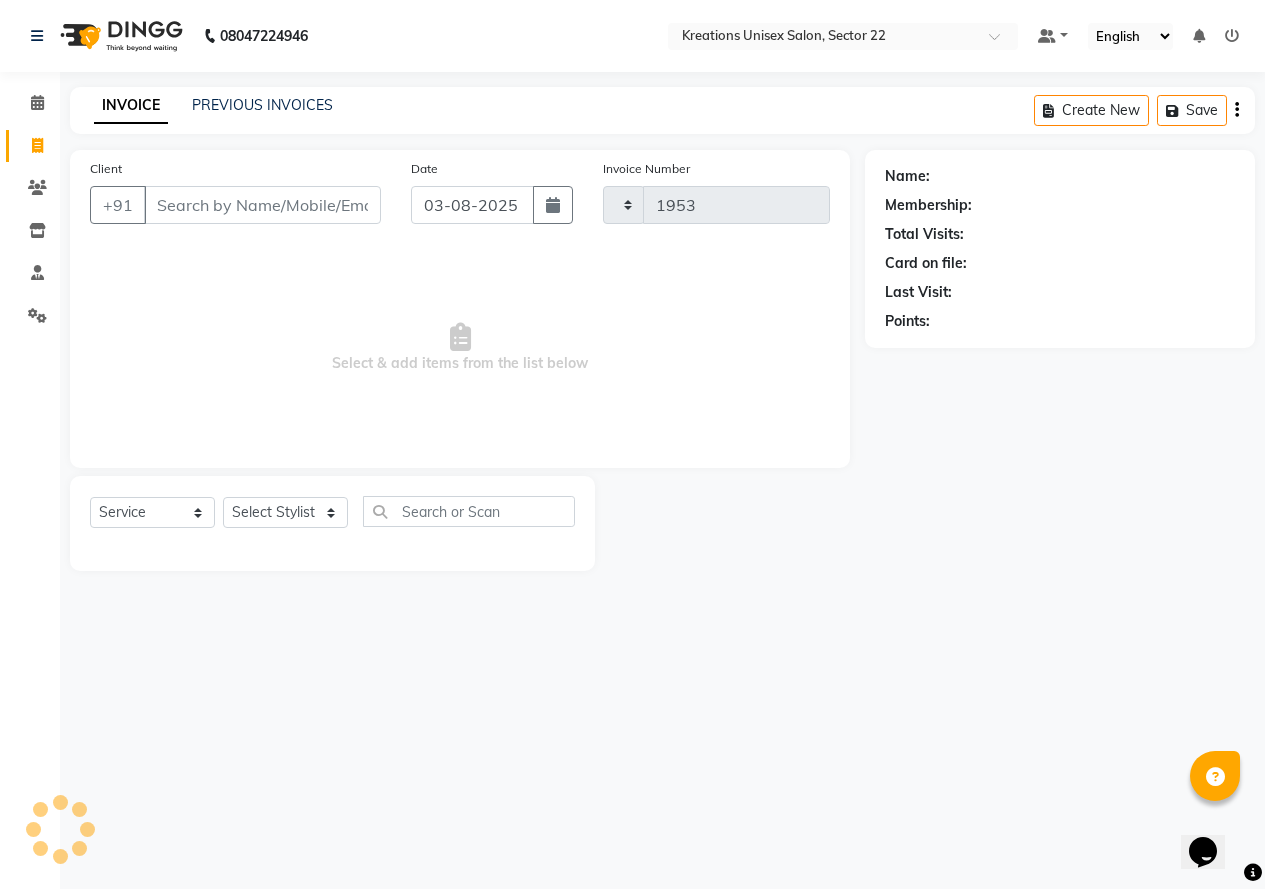 select on "6170" 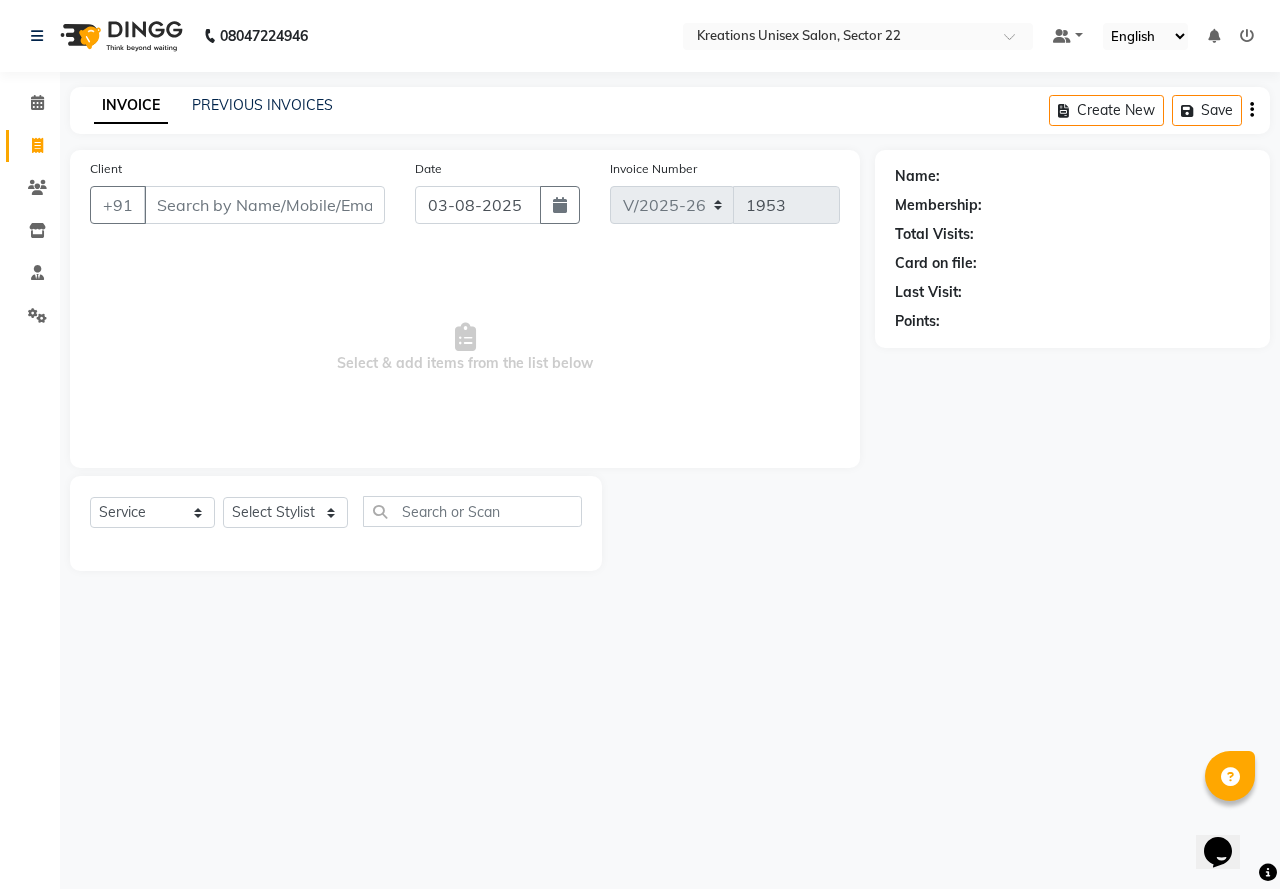 click on "Client" at bounding box center [264, 205] 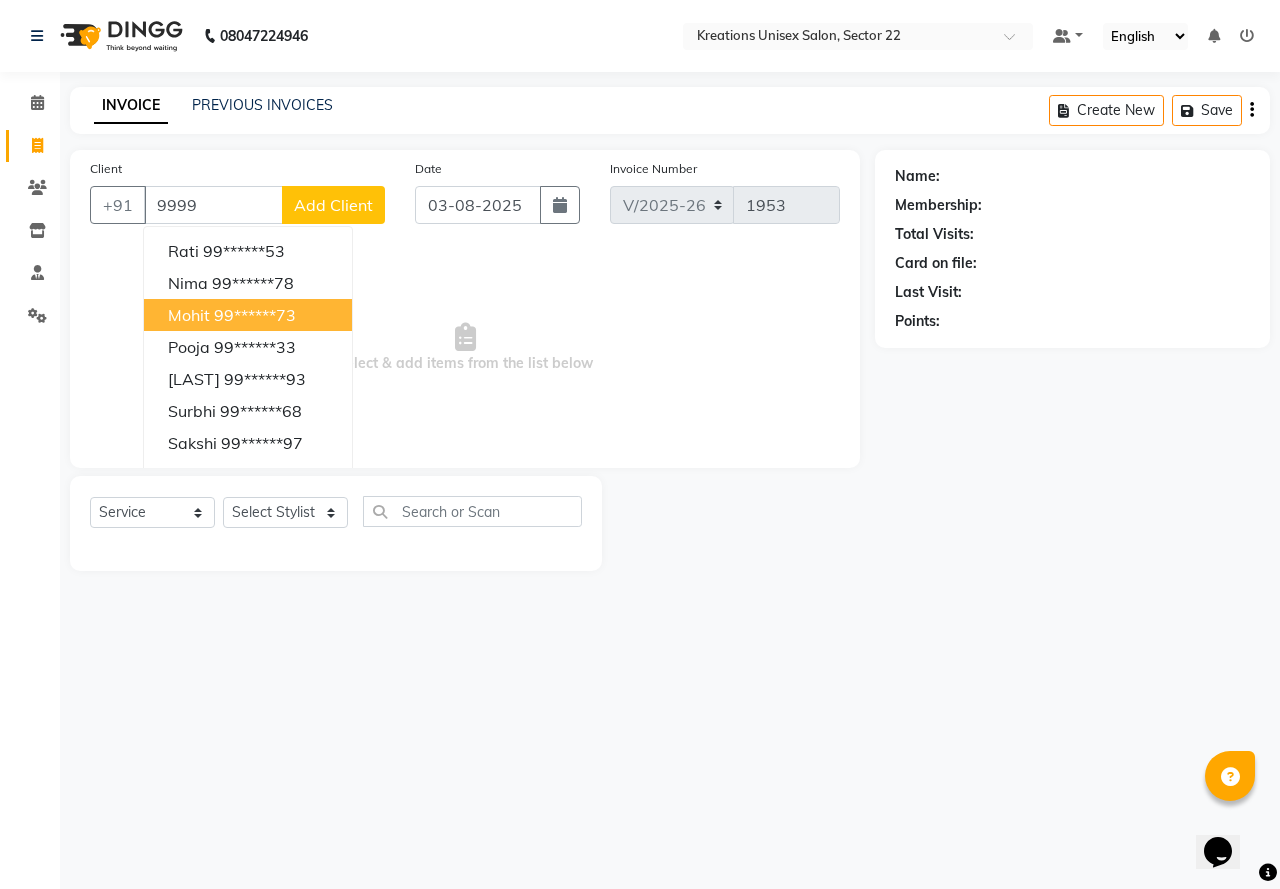 click on "mohit" at bounding box center (189, 315) 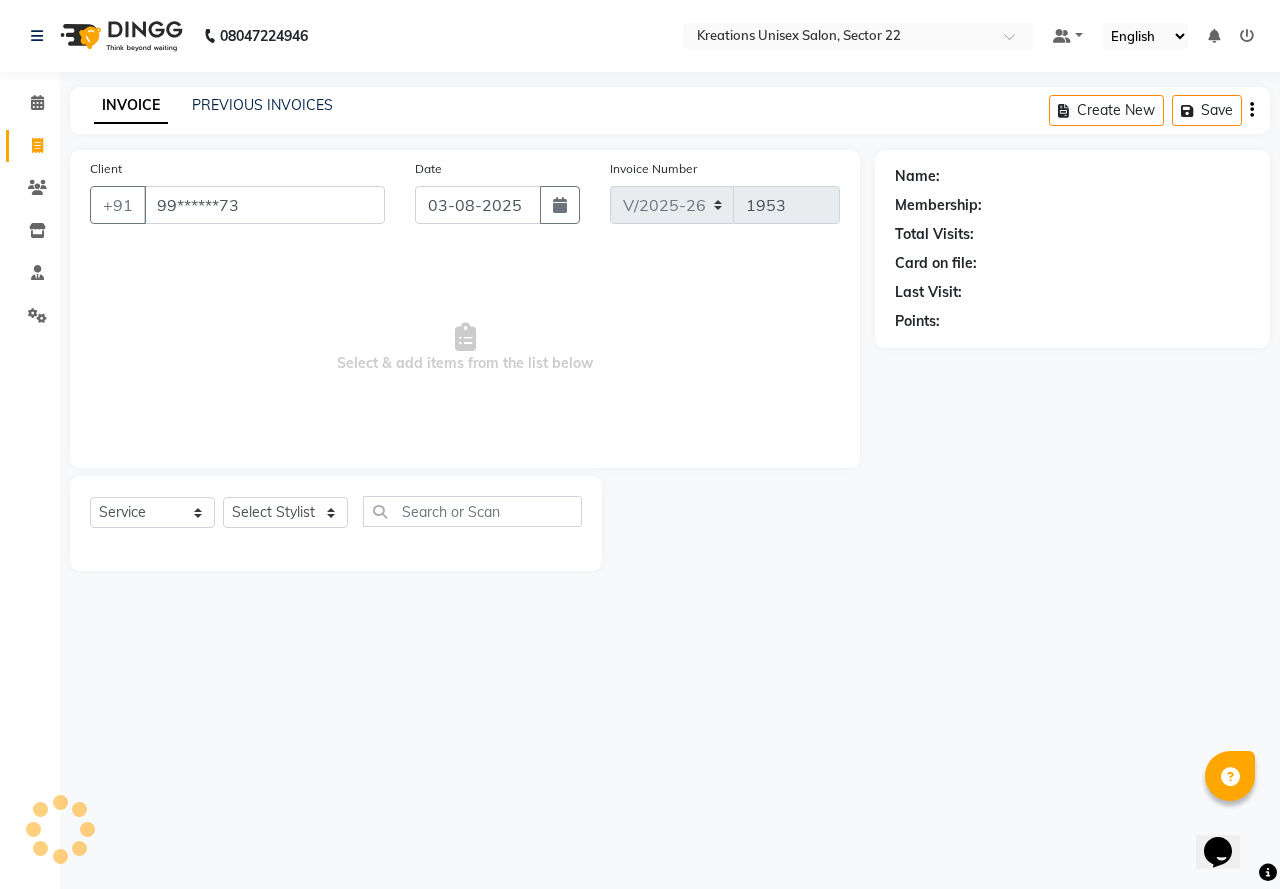 type on "99******73" 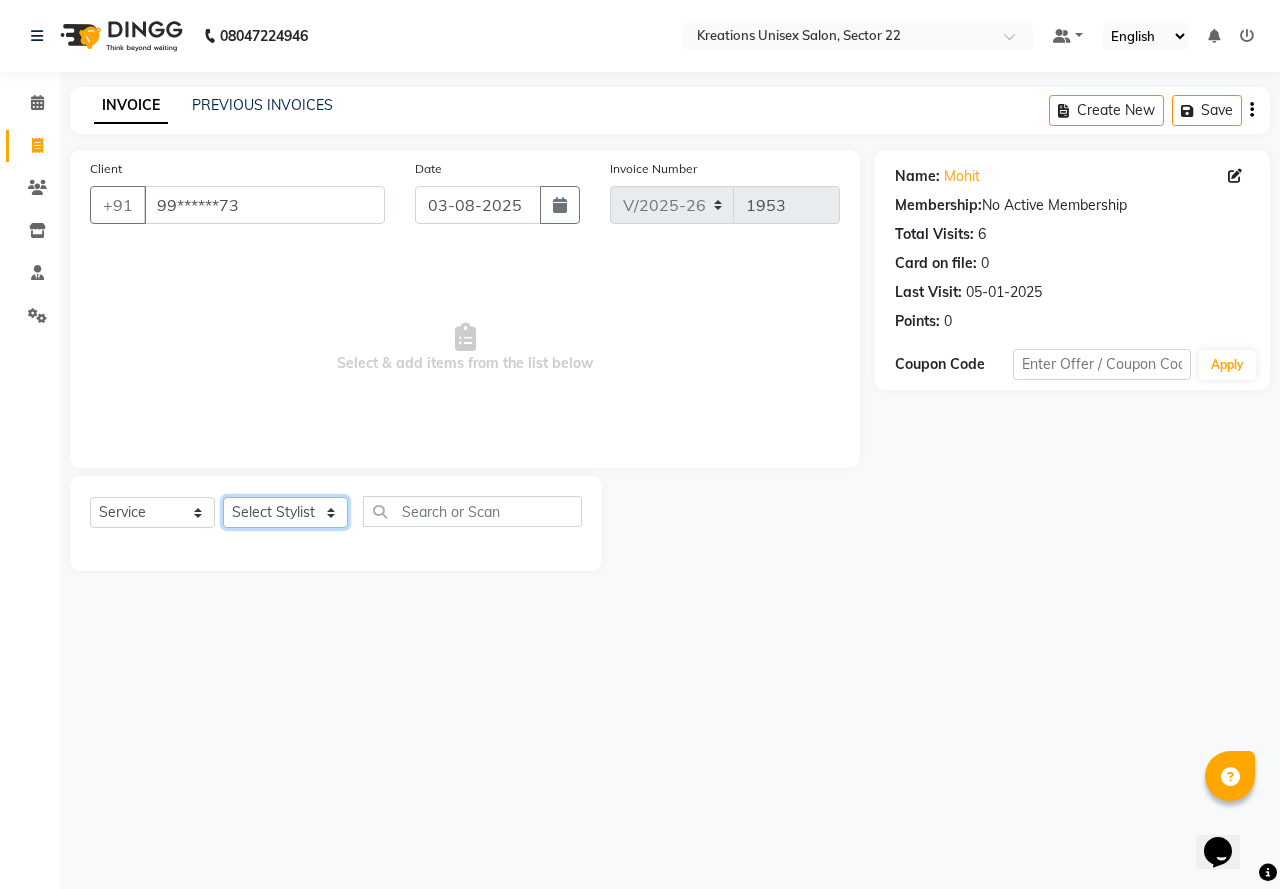 click on "Select Stylist AMAN Jeet Manager Jitender  Kapil  Kavita Manager Malik Khan  Manas Sir  rozy  Sector-23 Shaffali Maam  Shiv Kumar Sita Mehto" 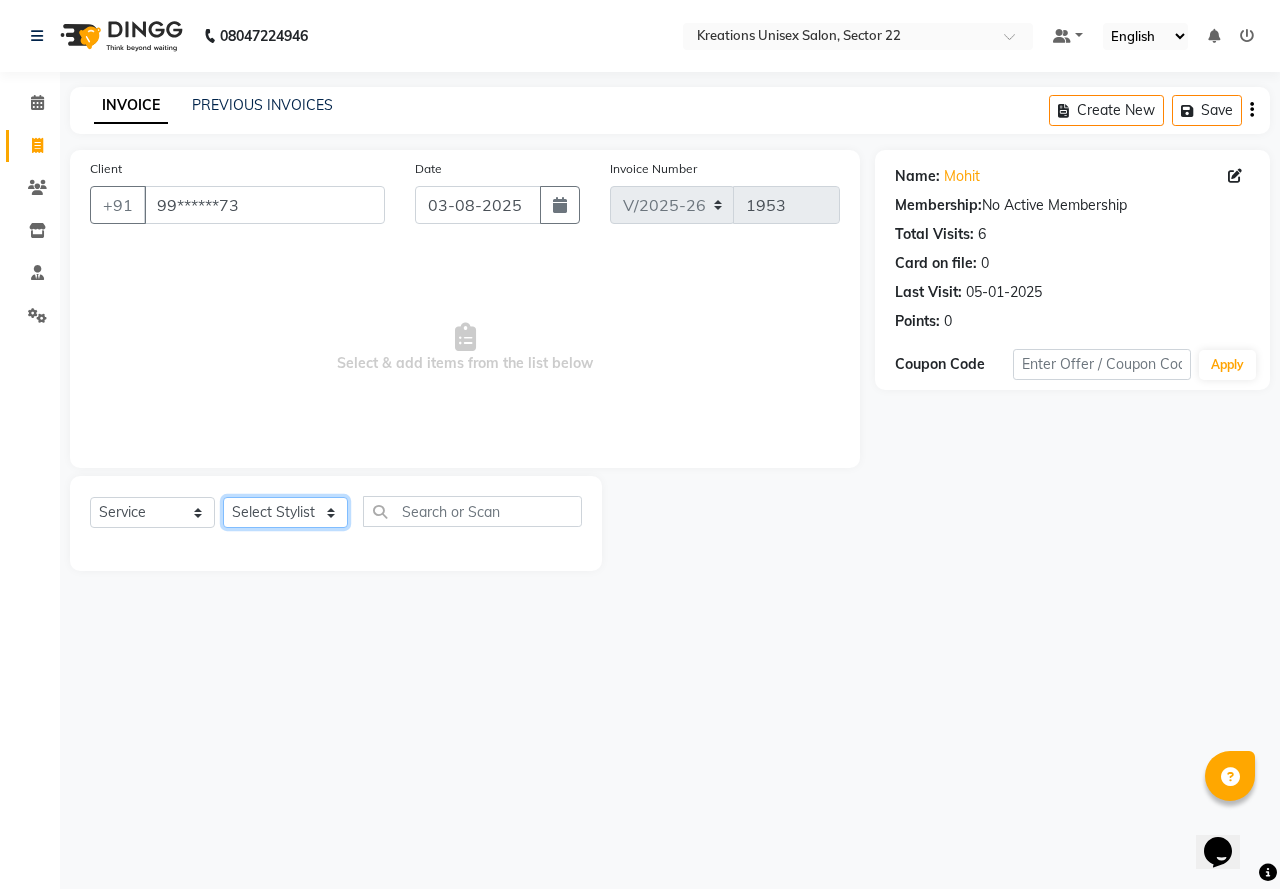 select on "87945" 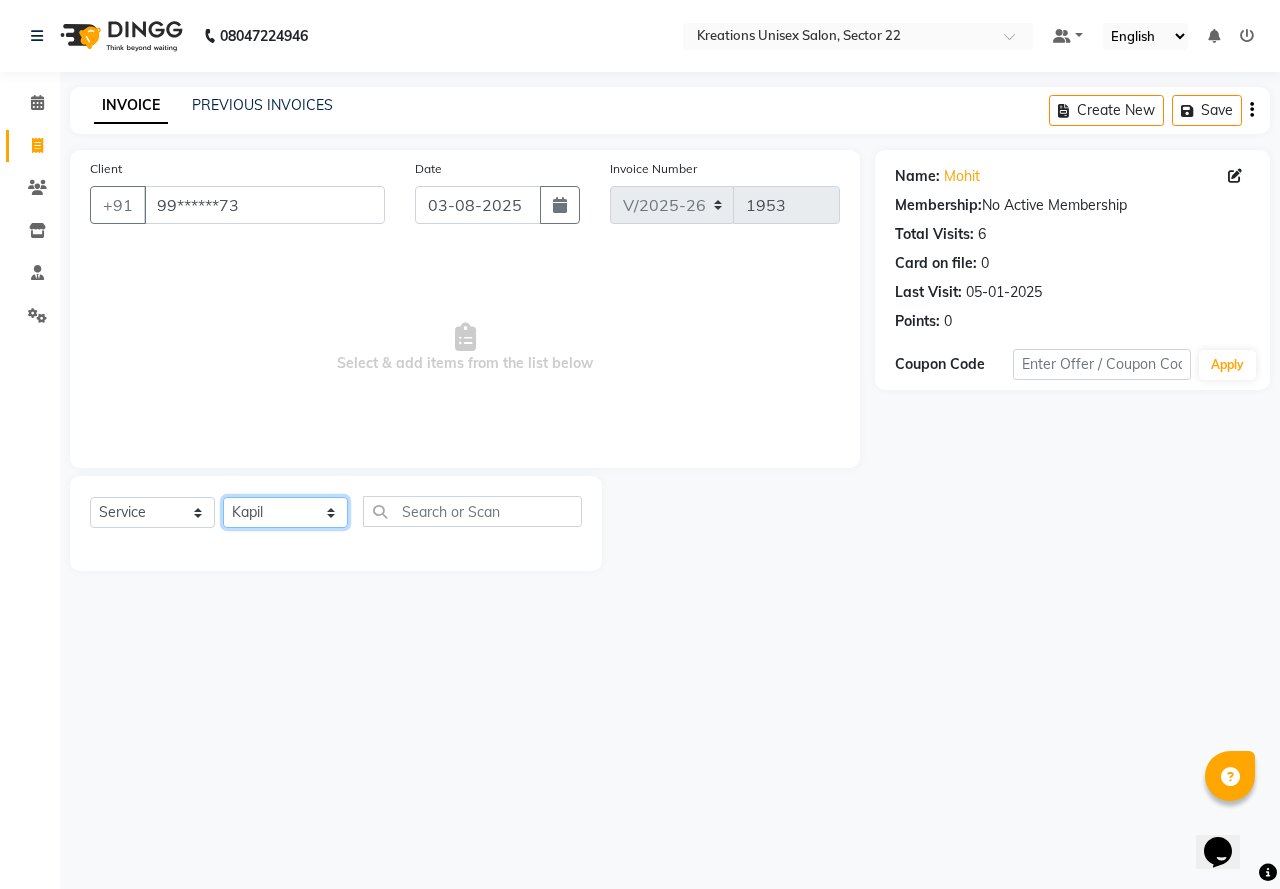 click on "Select Stylist AMAN Jeet Manager Jitender  Kapil  Kavita Manager Malik Khan  Manas Sir  rozy  Sector-23 Shaffali Maam  Shiv Kumar Sita Mehto" 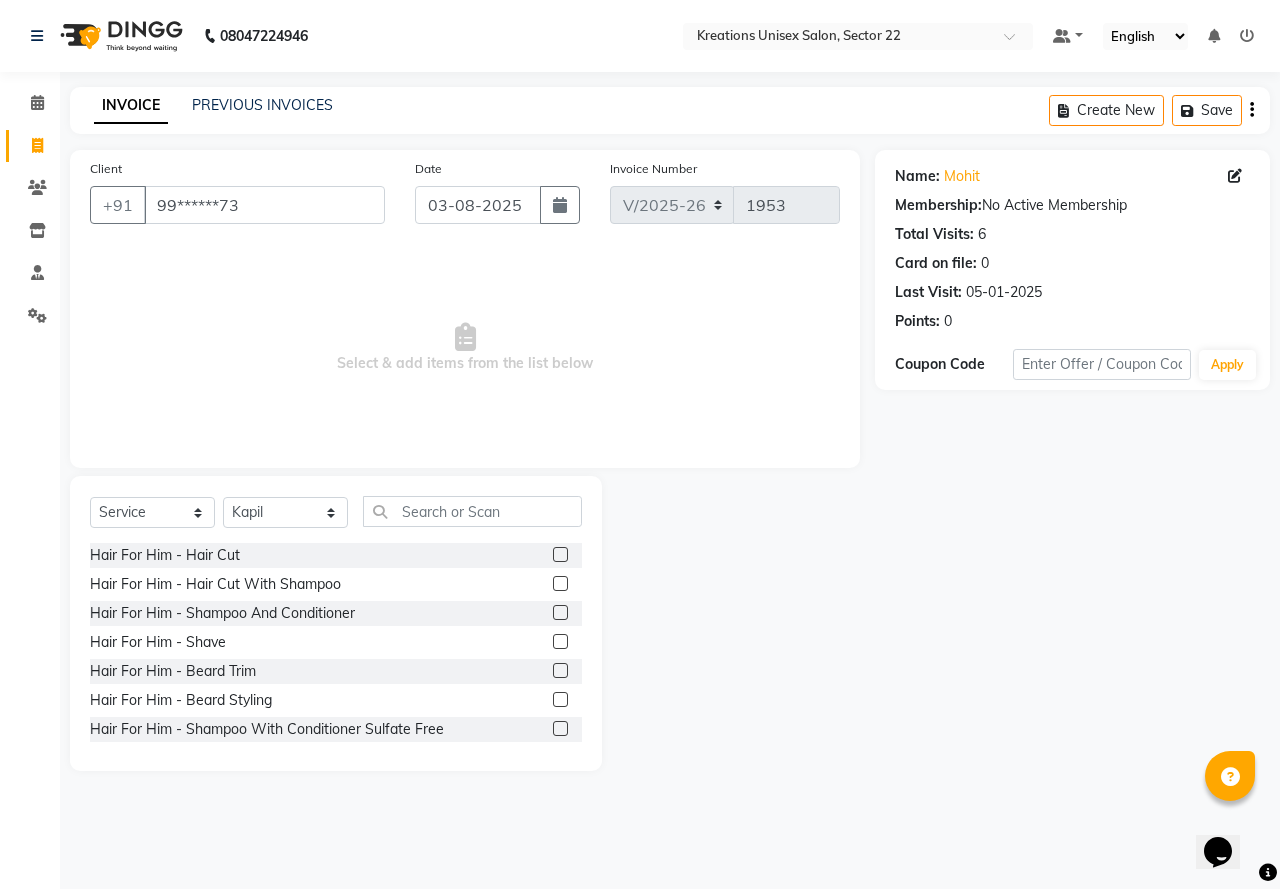 click 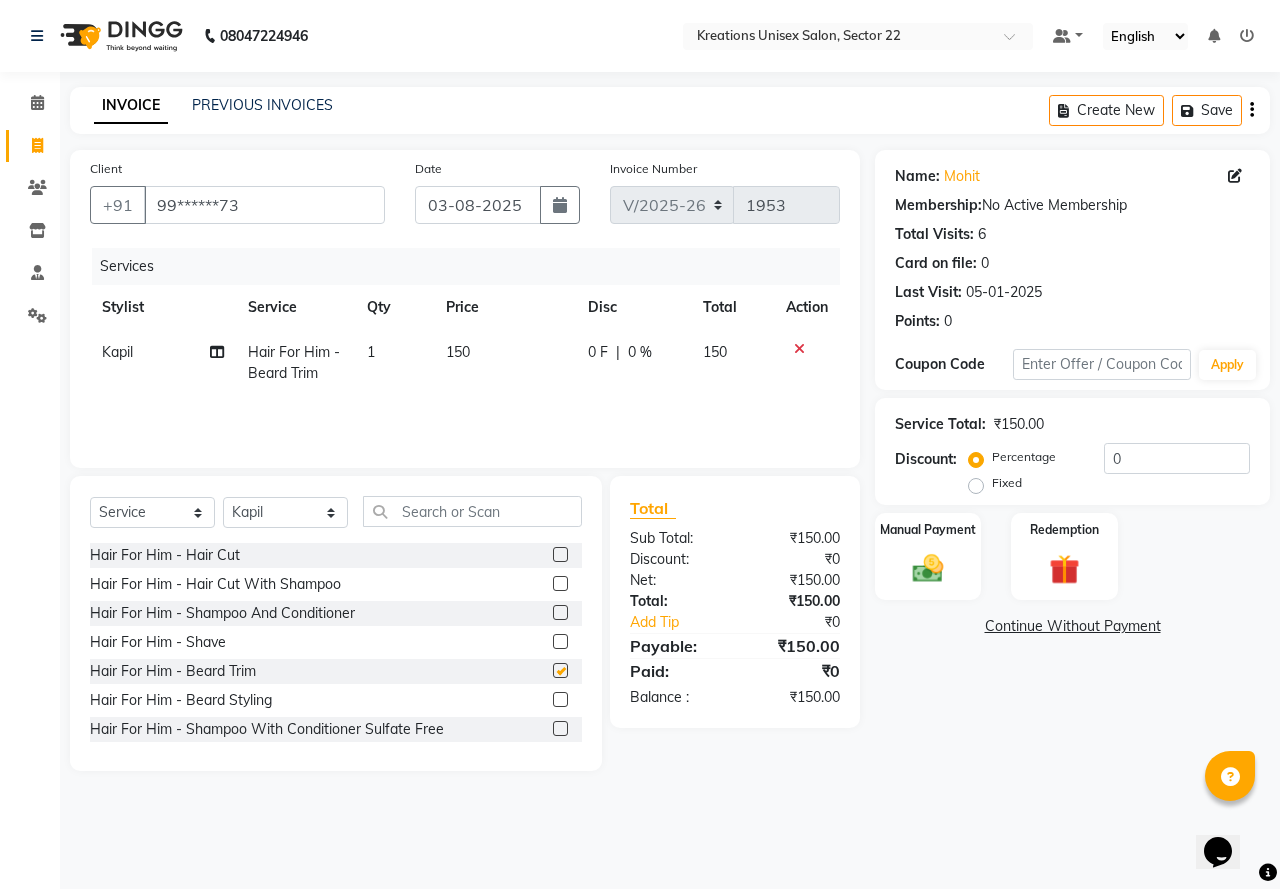 checkbox on "false" 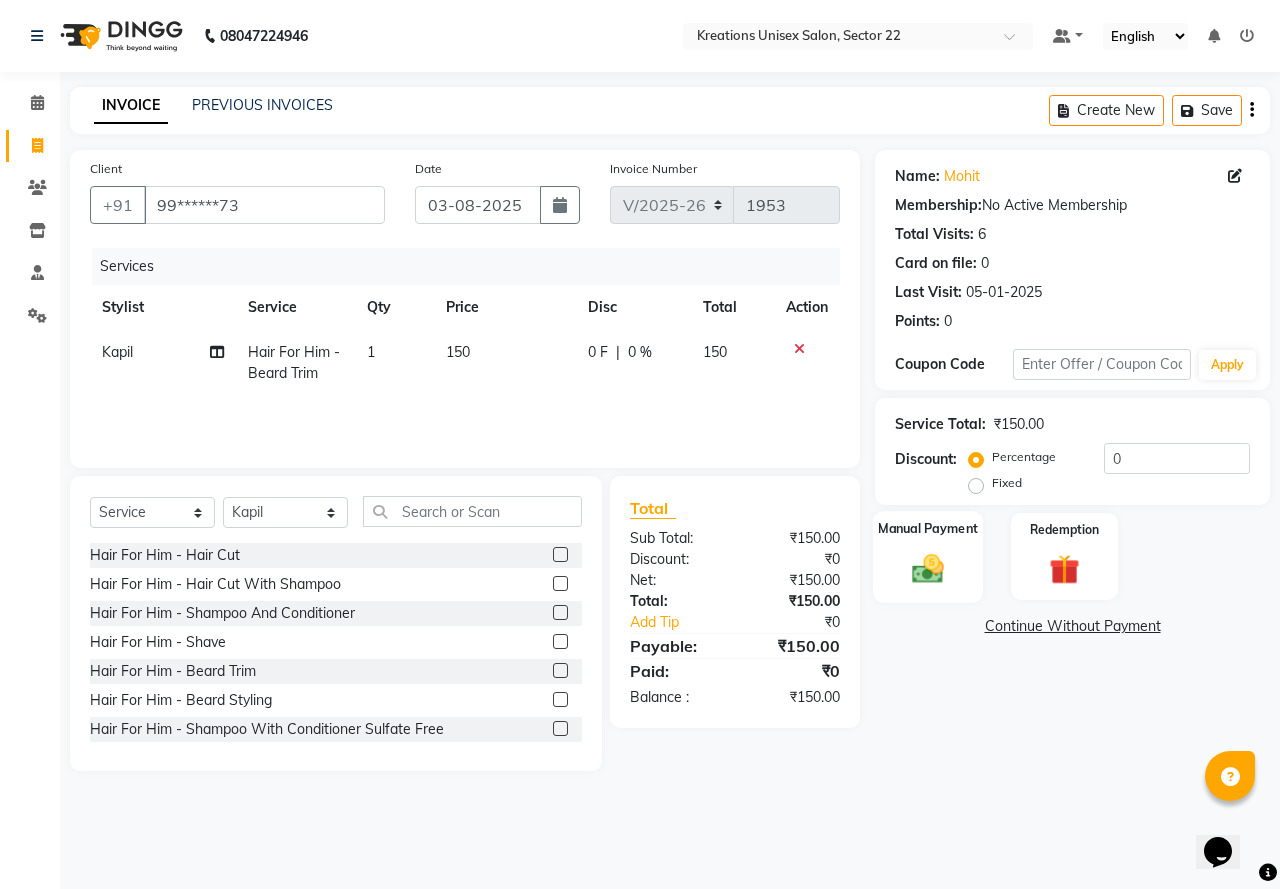 click 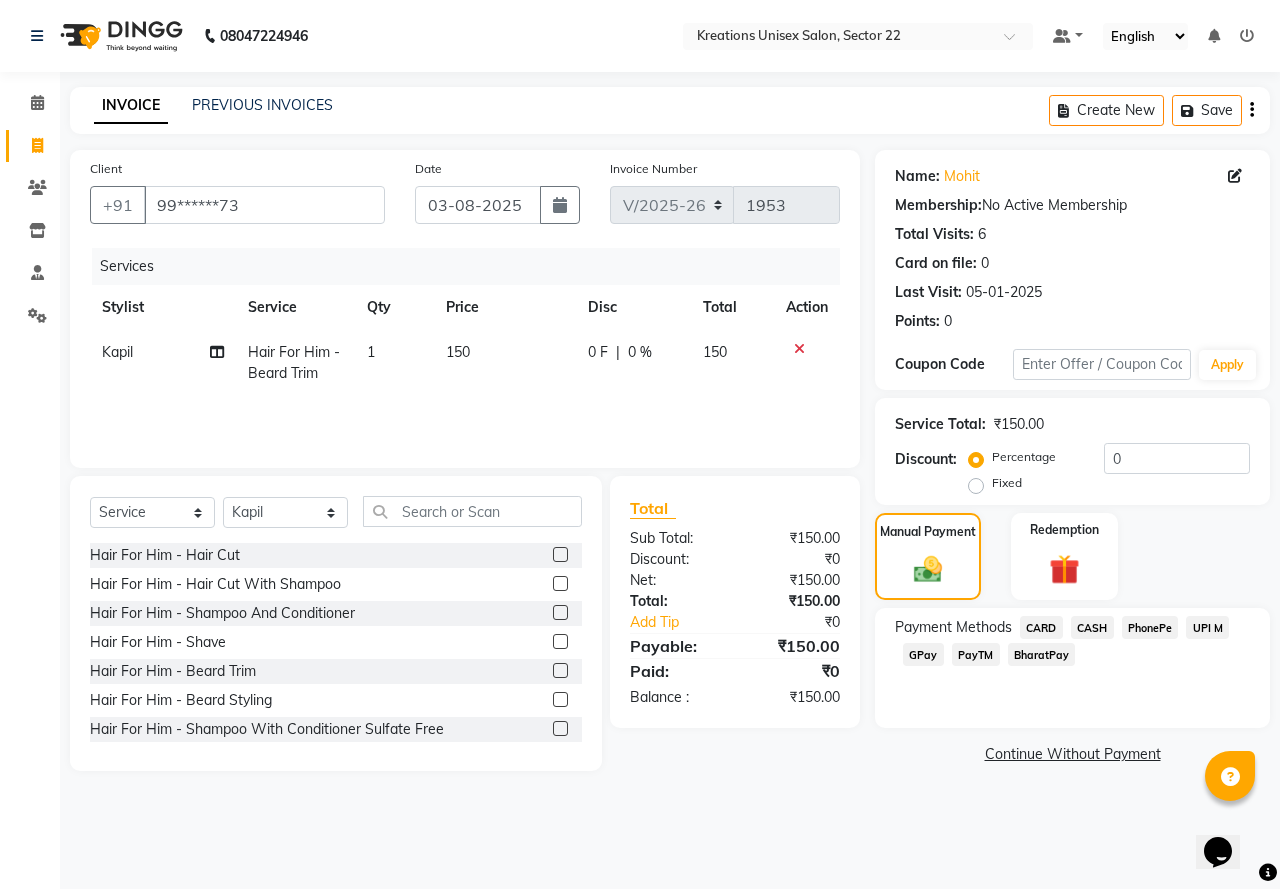 click on "PayTM" 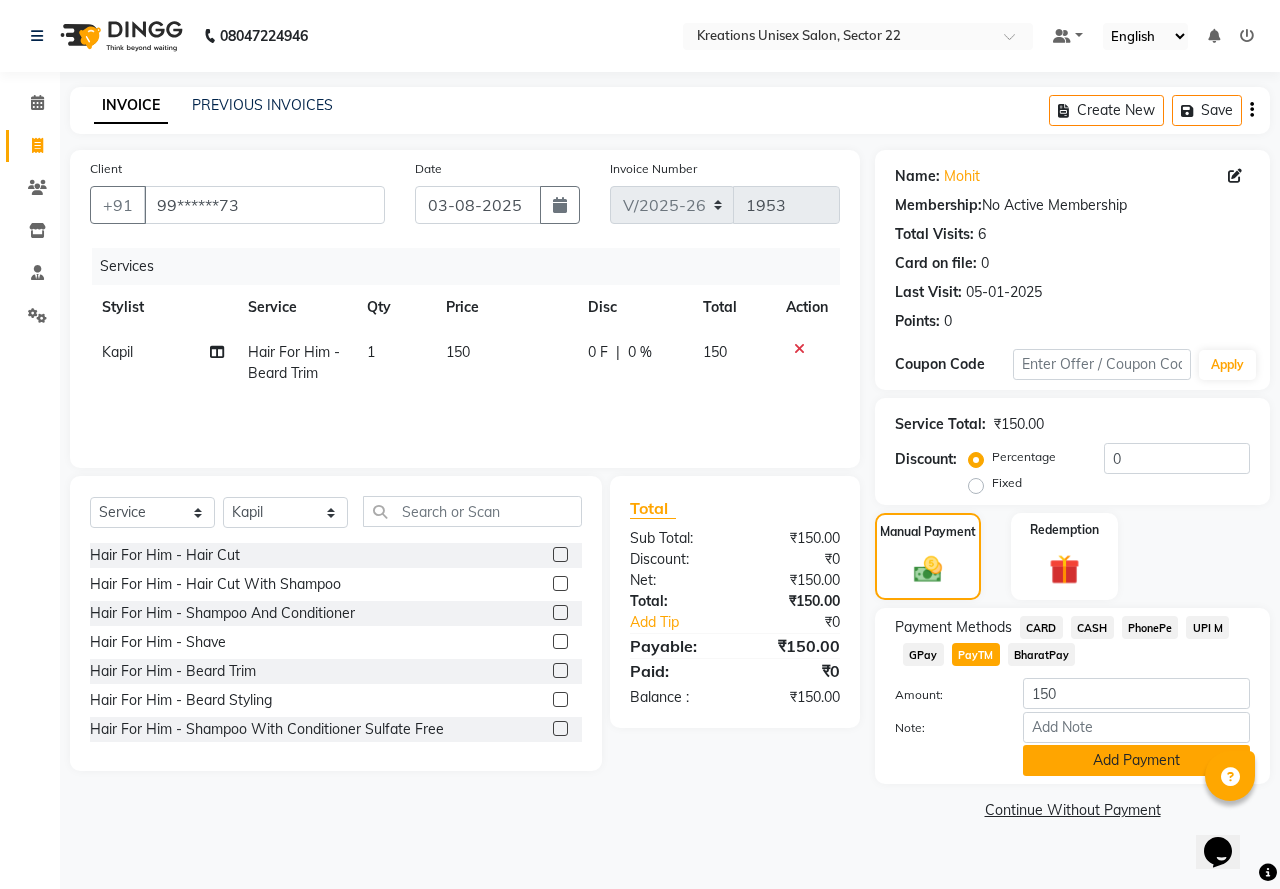 click on "Add Payment" 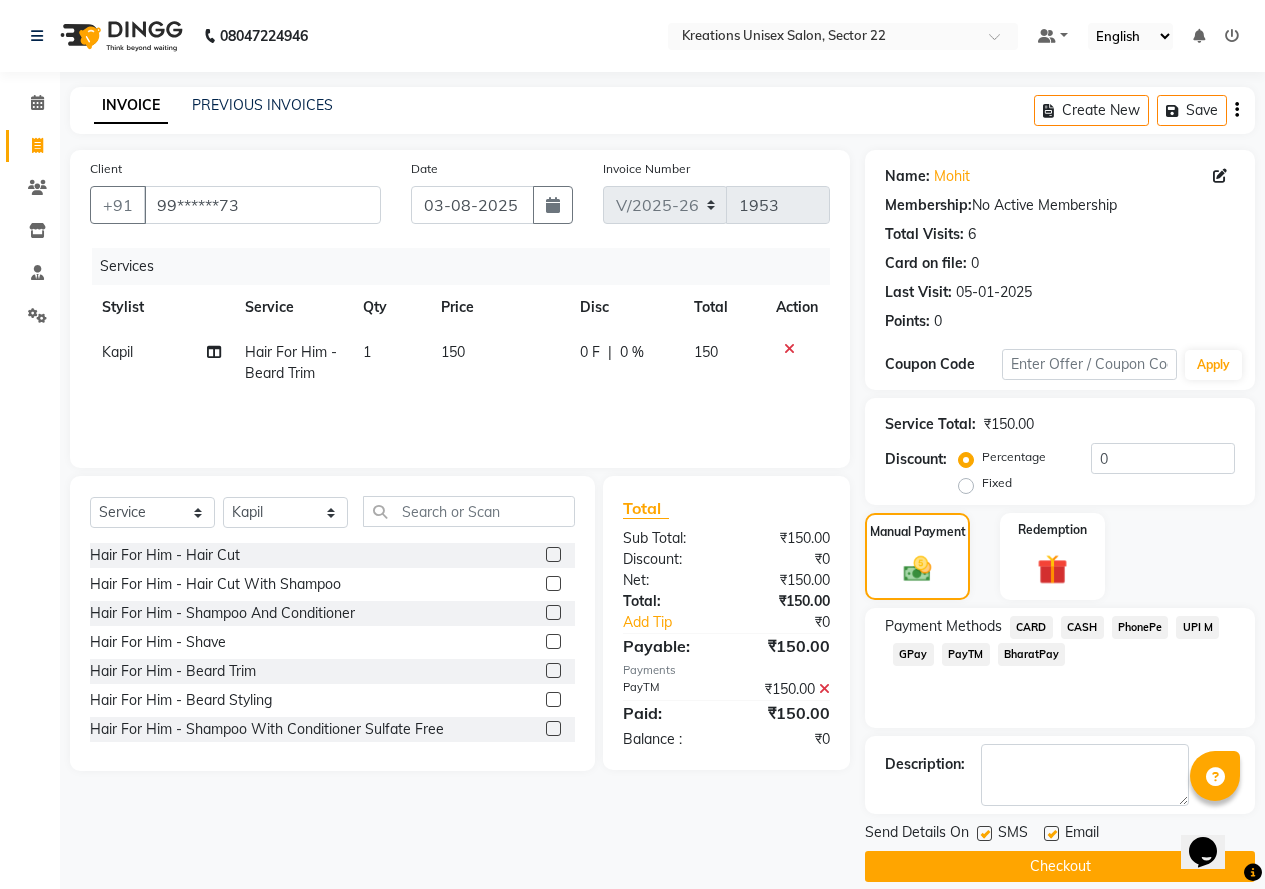click 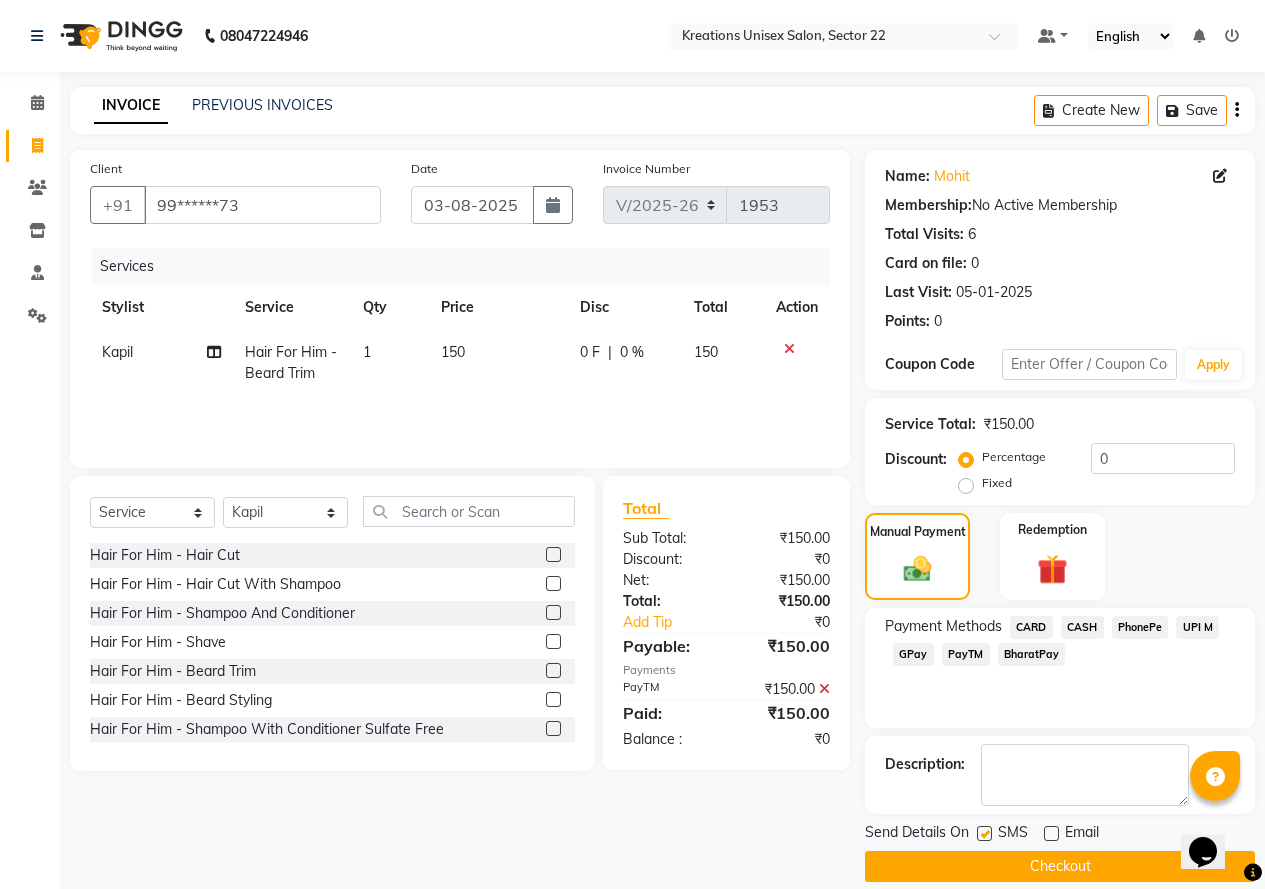 click 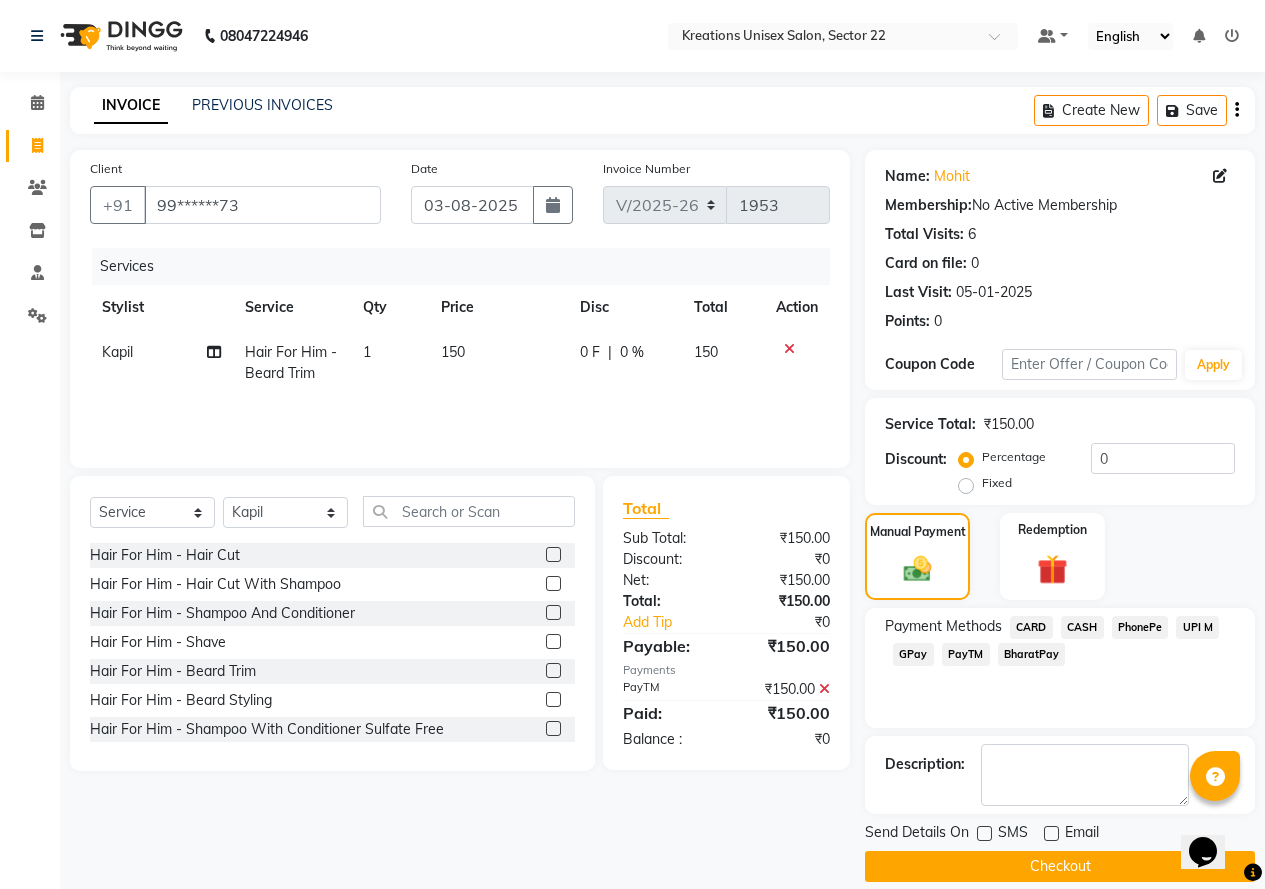 click on "Checkout" 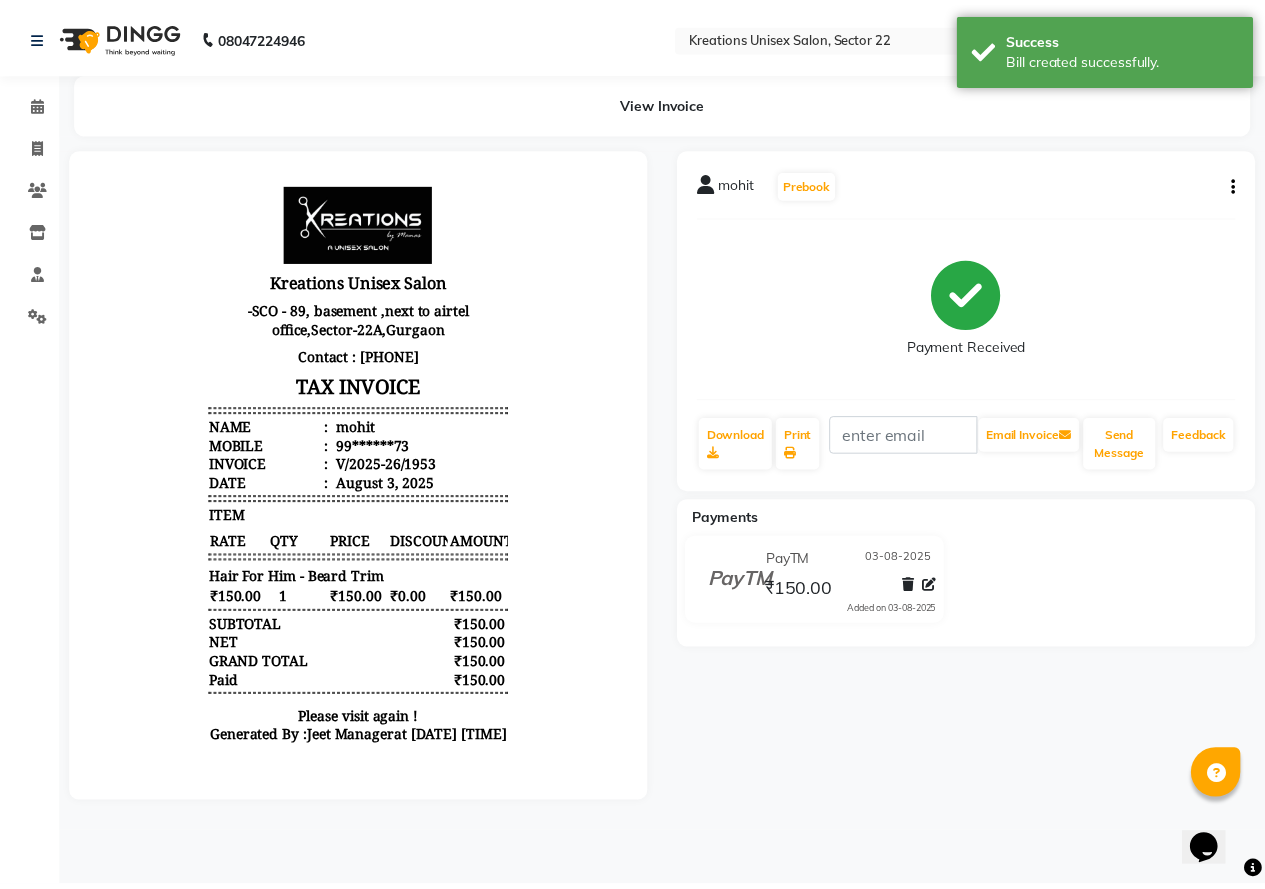 scroll, scrollTop: 0, scrollLeft: 0, axis: both 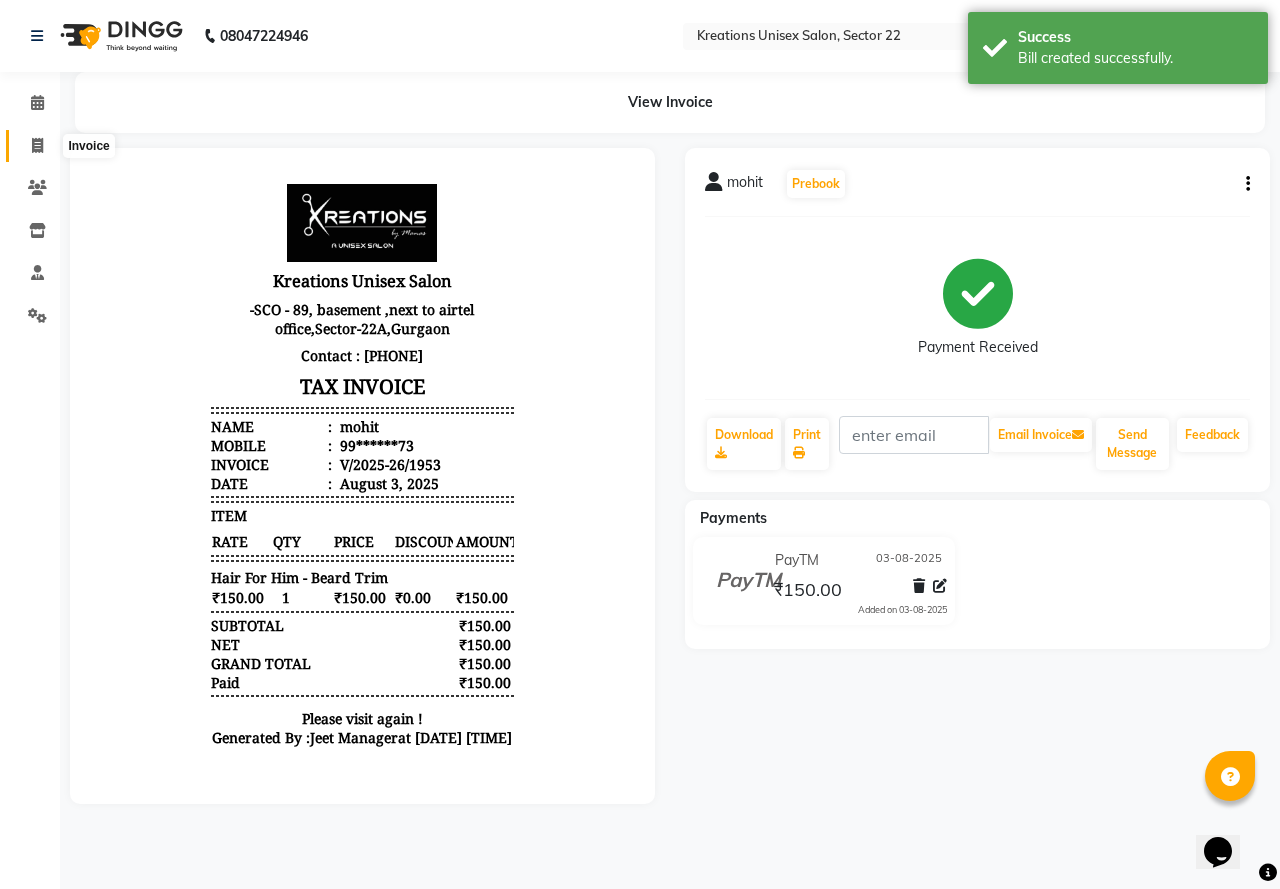 click 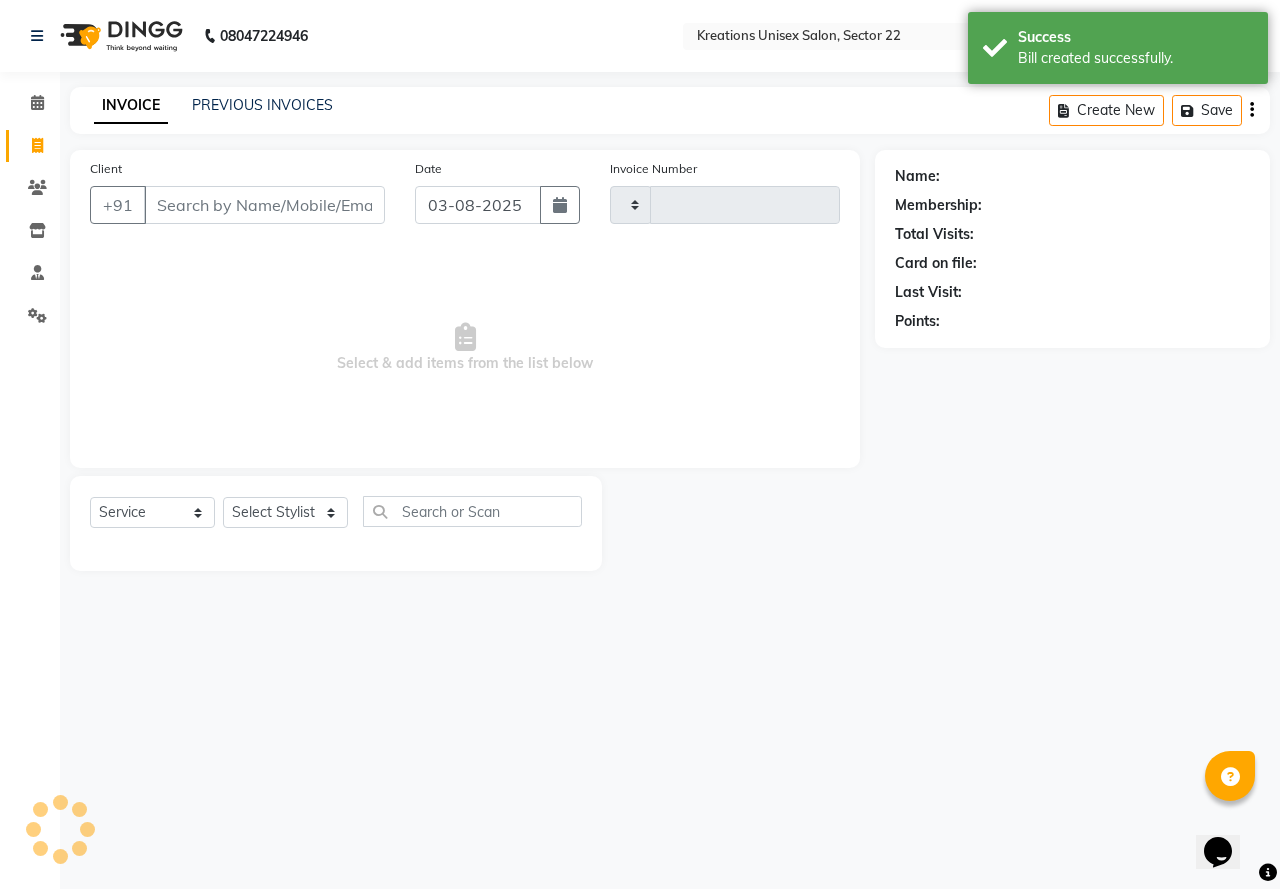 type on "1954" 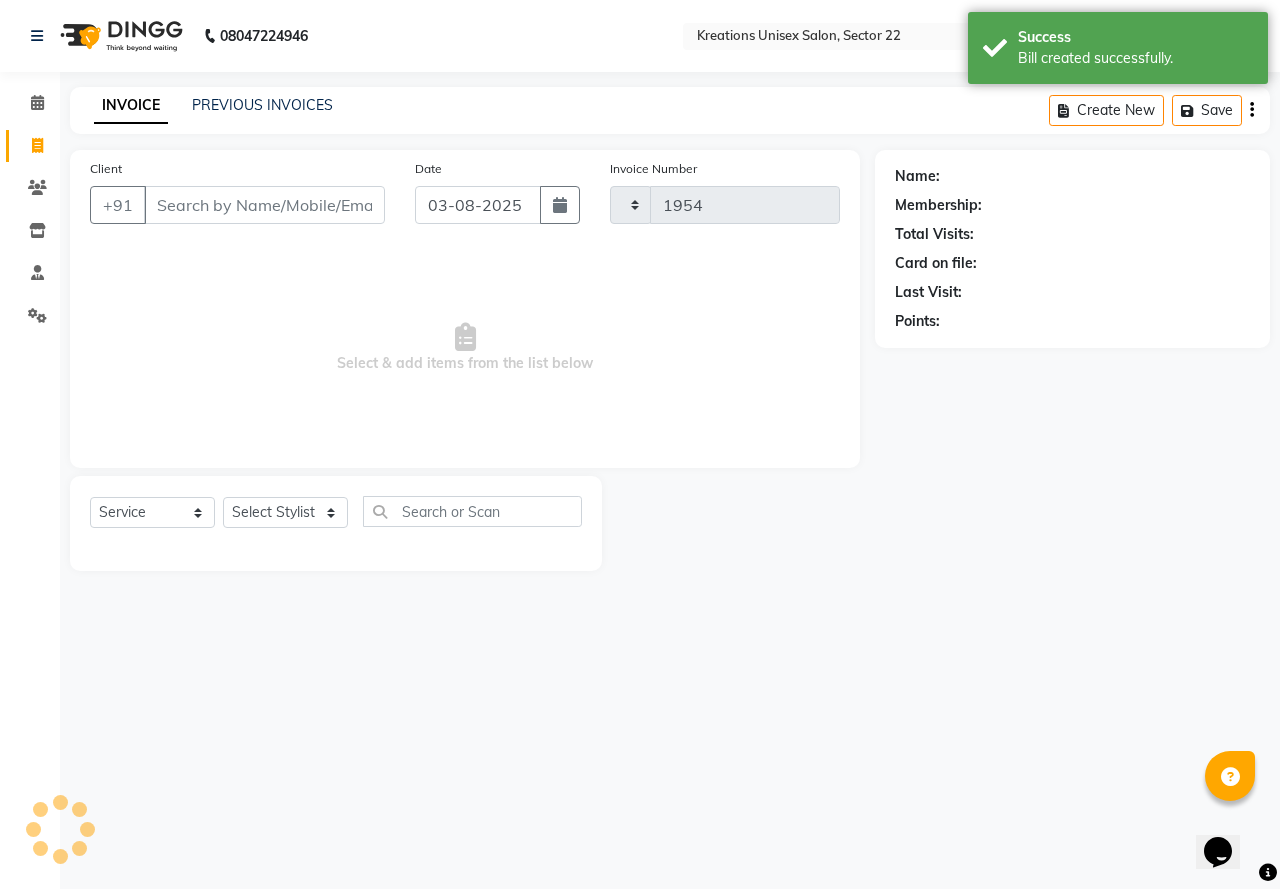 select on "6170" 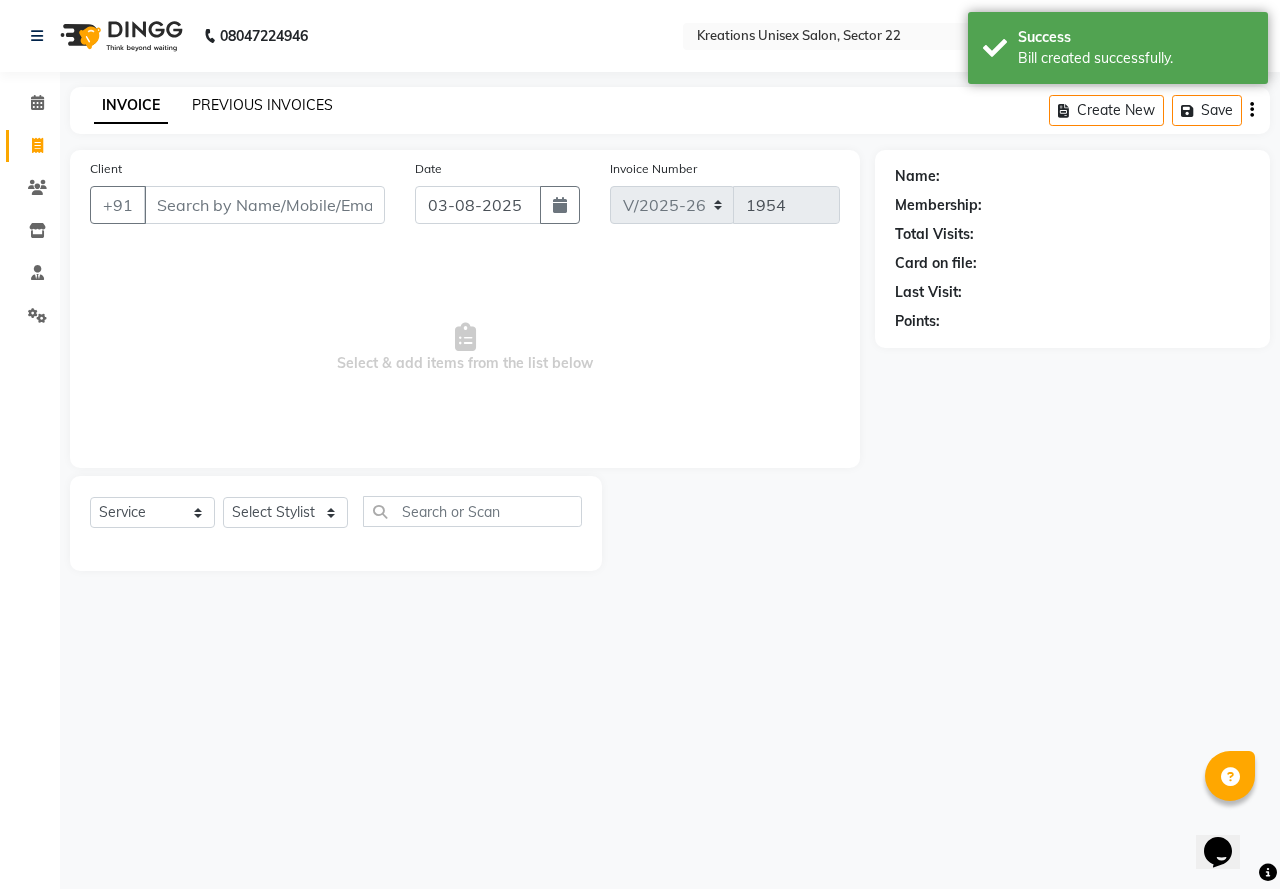 click on "PREVIOUS INVOICES" 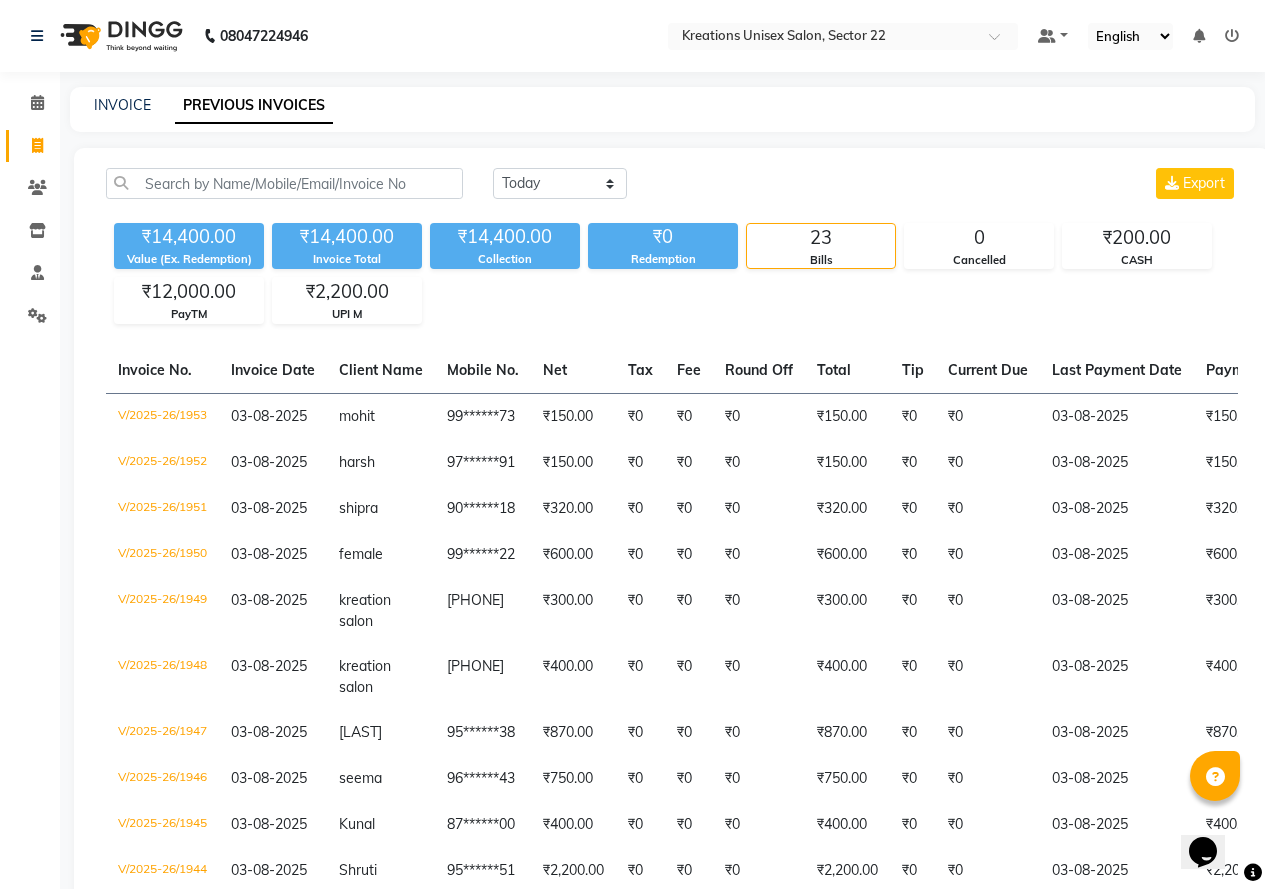 drag, startPoint x: 1265, startPoint y: 488, endPoint x: 1278, endPoint y: 585, distance: 97.867256 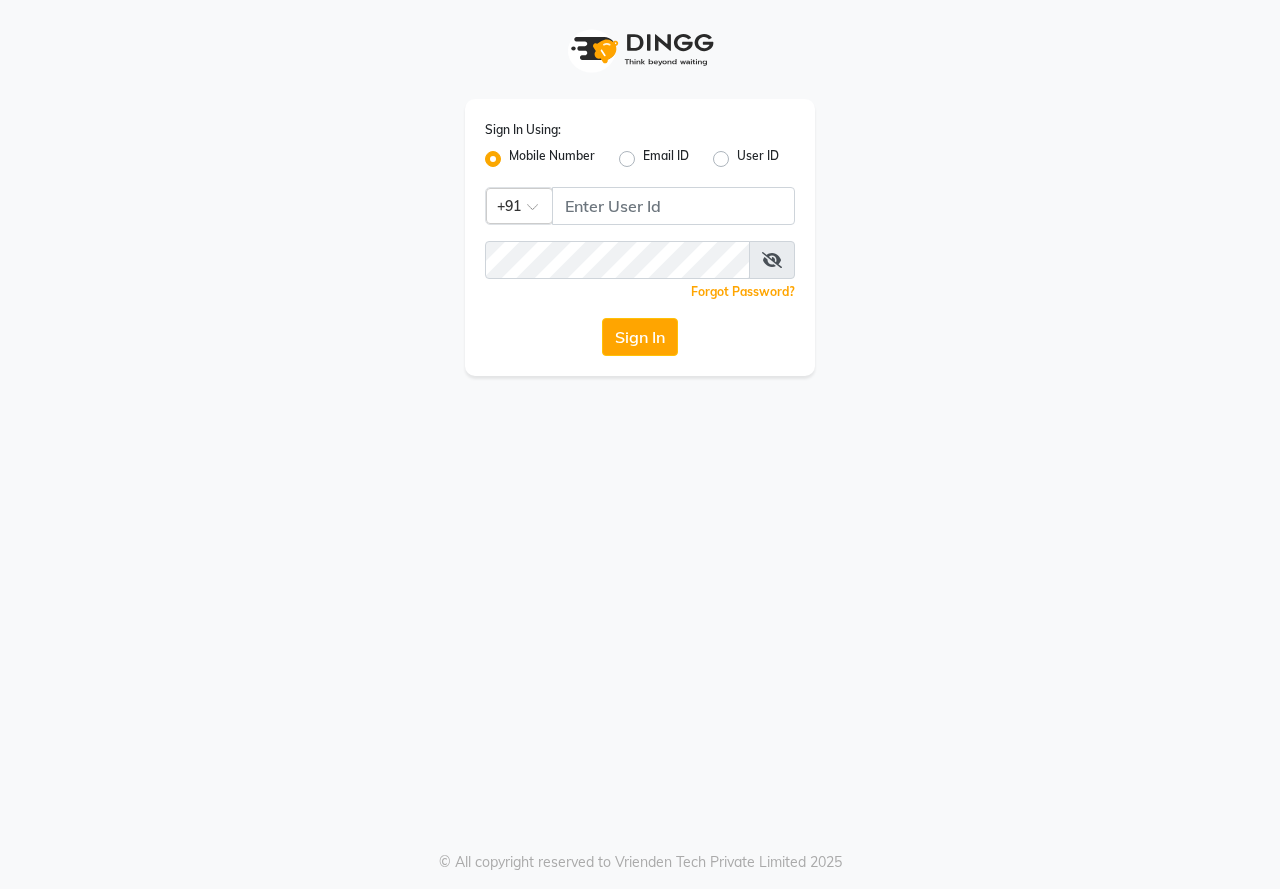 scroll, scrollTop: 0, scrollLeft: 0, axis: both 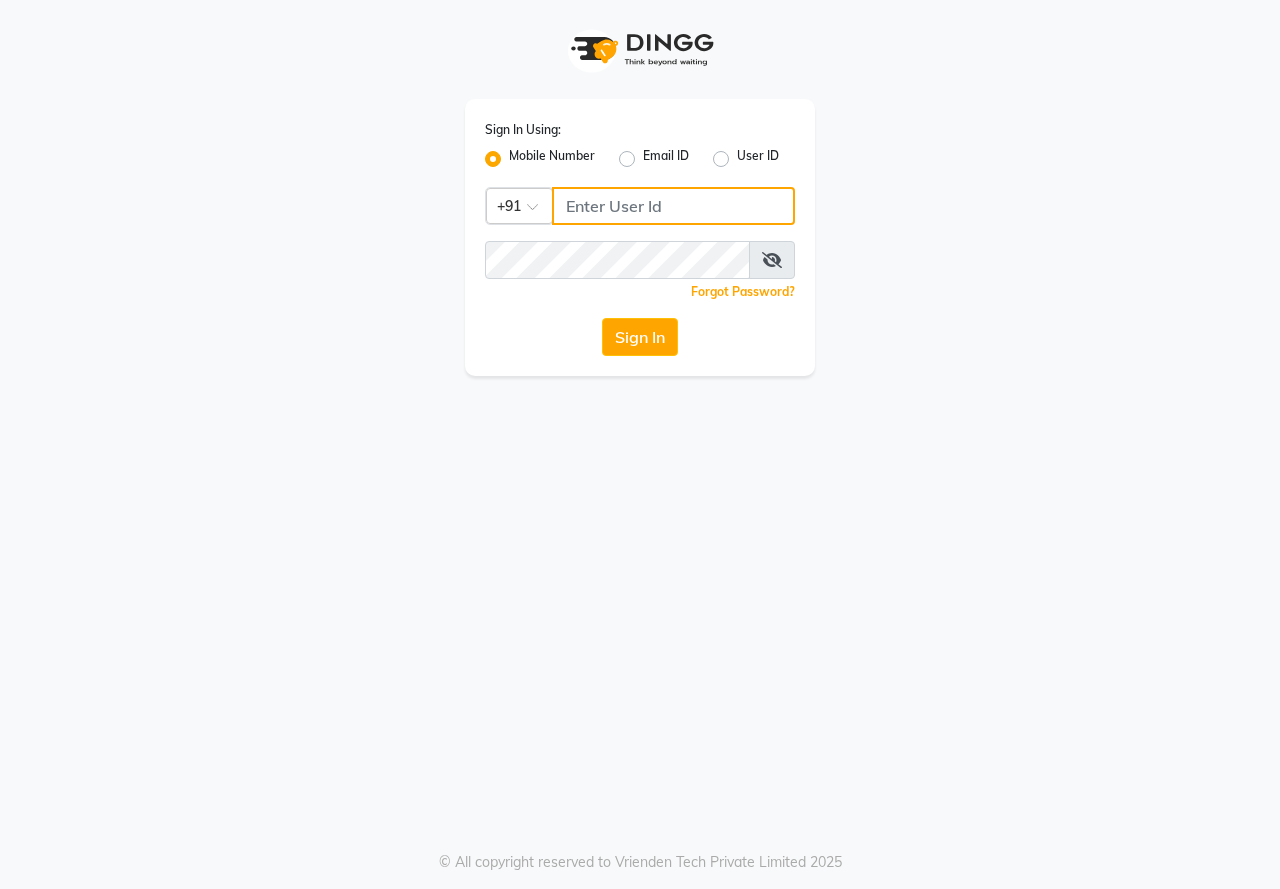 type on "8448860887" 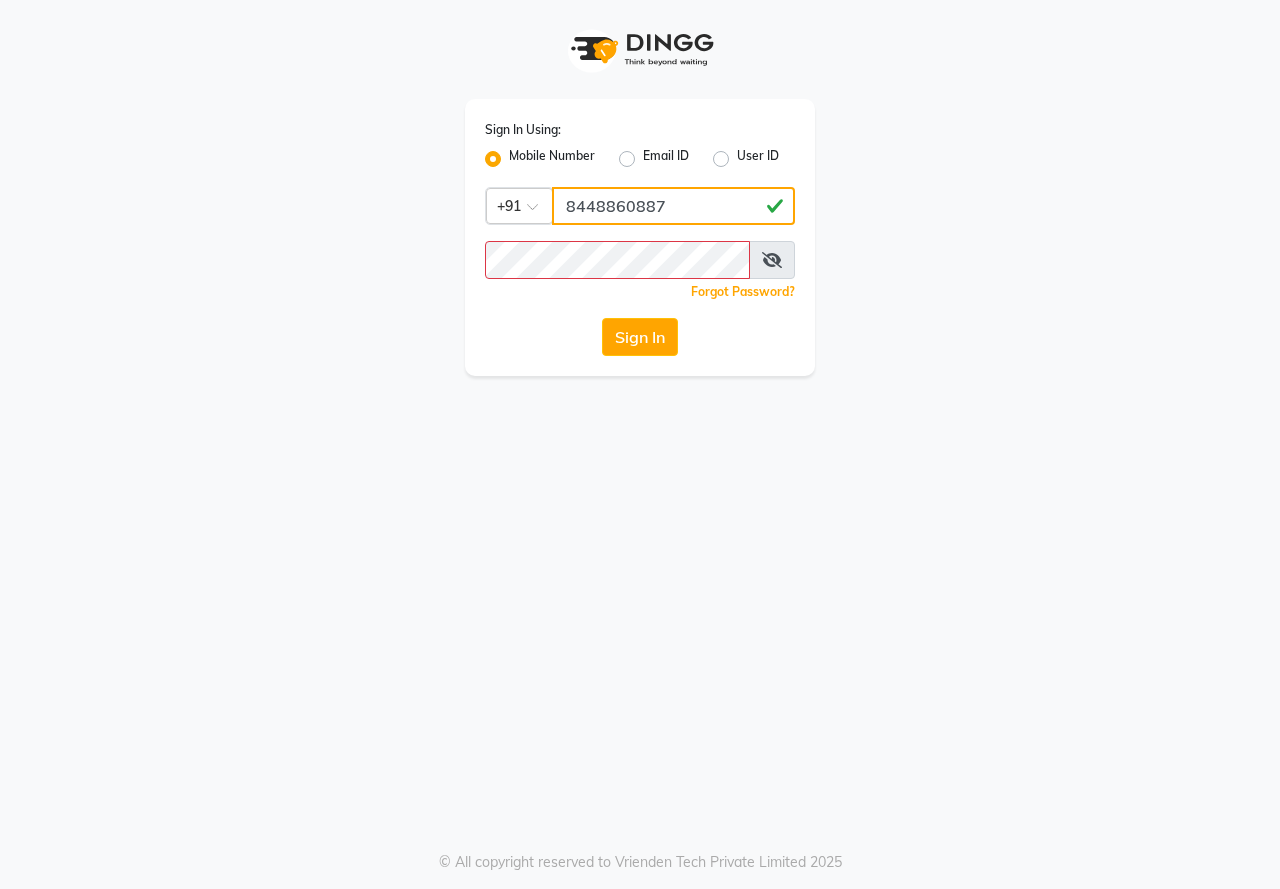 drag, startPoint x: 567, startPoint y: 210, endPoint x: 677, endPoint y: 199, distance: 110.54863 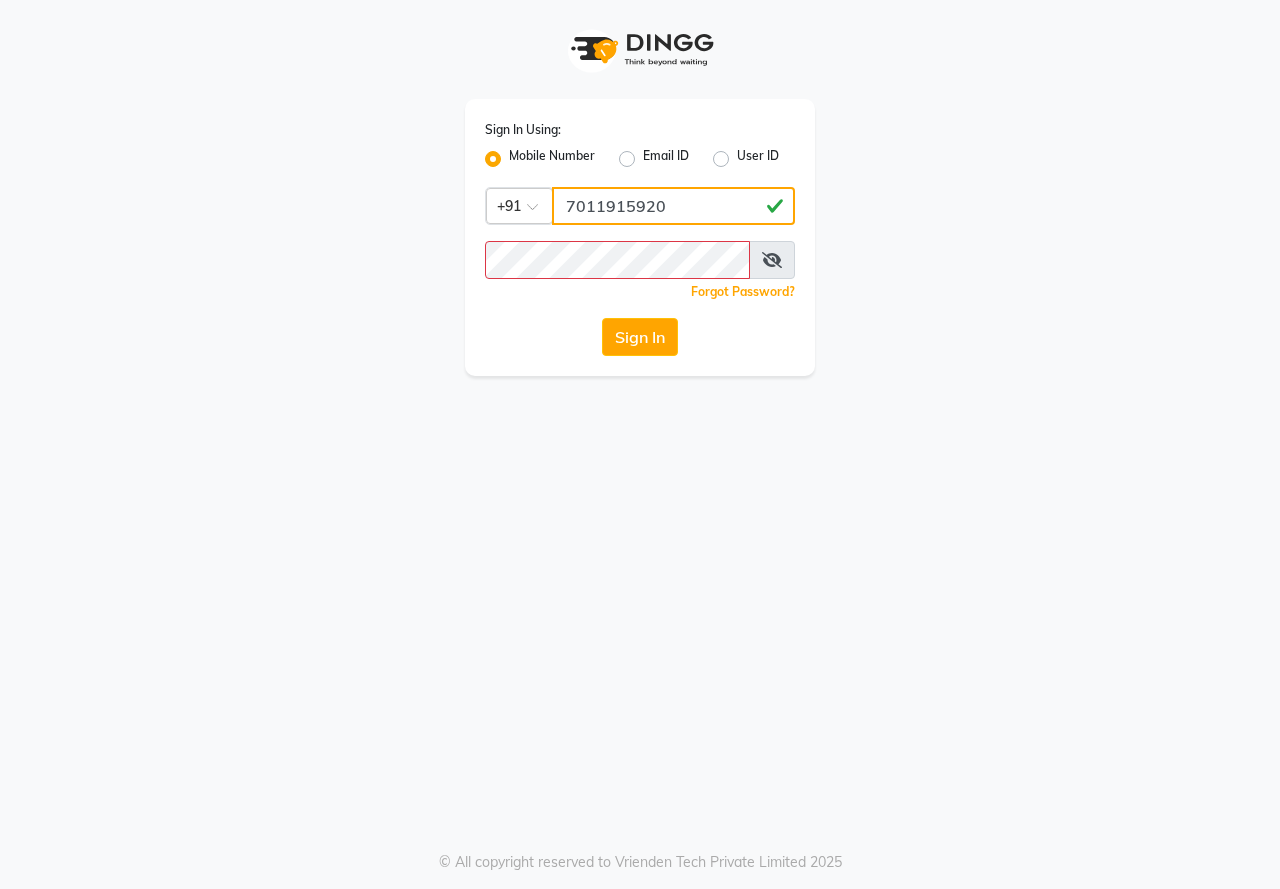 type on "7011915920" 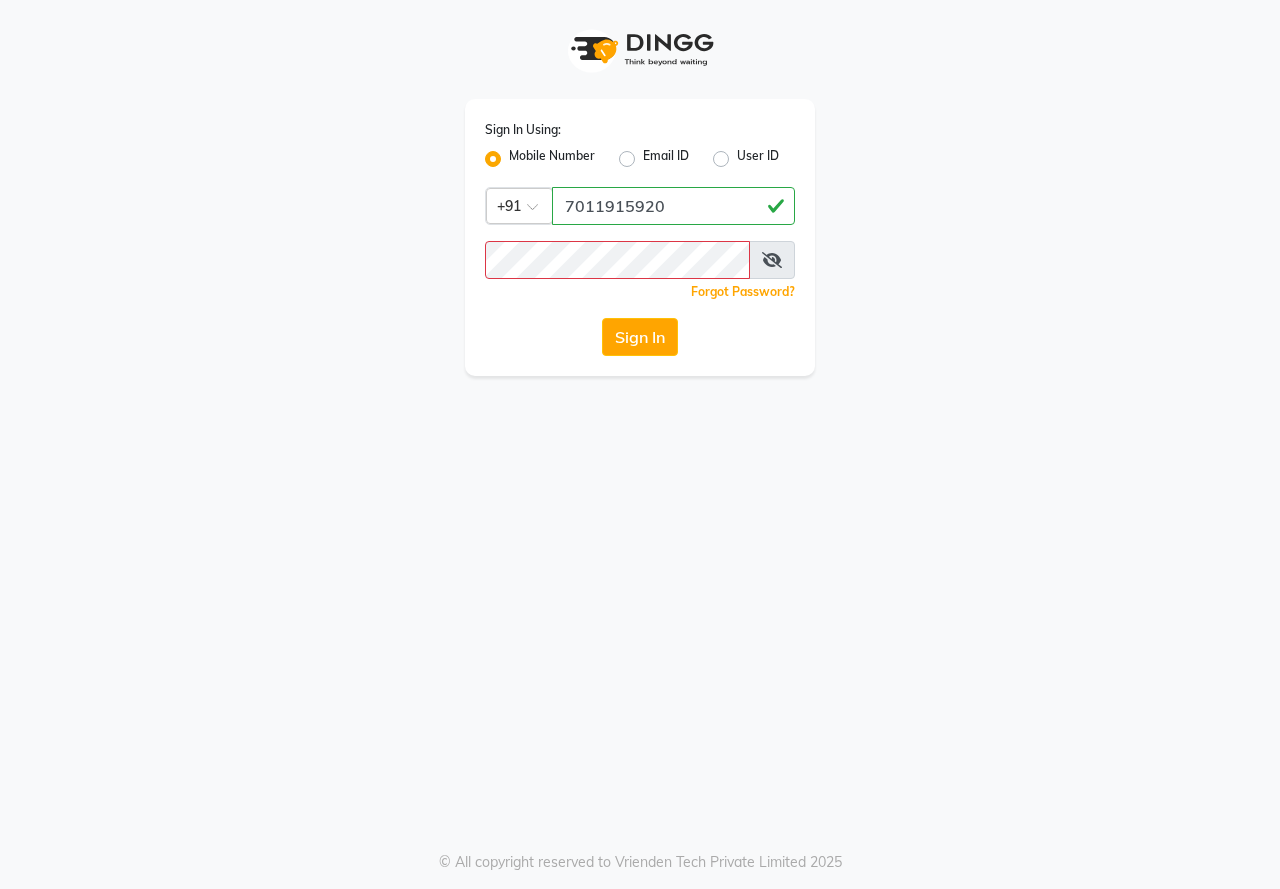 click on "Forgot Password?" 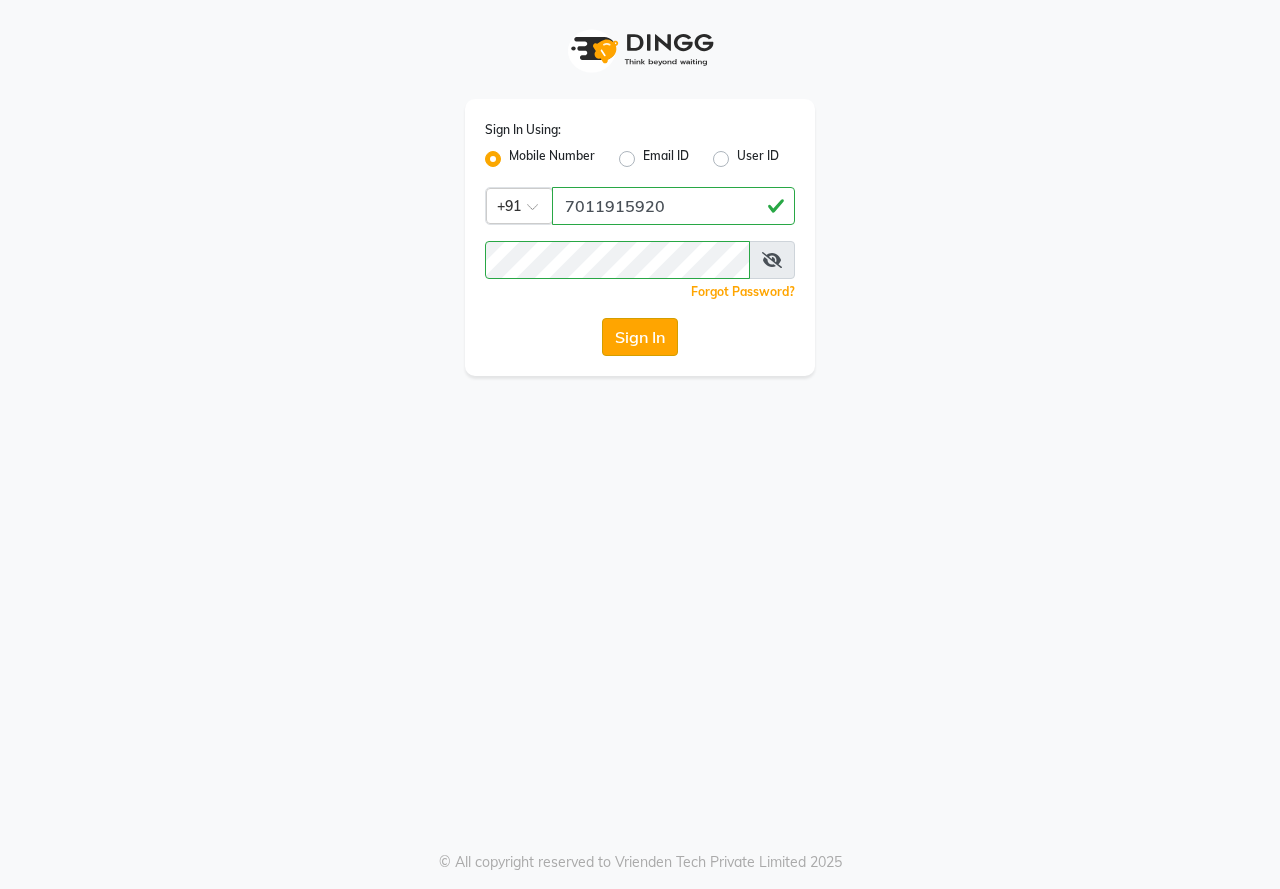 click on "Sign In" 